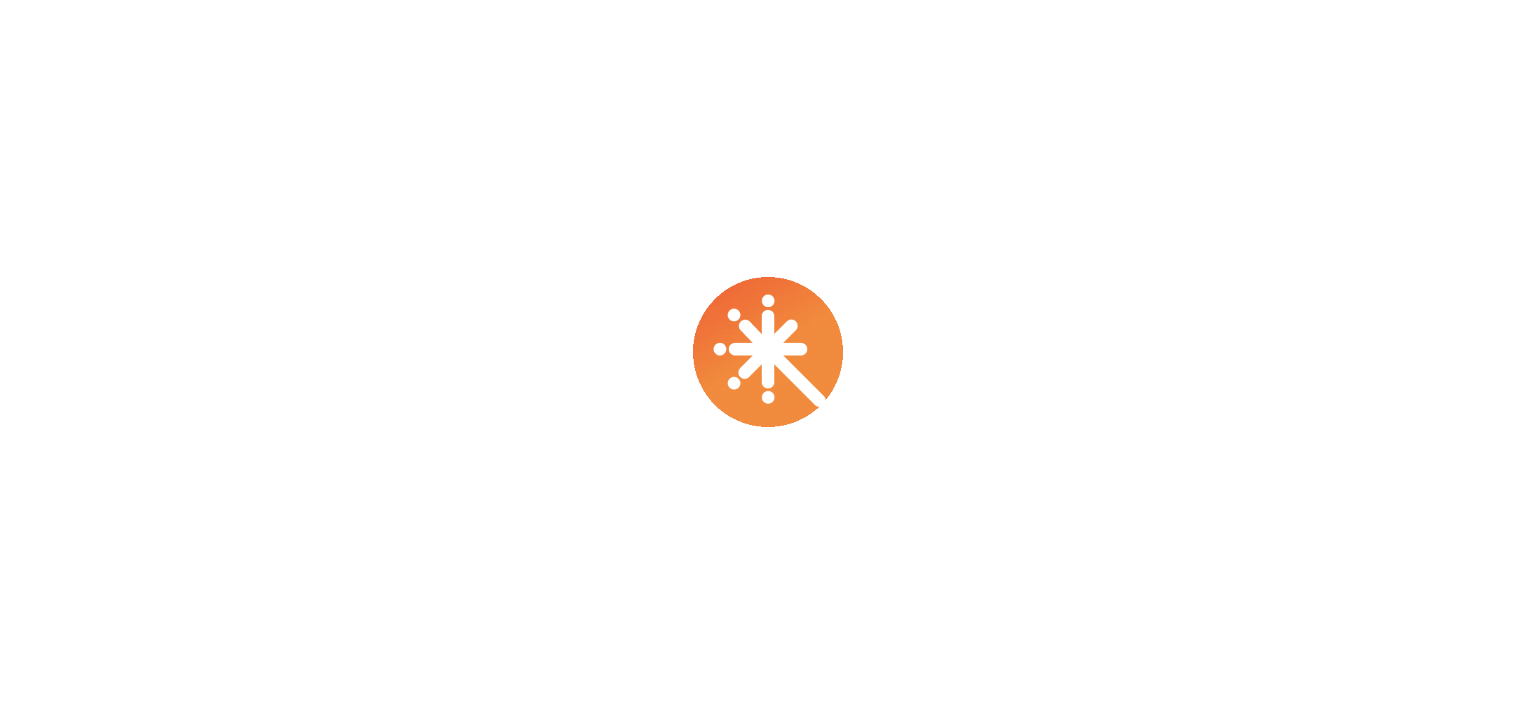scroll, scrollTop: 0, scrollLeft: 0, axis: both 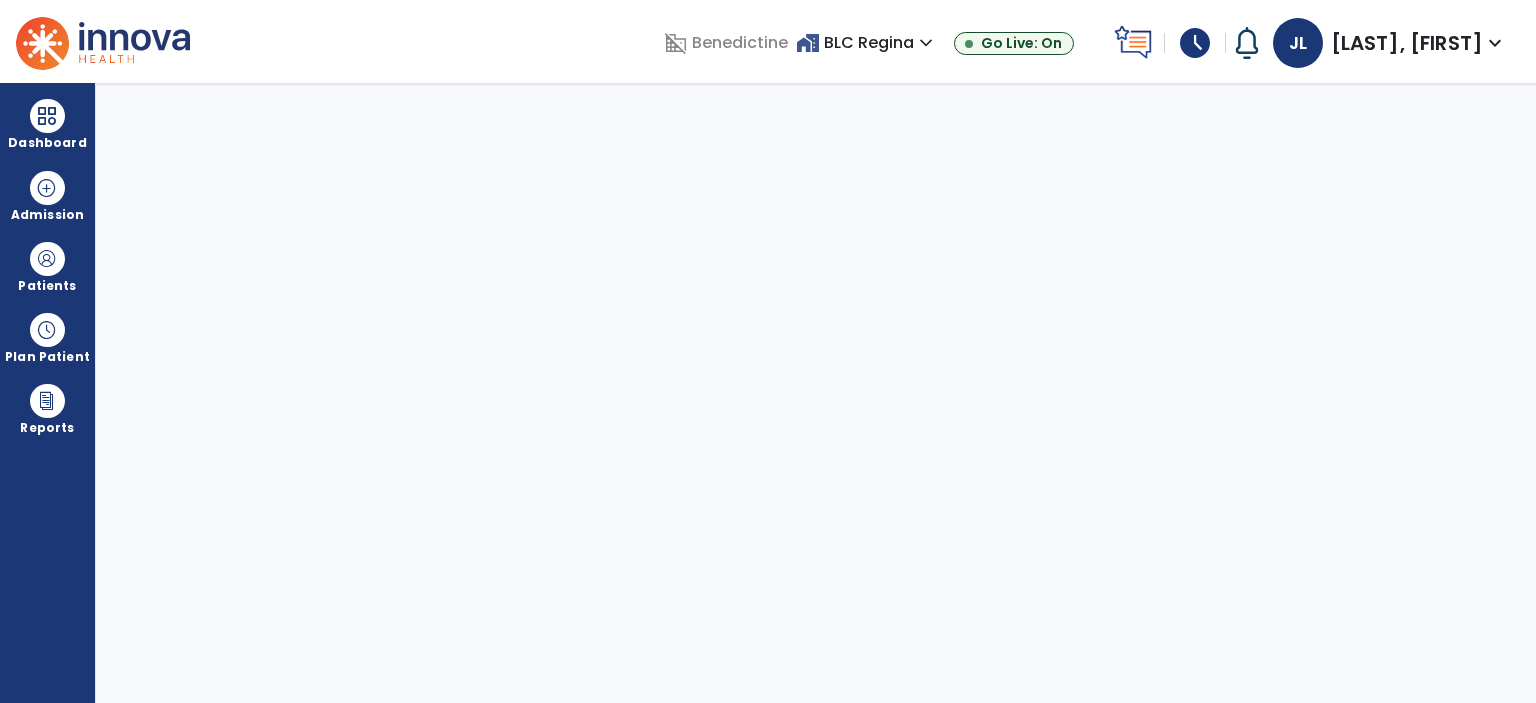 select on "****" 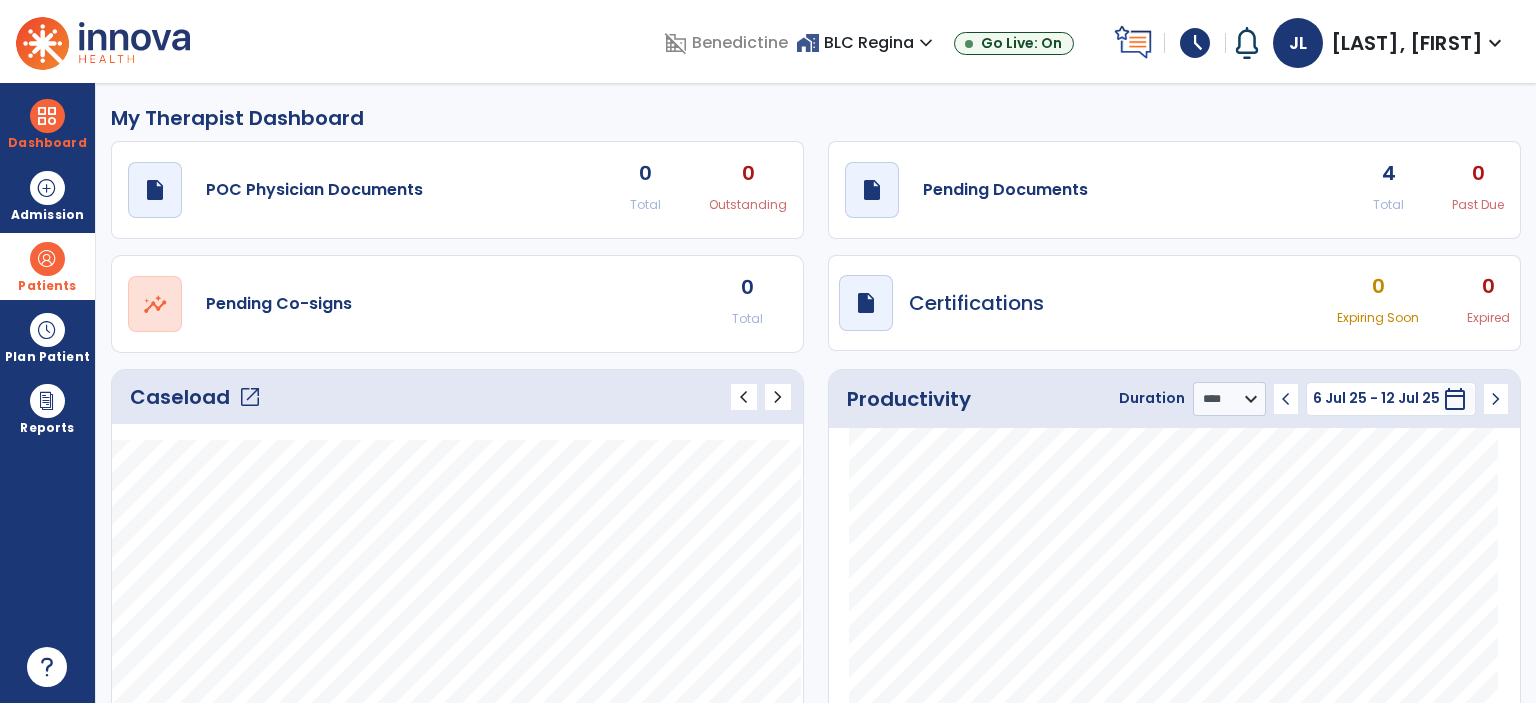 drag, startPoint x: 28, startPoint y: 272, endPoint x: 128, endPoint y: 271, distance: 100.005 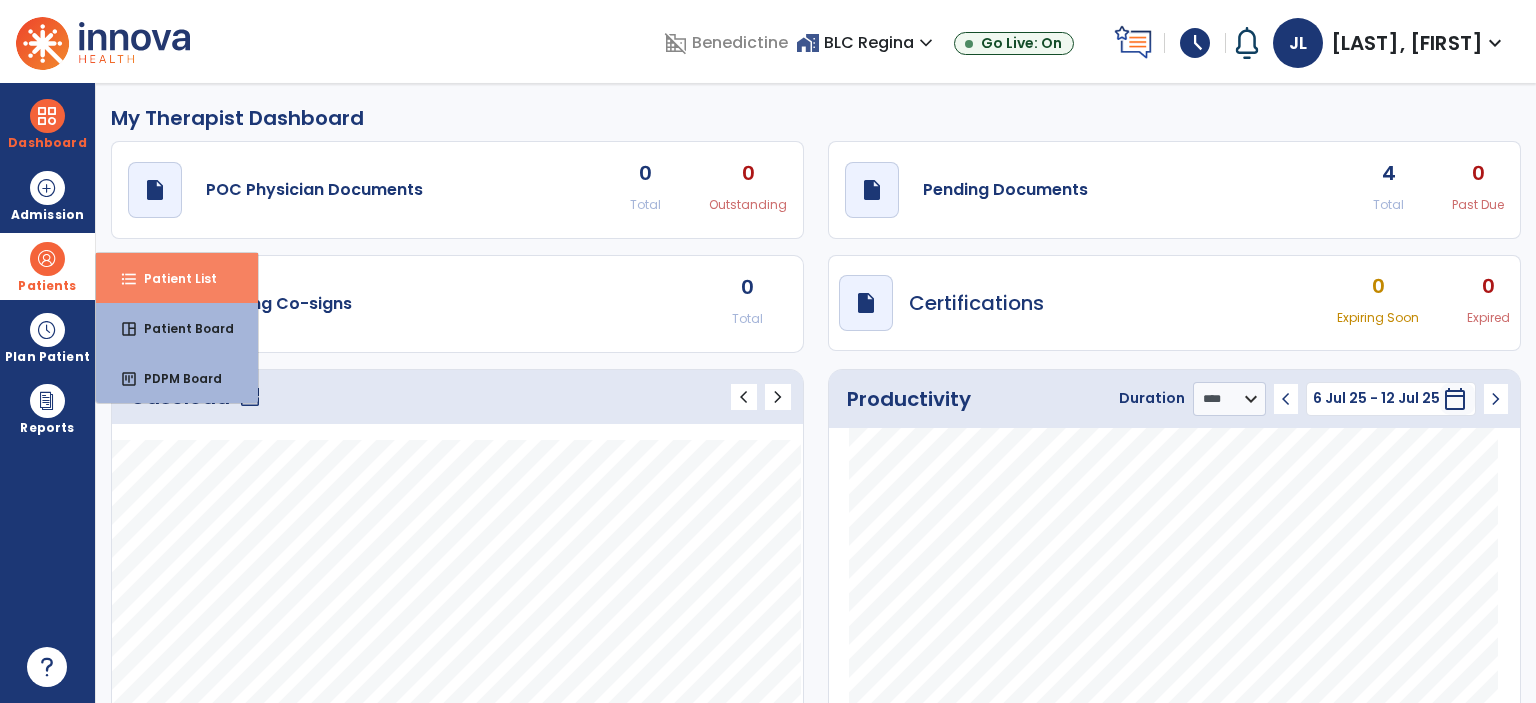 click on "format_list_bulleted  Patient List" at bounding box center (177, 278) 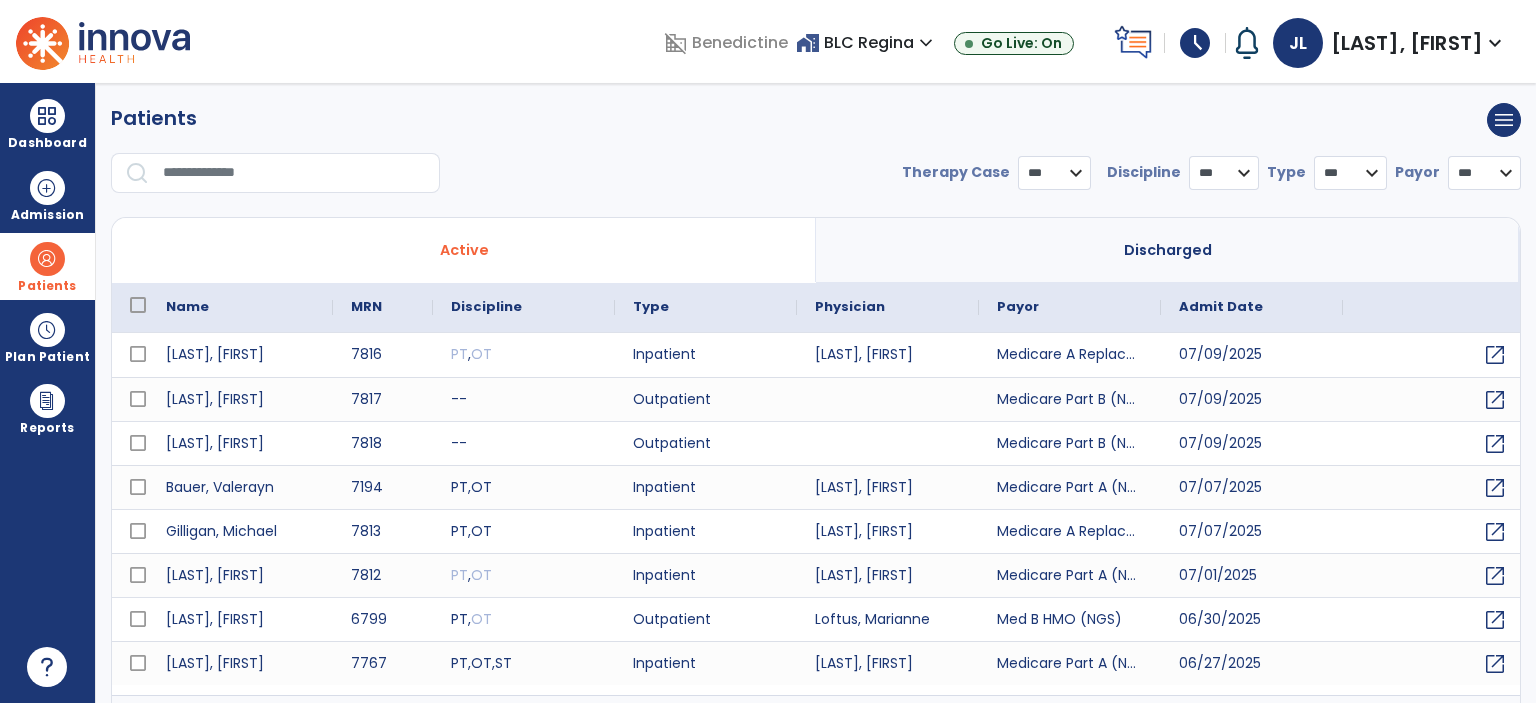 select on "***" 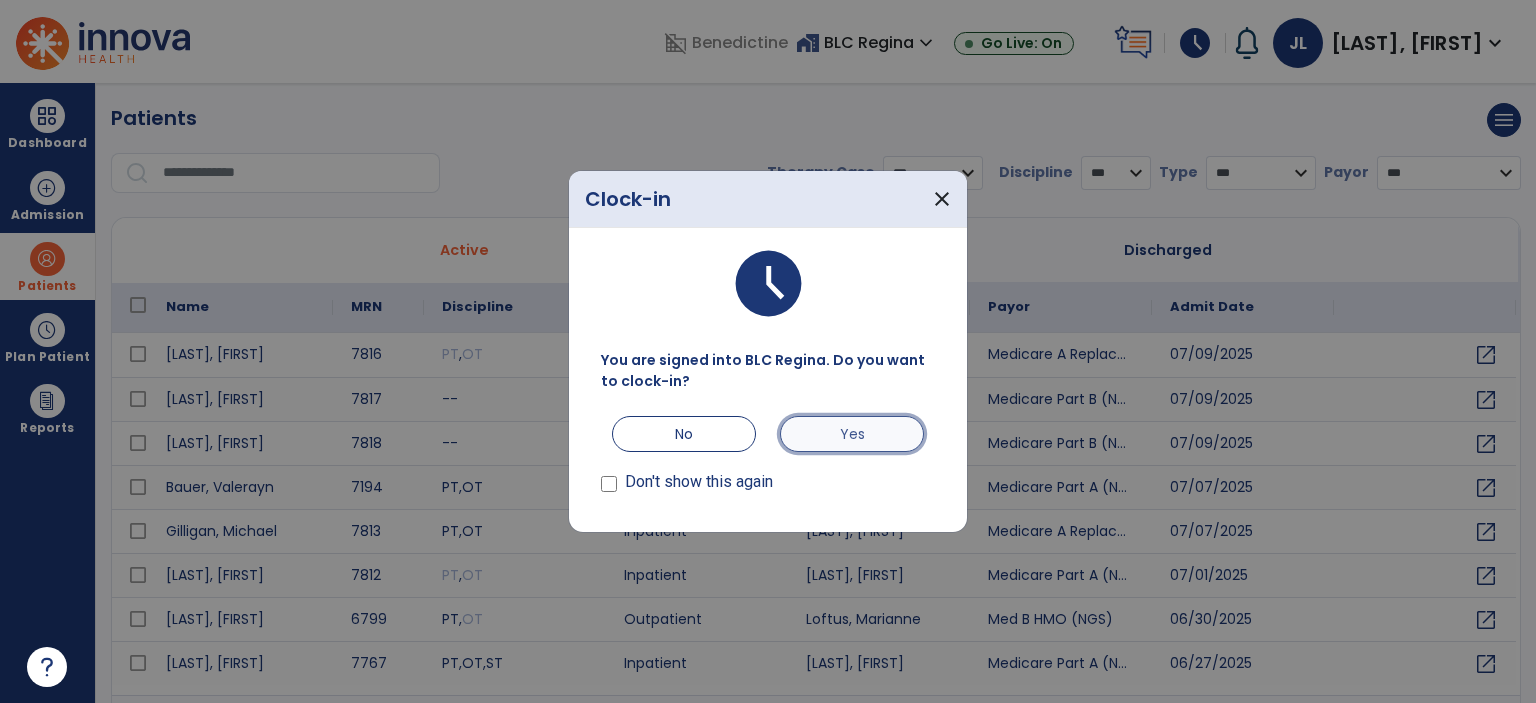click on "Yes" at bounding box center (852, 434) 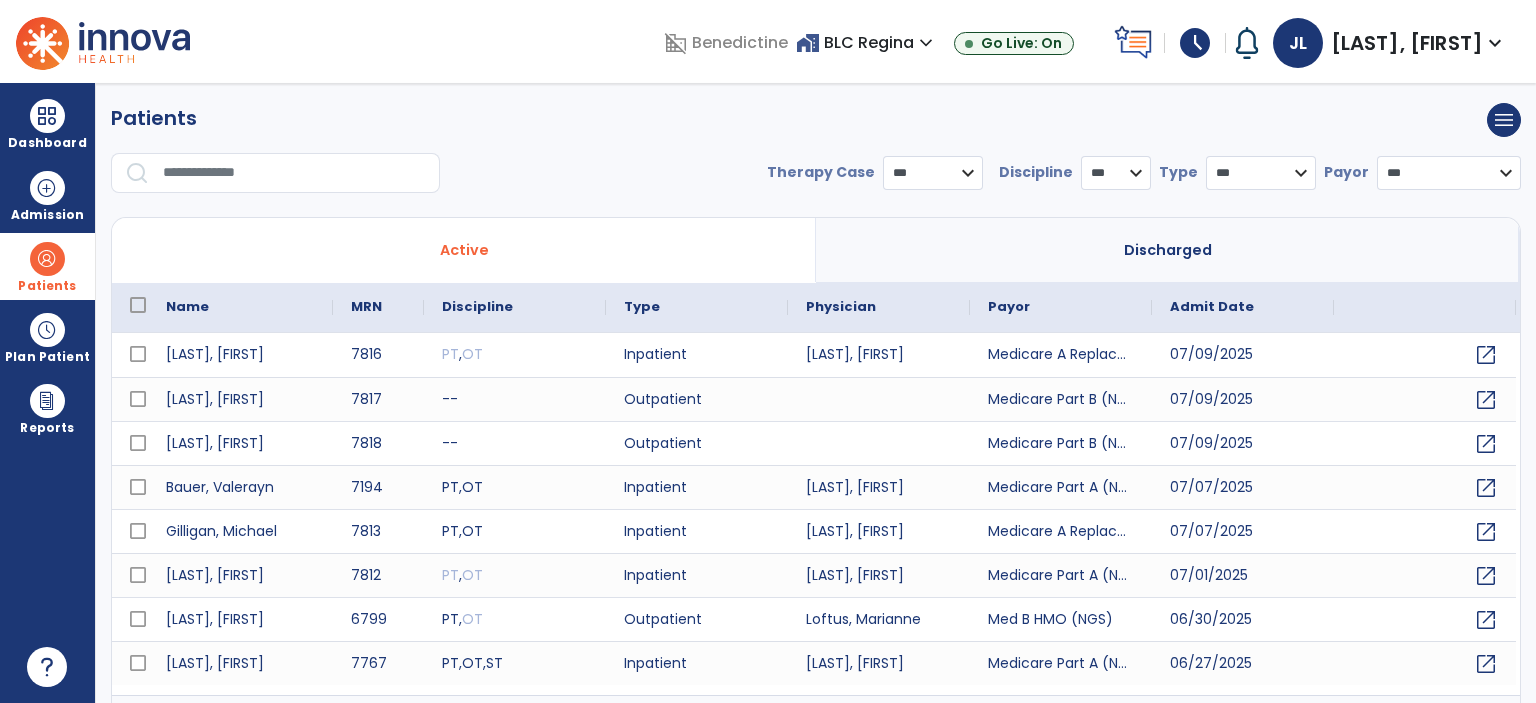 drag, startPoint x: 902, startPoint y: 169, endPoint x: 899, endPoint y: 186, distance: 17.262676 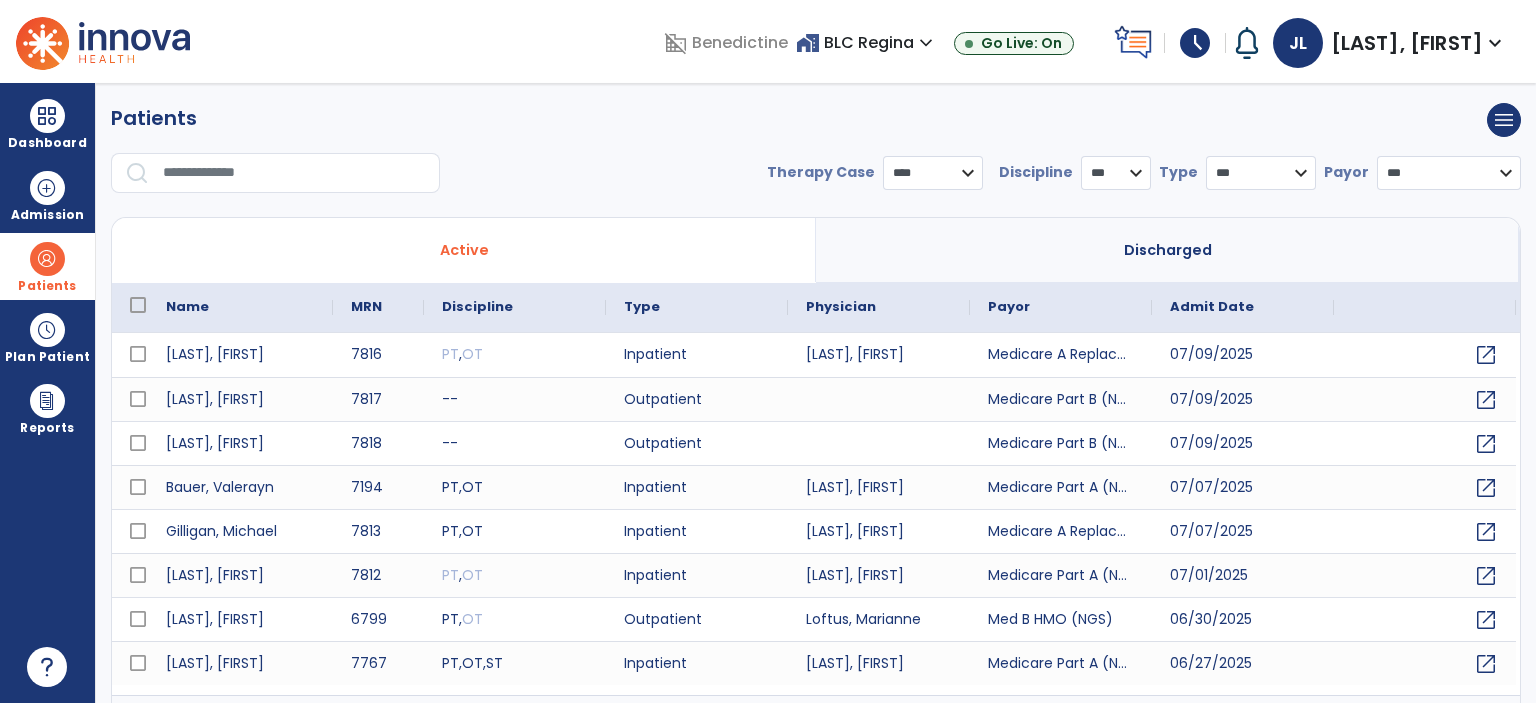 click on "*** **** ******" at bounding box center [933, 173] 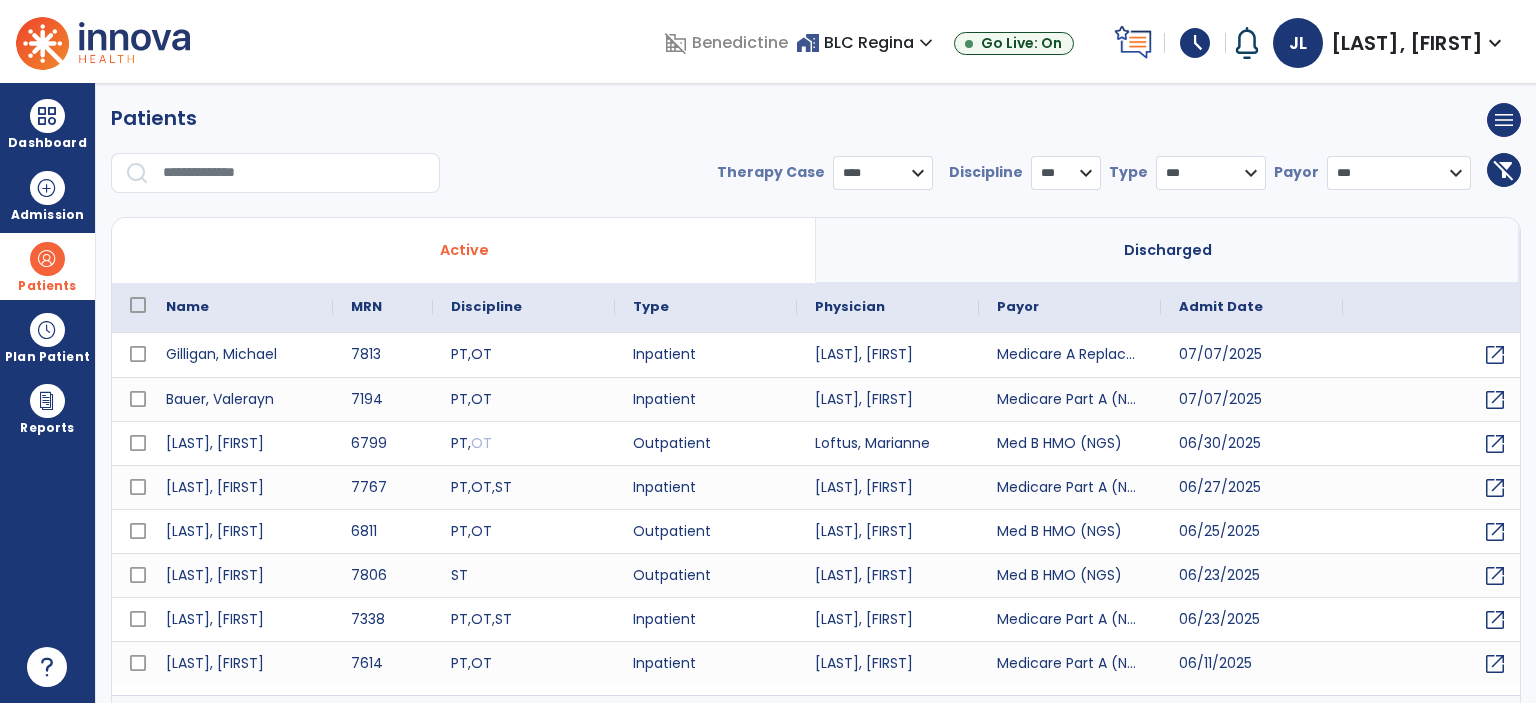click on "* *** ** ** **" at bounding box center (1066, 173) 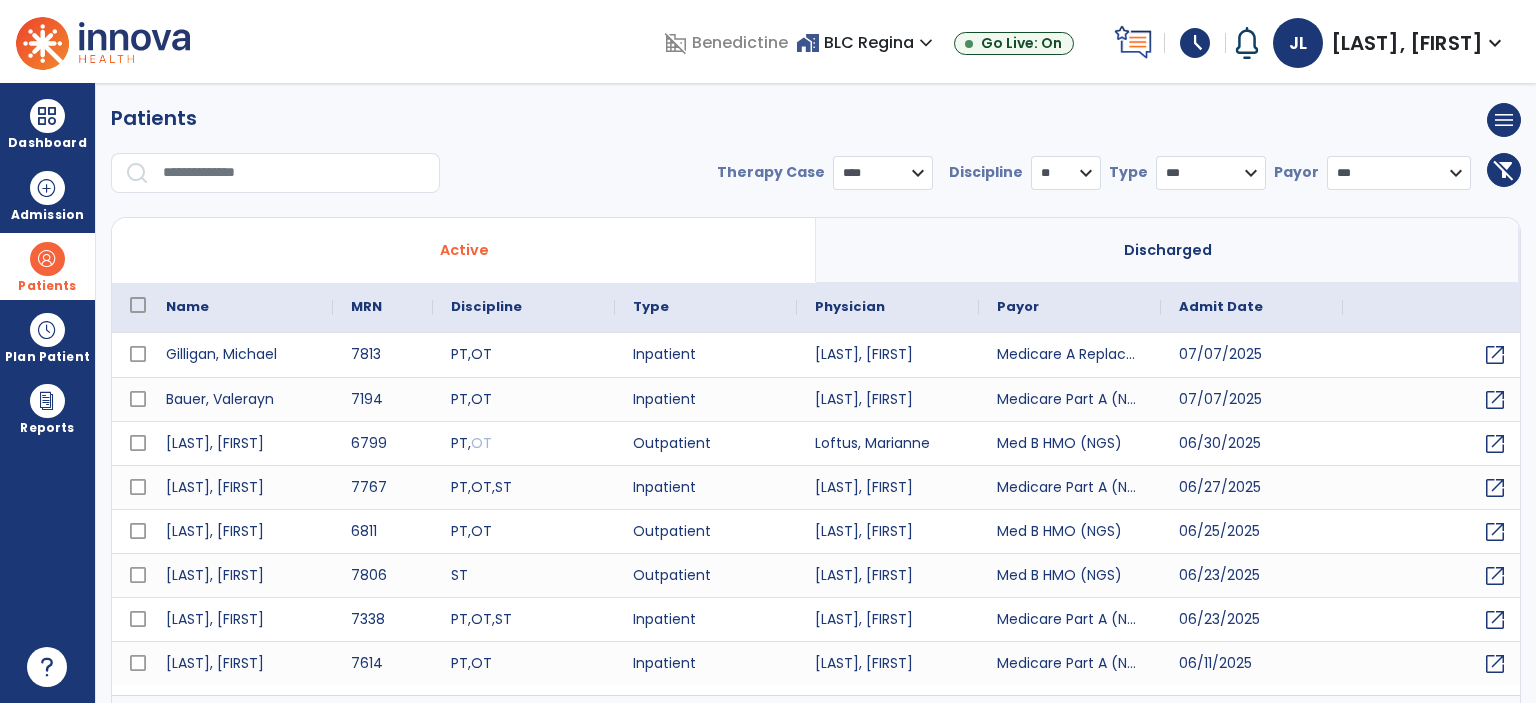 click on "* *** ** ** **" at bounding box center (1066, 173) 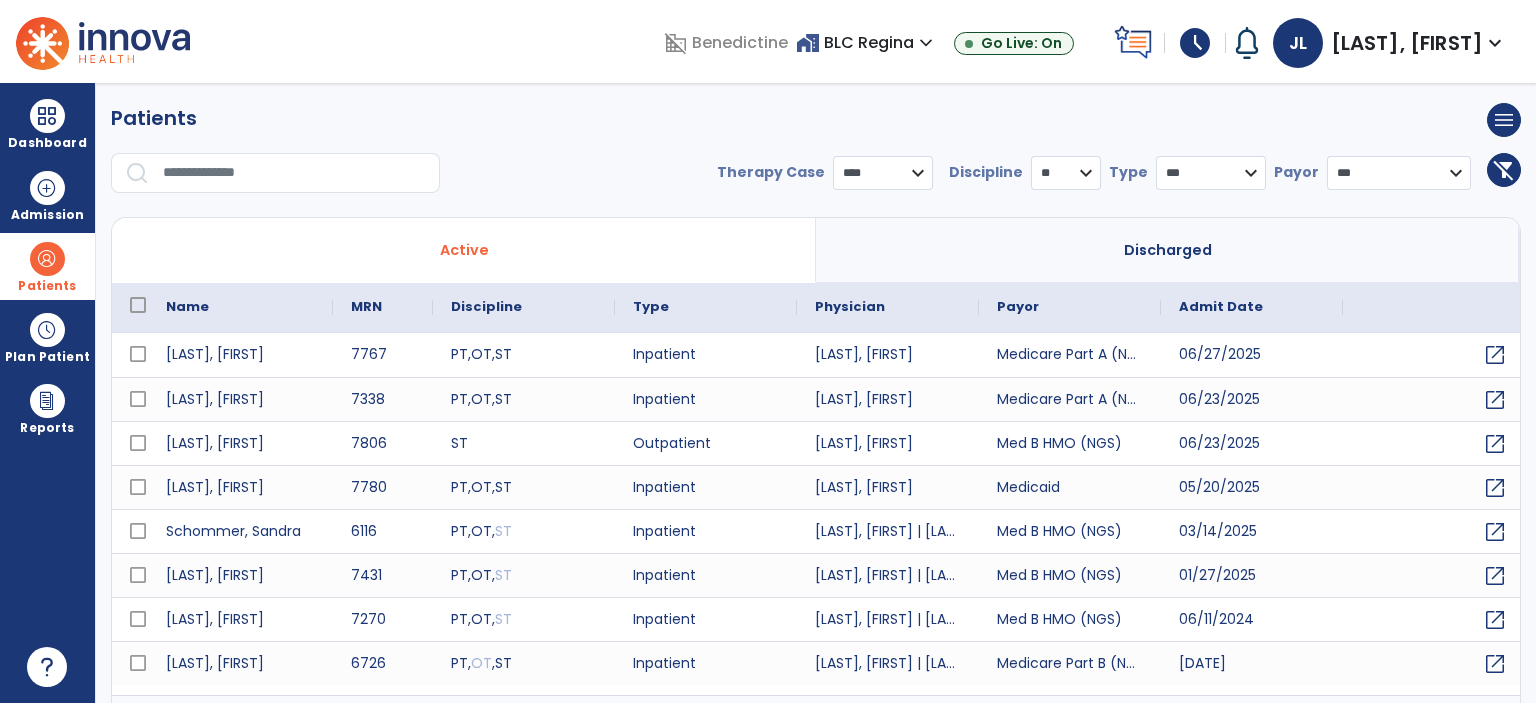click on "home_work   BLC Regina   expand_more" at bounding box center (867, 42) 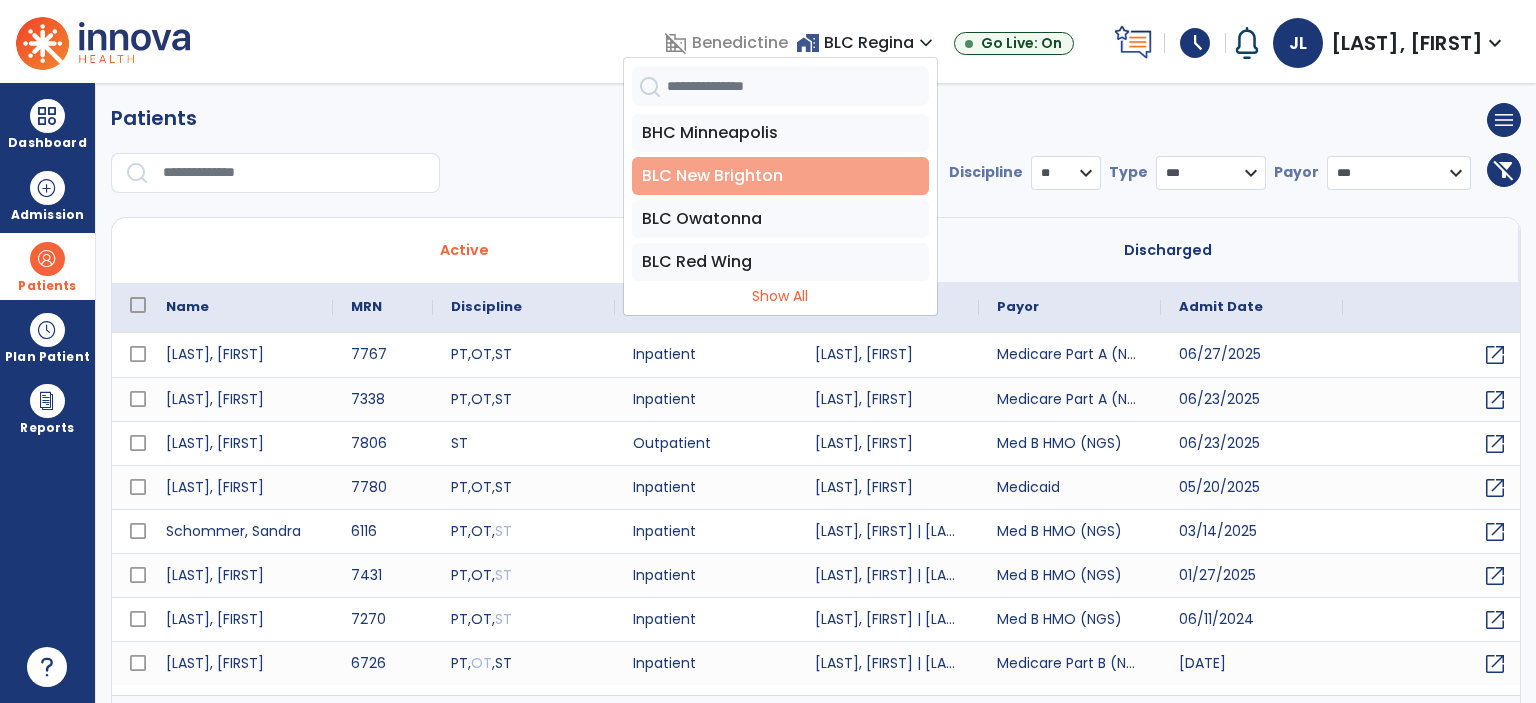 click on "BLC New Brighton" at bounding box center [780, 176] 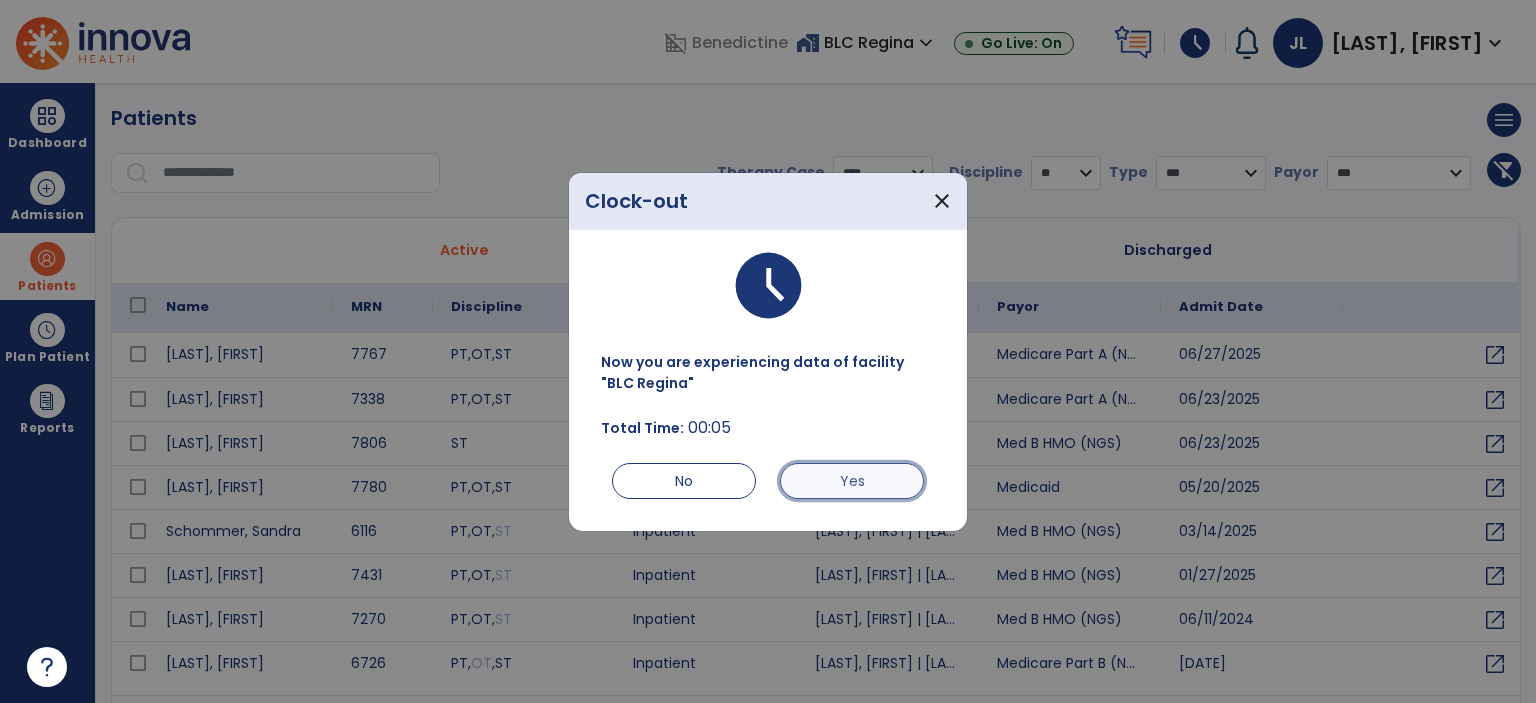 click on "Yes" at bounding box center [852, 481] 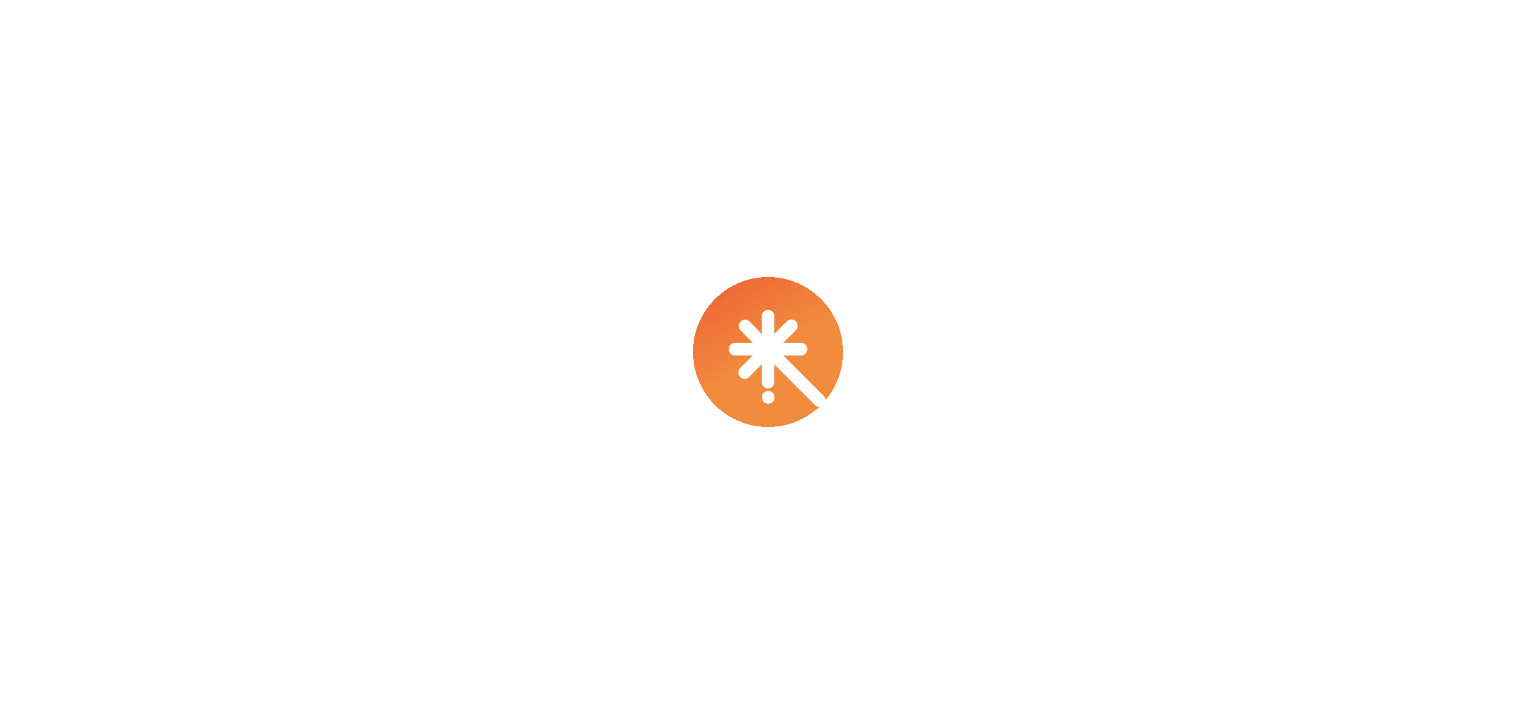 scroll, scrollTop: 0, scrollLeft: 0, axis: both 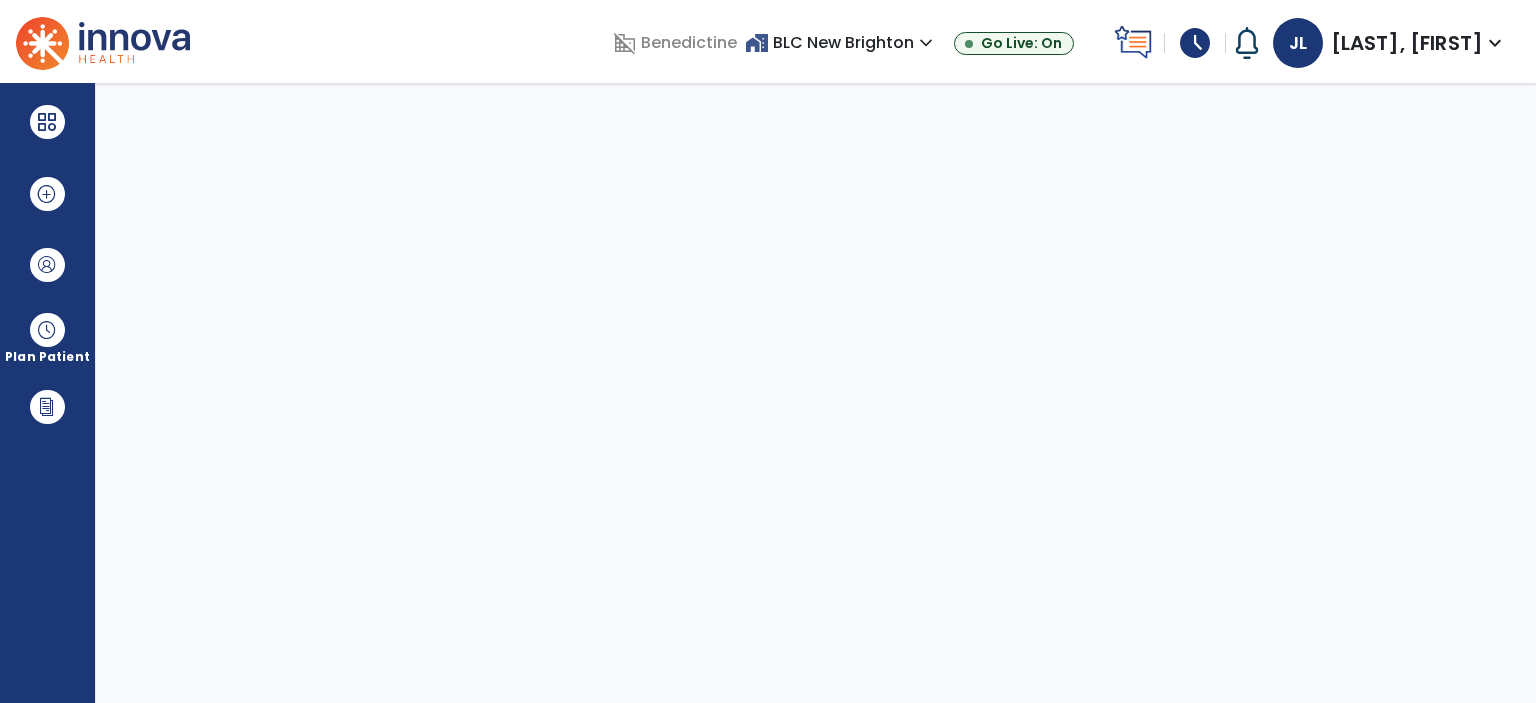 select on "****" 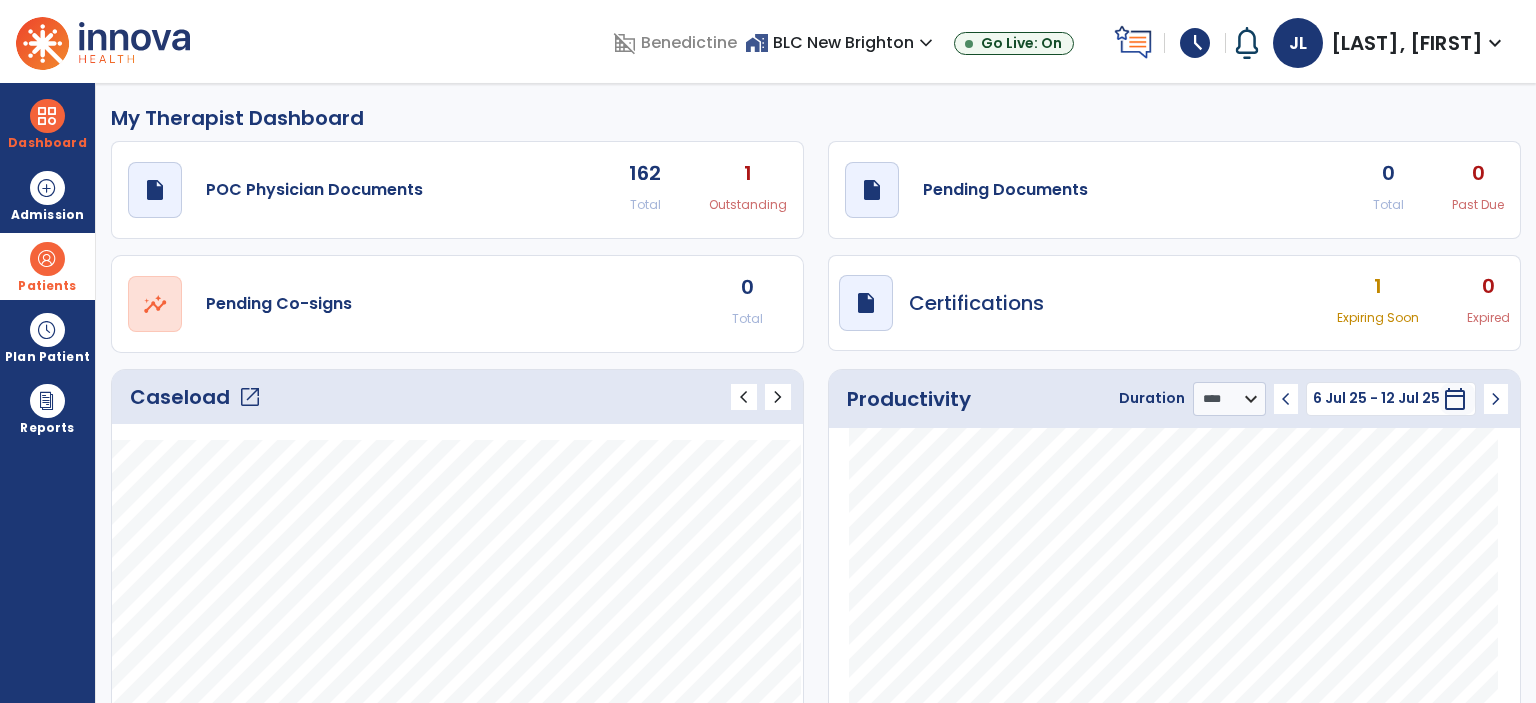 click on "Patients" at bounding box center [47, 286] 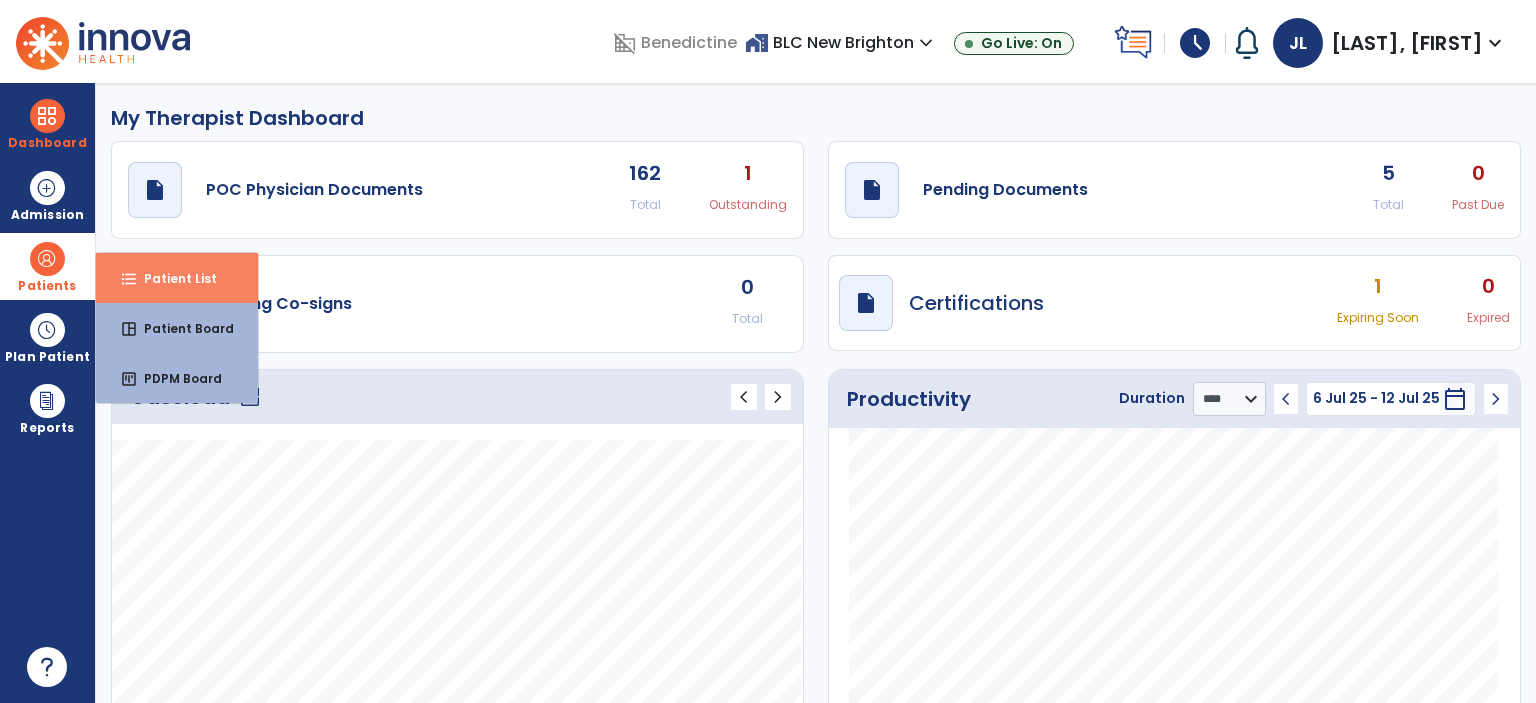 click on "format_list_bulleted  Patient List" at bounding box center [177, 278] 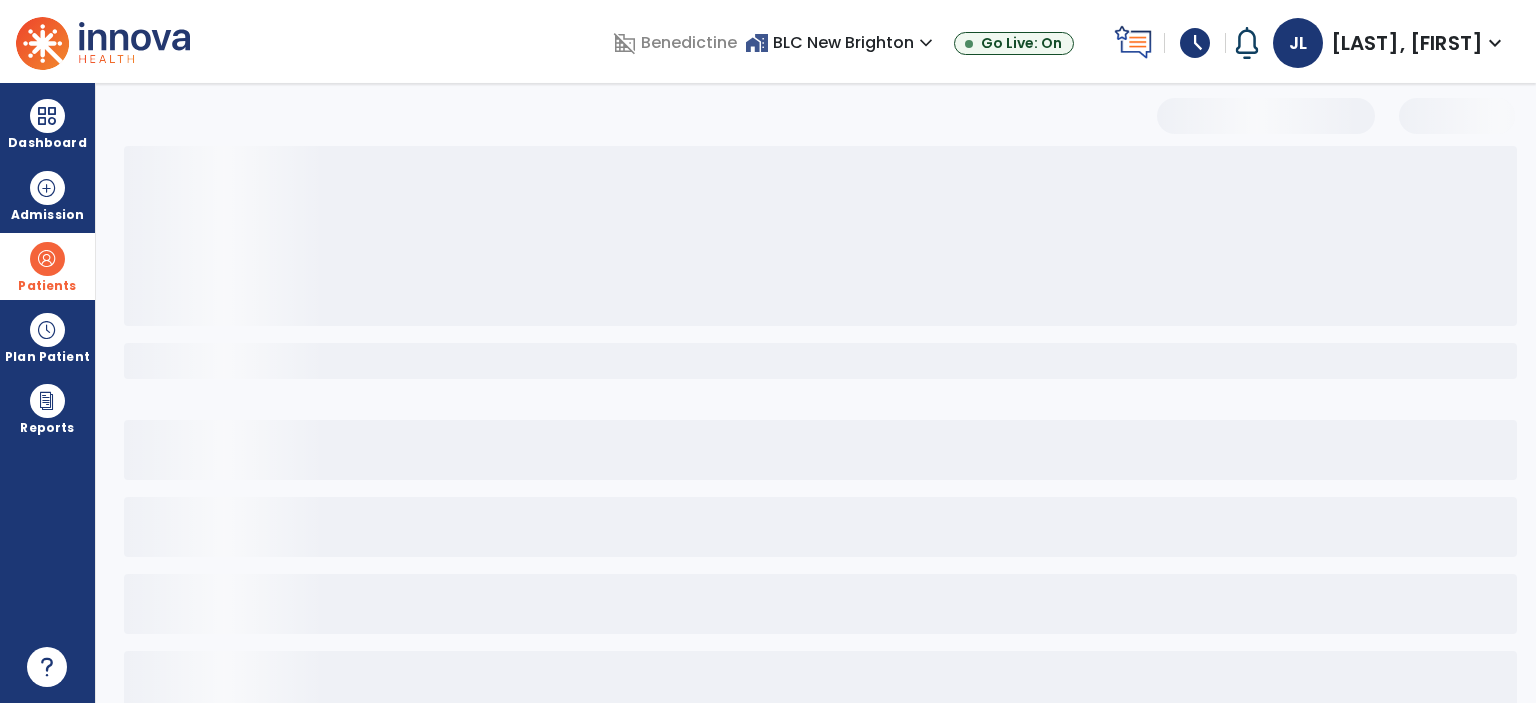 select on "***" 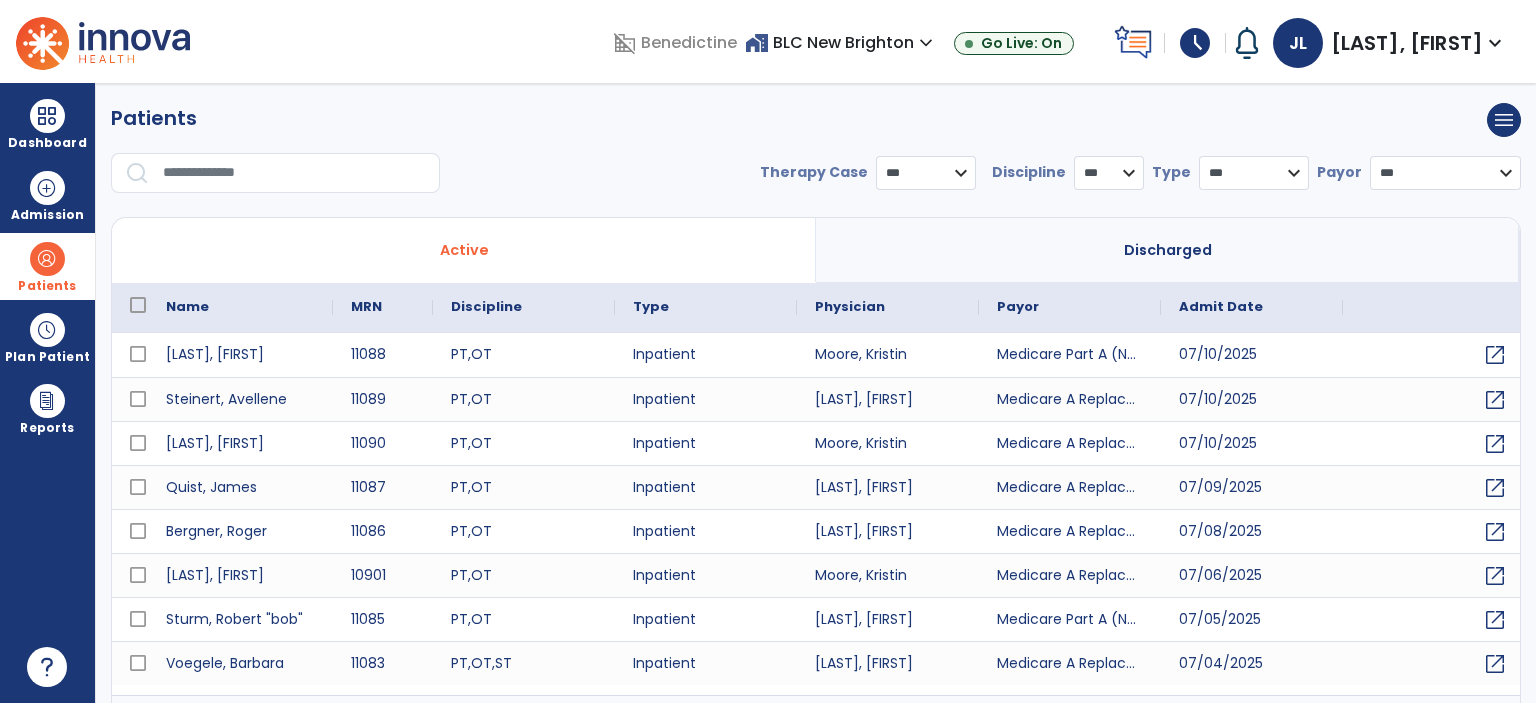 drag, startPoint x: 905, startPoint y: 163, endPoint x: 908, endPoint y: 175, distance: 12.369317 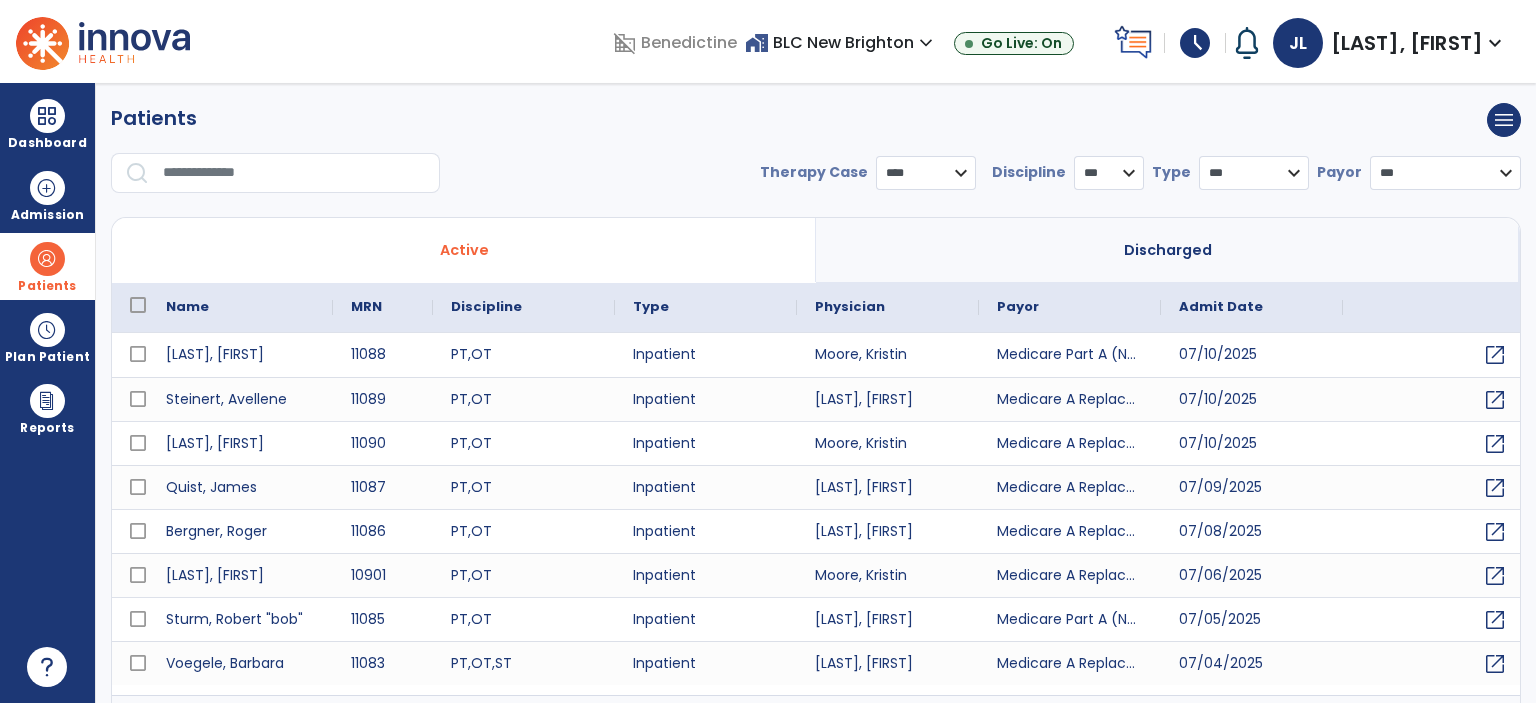 click on "*** **** ******" at bounding box center [926, 173] 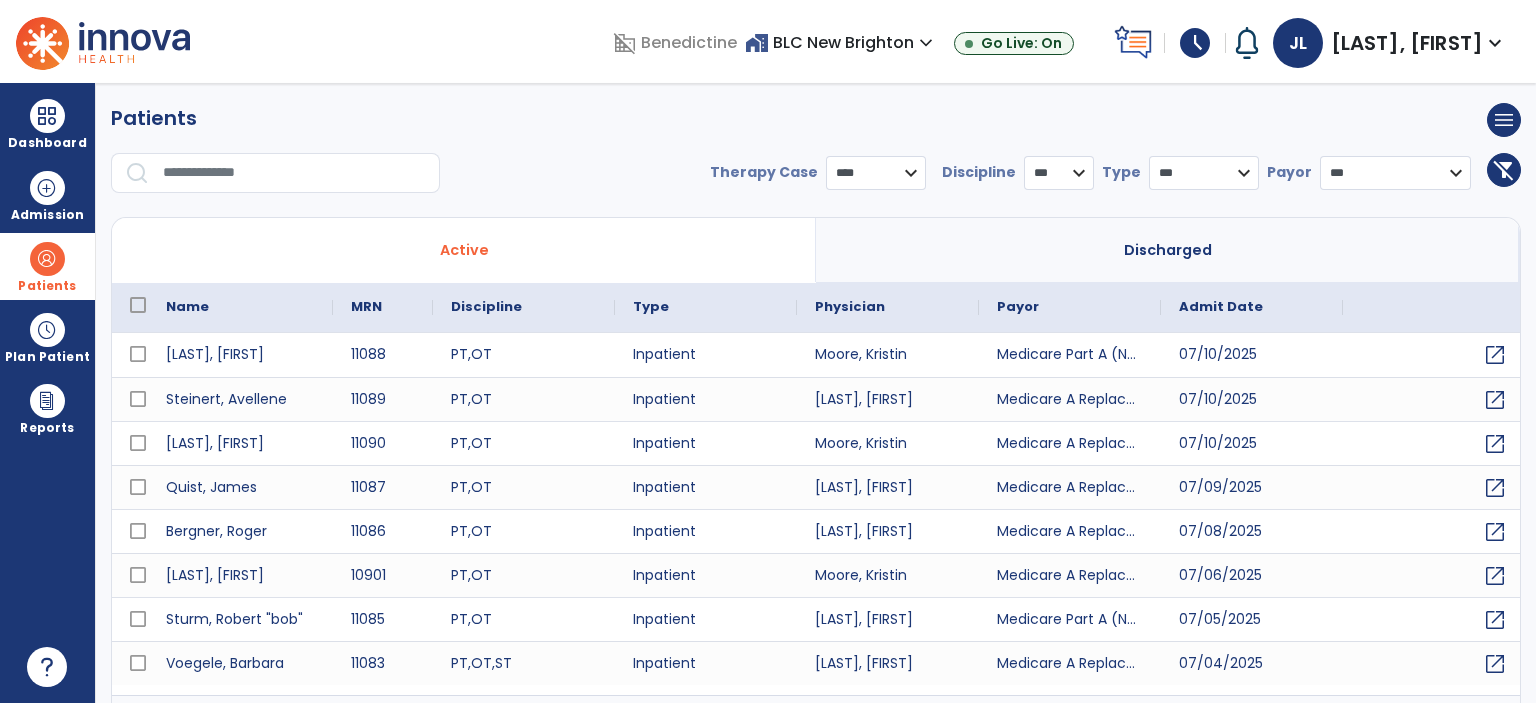 click on "* *** ** ** **" at bounding box center [1059, 173] 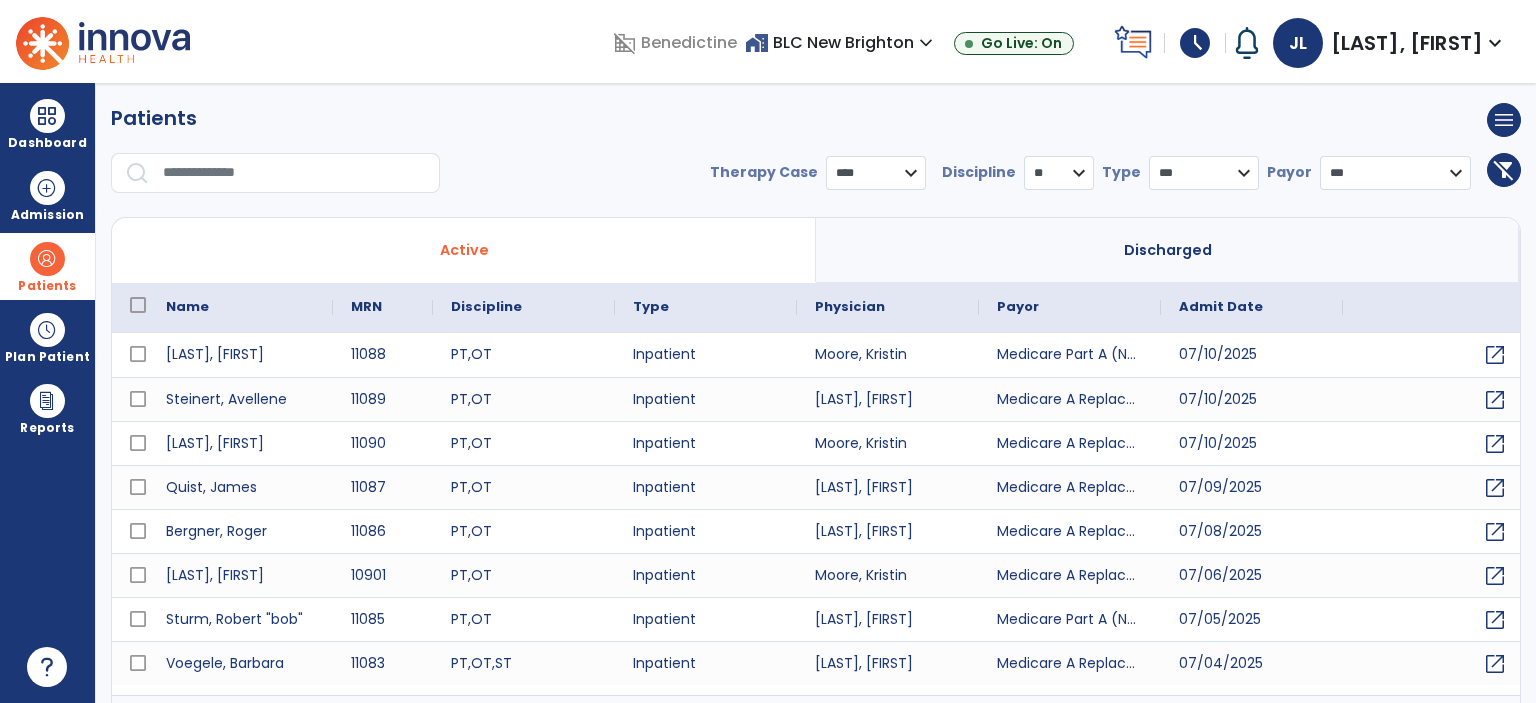 click on "* *** ** ** **" at bounding box center [1059, 173] 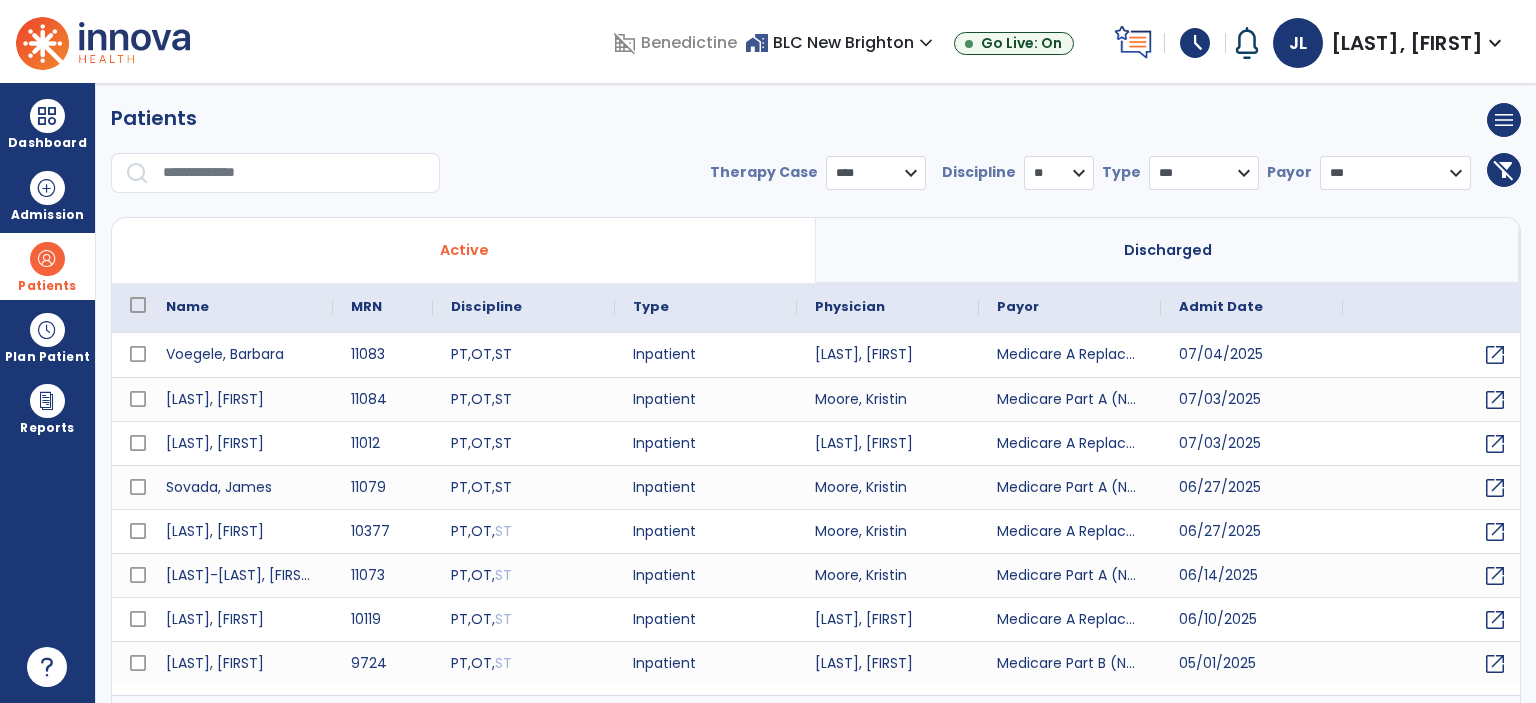click on "schedule" at bounding box center [1195, 43] 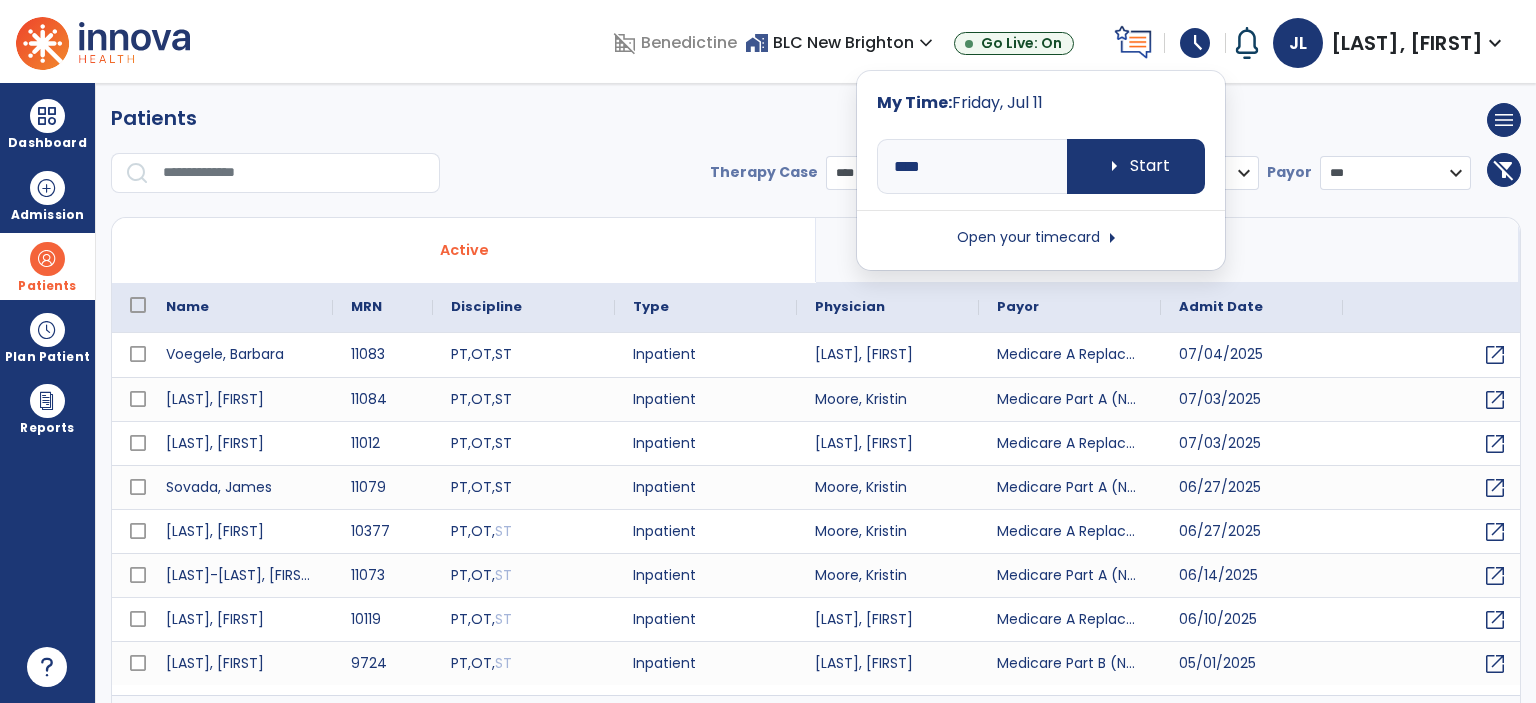 click on "Open your timecard  arrow_right" at bounding box center [1041, 238] 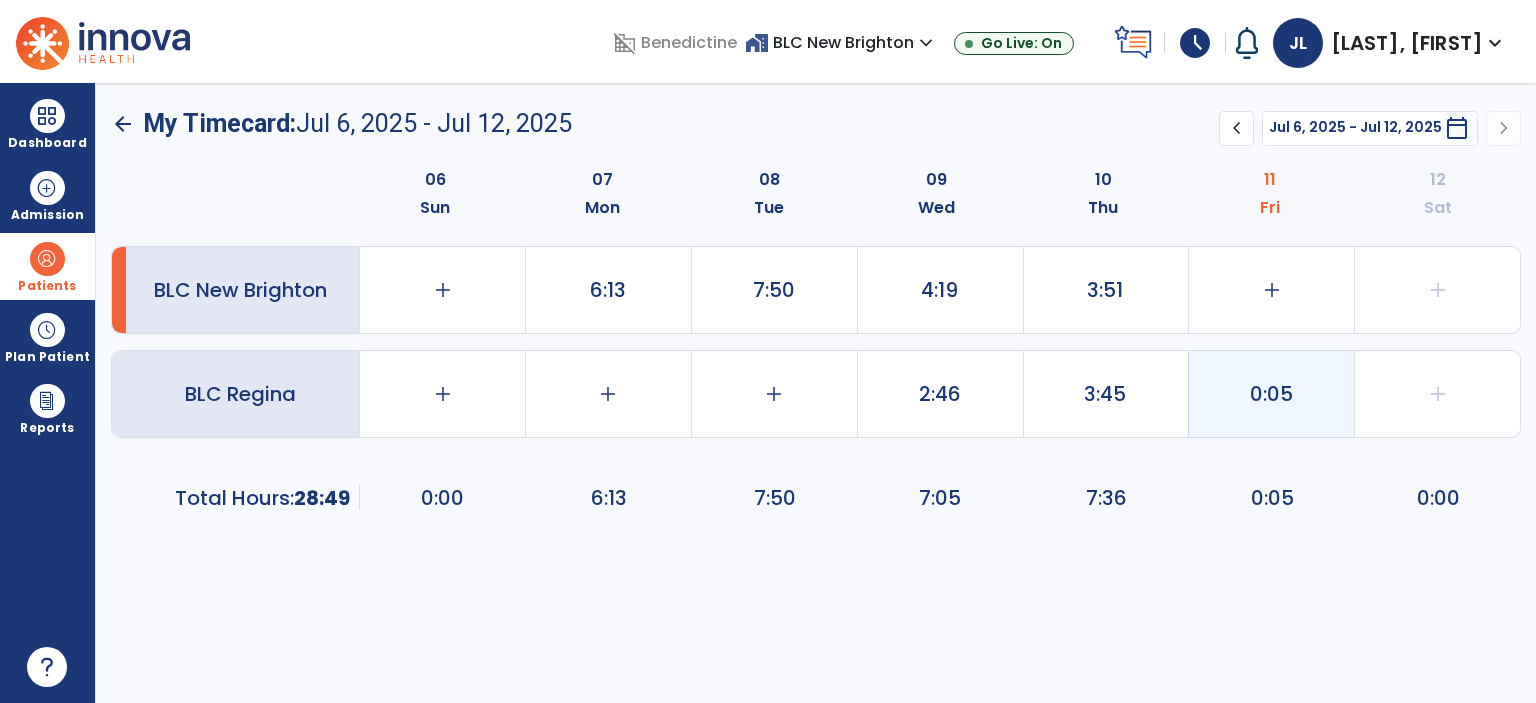 click on "0:05" 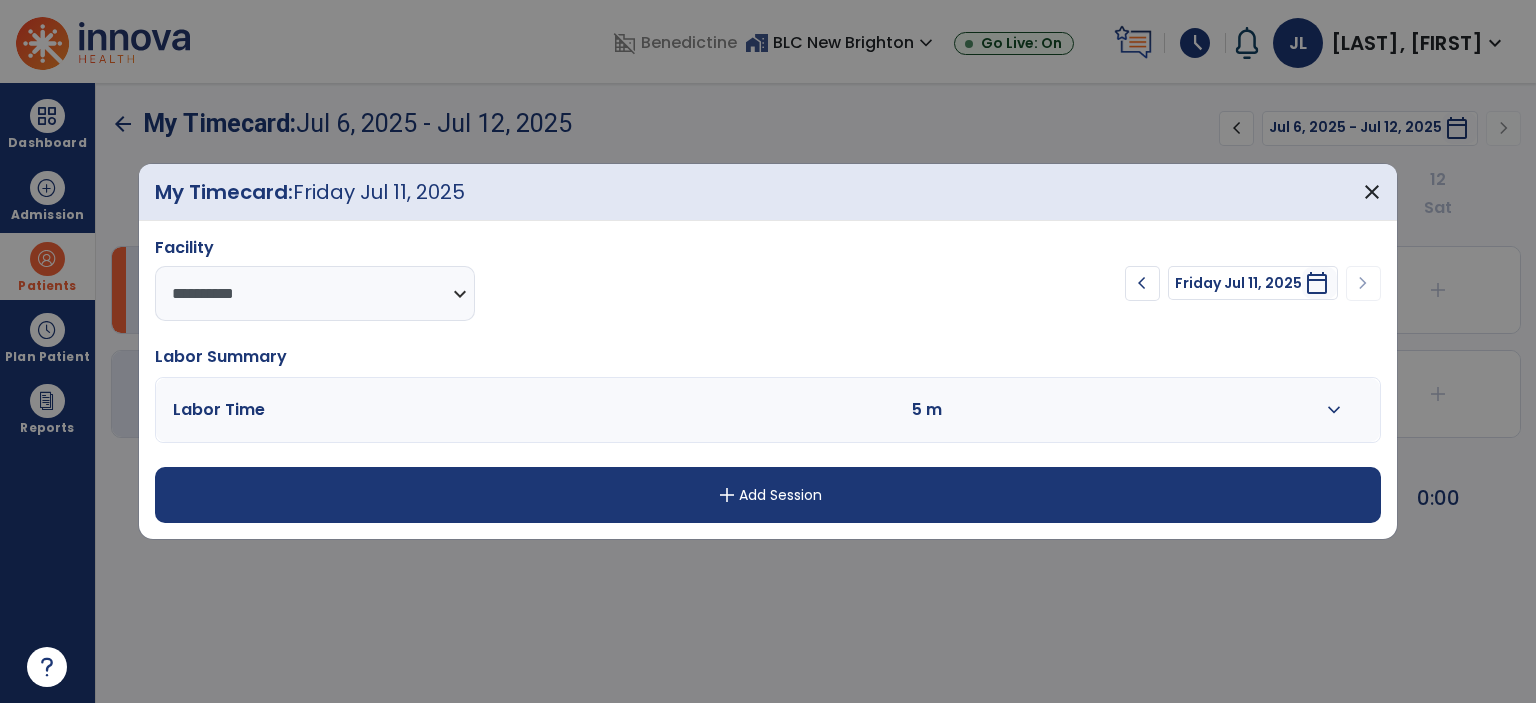 click on "expand_more" at bounding box center [1334, 410] 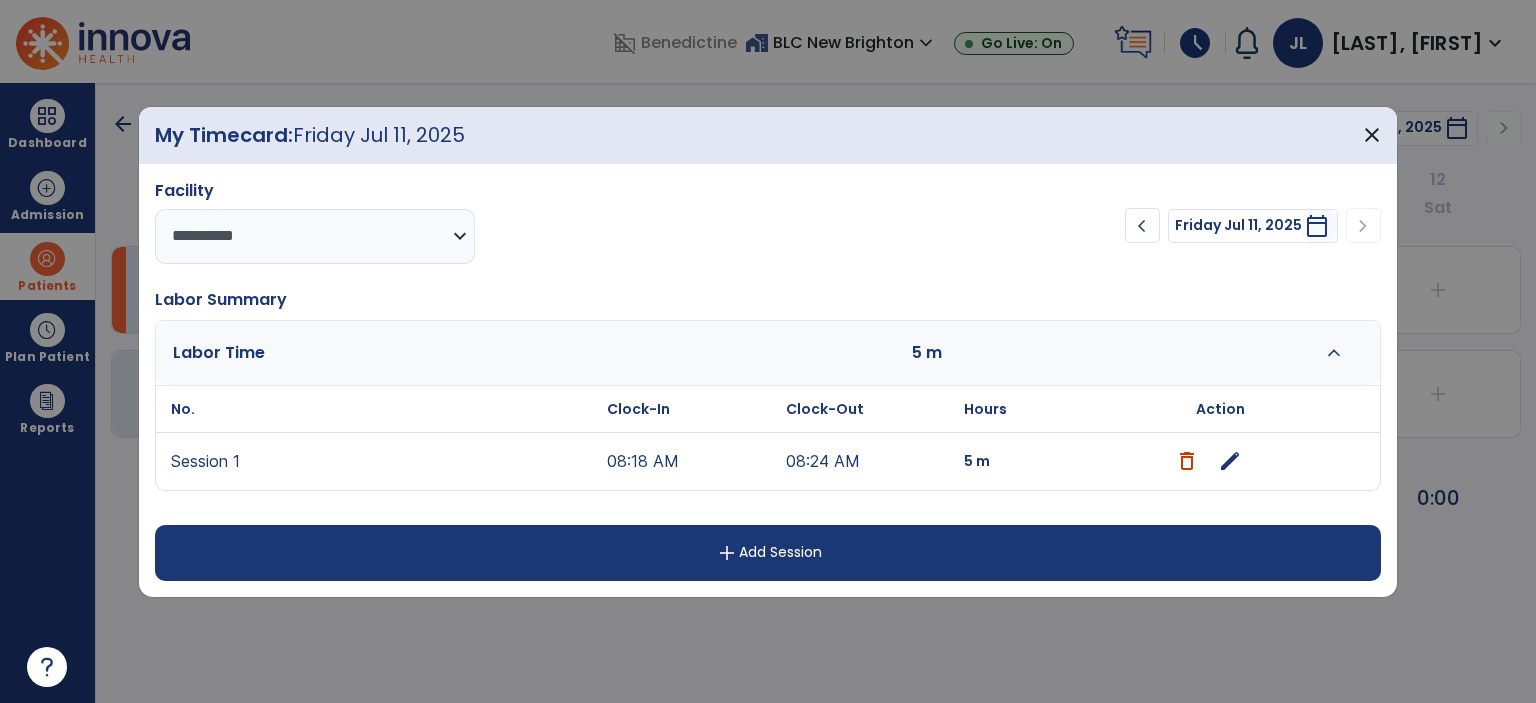click on "edit" at bounding box center (1220, 461) 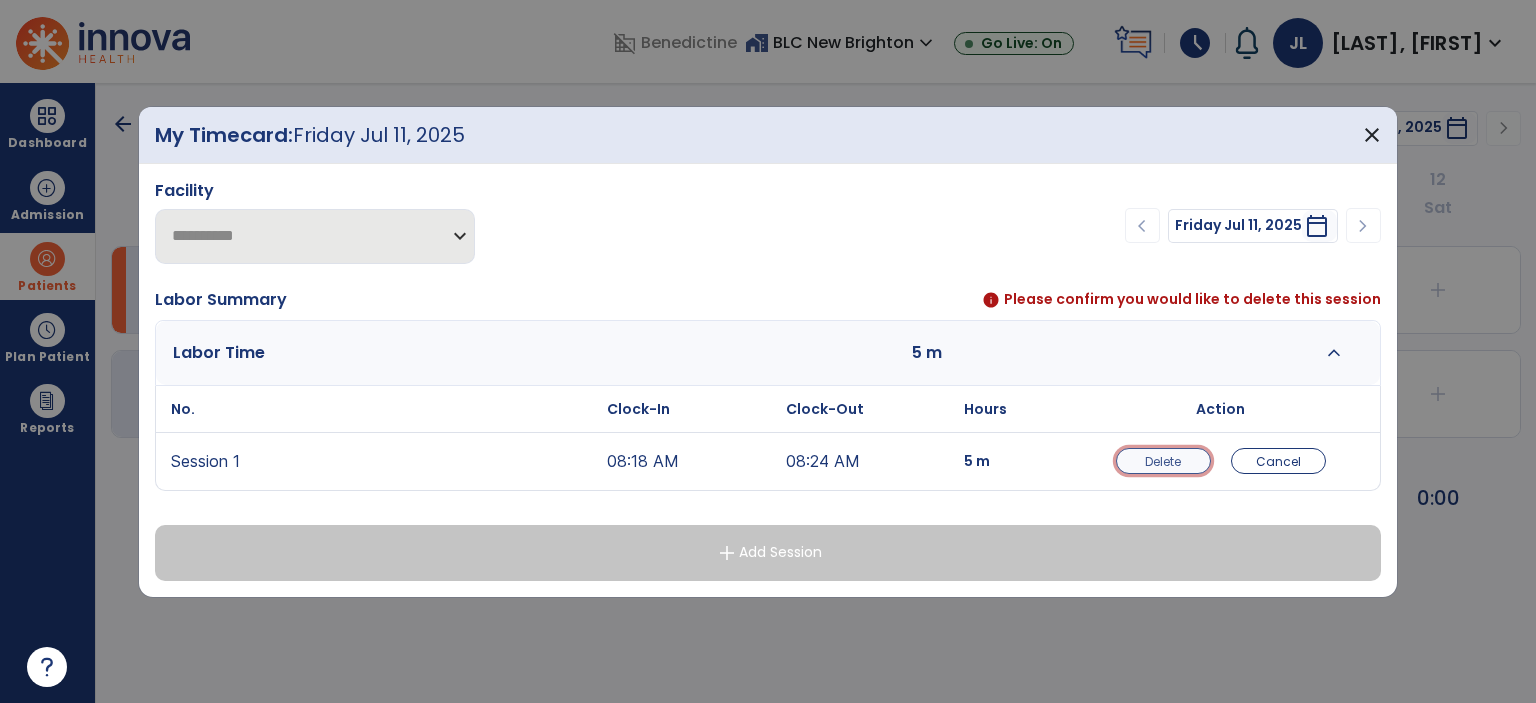 click on "Delete" at bounding box center [1163, 461] 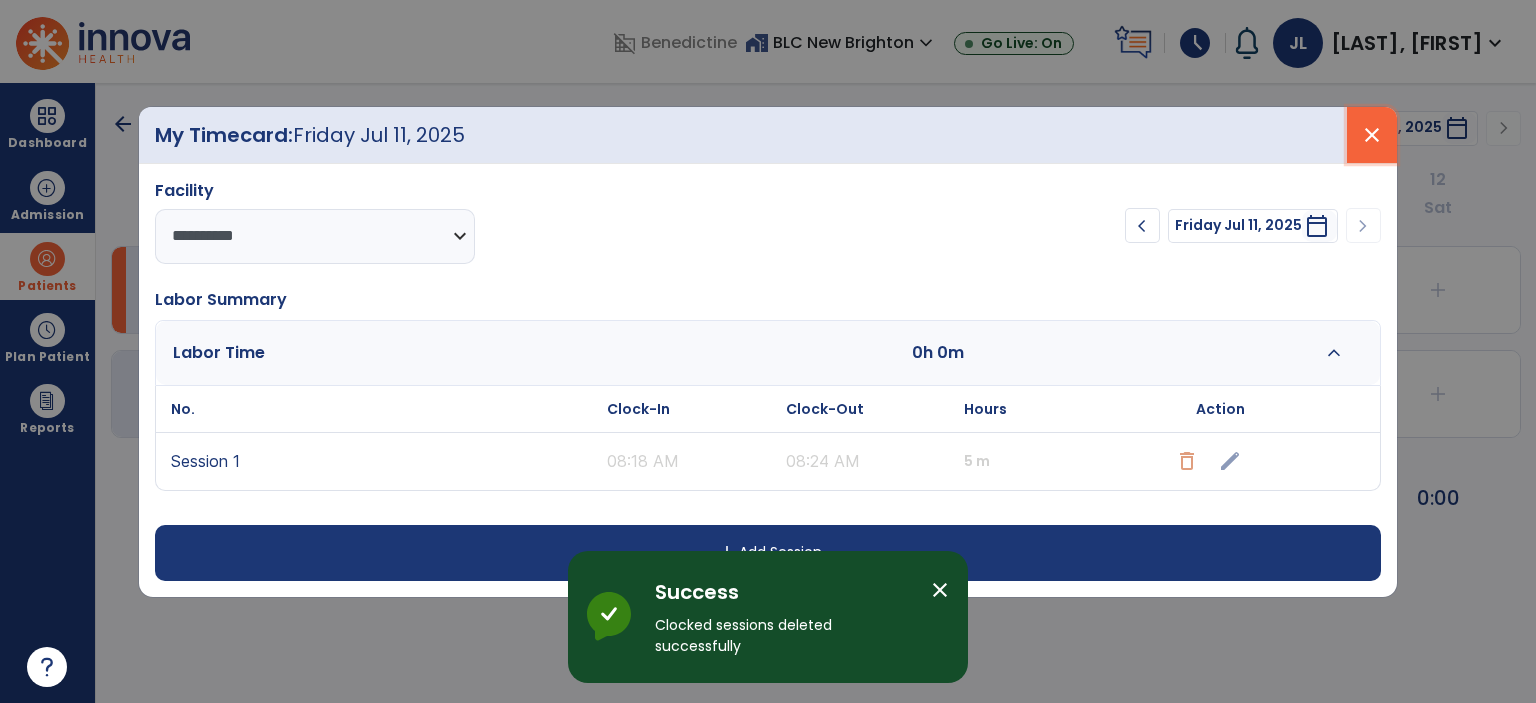 click on "close" at bounding box center (1372, 135) 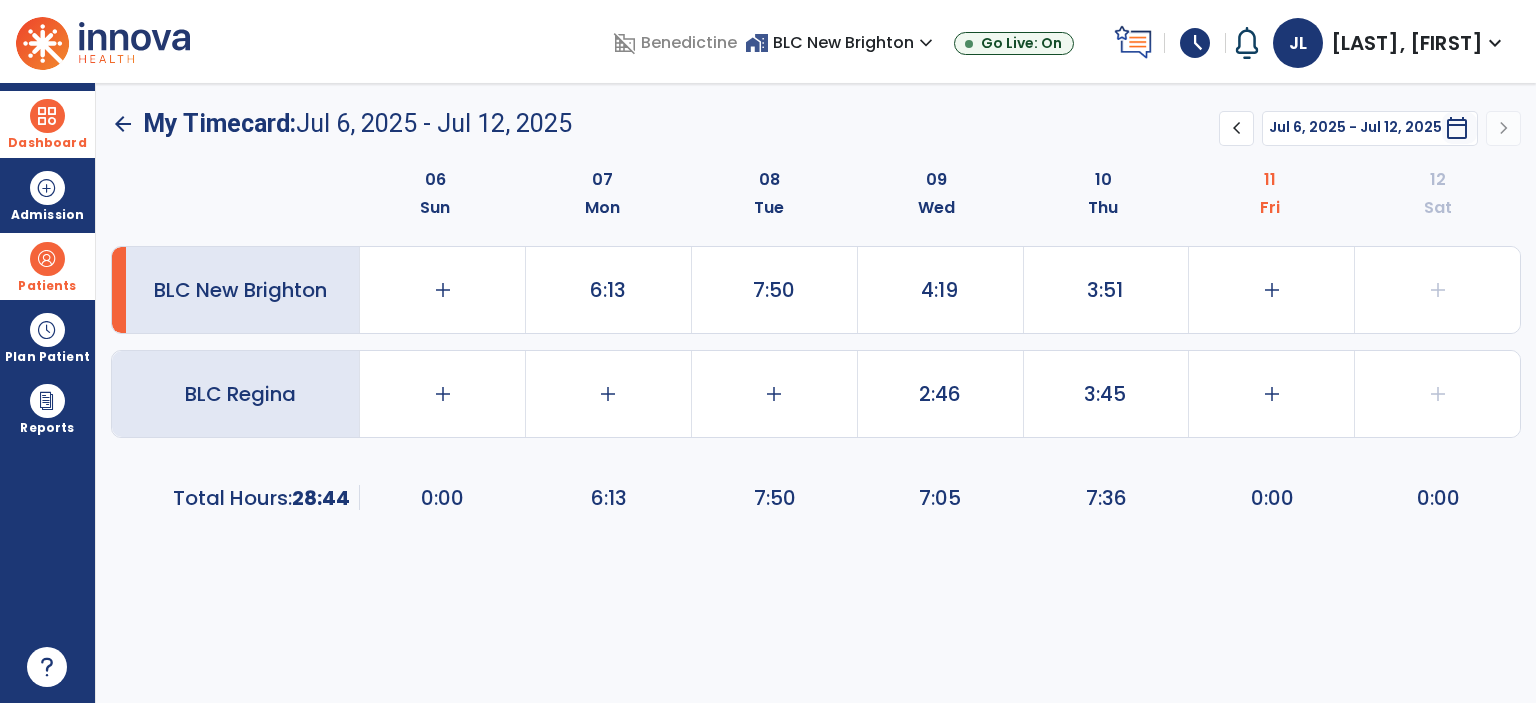 click at bounding box center [47, 116] 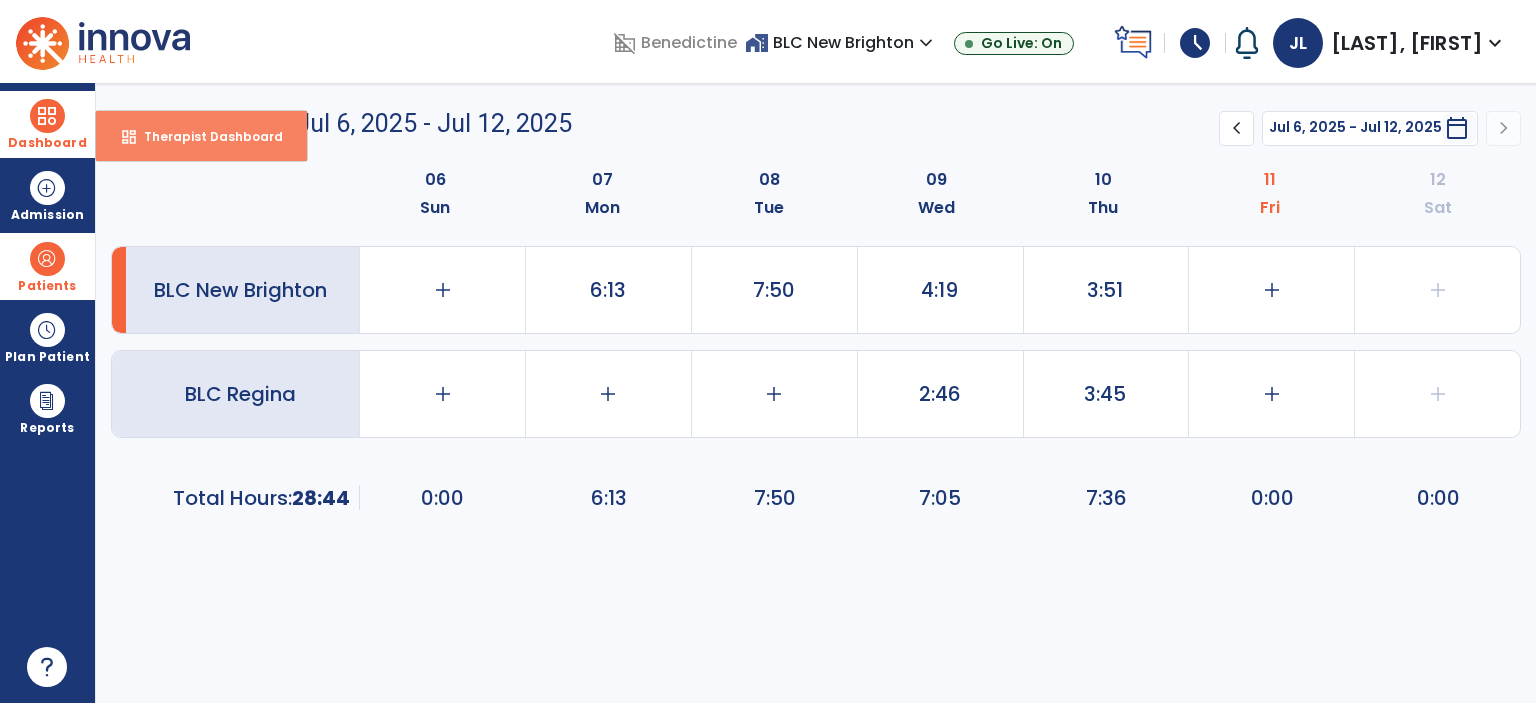 click on "Therapist Dashboard" at bounding box center [205, 136] 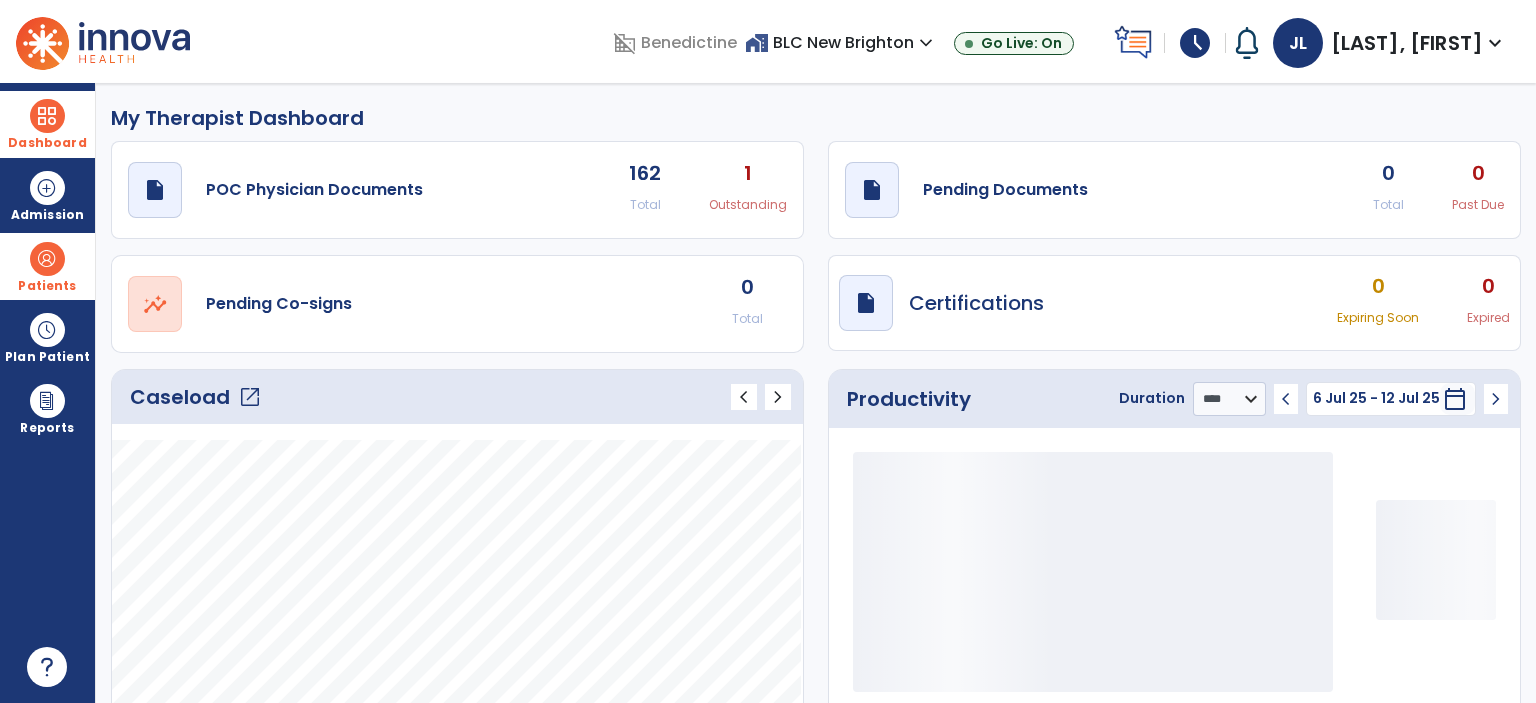 drag, startPoint x: 59, startPoint y: 274, endPoint x: 70, endPoint y: 277, distance: 11.401754 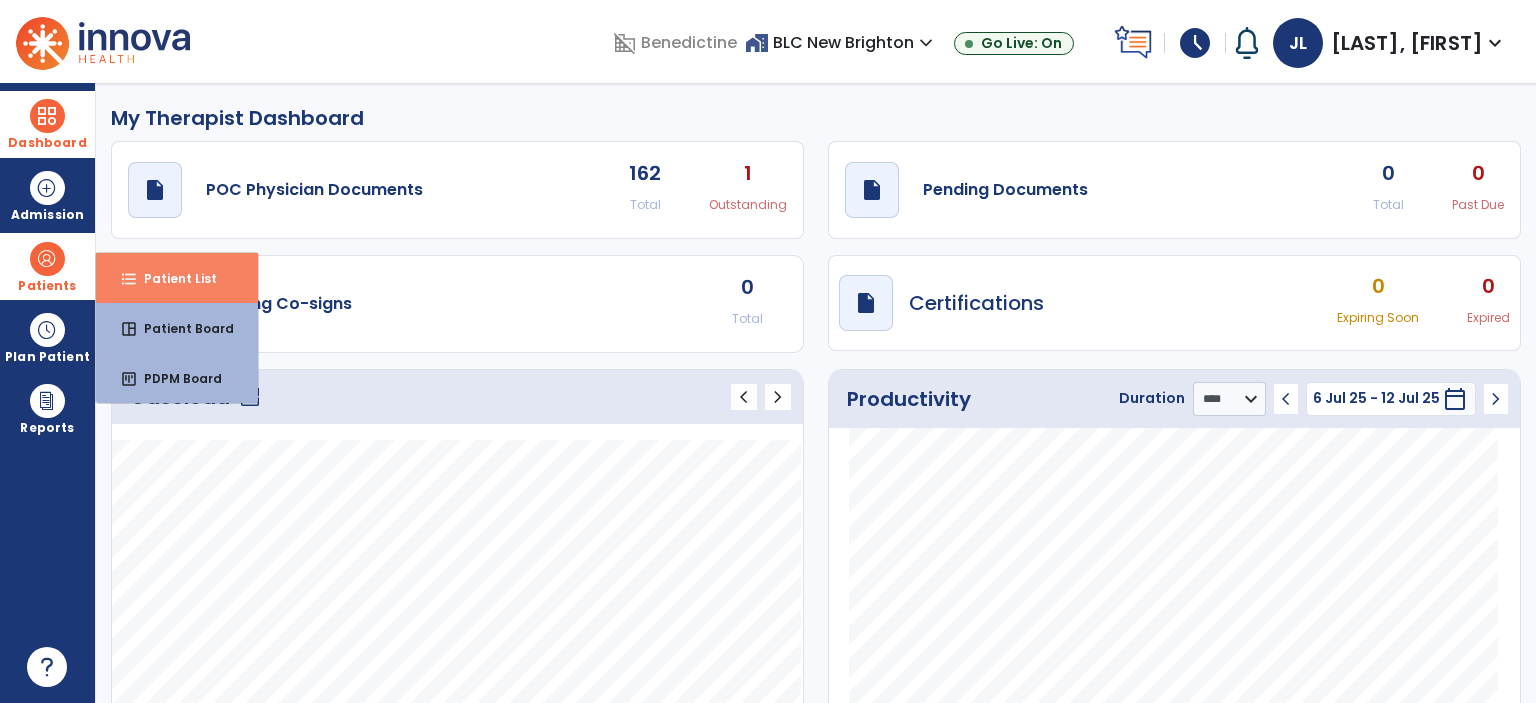 click on "Patient List" at bounding box center [172, 278] 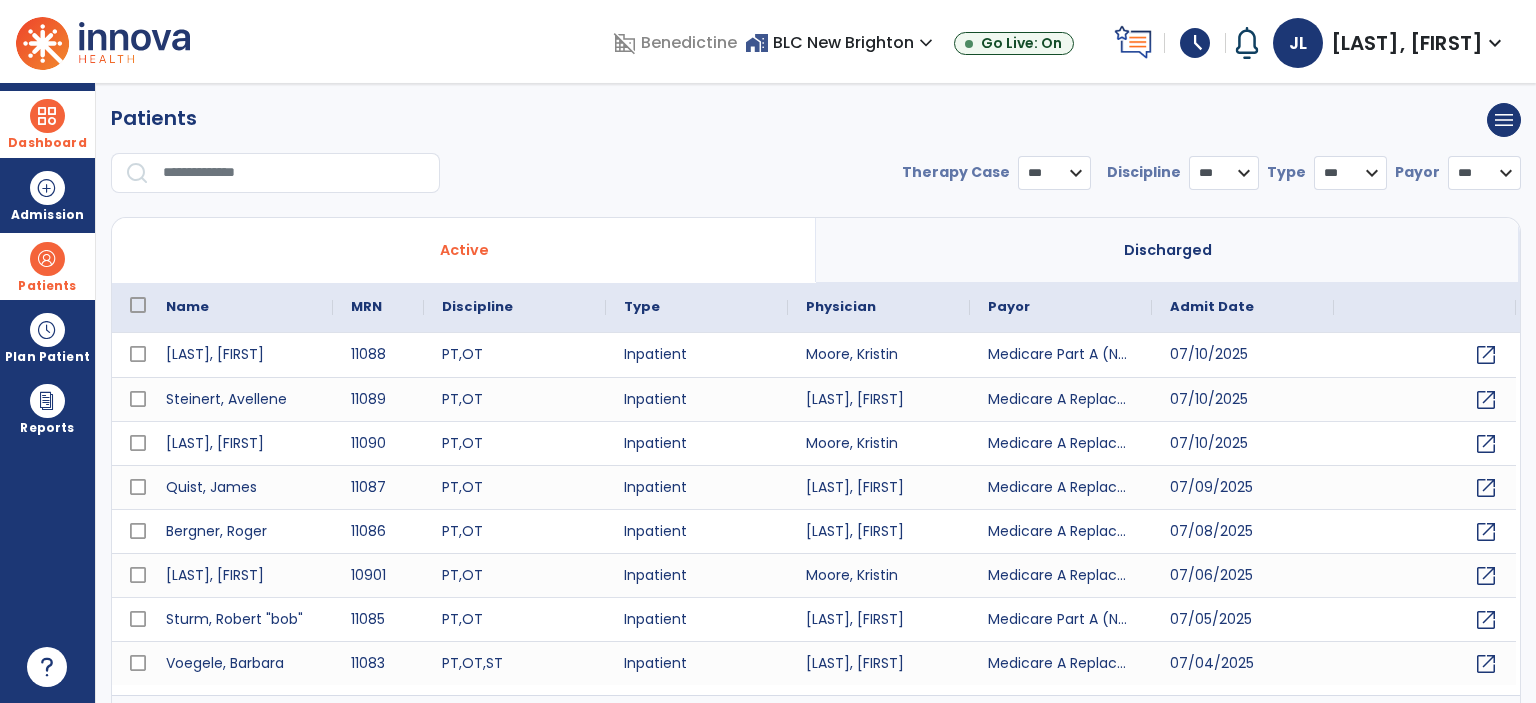 select on "***" 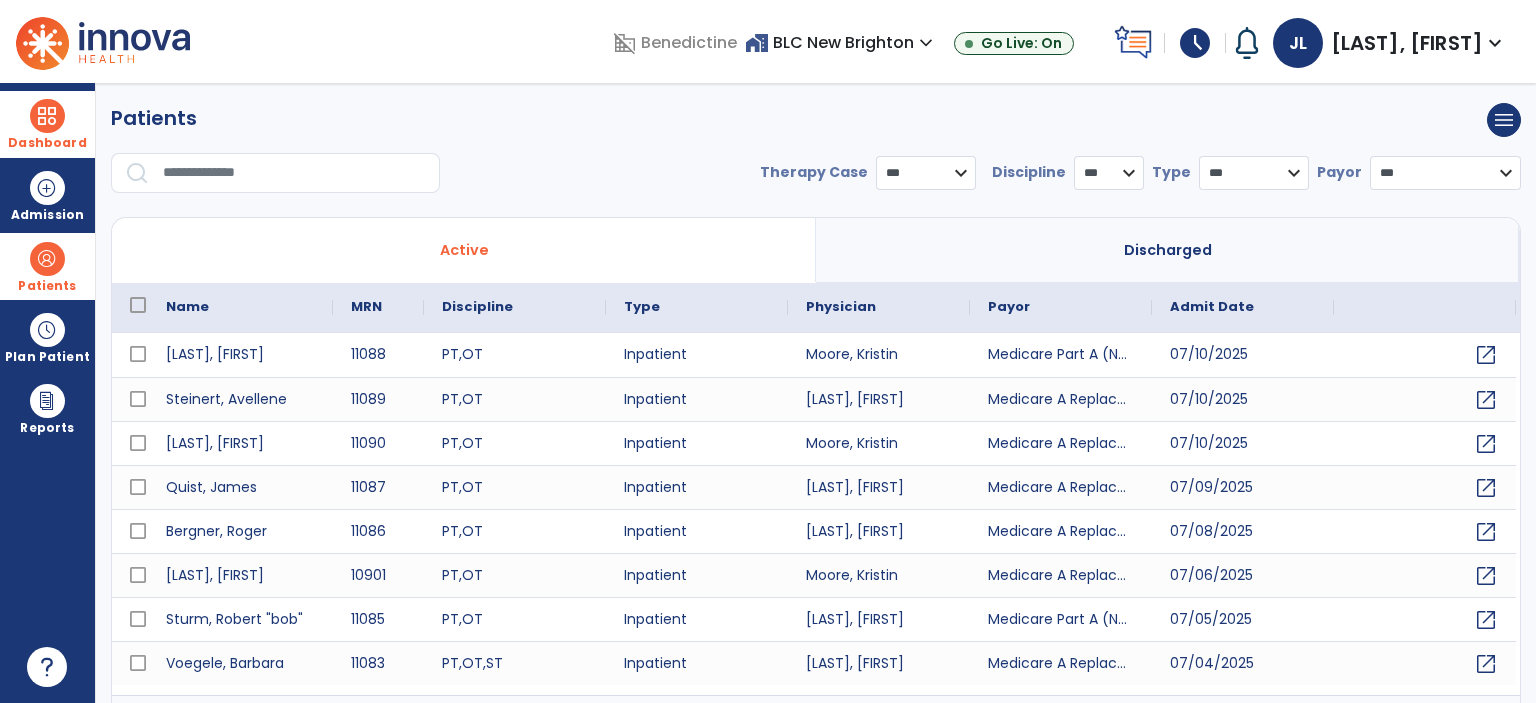 click on "*** **** ******" at bounding box center [926, 173] 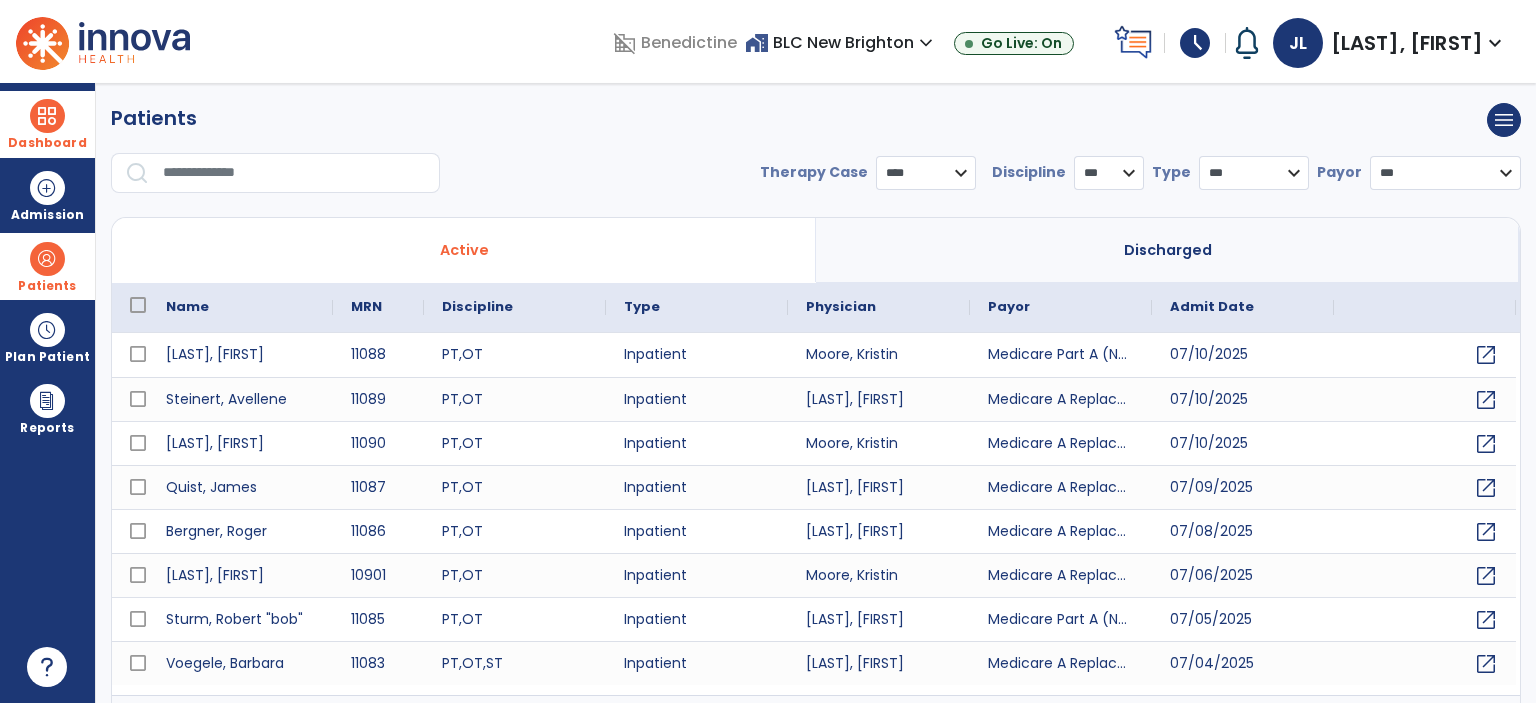 click on "*** **** ******" at bounding box center (926, 173) 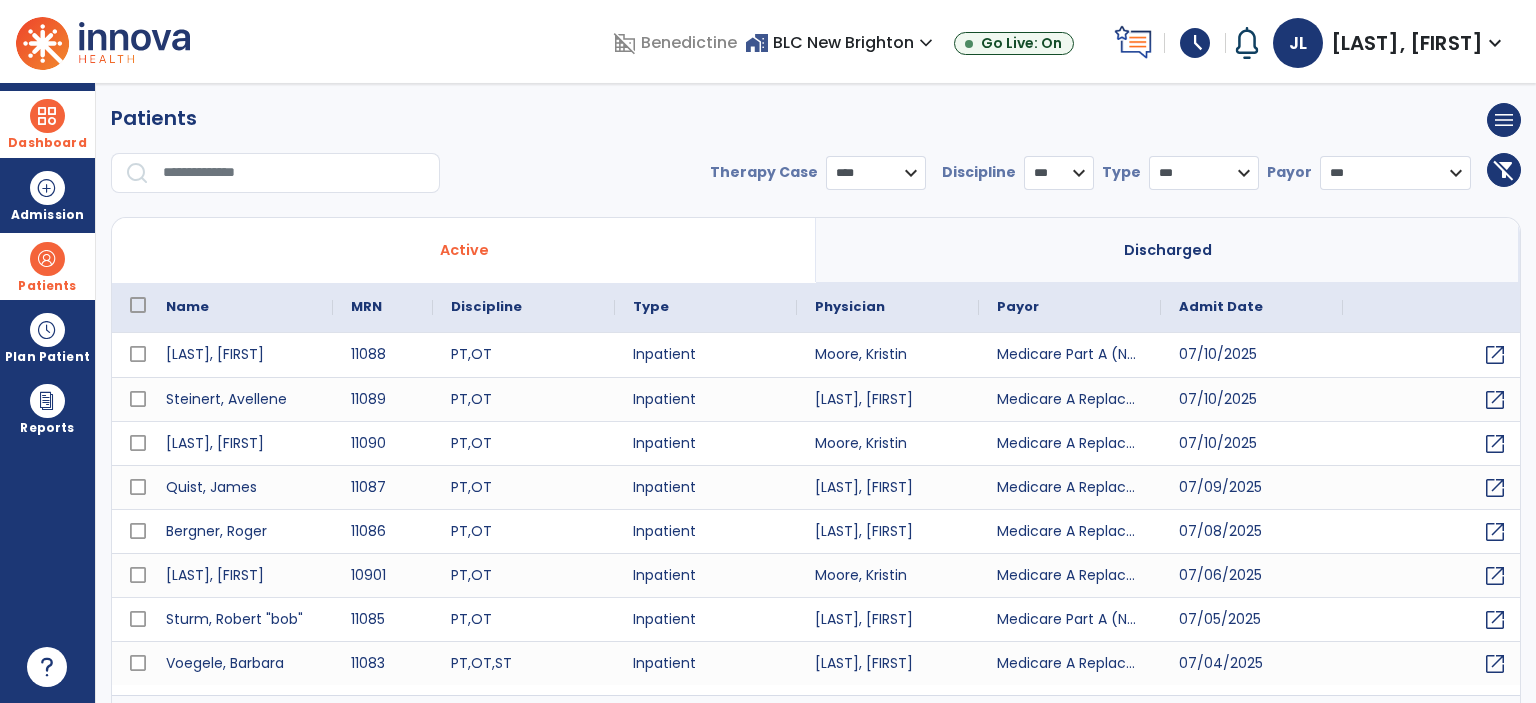 click on "* *** ** ** **" at bounding box center (1059, 173) 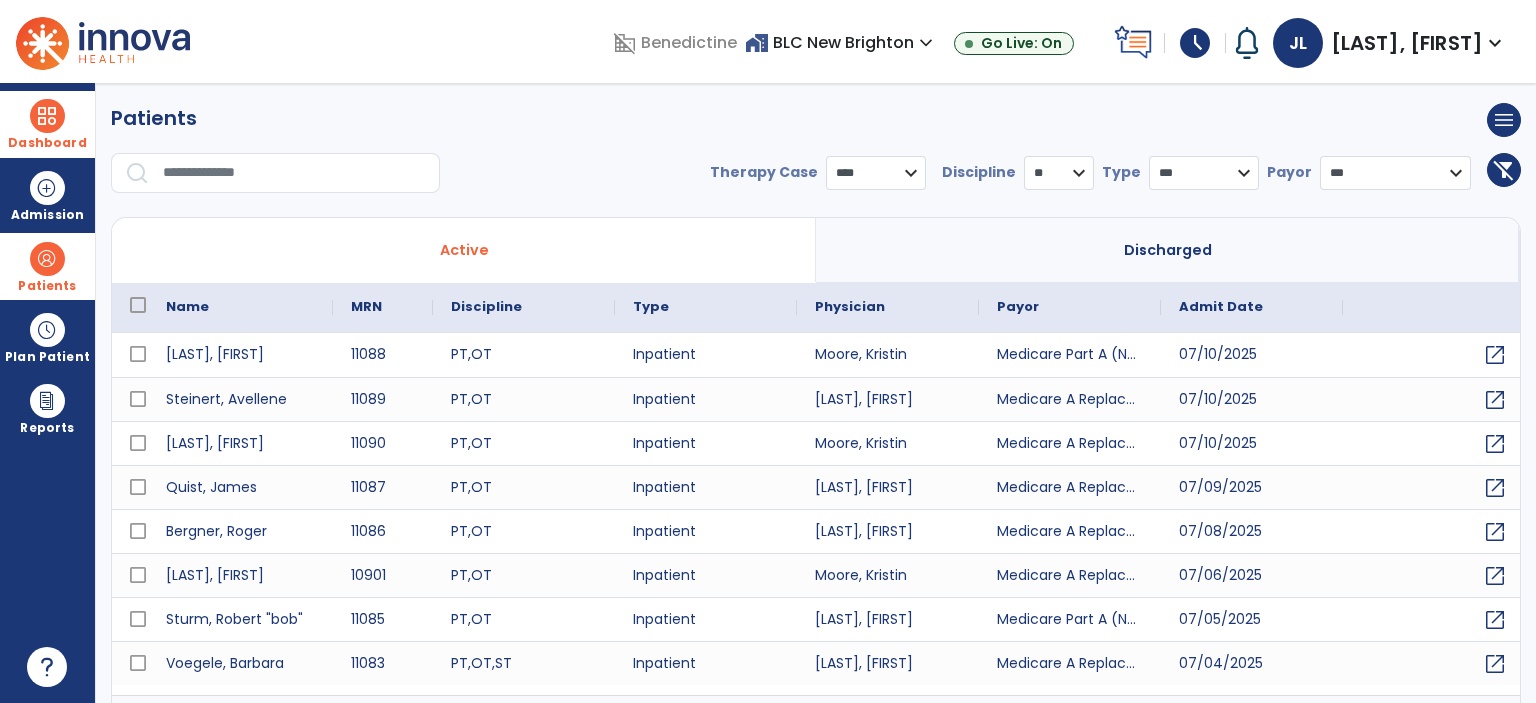 click on "* *** ** ** **" at bounding box center [1059, 173] 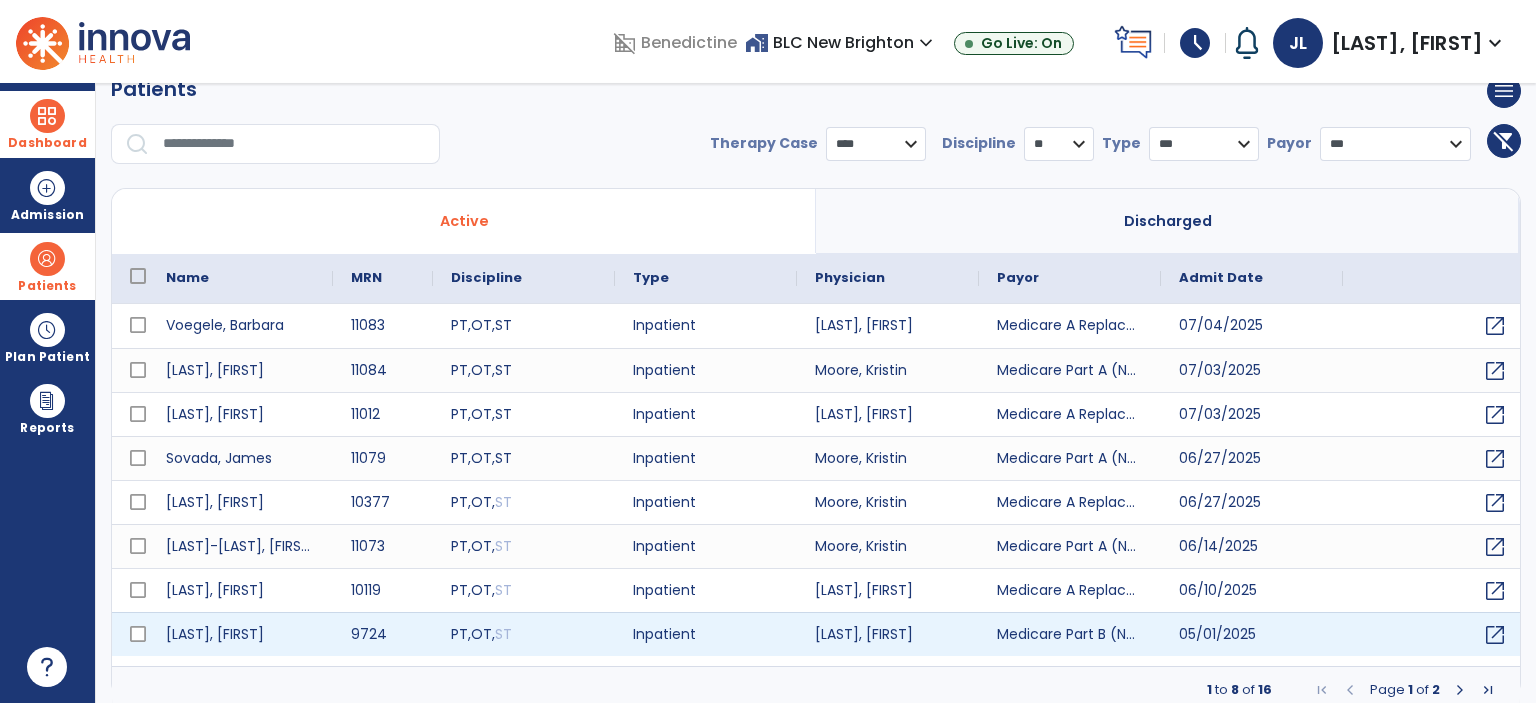 scroll, scrollTop: 38, scrollLeft: 0, axis: vertical 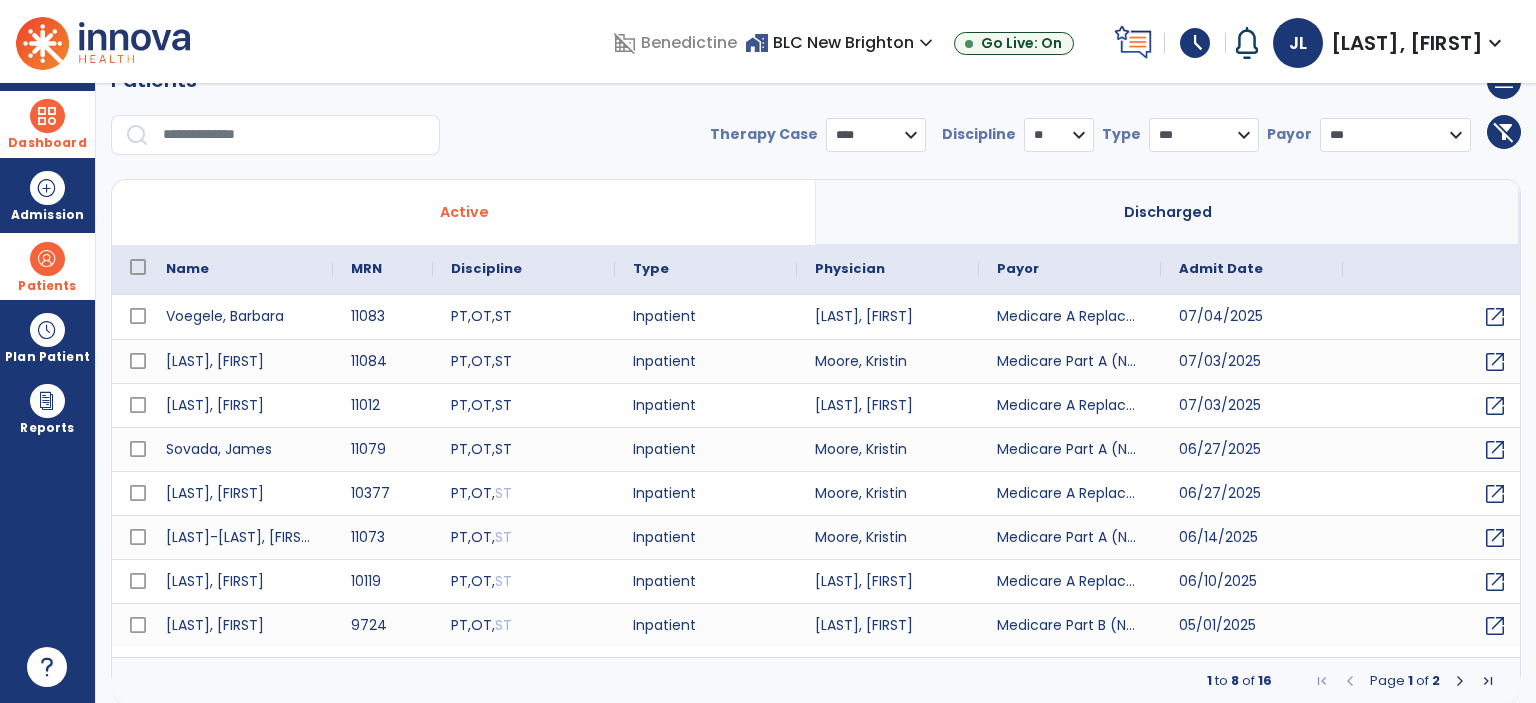 click at bounding box center (1460, 681) 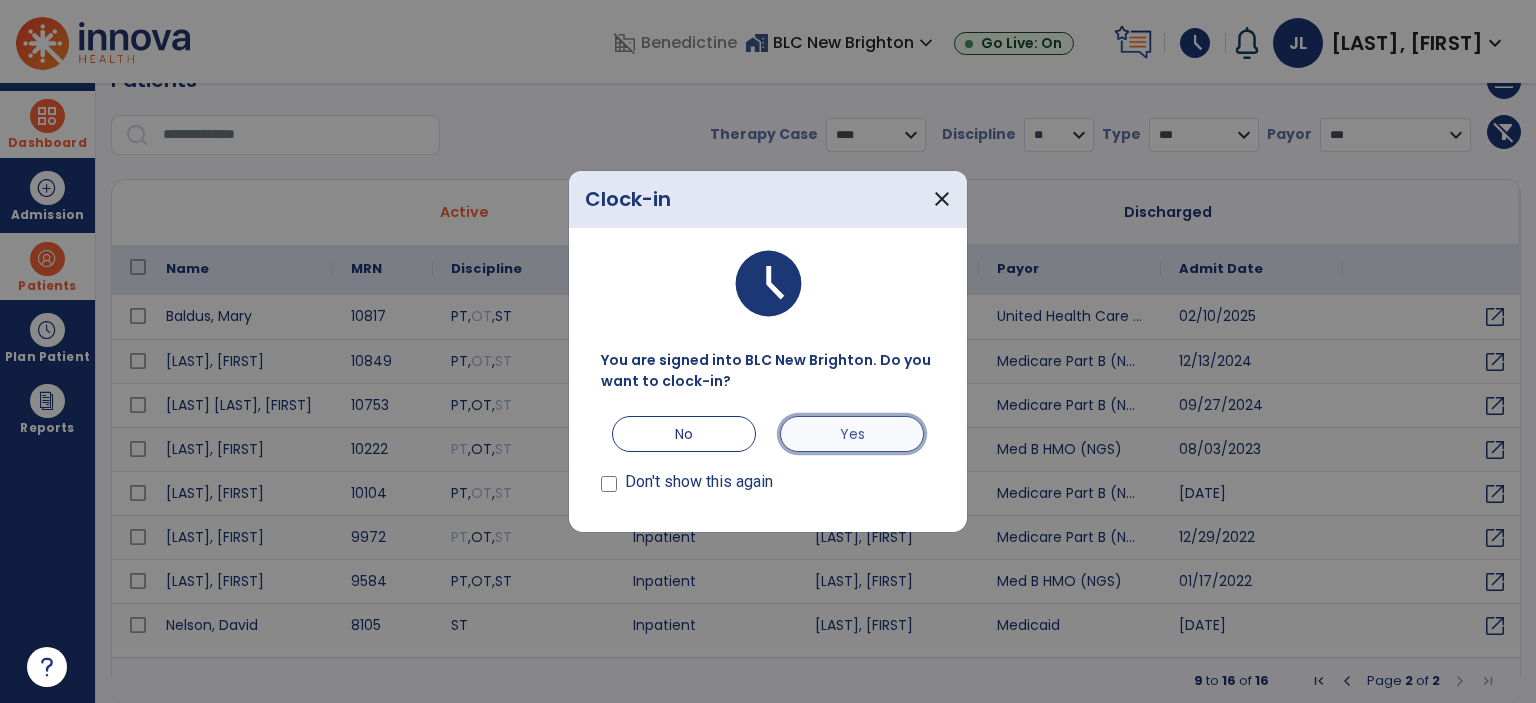 click on "Yes" at bounding box center (852, 434) 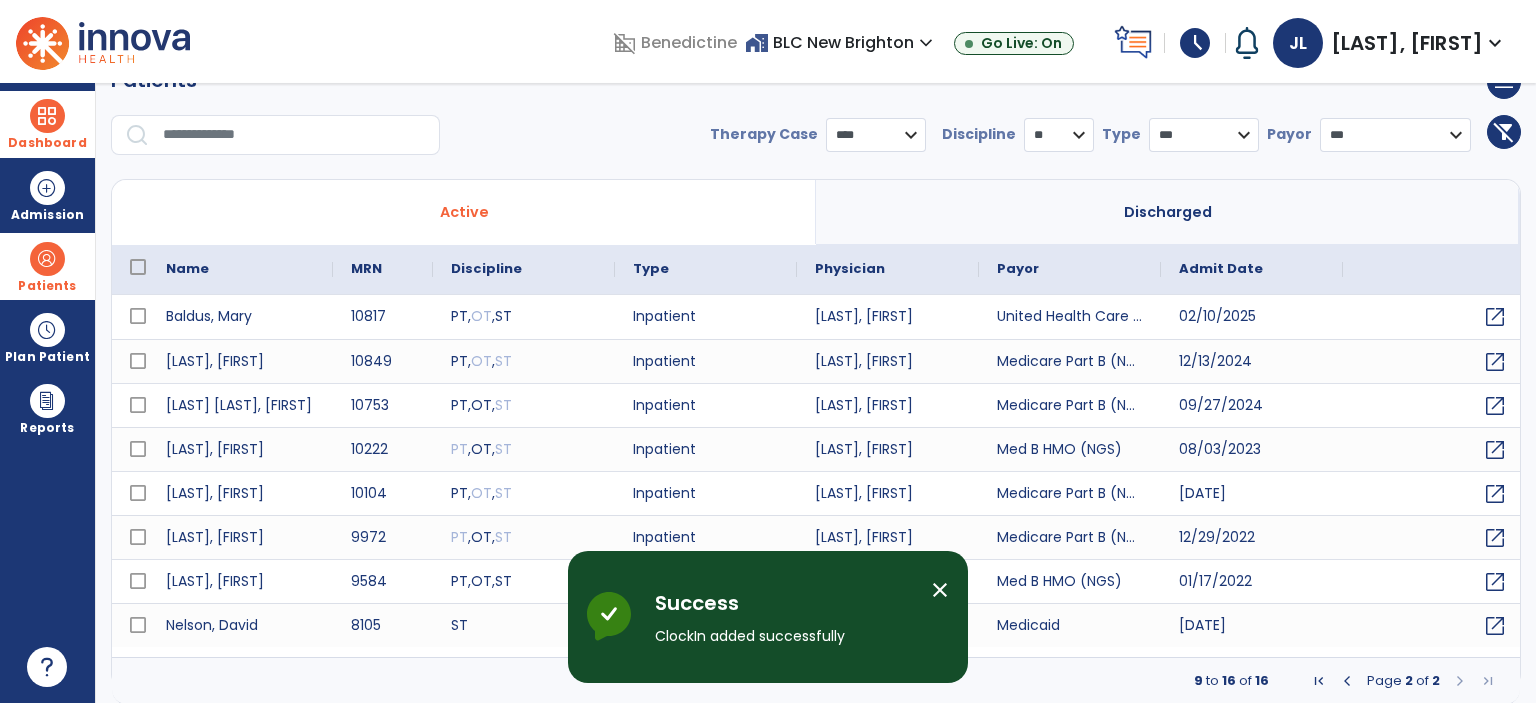 click at bounding box center (47, 259) 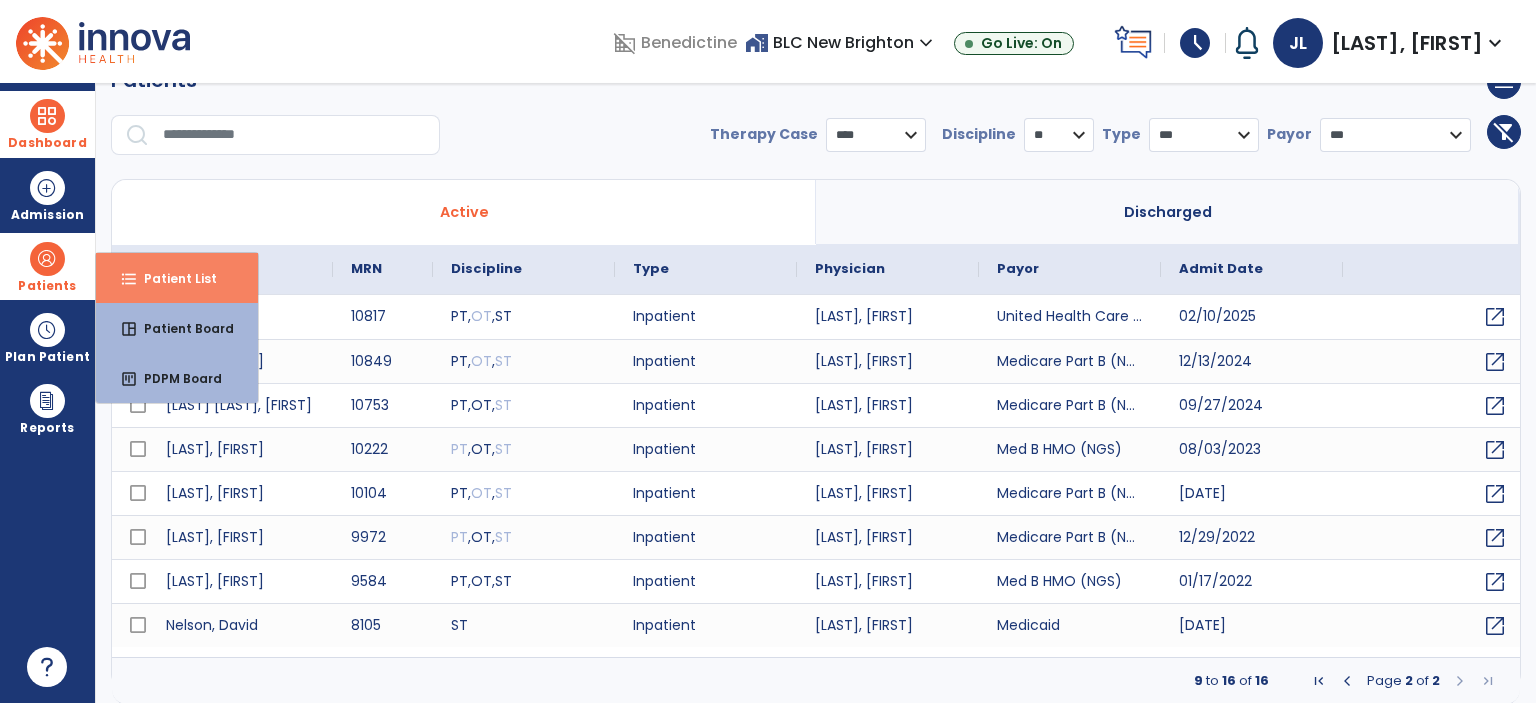click on "format_list_bulleted  Patient List" at bounding box center [177, 278] 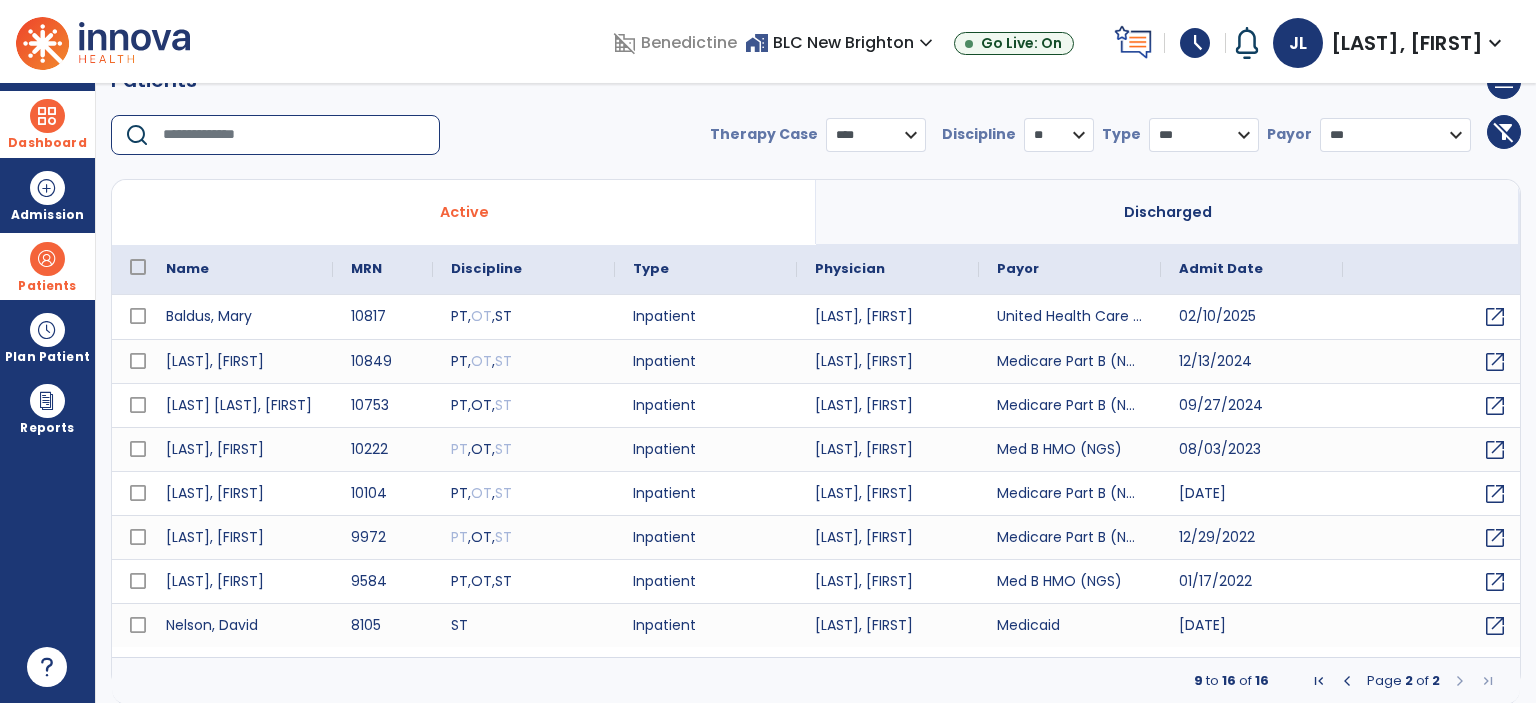click at bounding box center (294, 135) 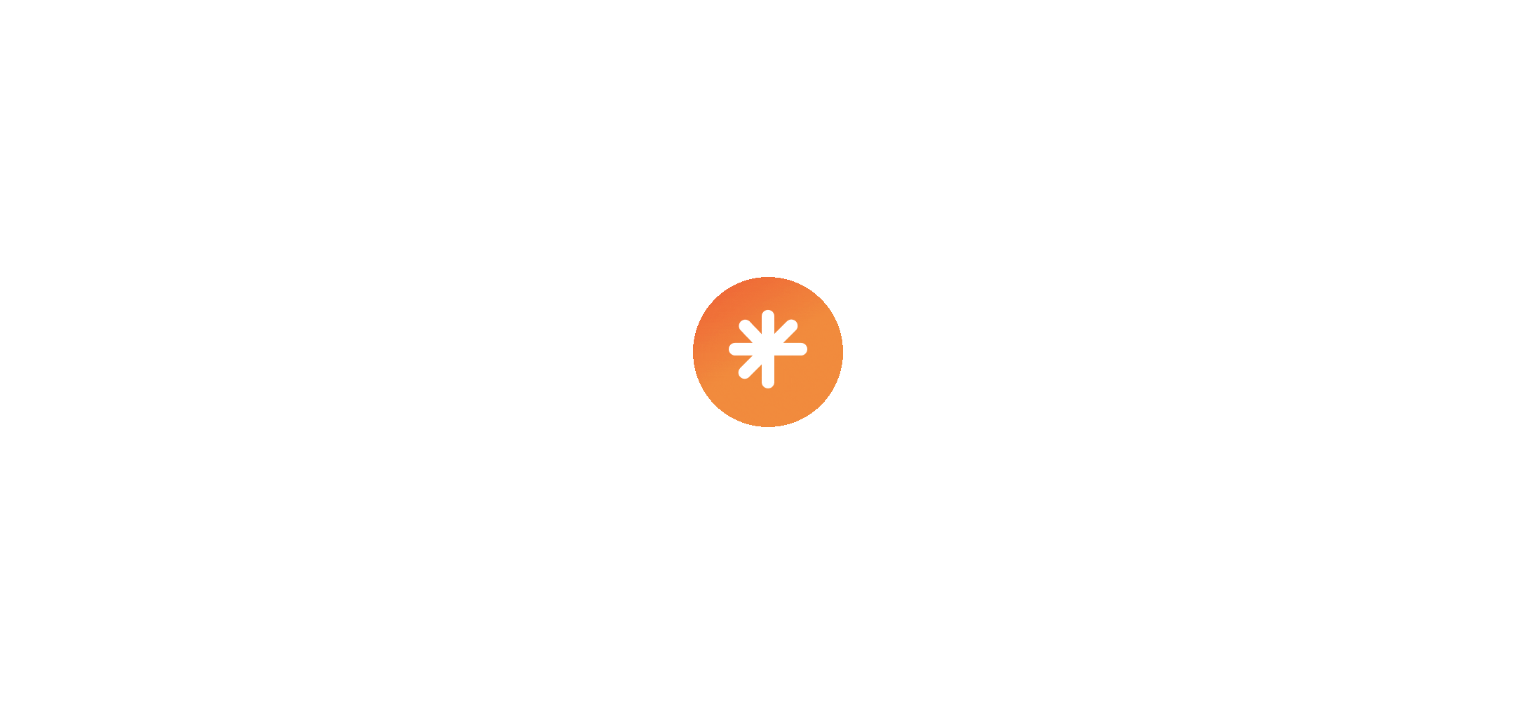 scroll, scrollTop: 0, scrollLeft: 0, axis: both 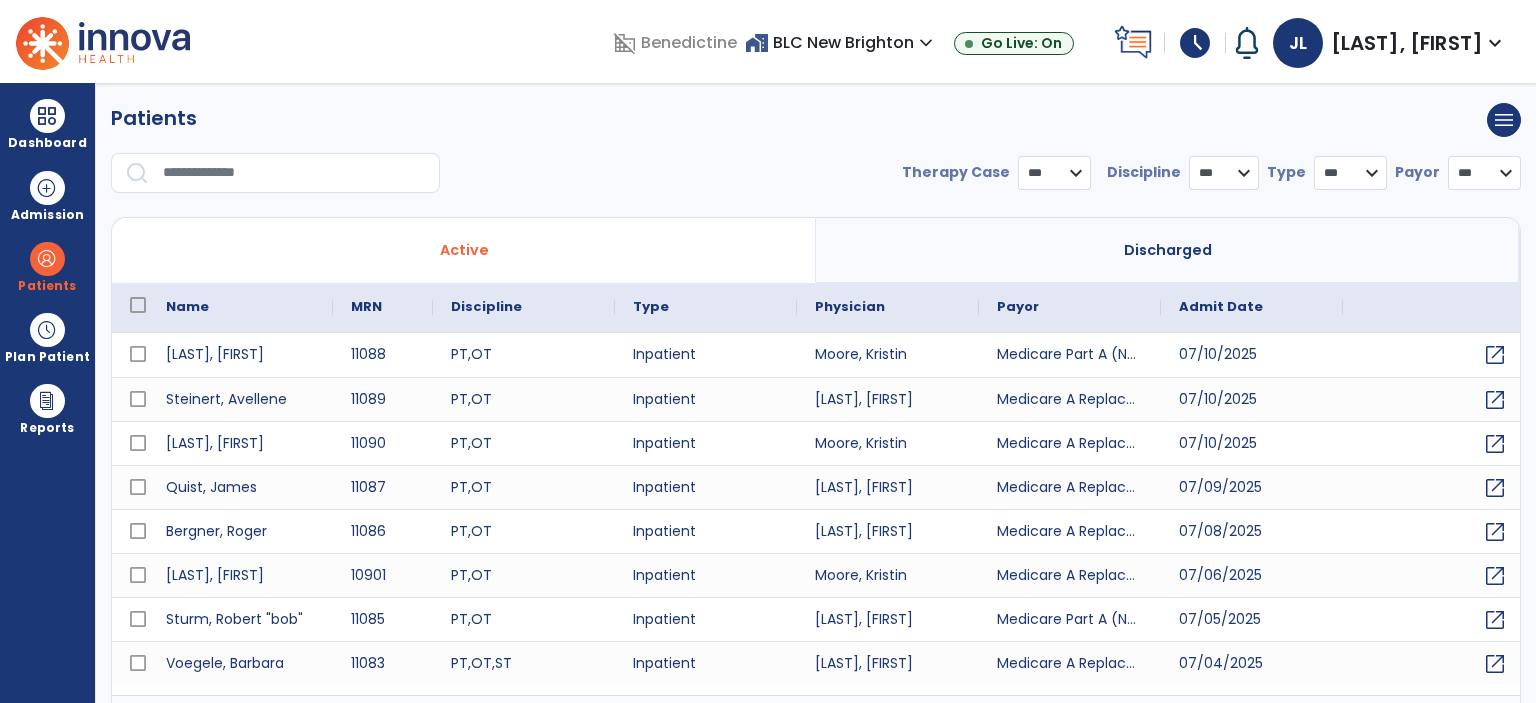 select on "***" 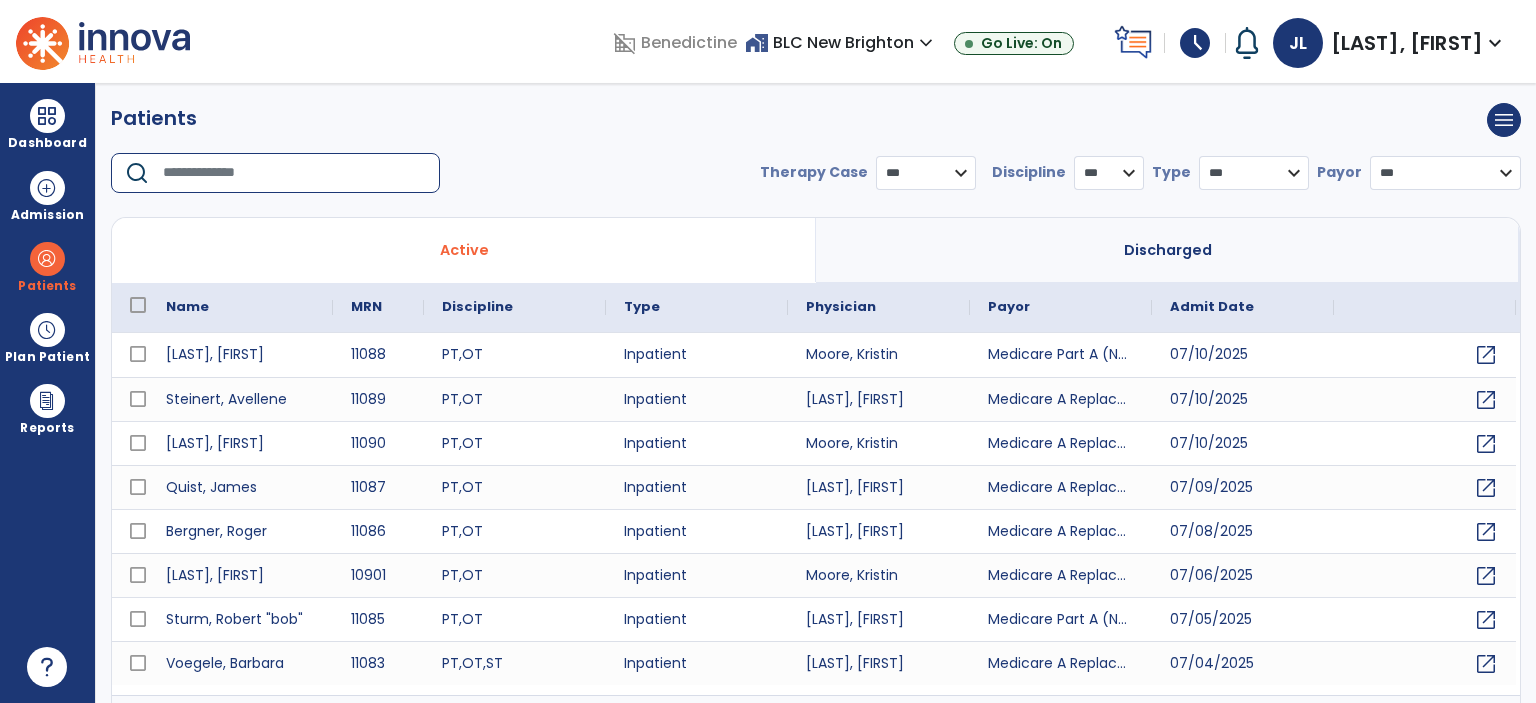 click at bounding box center (294, 173) 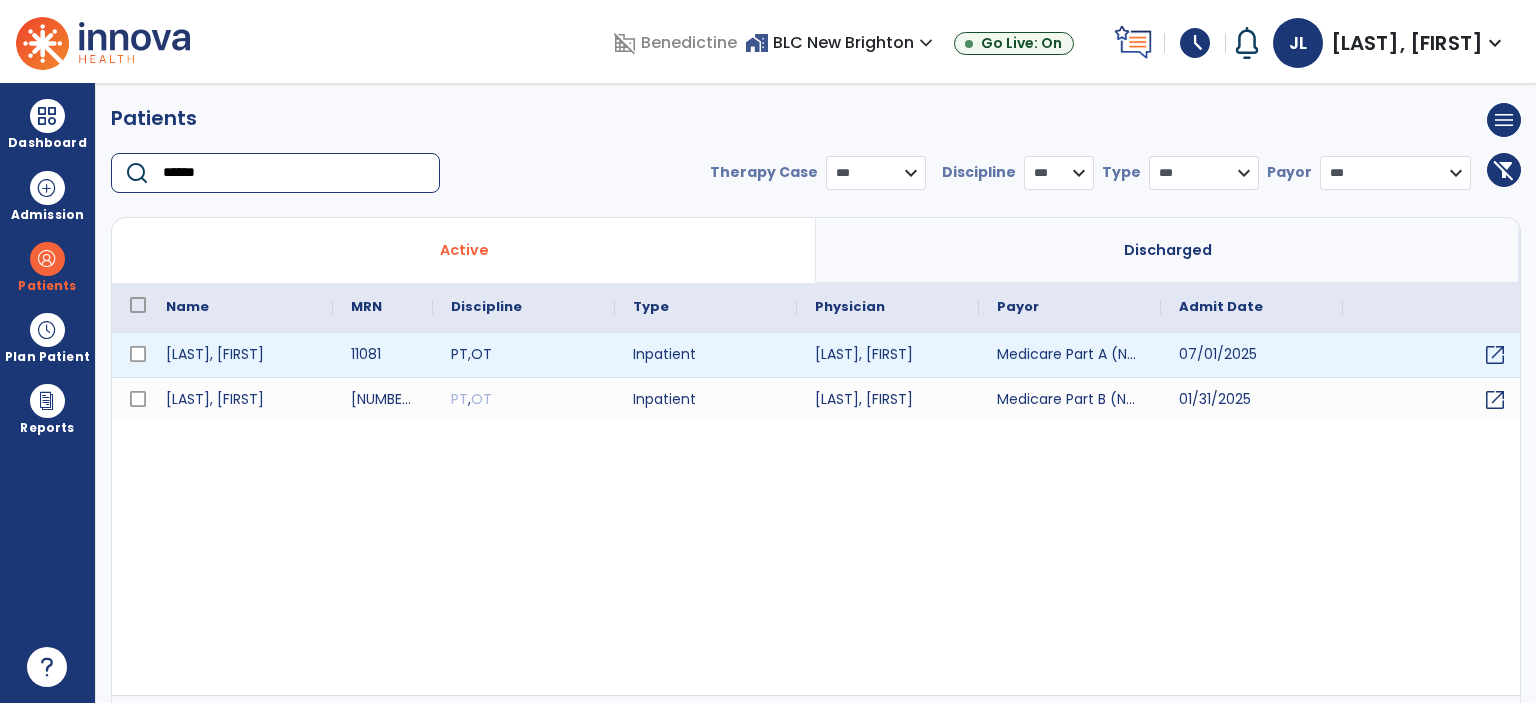 type on "******" 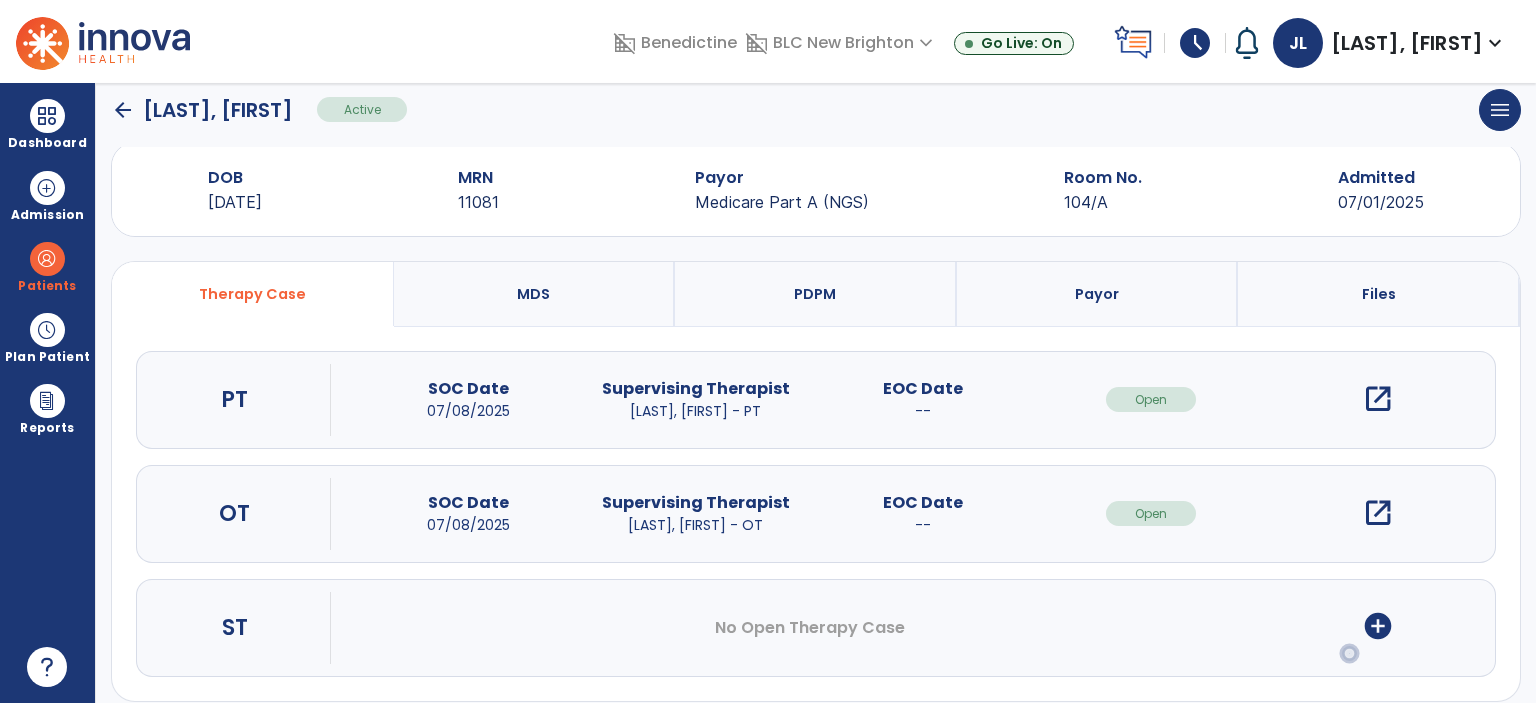 scroll, scrollTop: 54, scrollLeft: 0, axis: vertical 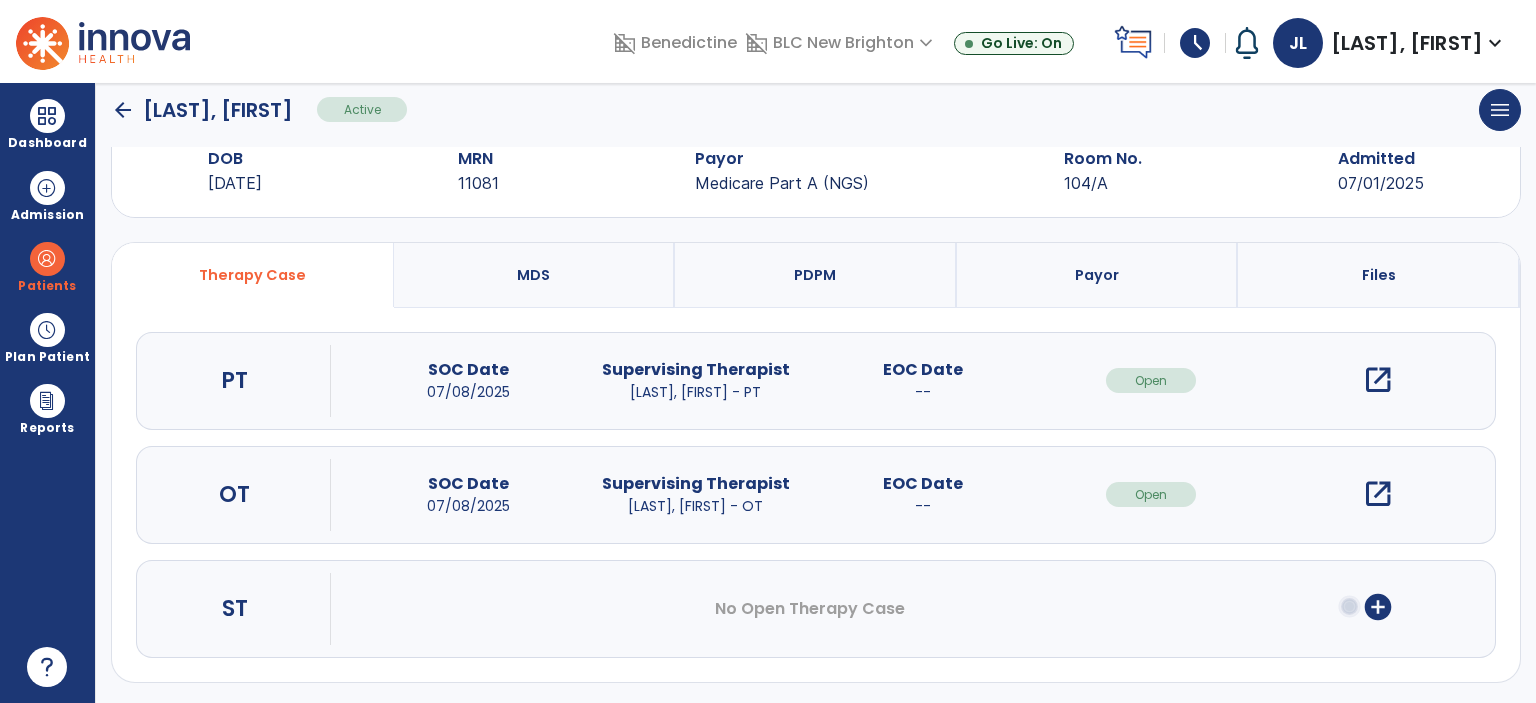 click on "add_circle" at bounding box center (1378, 607) 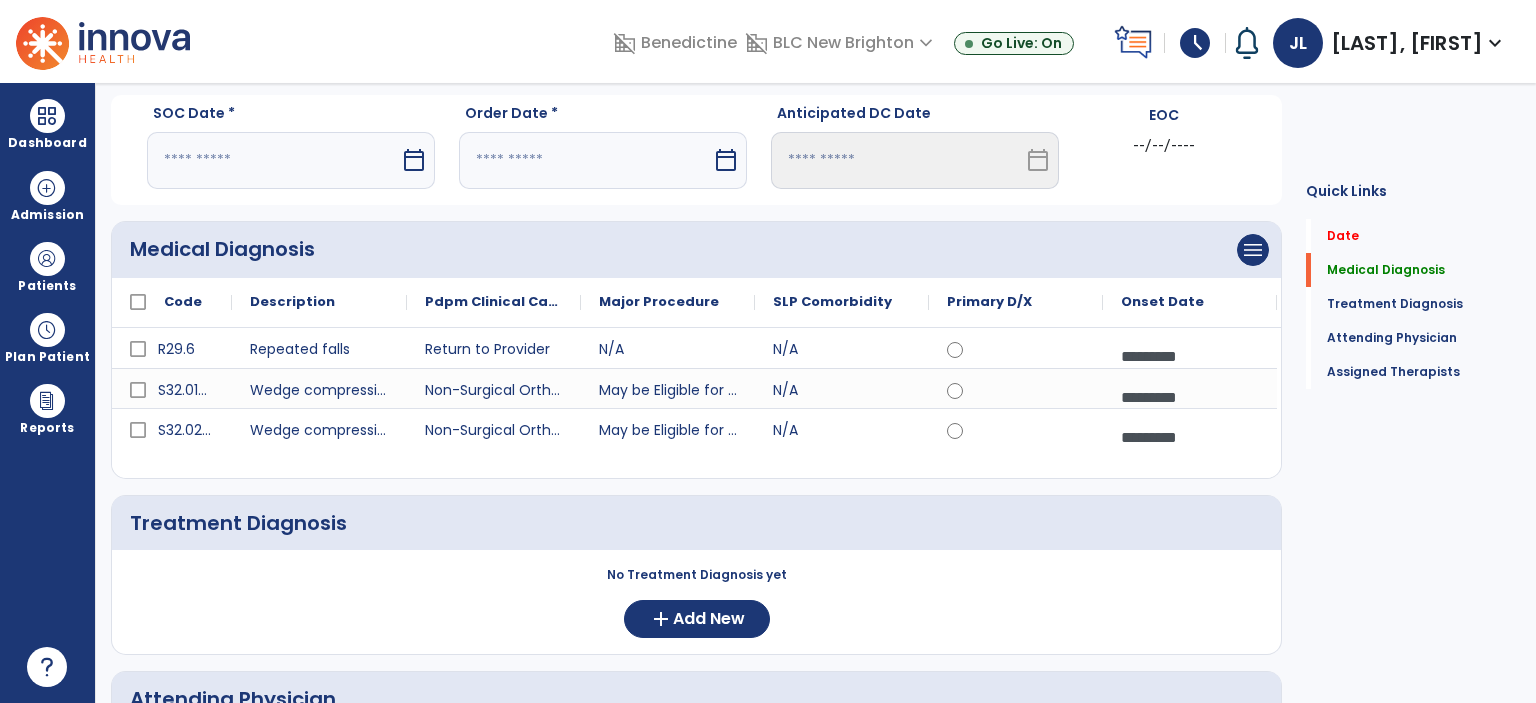 click on "calendar_today" at bounding box center [416, 160] 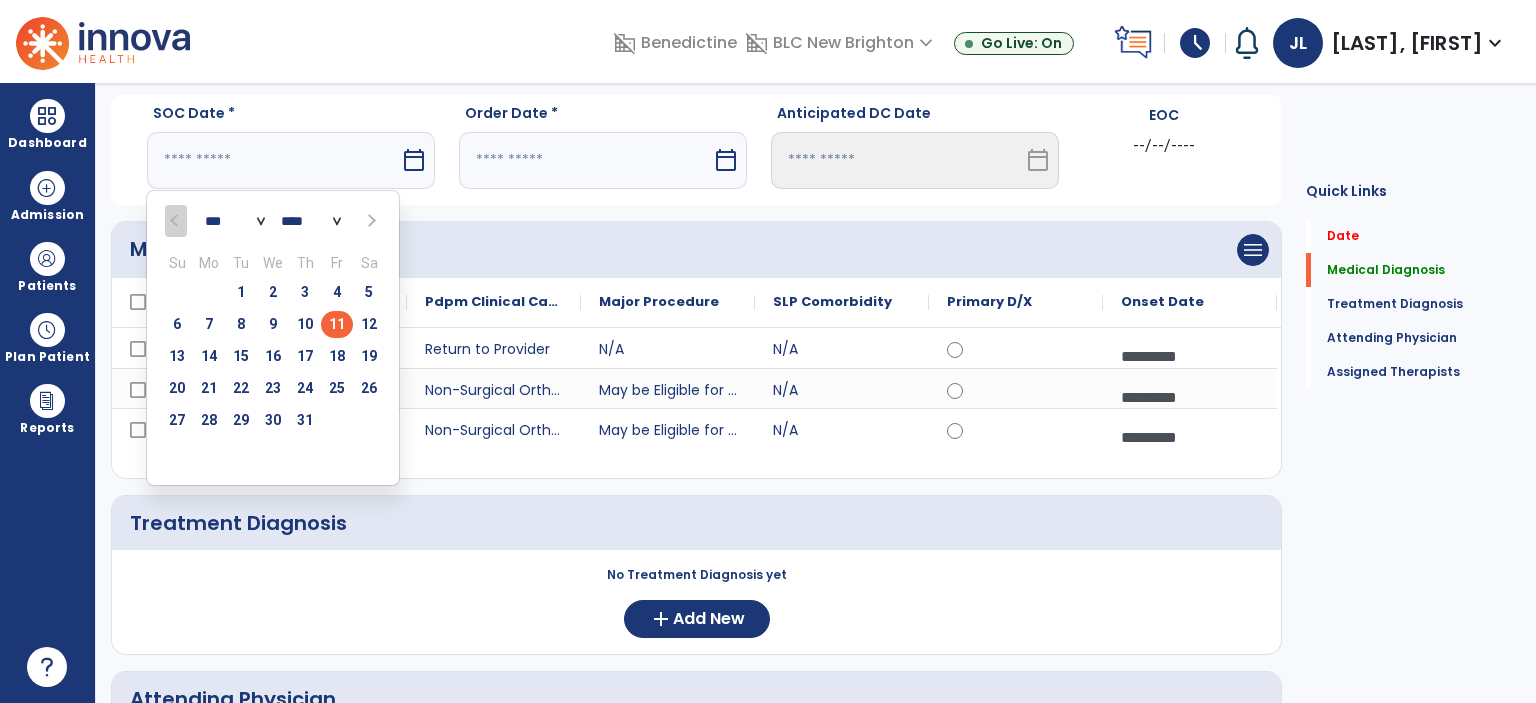 click on "11" at bounding box center [337, 324] 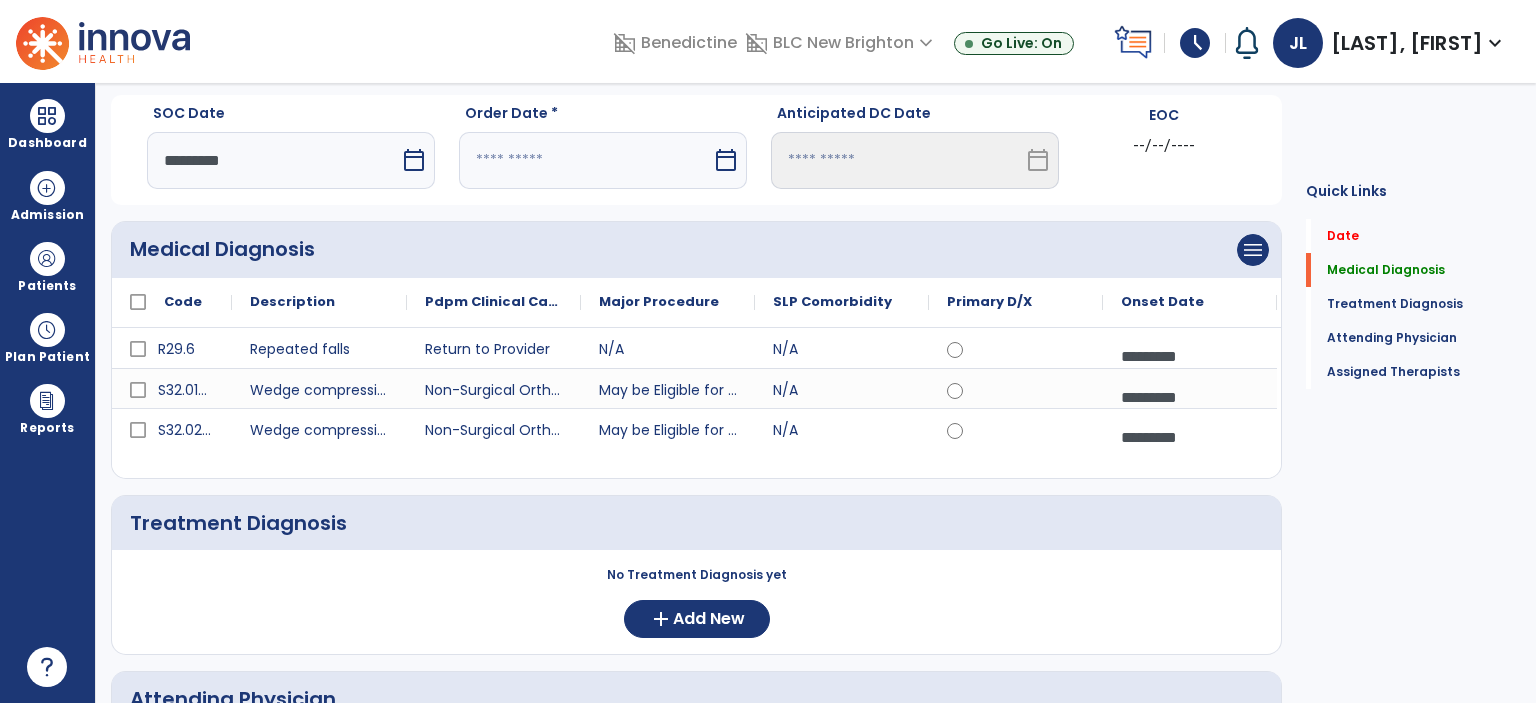 drag, startPoint x: 509, startPoint y: 162, endPoint x: 540, endPoint y: 183, distance: 37.44329 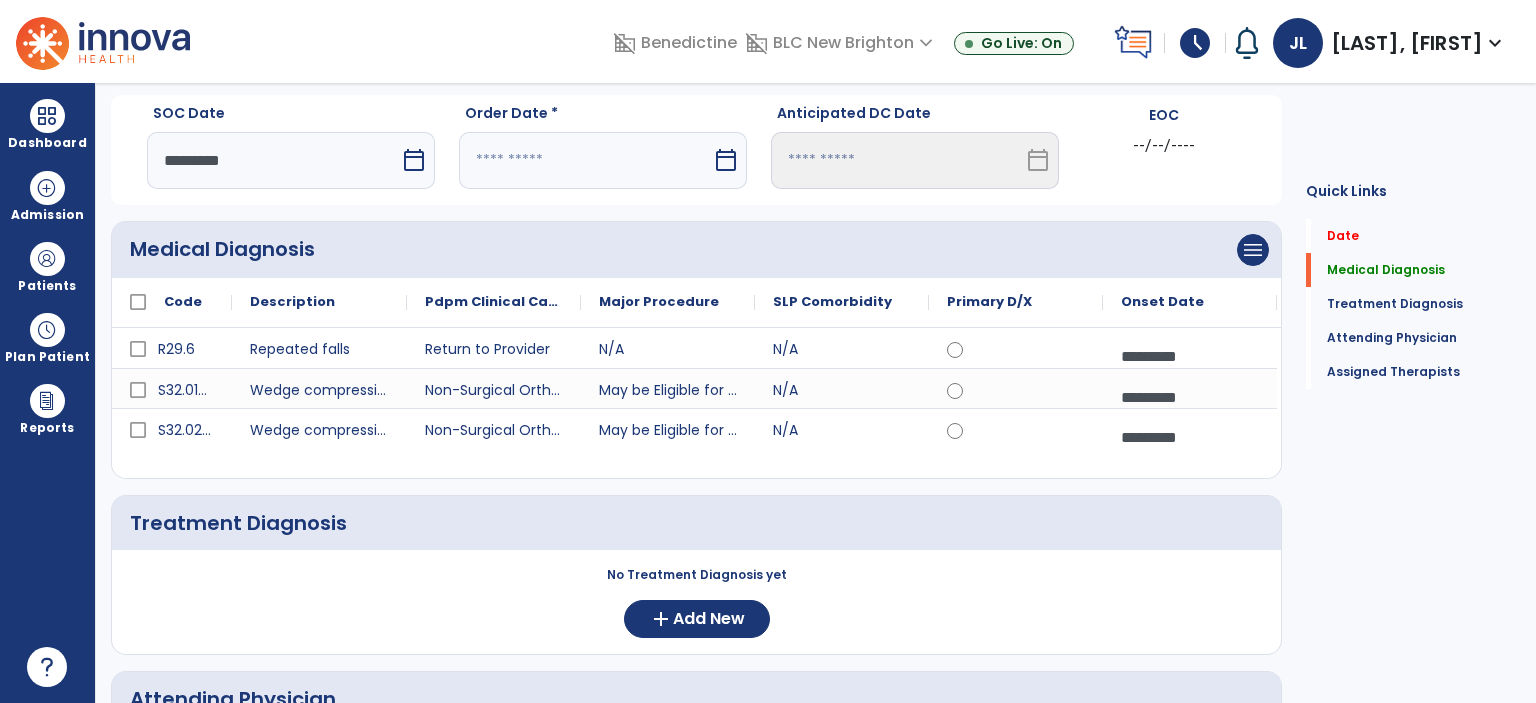 select on "*" 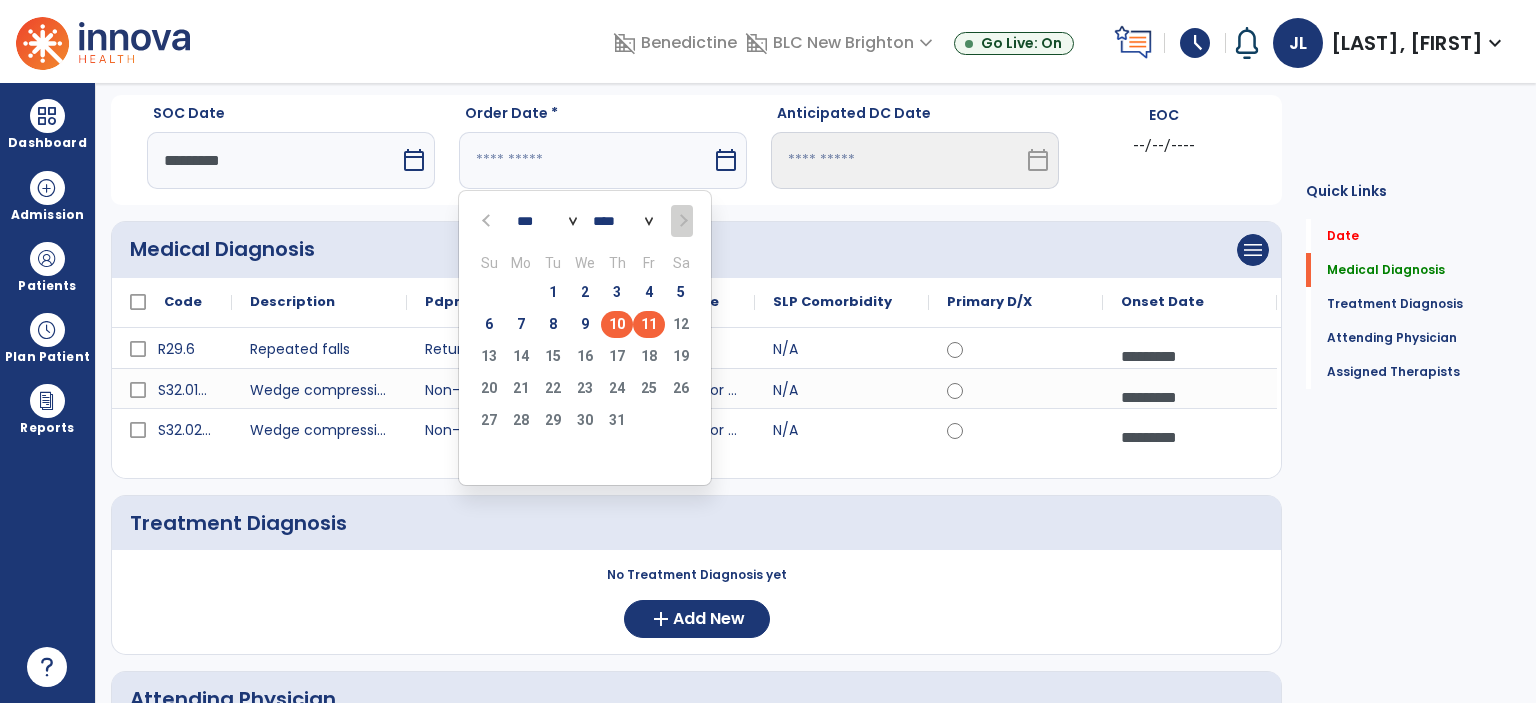 click on "10" at bounding box center (617, 324) 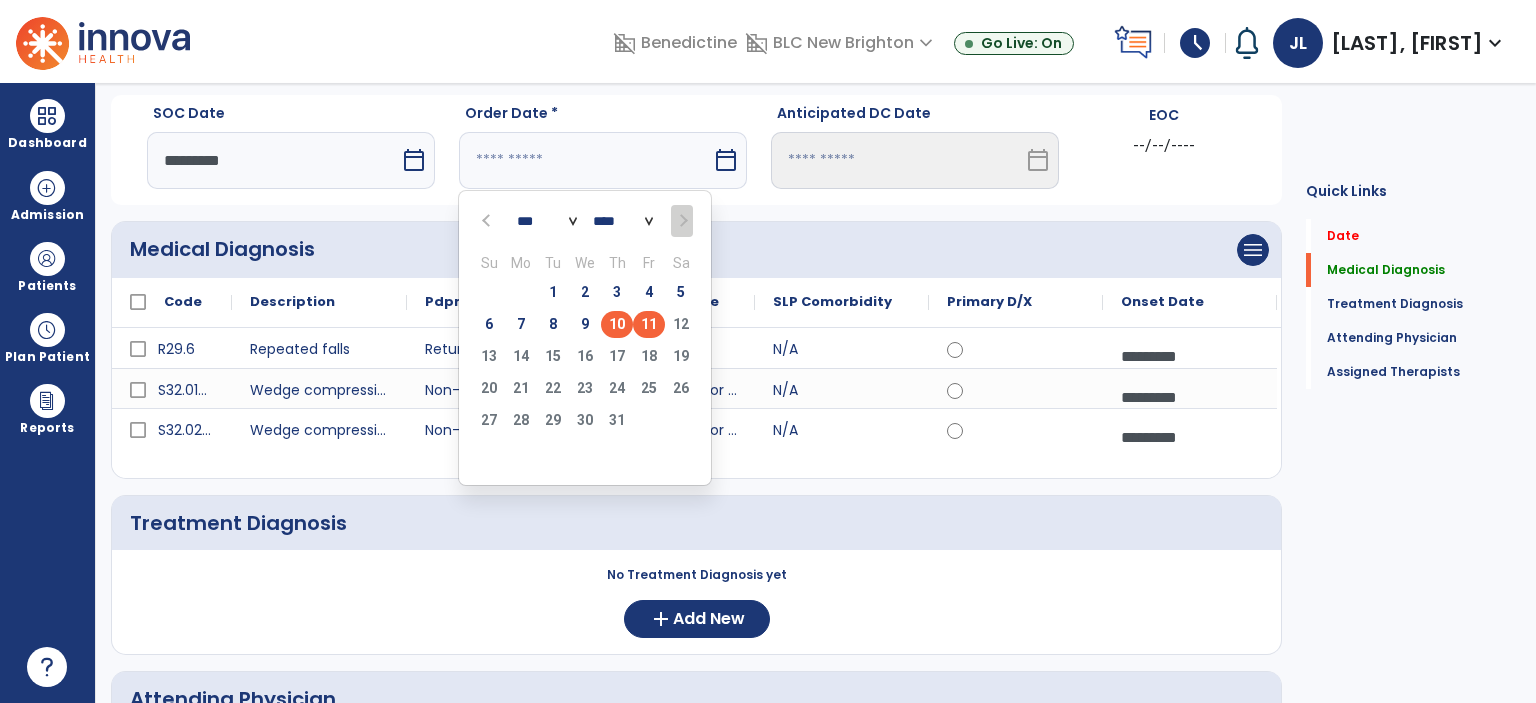 type on "*********" 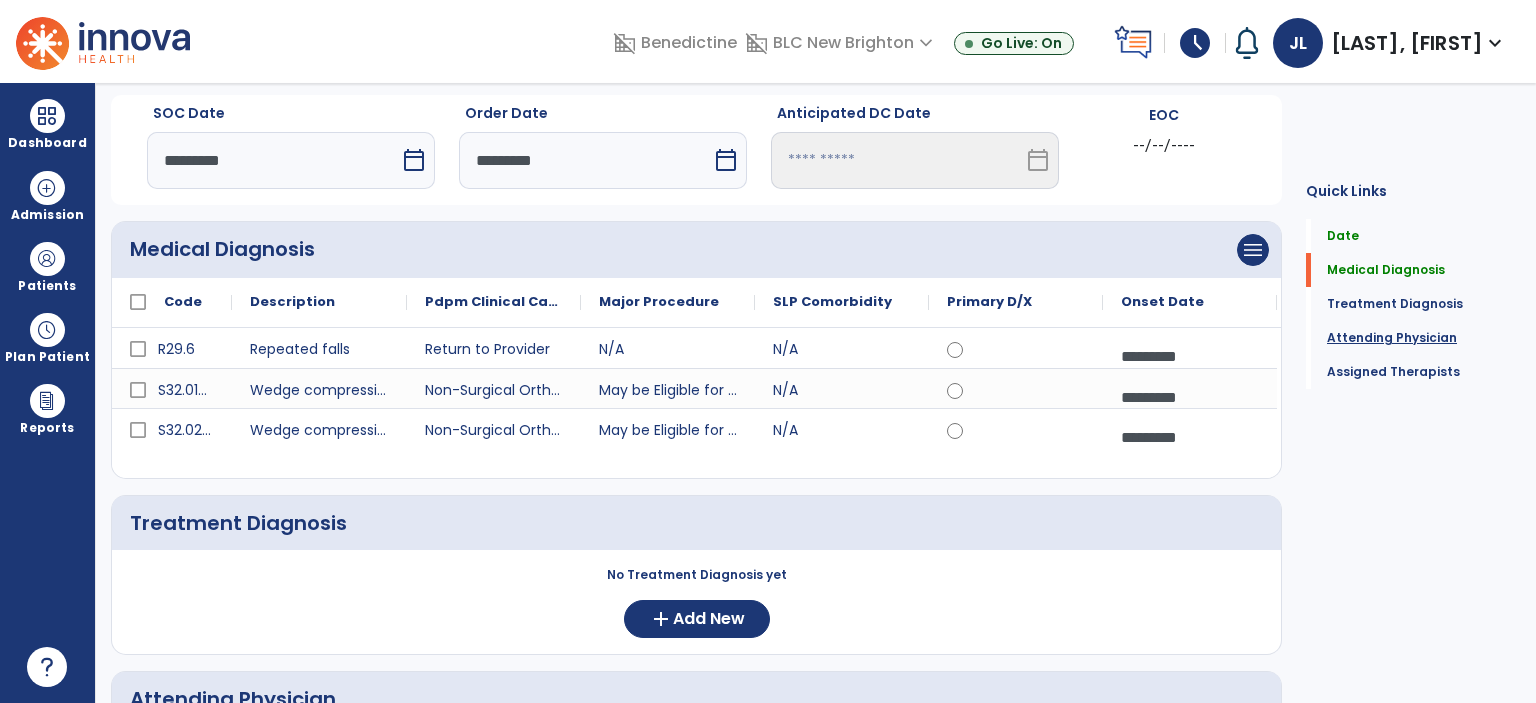 click on "Attending Physician" 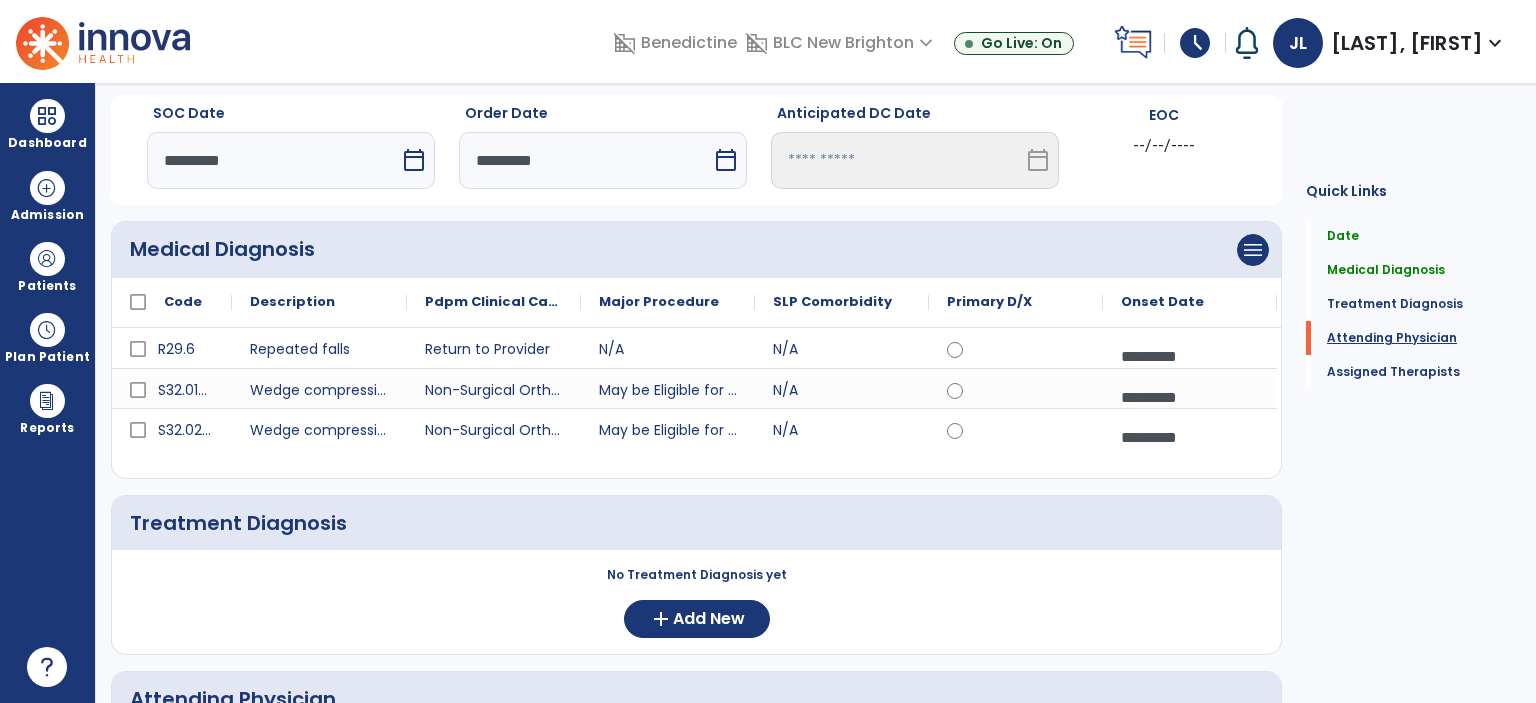 scroll, scrollTop: 16, scrollLeft: 0, axis: vertical 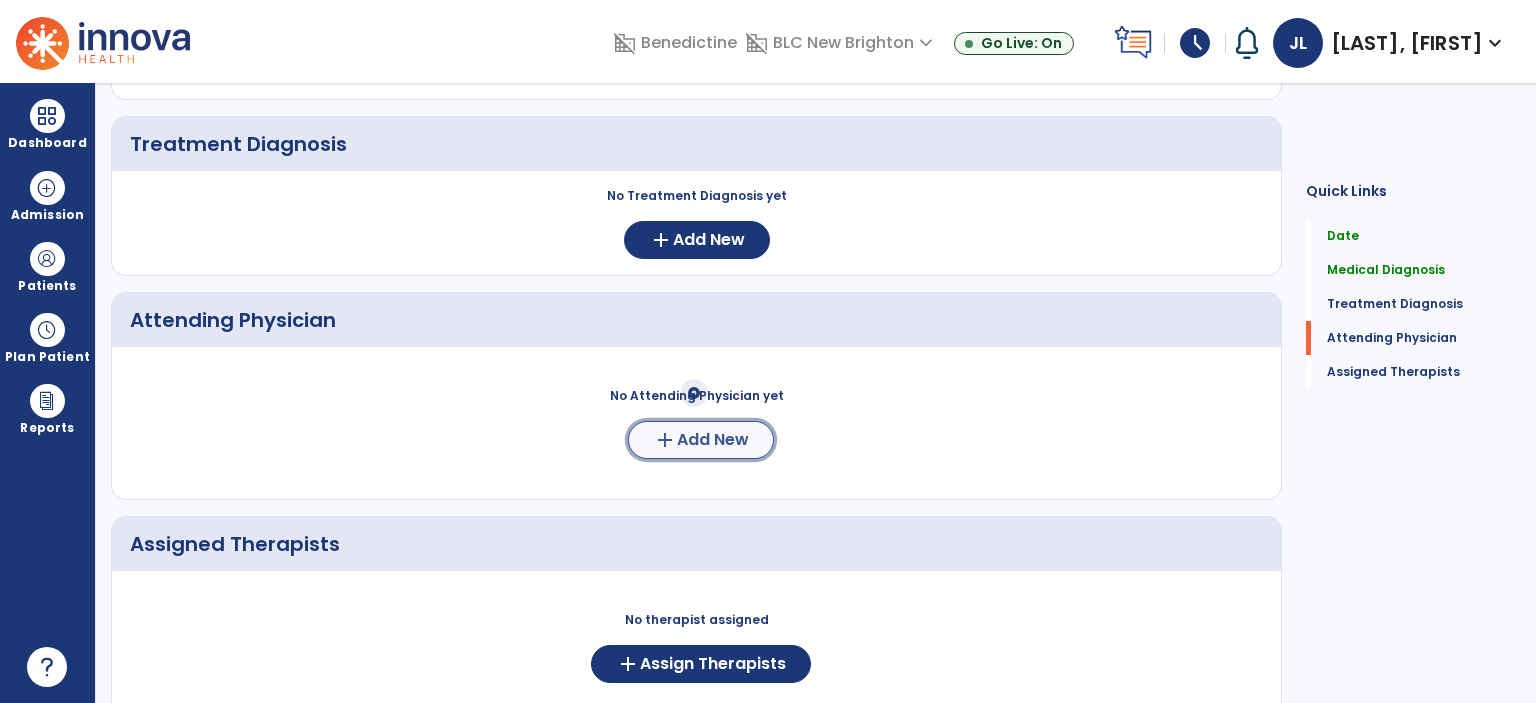 click on "add" 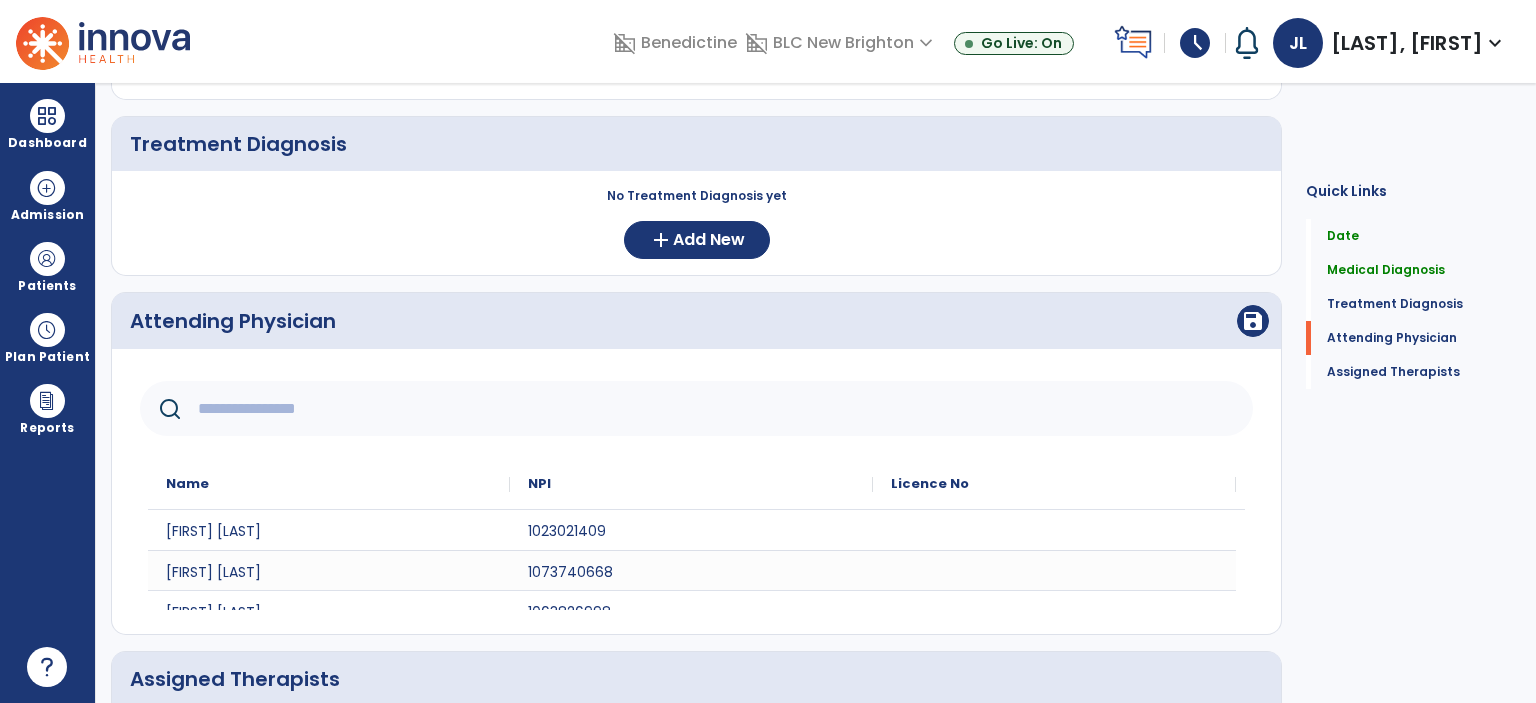 click 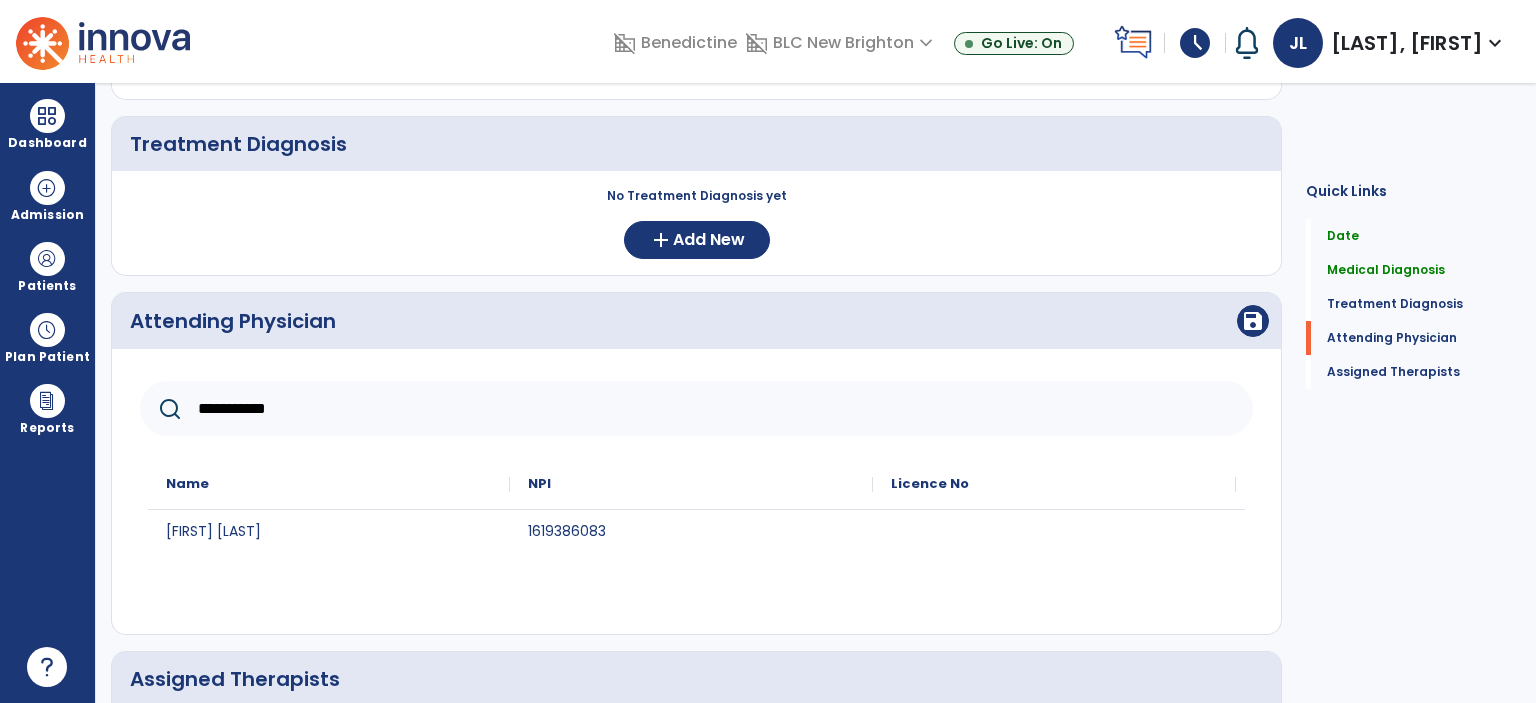 type on "**********" 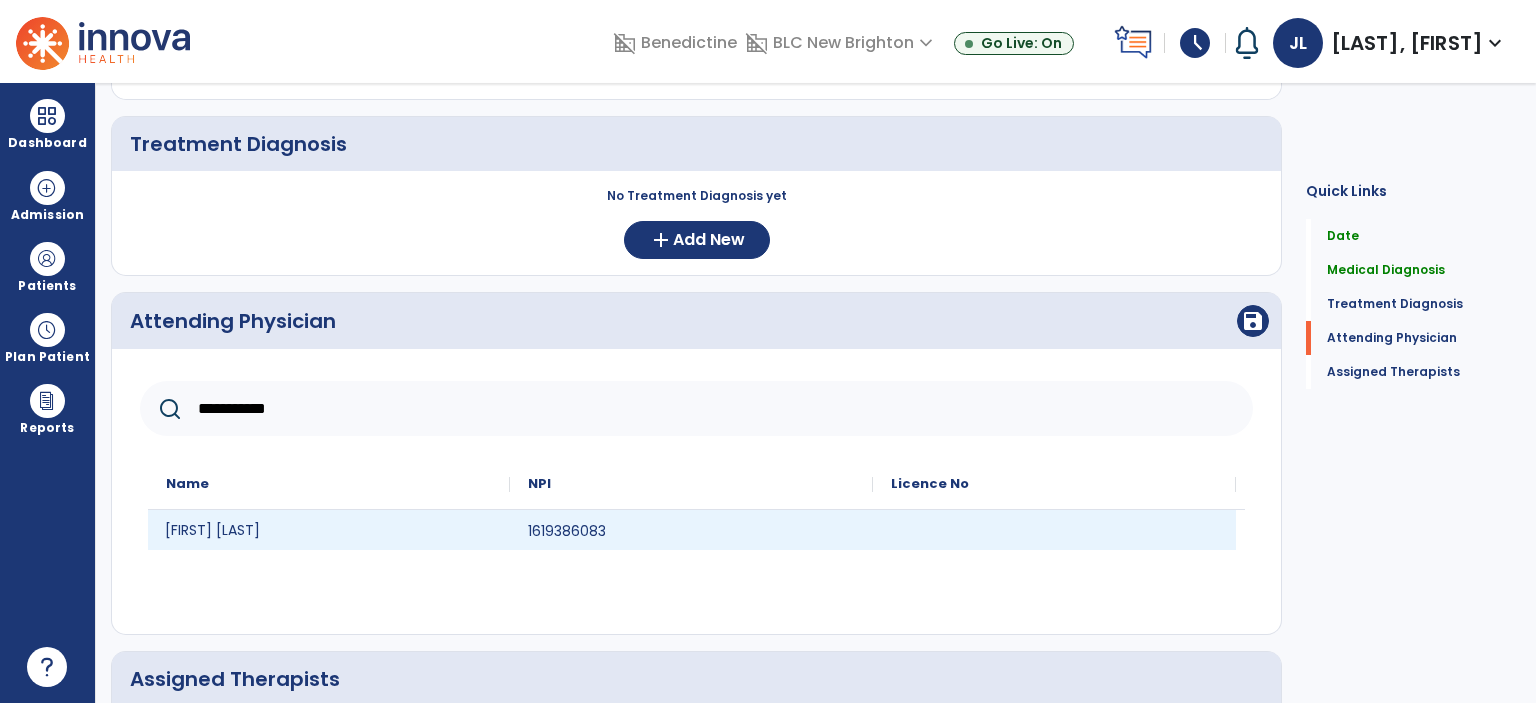 click on "[FIRST] [LAST]" 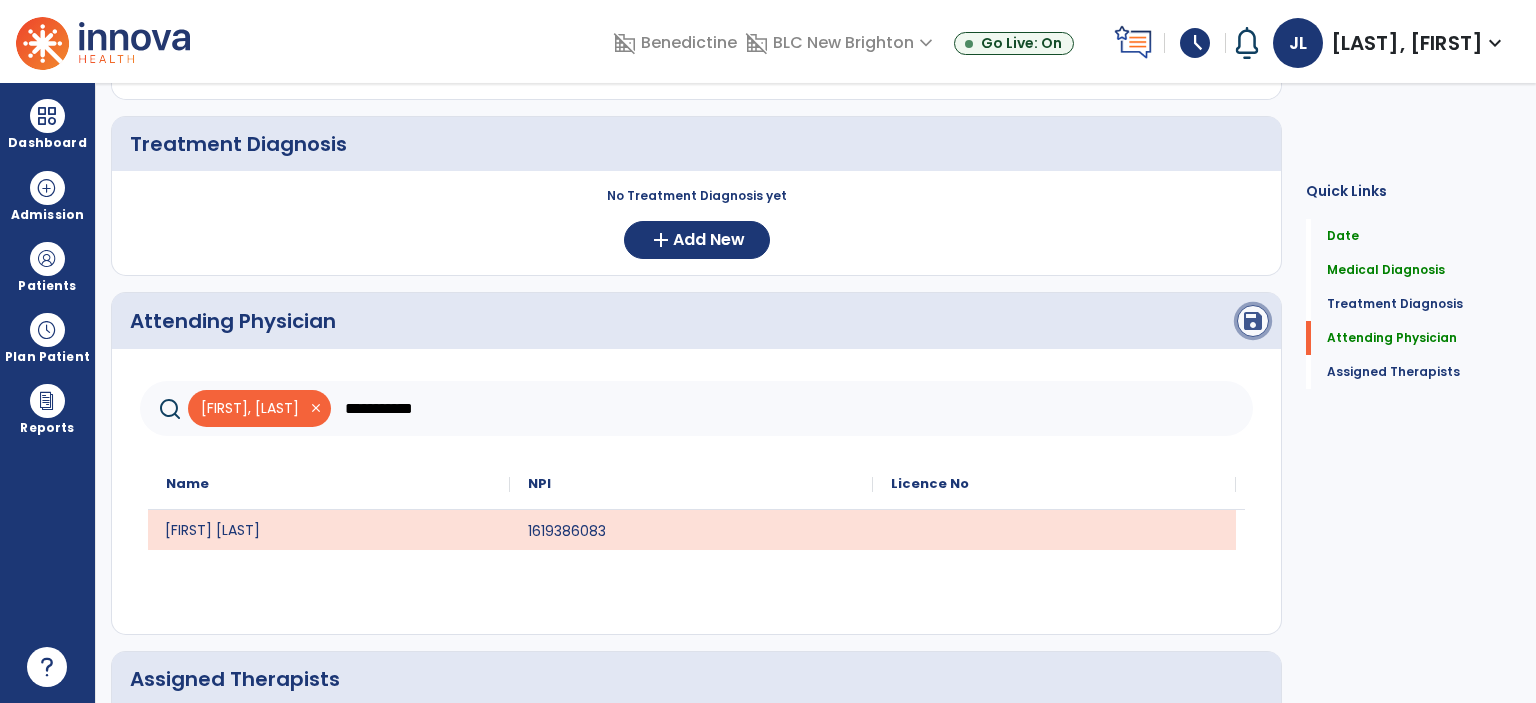 click on "save" 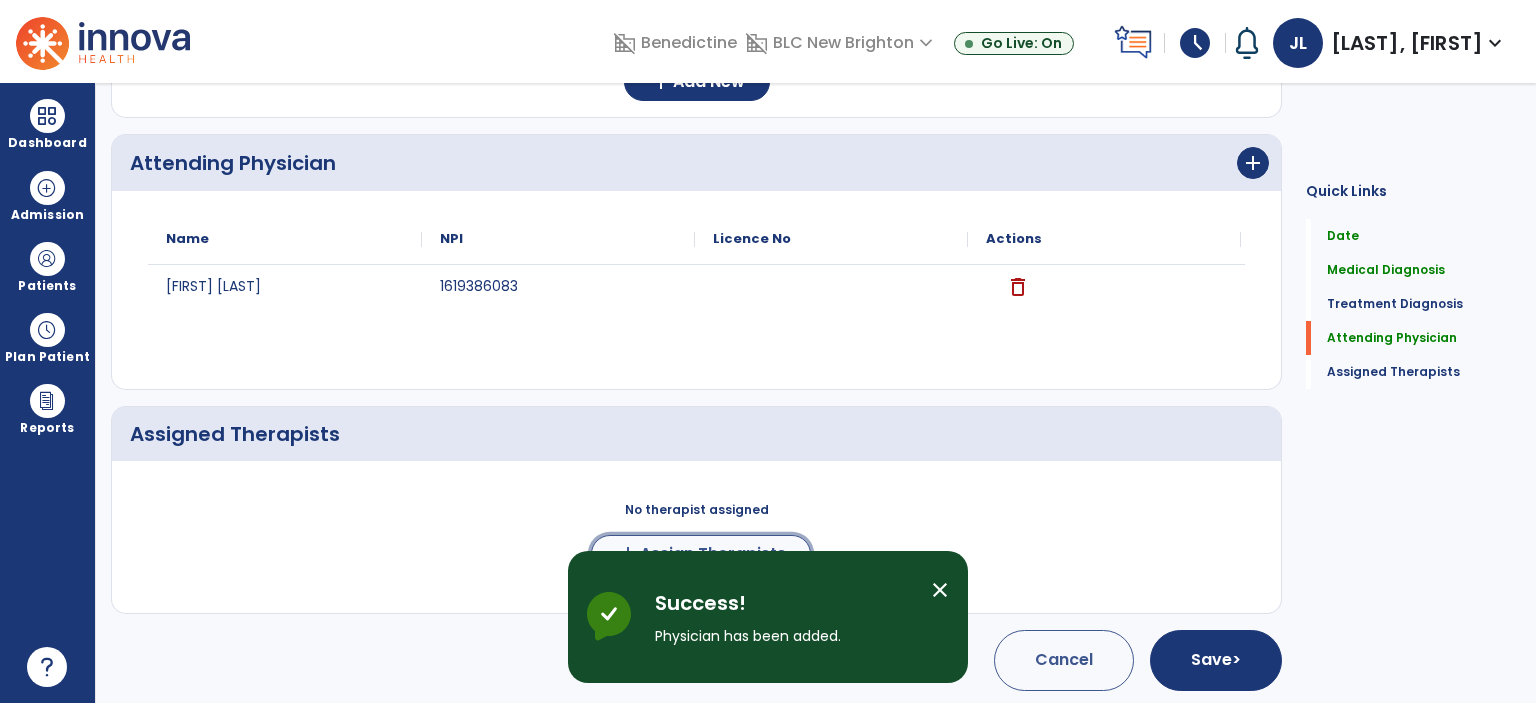 click on "Assign Therapists" 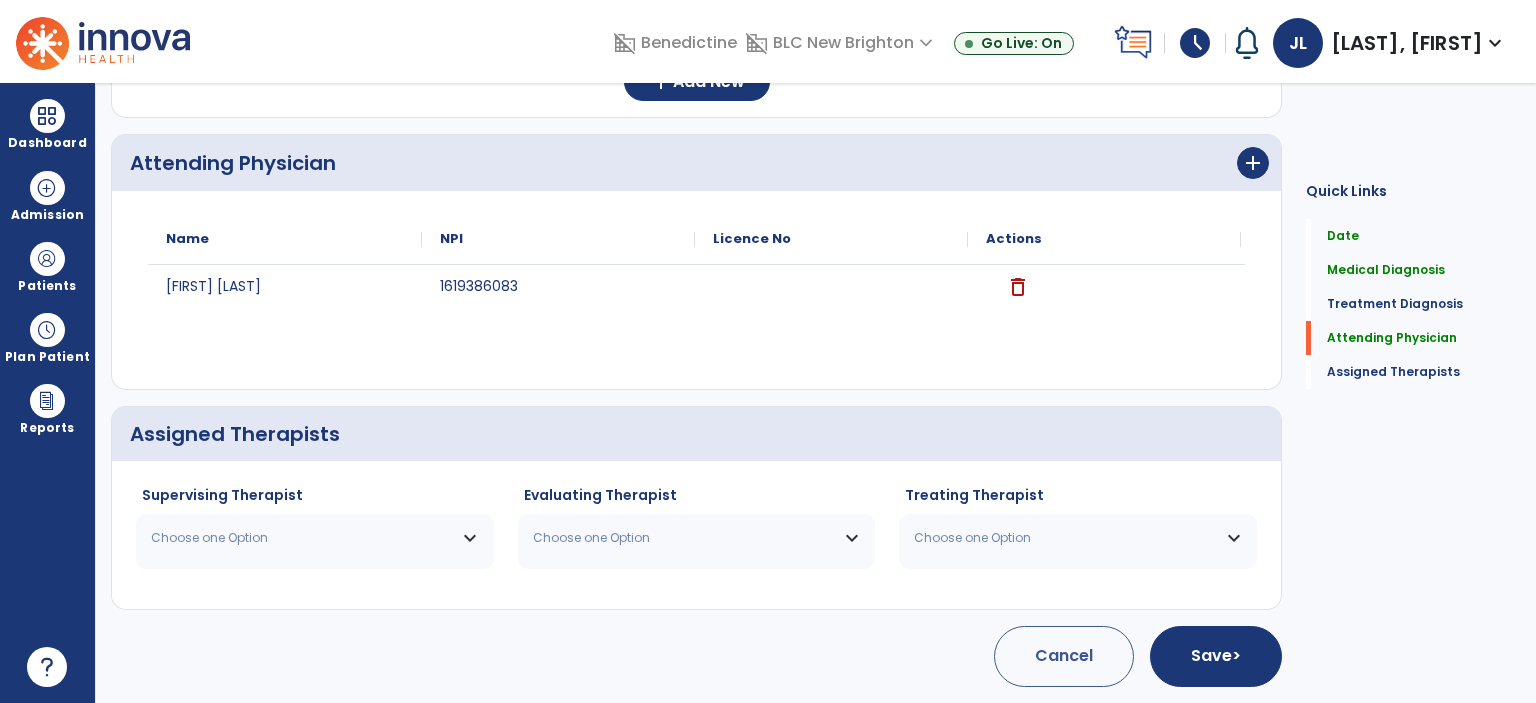 scroll, scrollTop: 588, scrollLeft: 0, axis: vertical 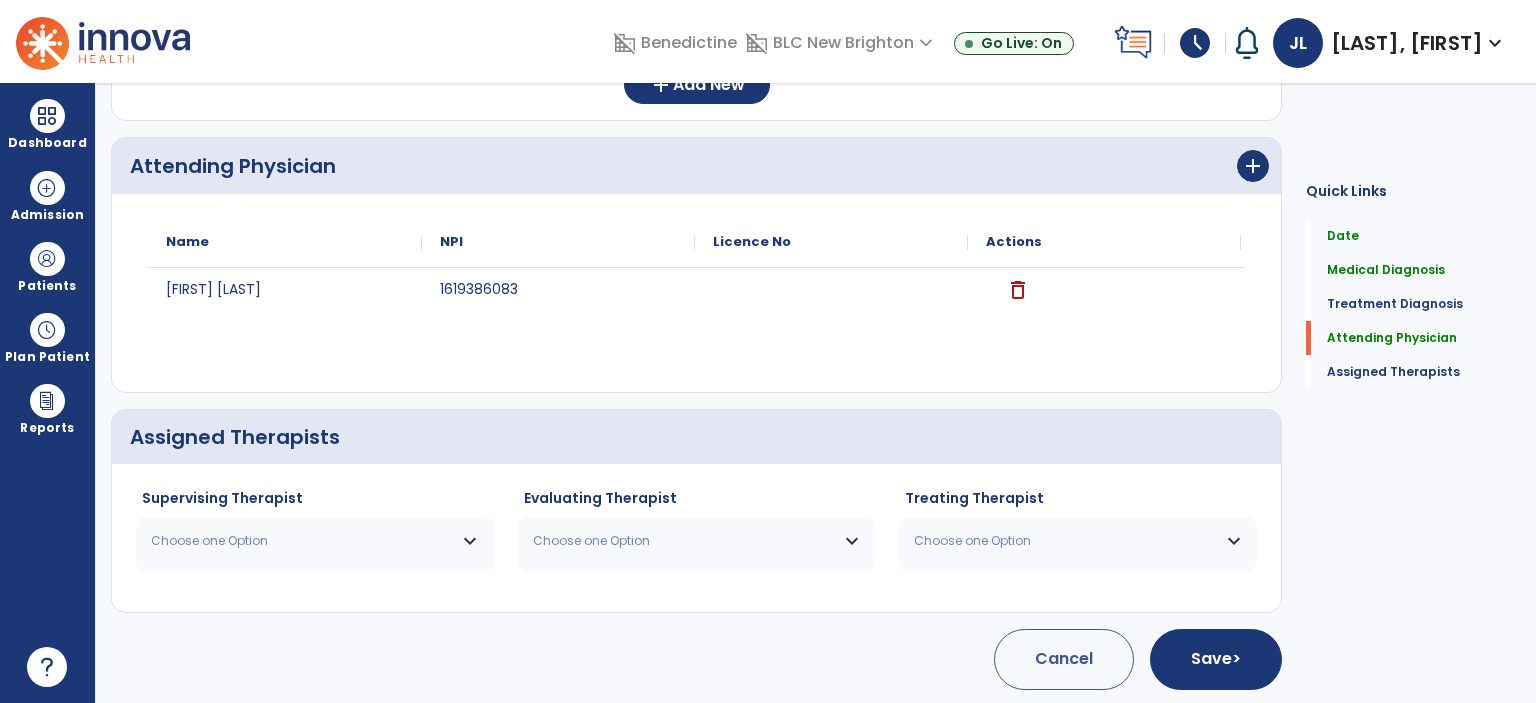 drag, startPoint x: 263, startPoint y: 550, endPoint x: 270, endPoint y: 342, distance: 208.11775 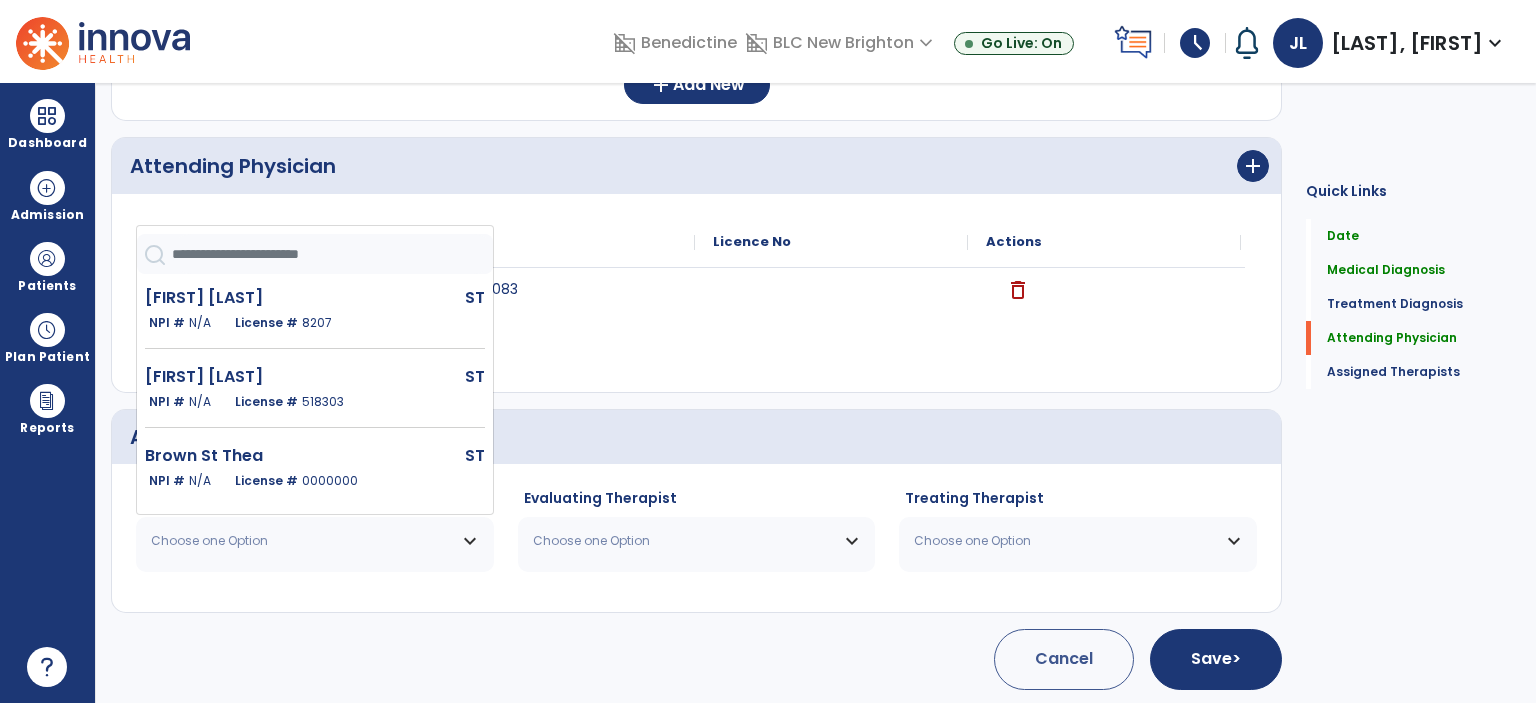 click 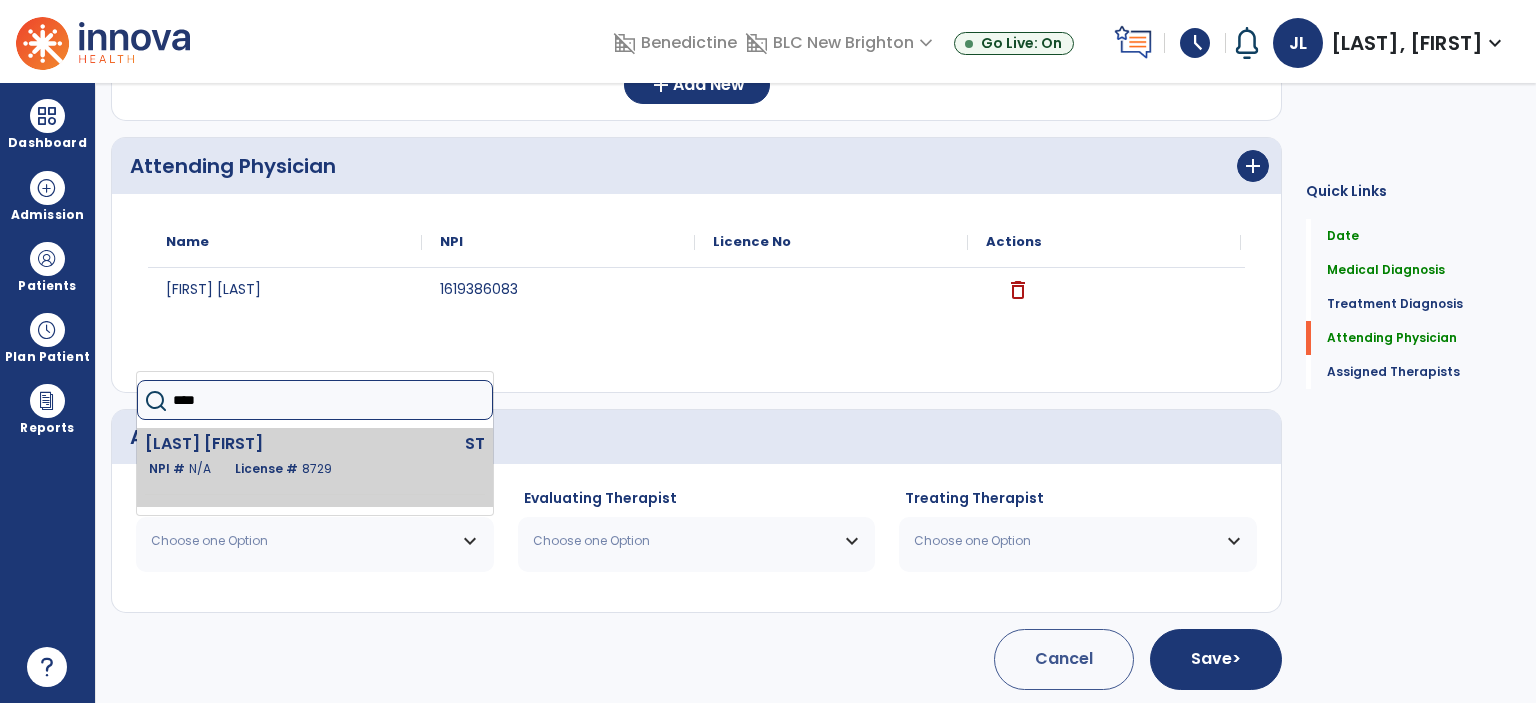 type on "****" 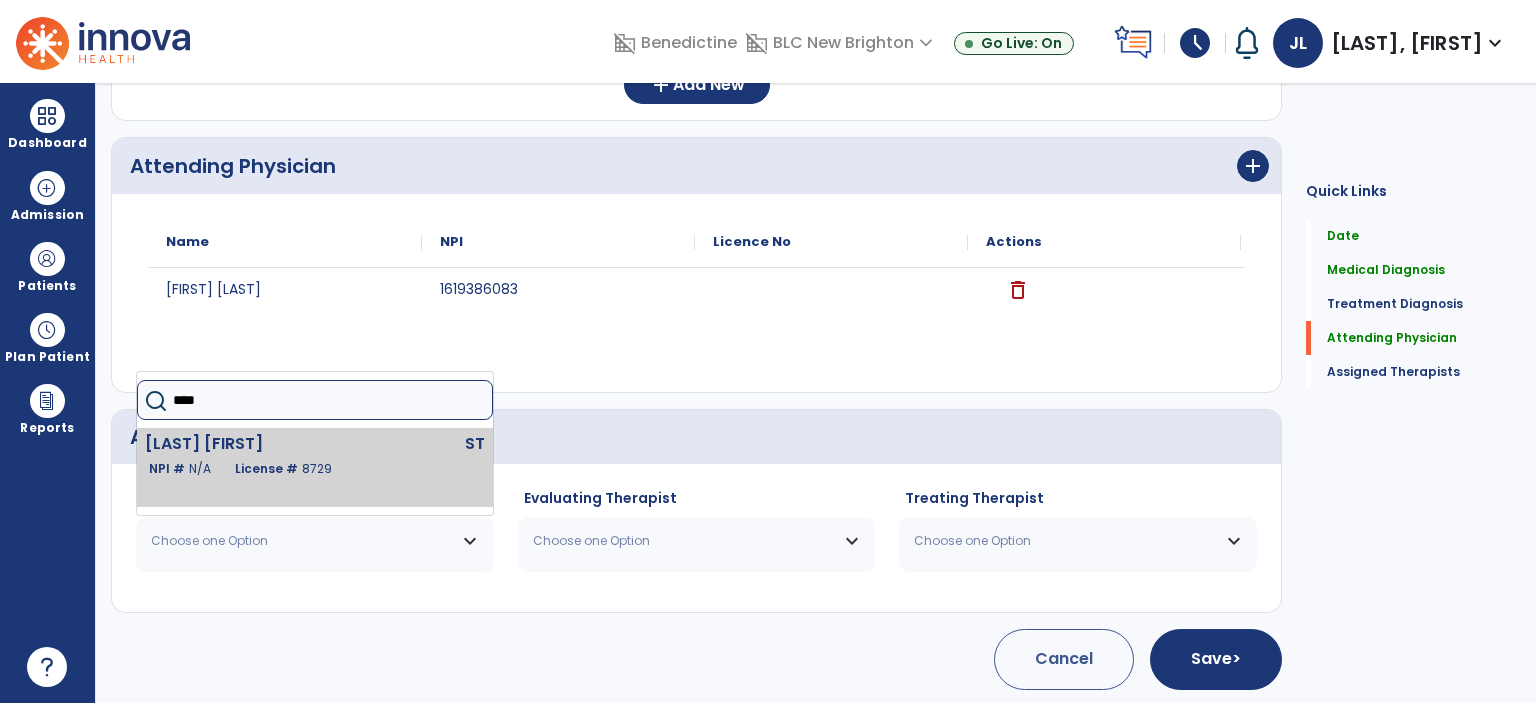 click on "[LAST] [FIRST] ST NPI # N/A License # 8729" 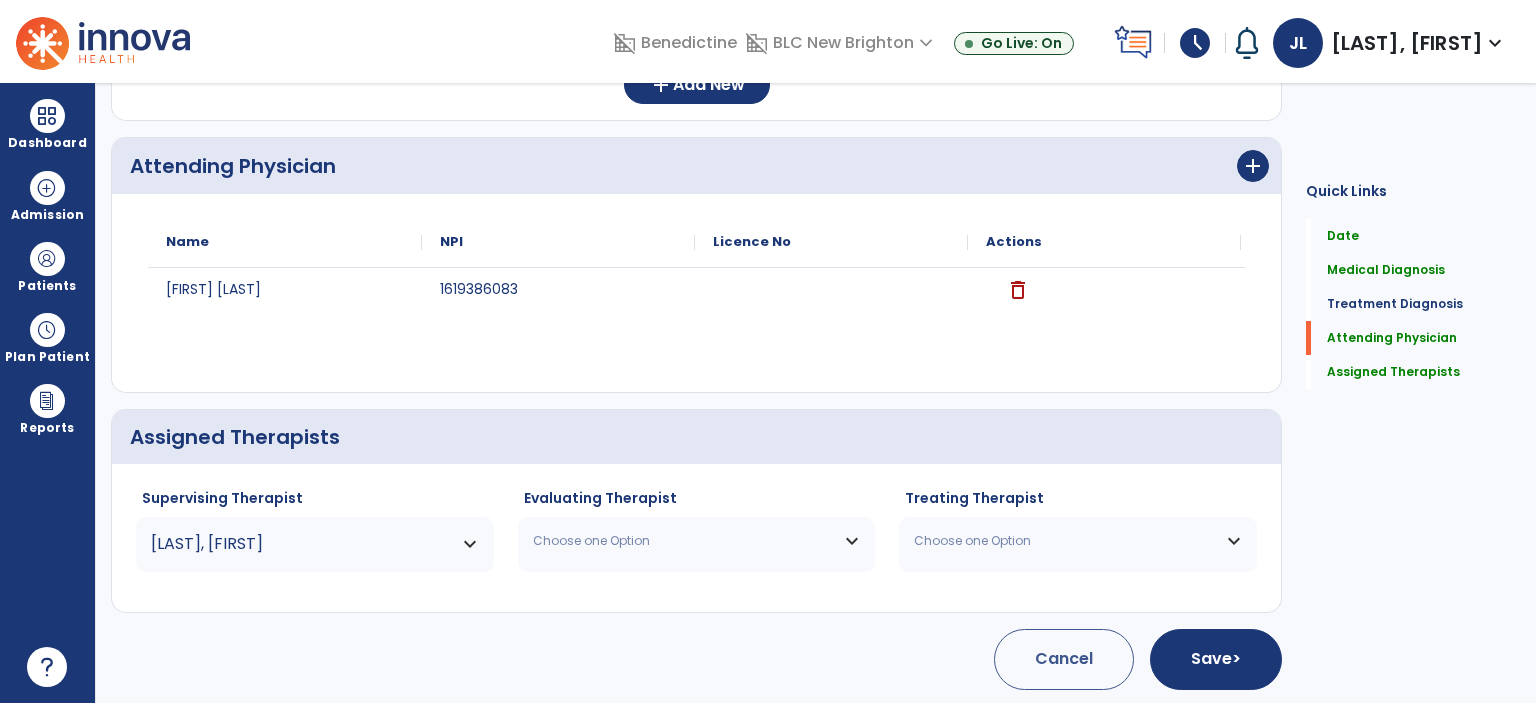 click on "Choose one Option" at bounding box center (697, 541) 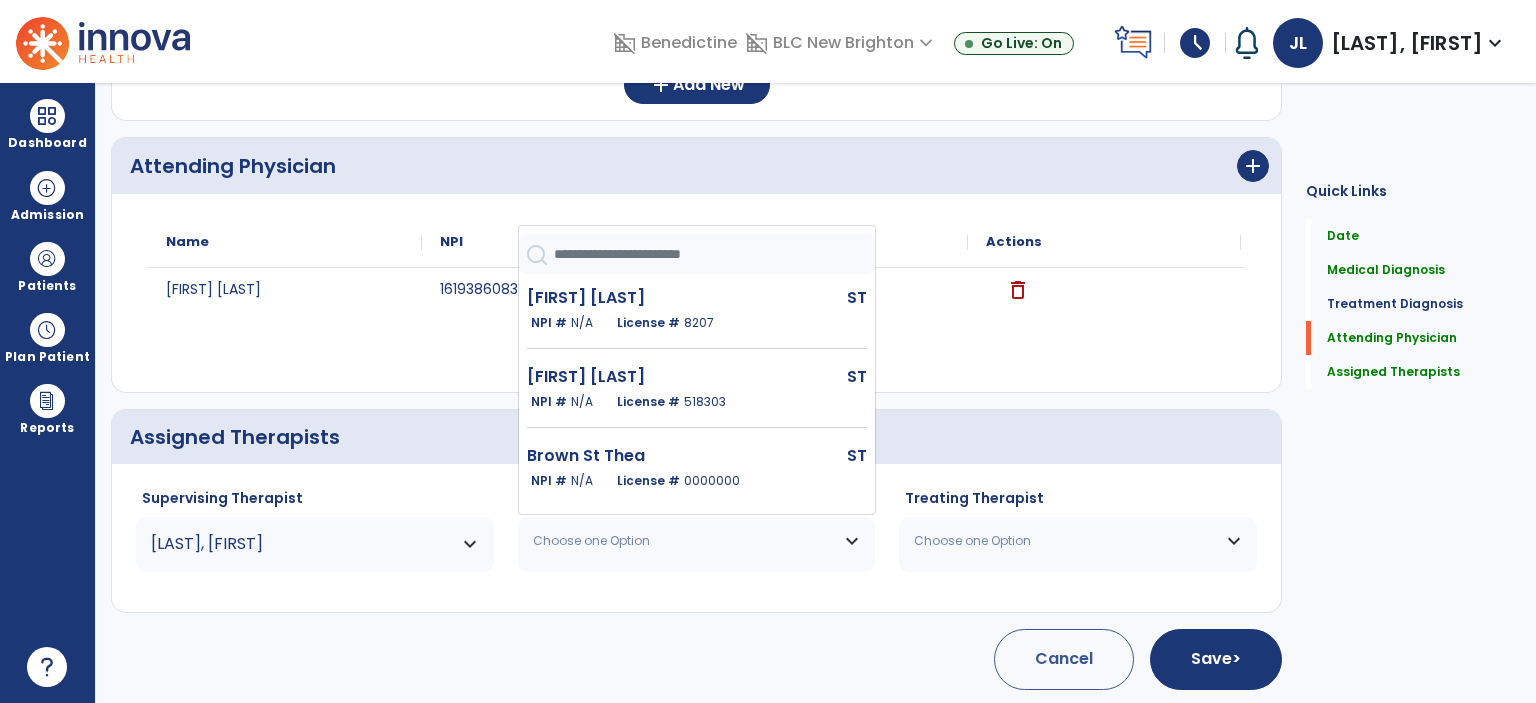 click 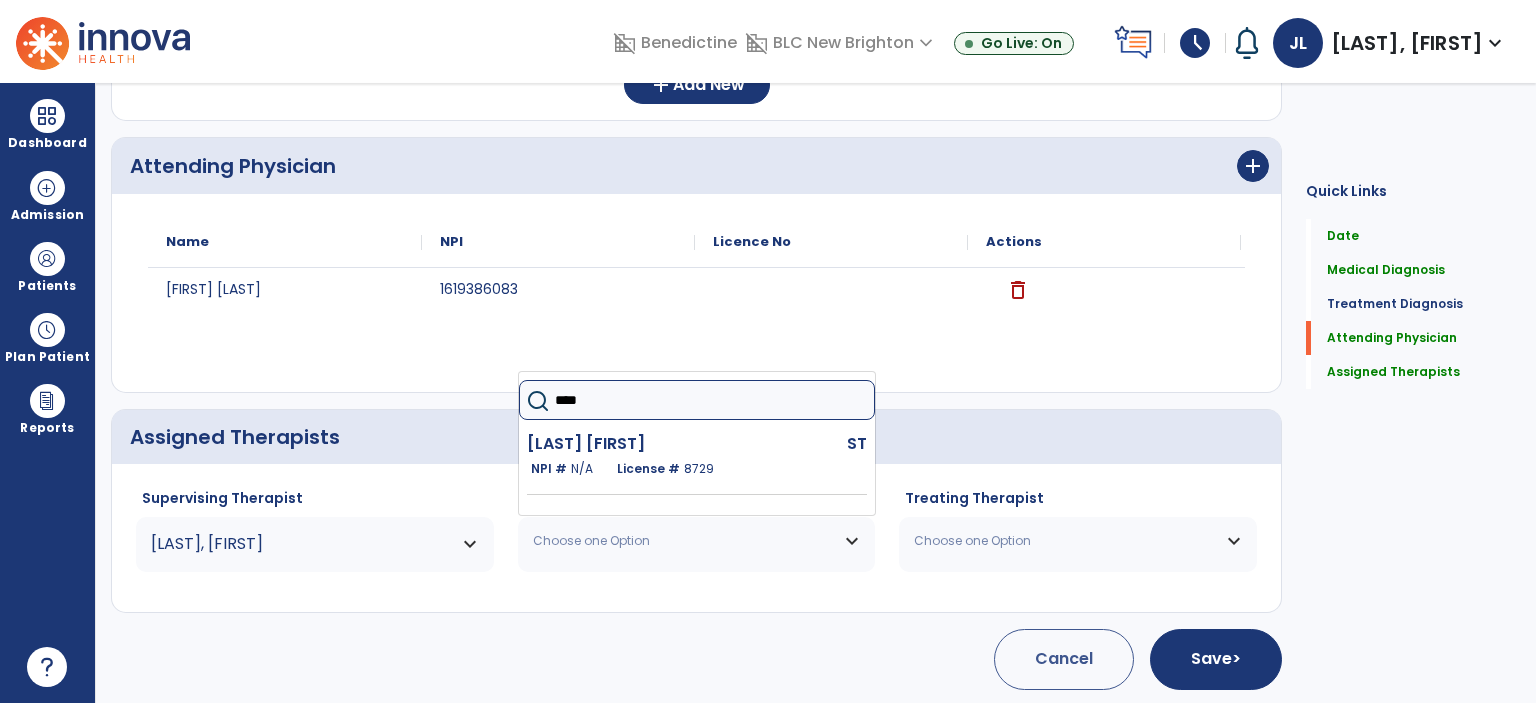 type on "****" 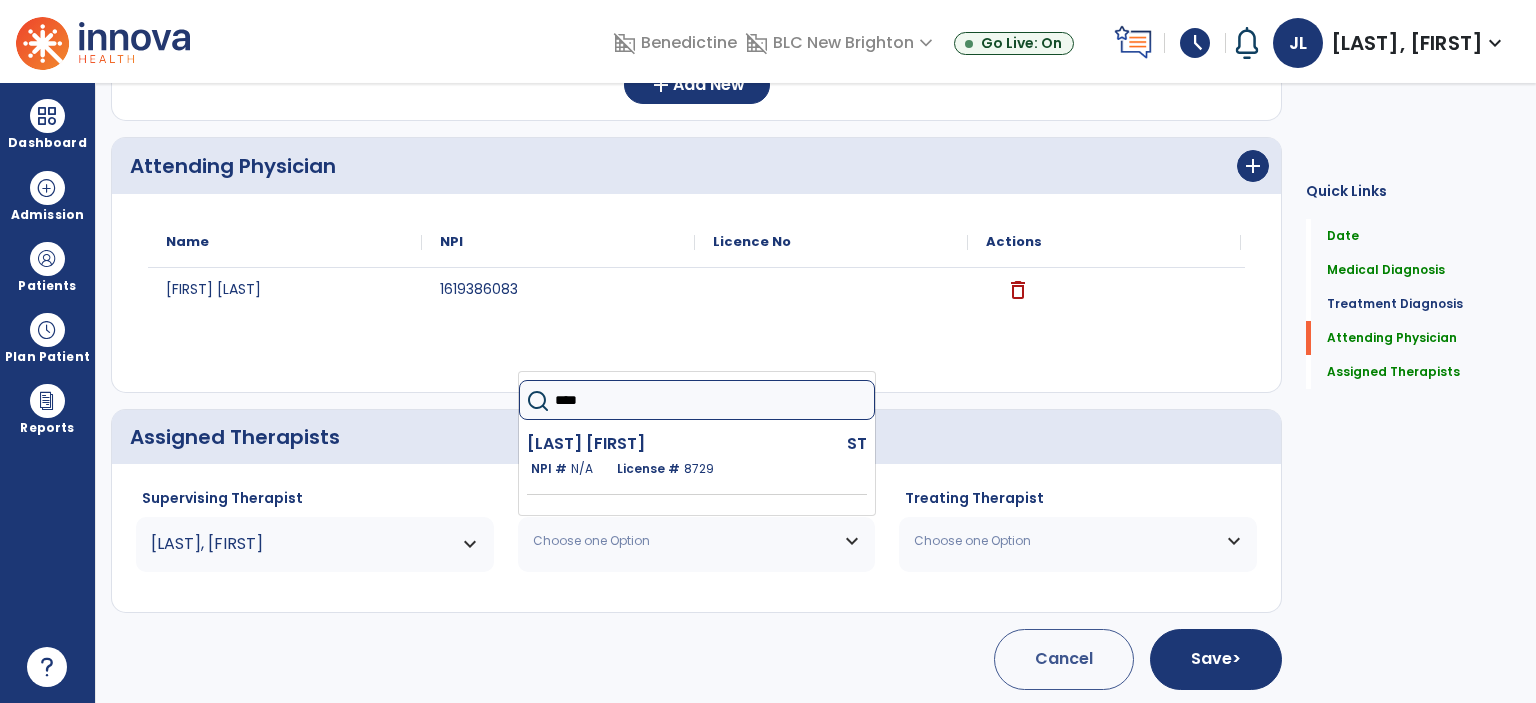 click on "[LAST] [FIRST] ST NPI # N/A License # 8729" 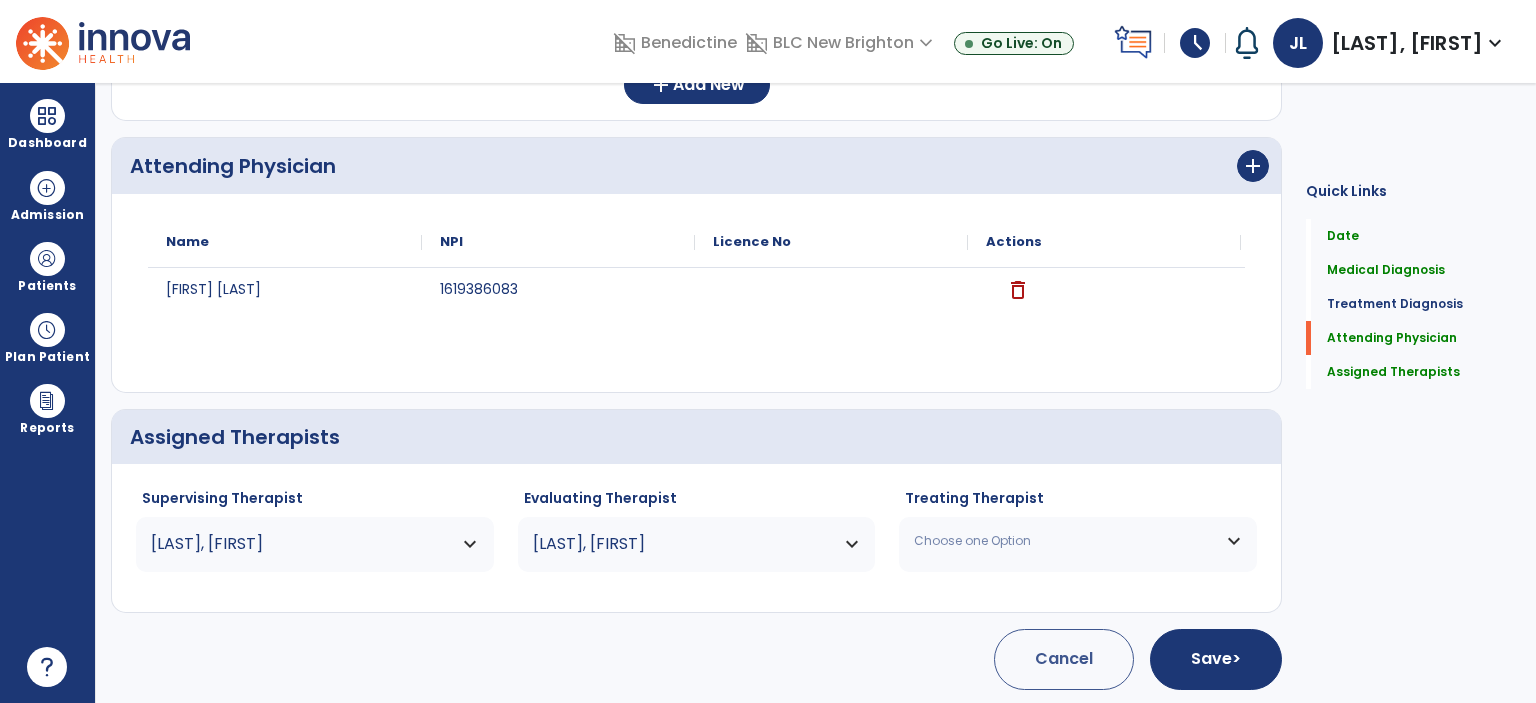 drag, startPoint x: 978, startPoint y: 543, endPoint x: 1004, endPoint y: 382, distance: 163.08586 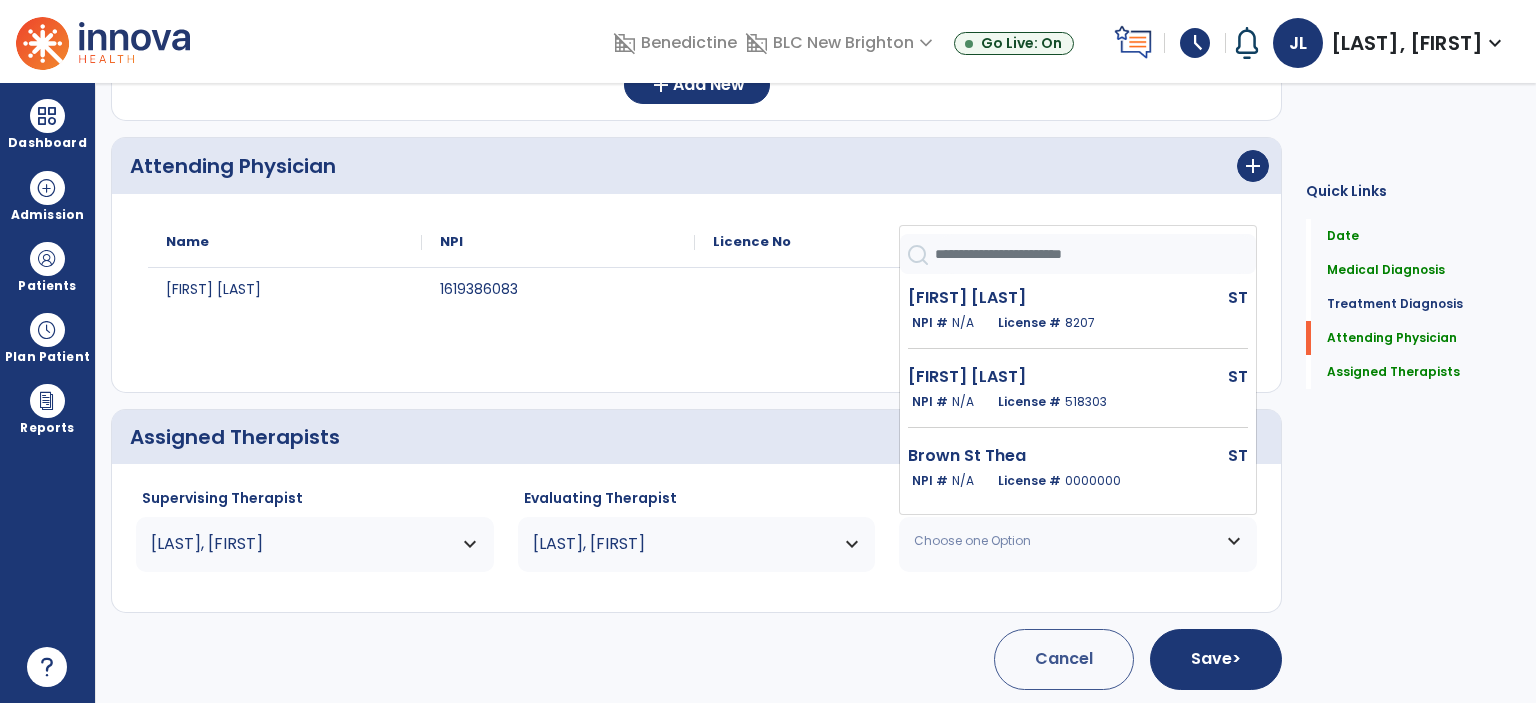click 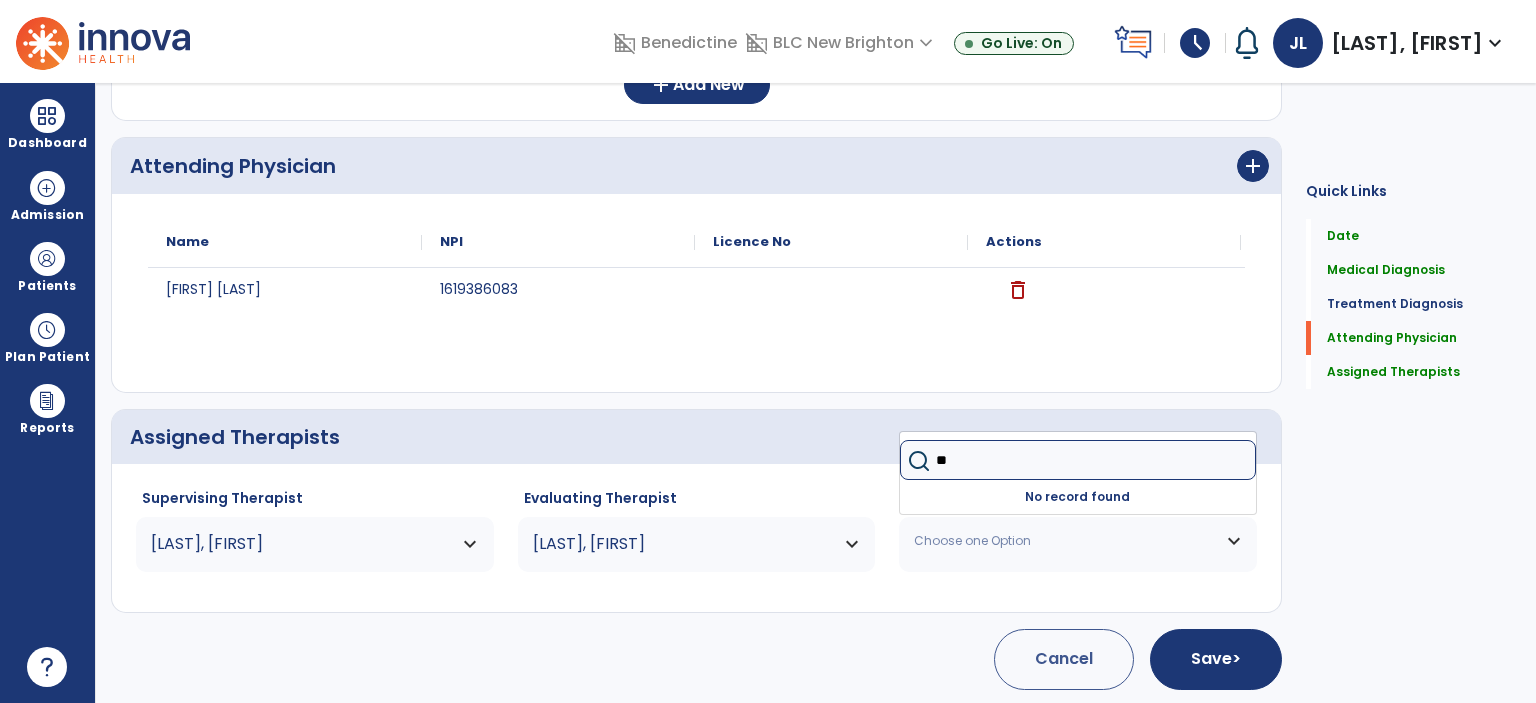 type on "*" 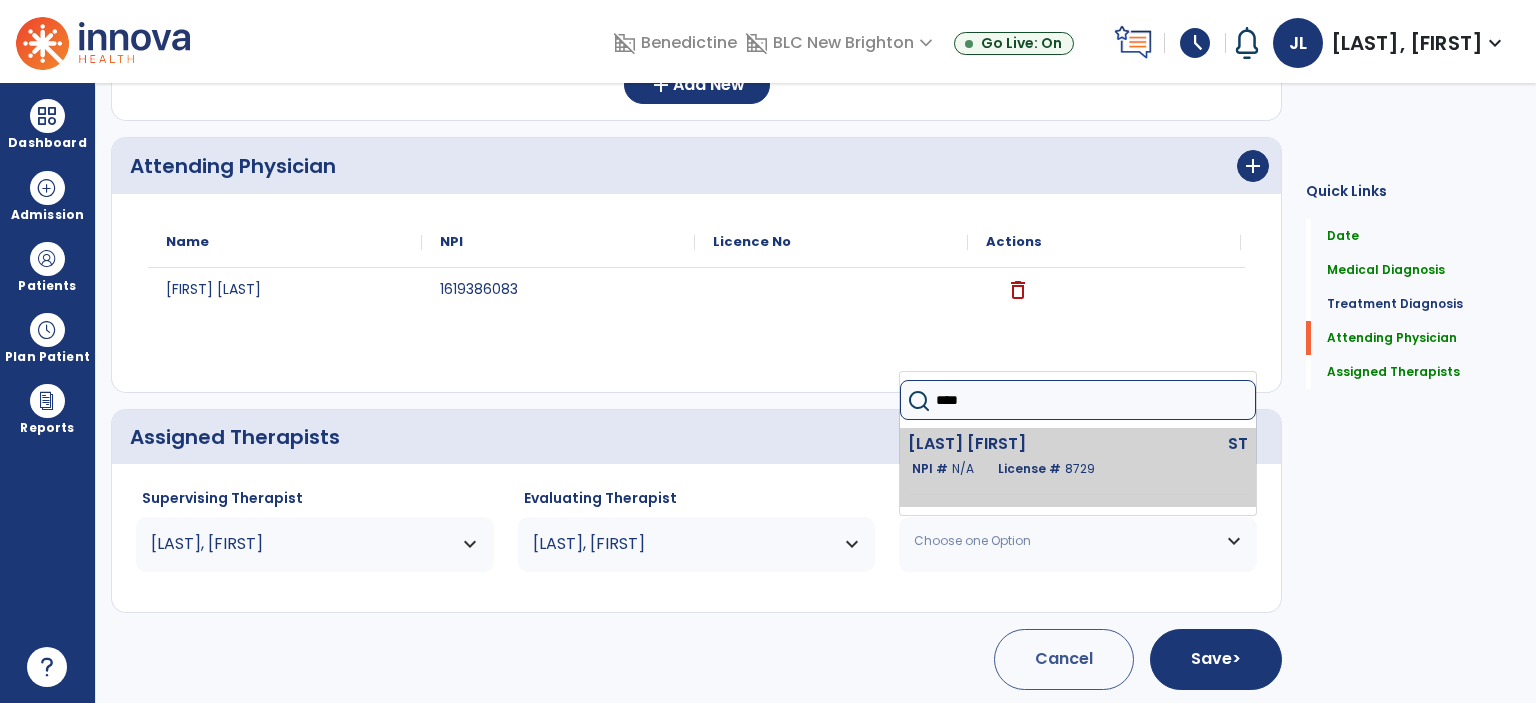 type on "****" 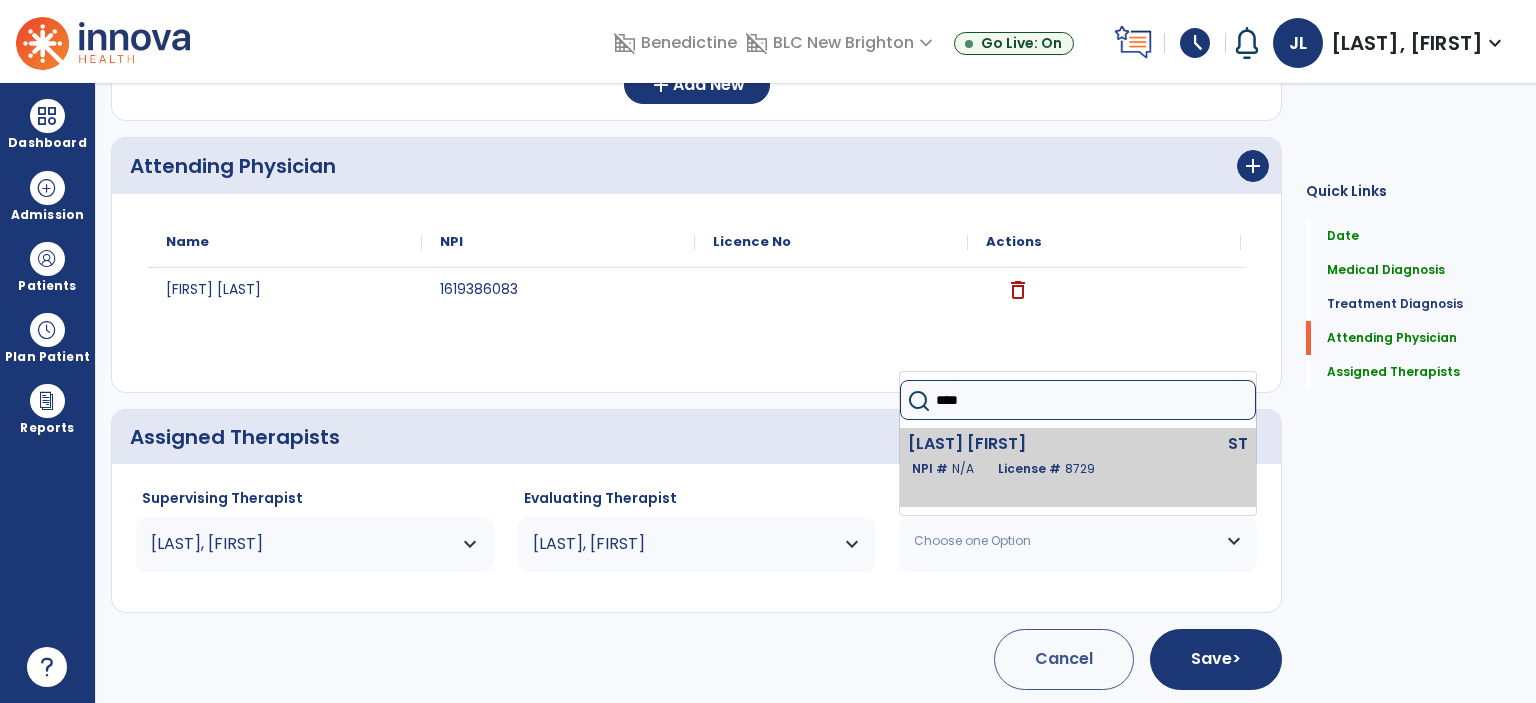 click on "License # [NUMBER]" 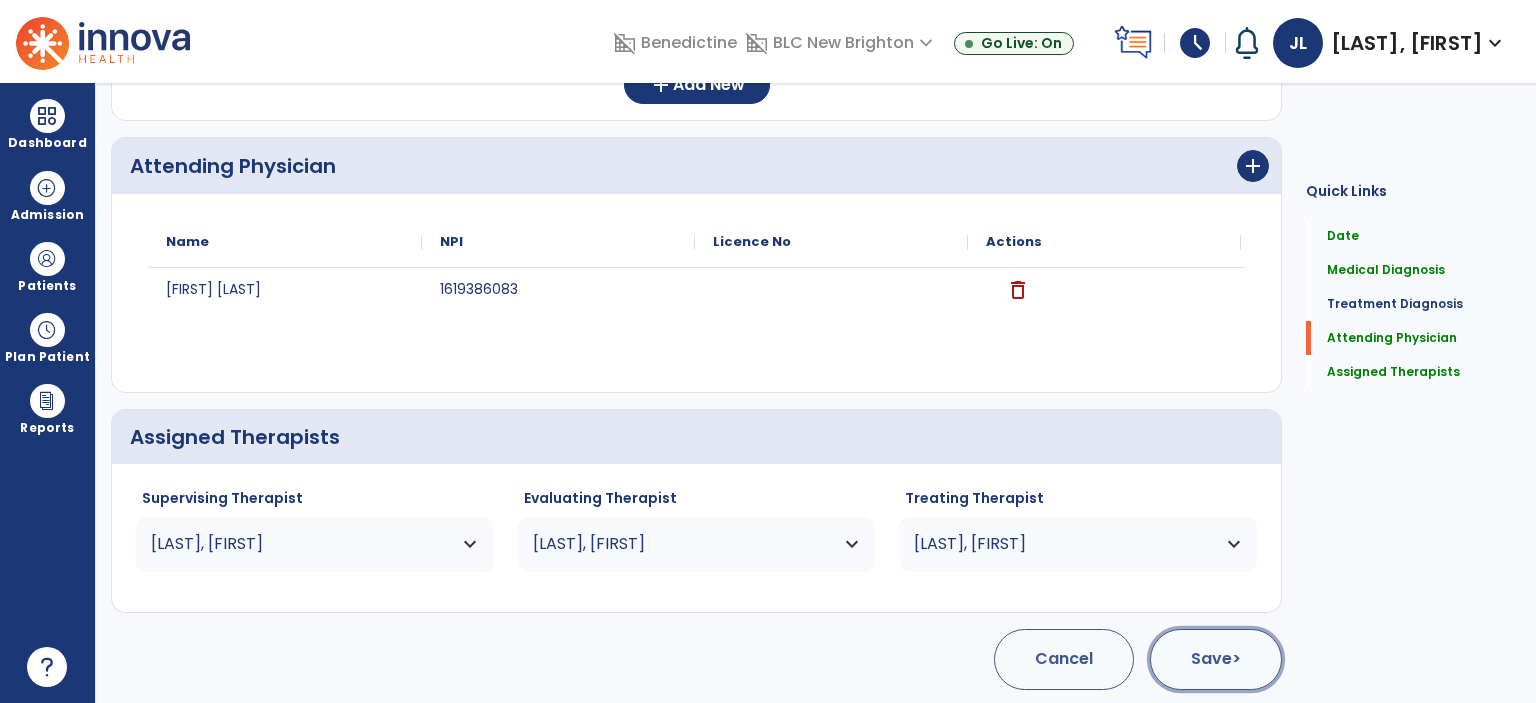 click on "Save  >" 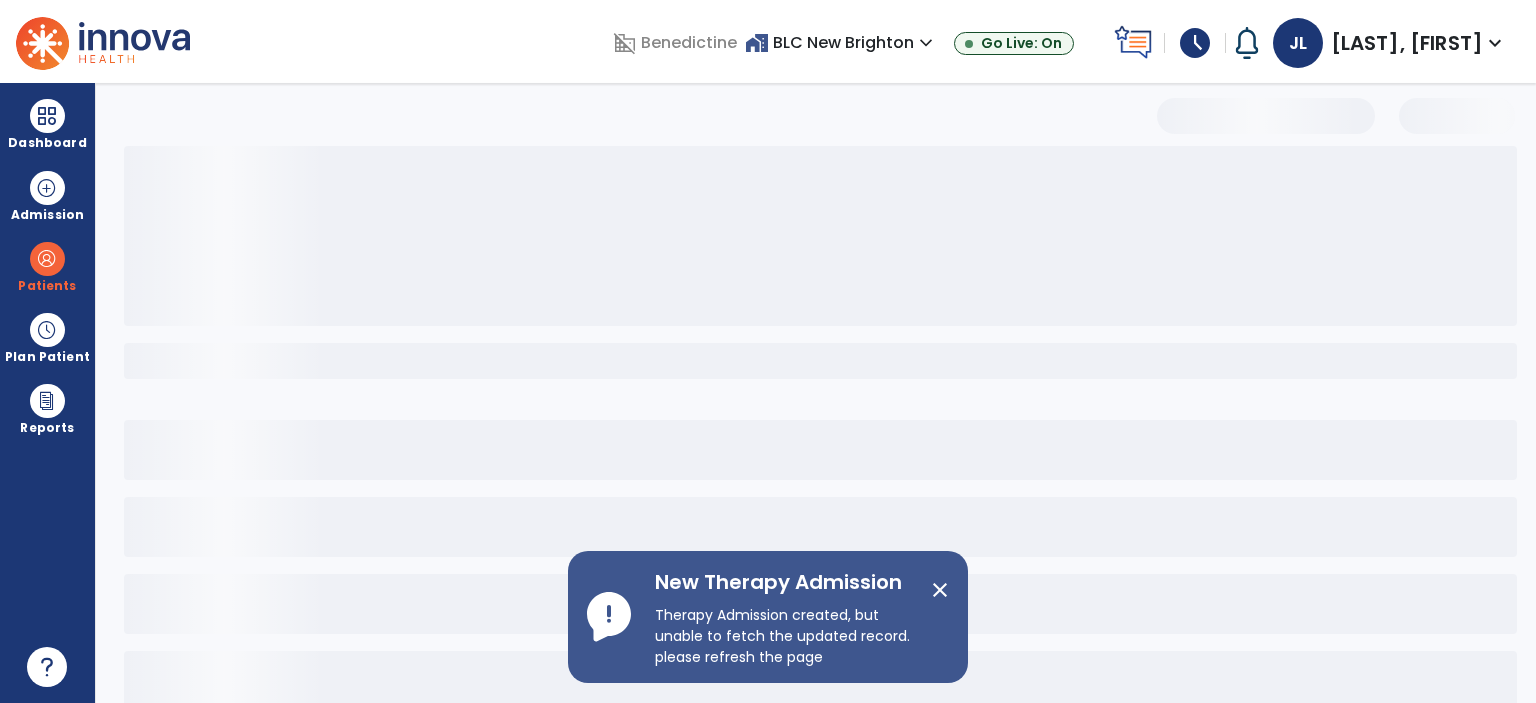 scroll, scrollTop: 38, scrollLeft: 0, axis: vertical 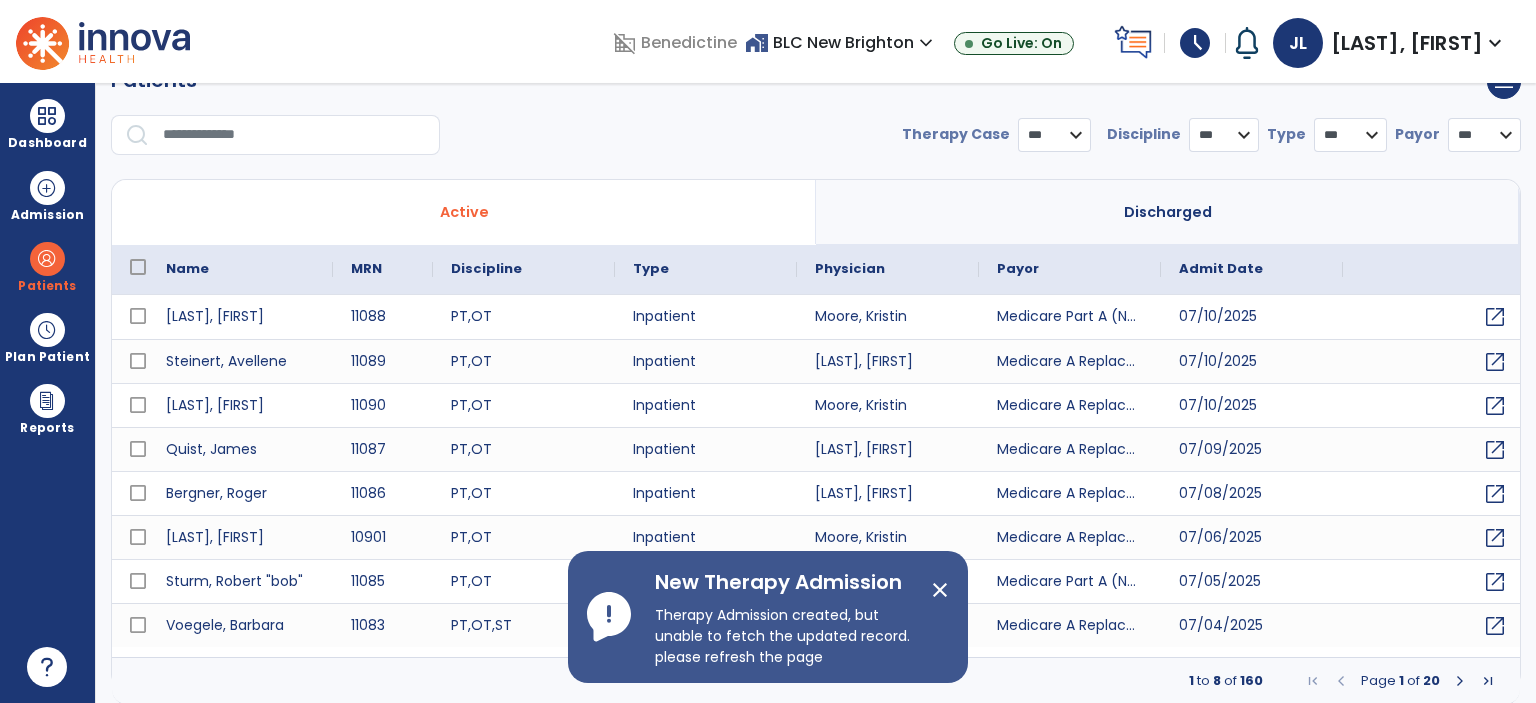 select on "***" 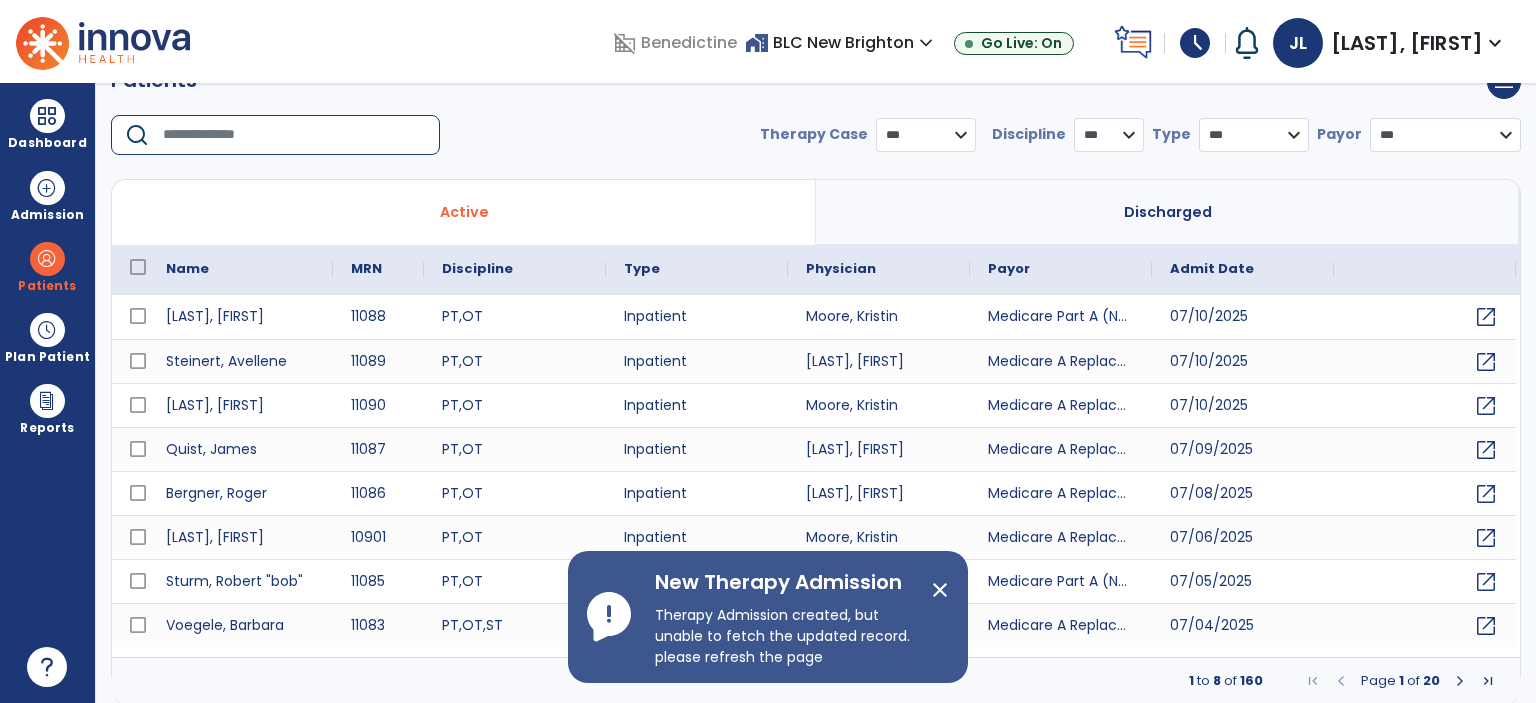 click at bounding box center [294, 135] 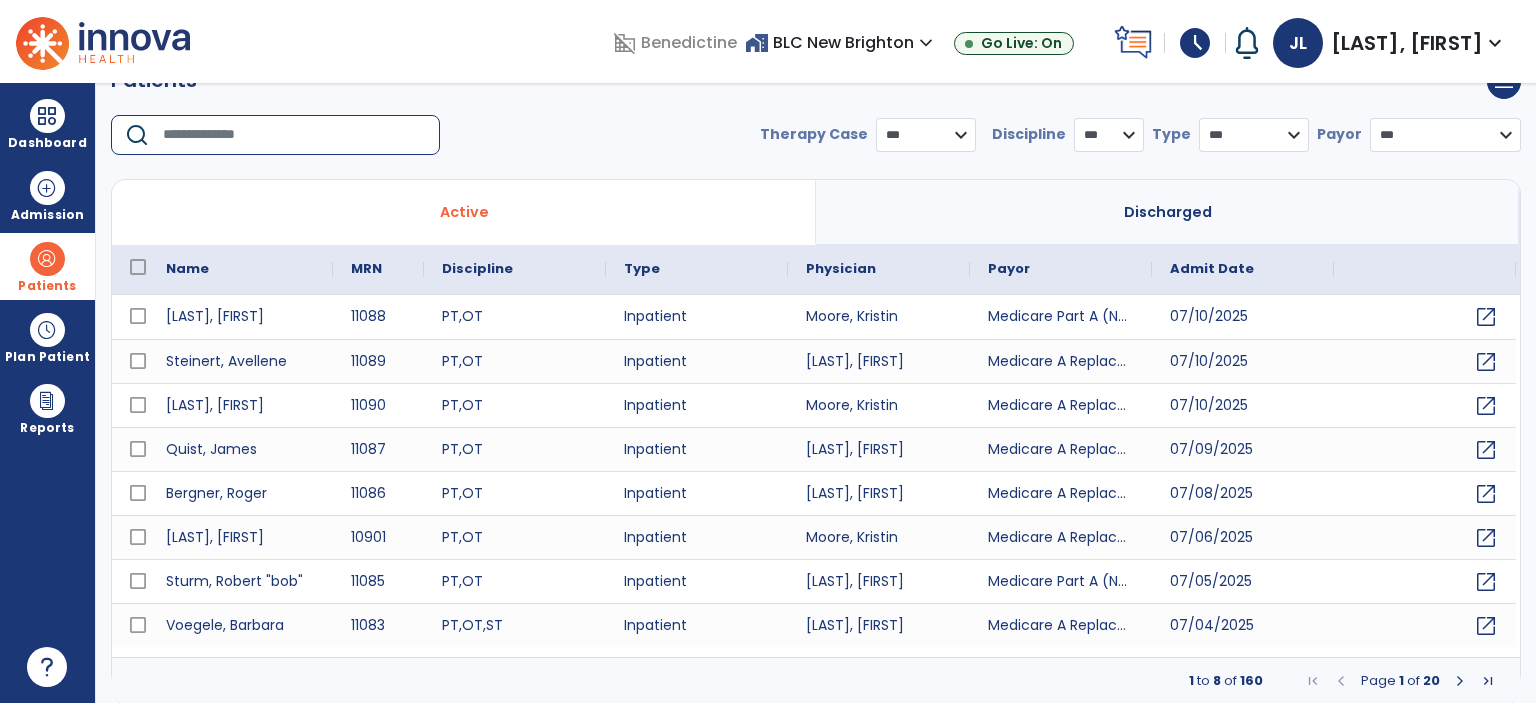 click at bounding box center (47, 259) 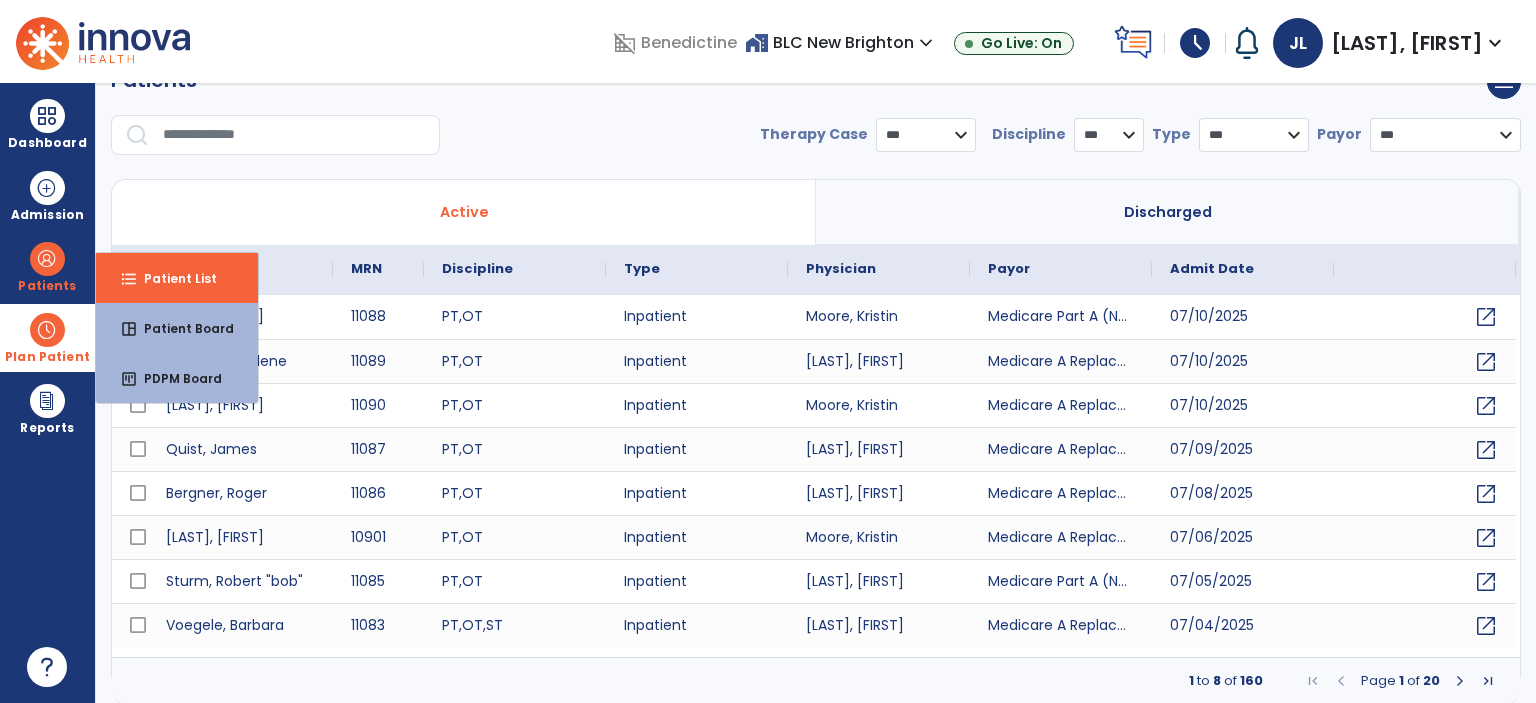 click at bounding box center [47, 330] 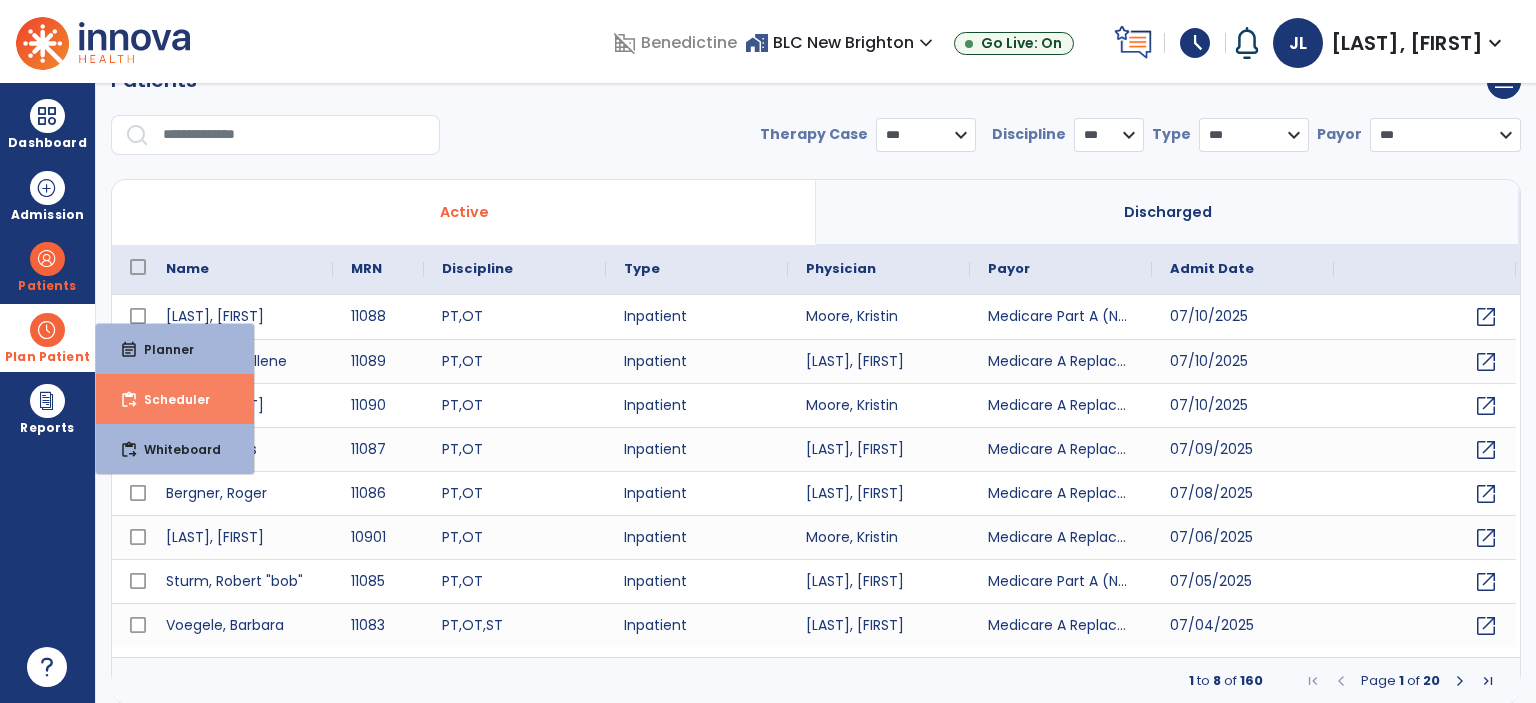 click on "Scheduler" at bounding box center (169, 399) 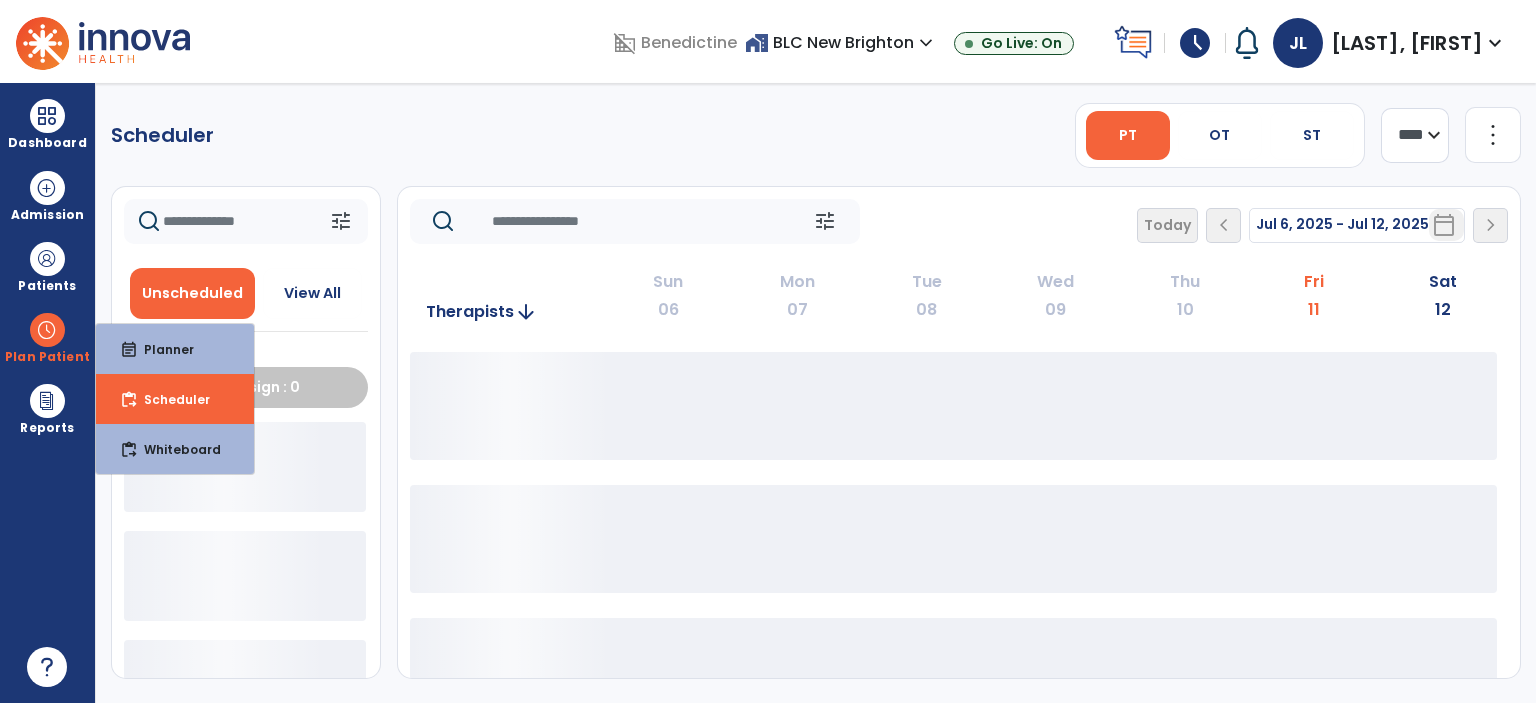 scroll, scrollTop: 0, scrollLeft: 0, axis: both 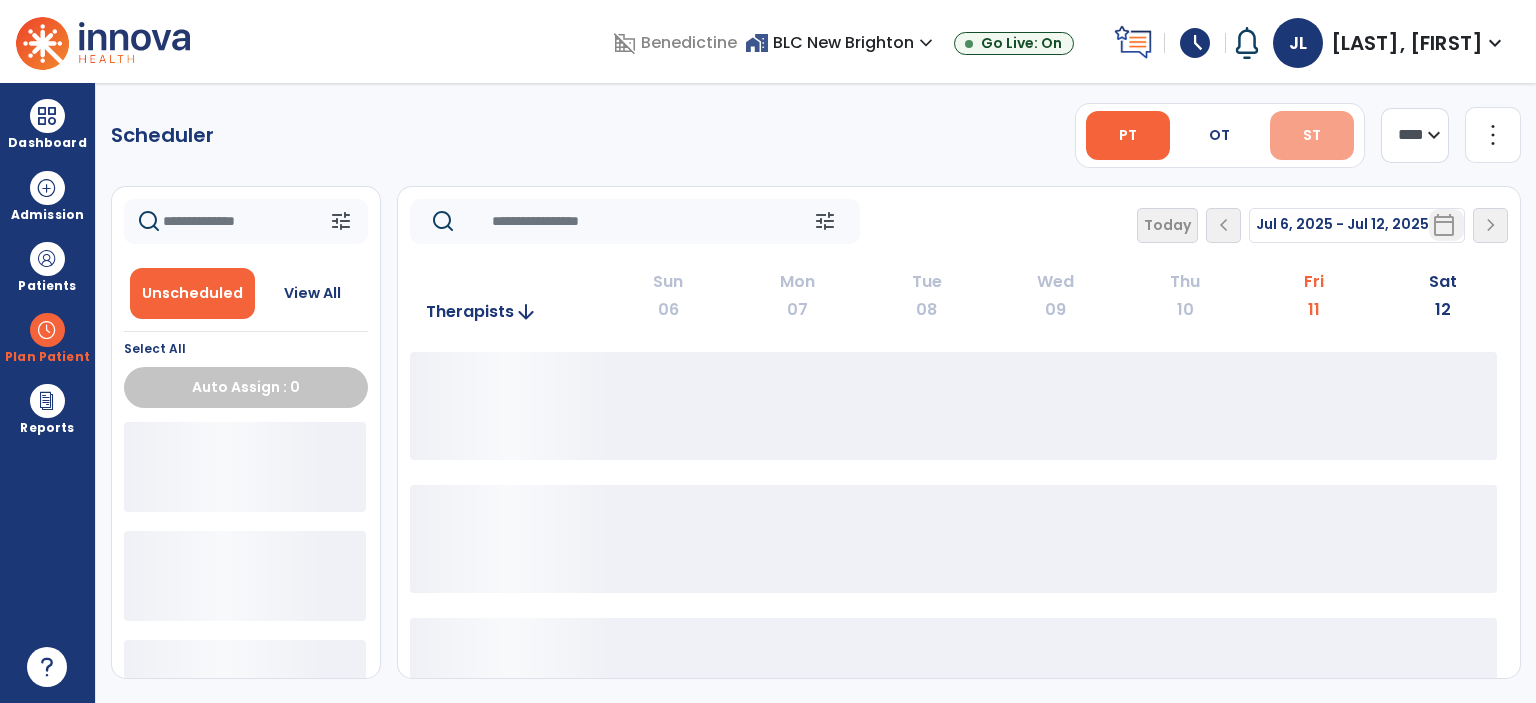 click on "ST" at bounding box center (1312, 135) 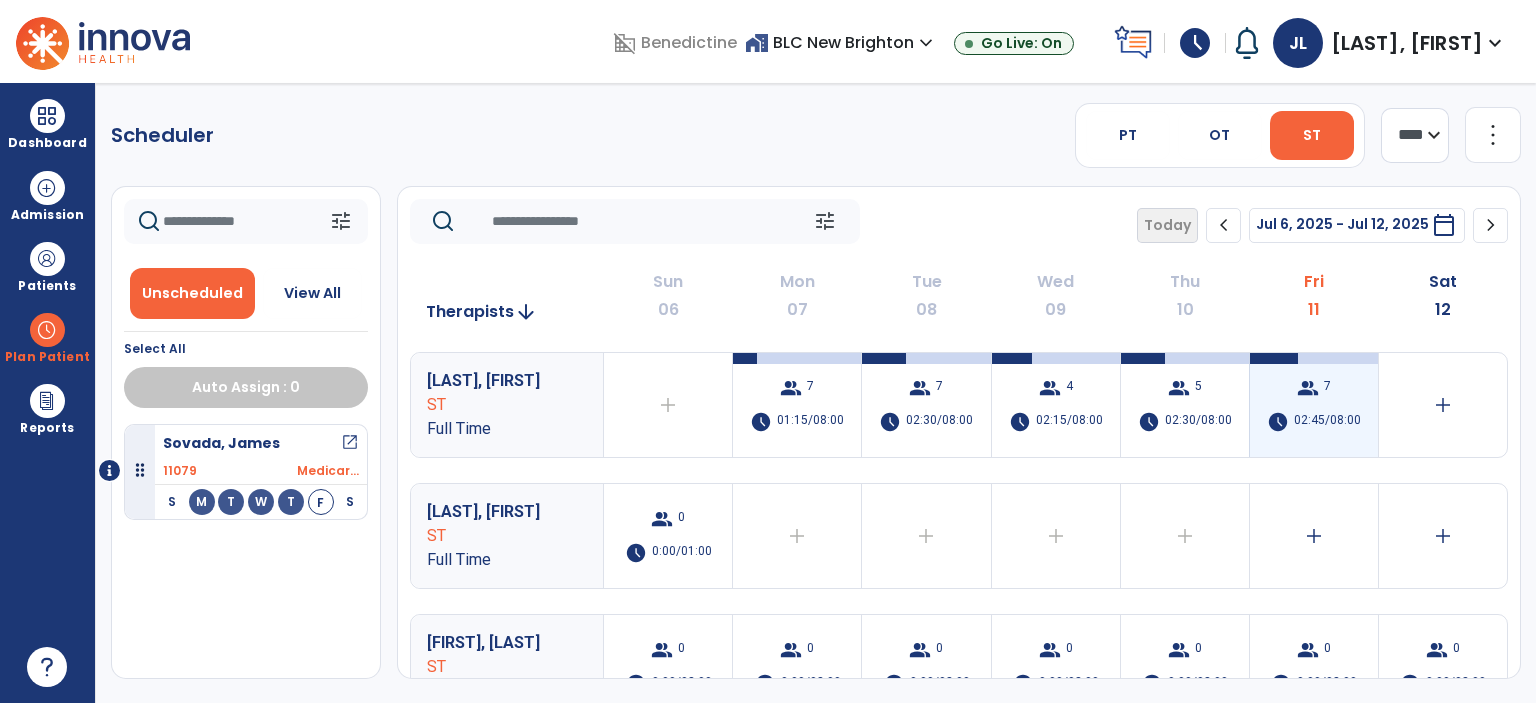 click on "7" at bounding box center (1327, 388) 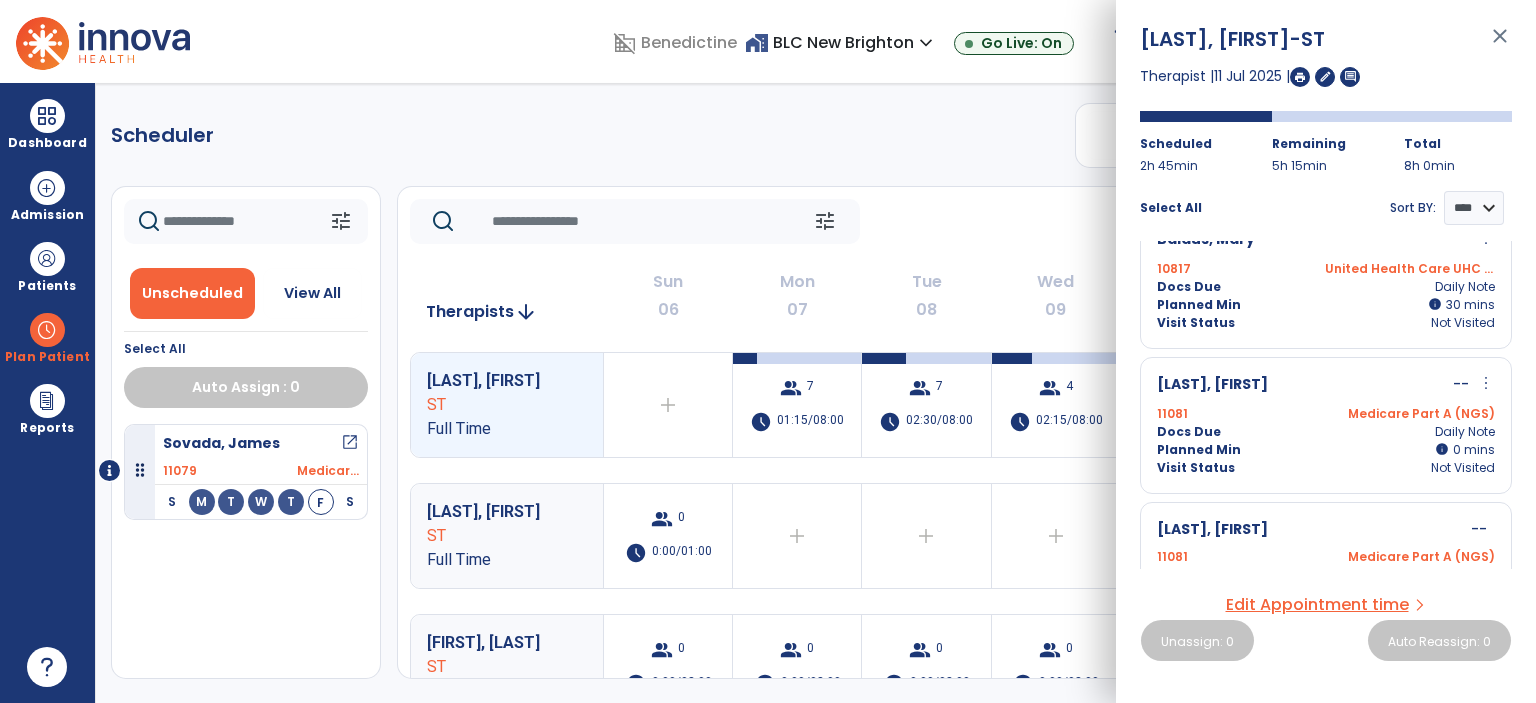 scroll, scrollTop: 680, scrollLeft: 0, axis: vertical 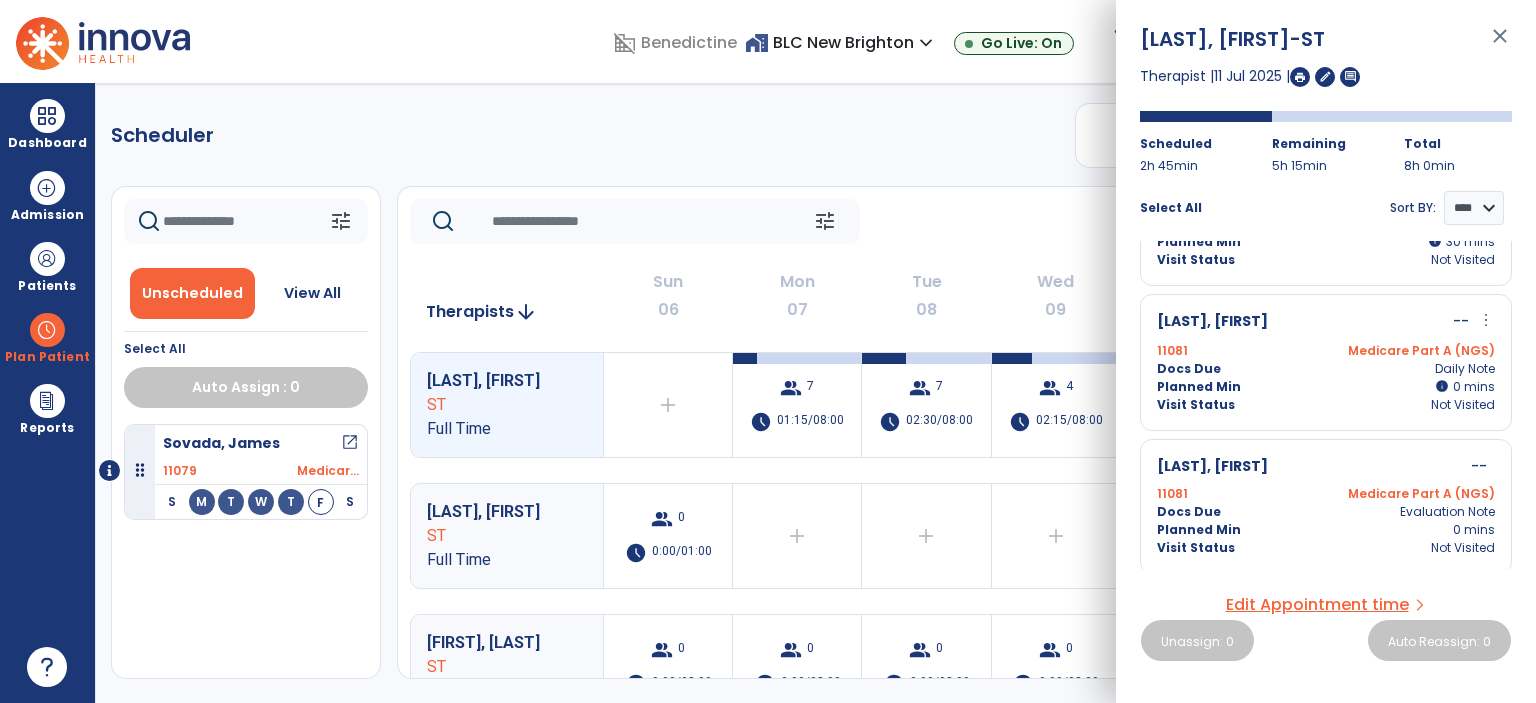 click on "close" at bounding box center [1500, 45] 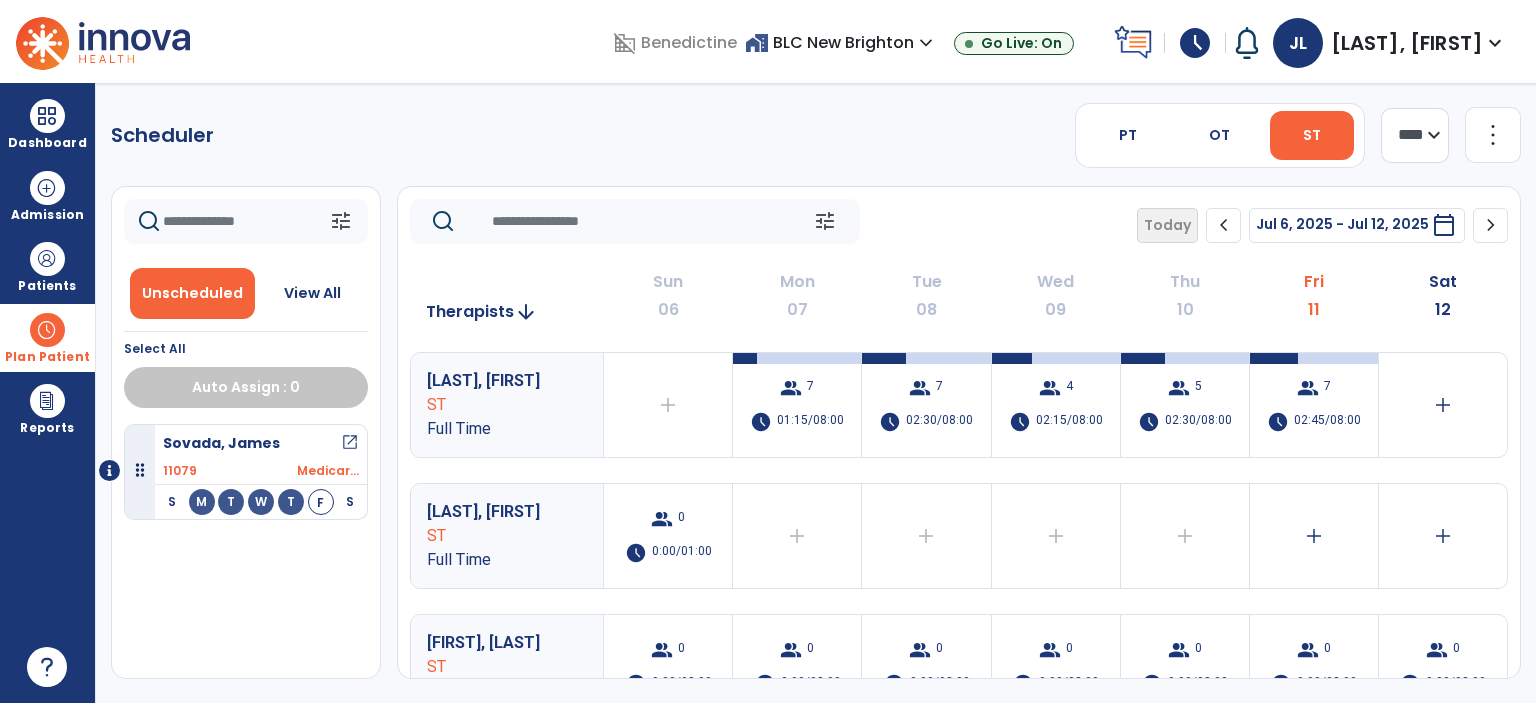 click at bounding box center [47, 330] 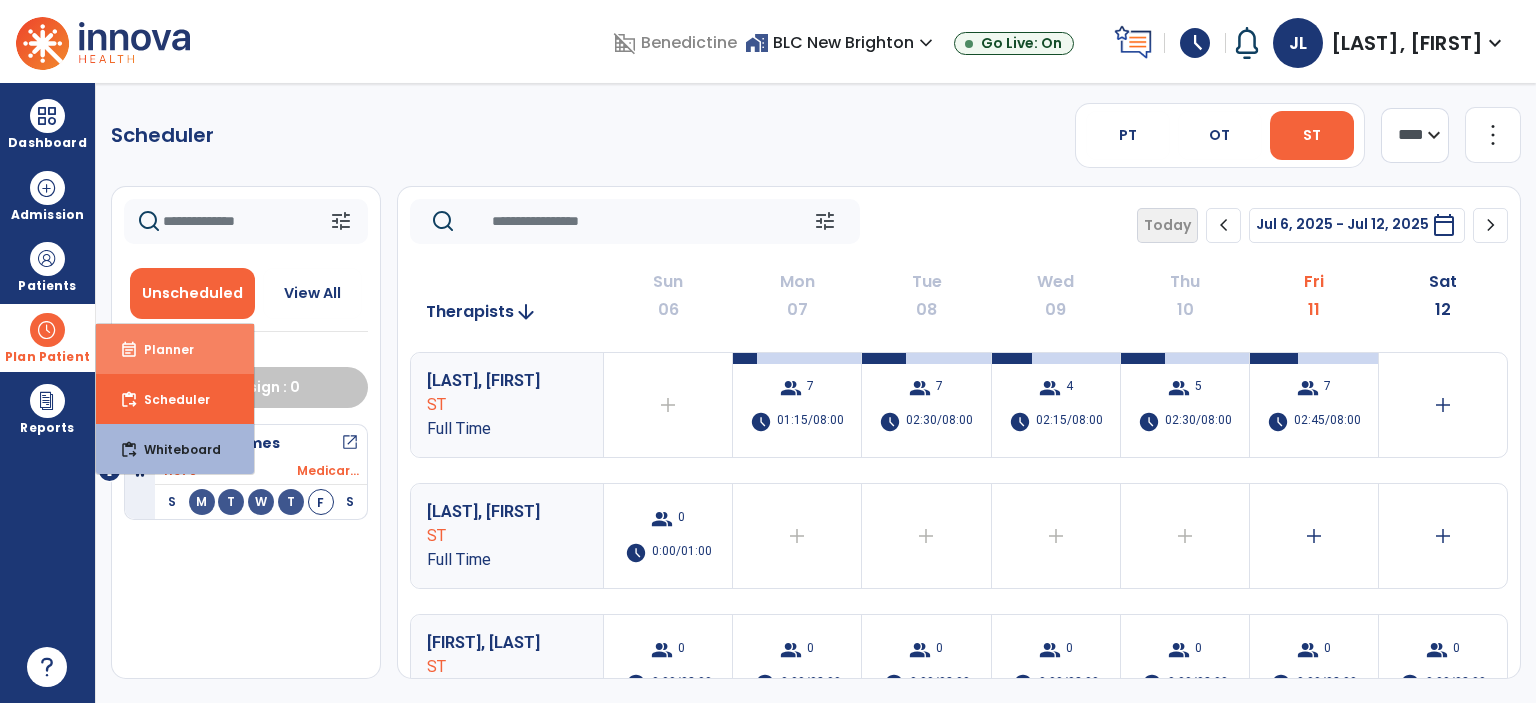 click on "event_note" at bounding box center [129, 350] 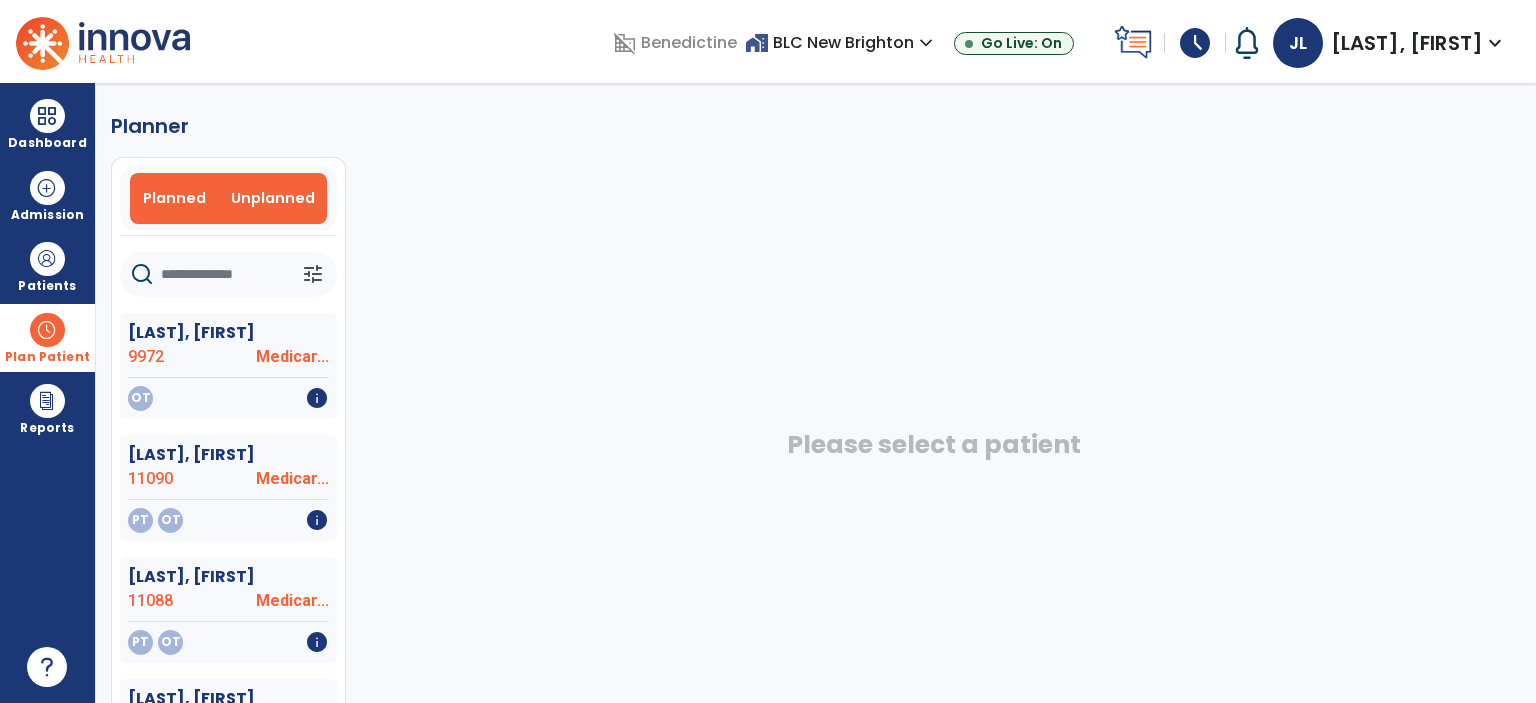 click on "Planned" at bounding box center [174, 198] 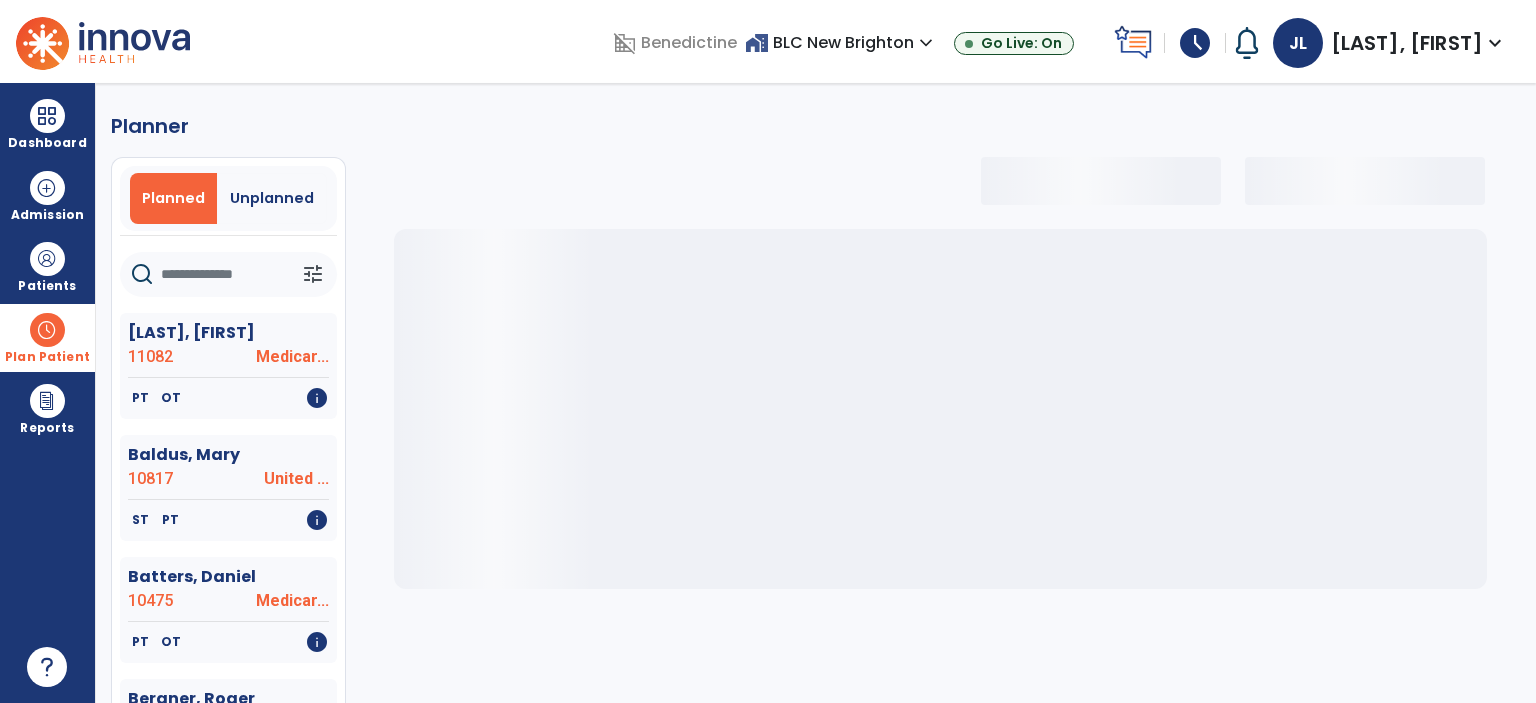 drag, startPoint x: 202, startPoint y: 271, endPoint x: 198, endPoint y: 259, distance: 12.649111 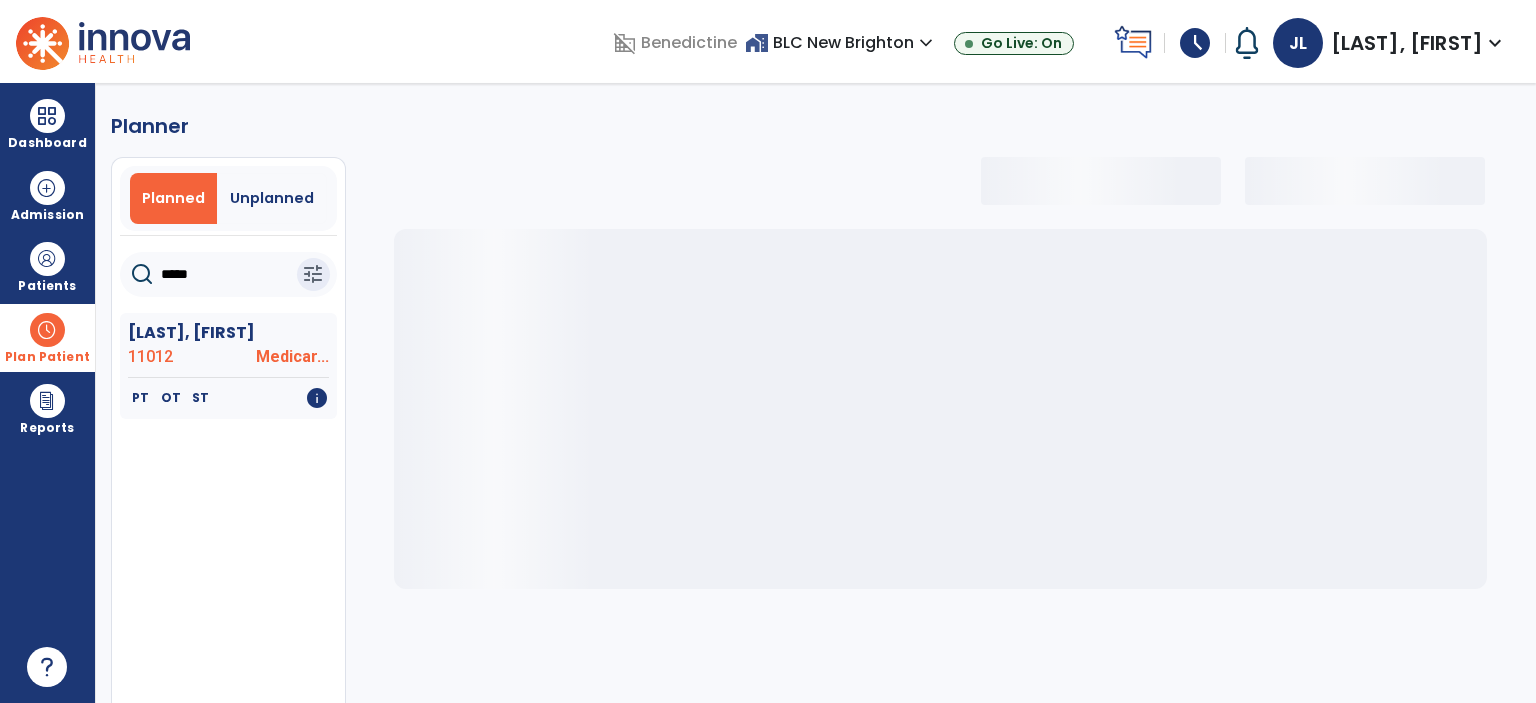 type on "******" 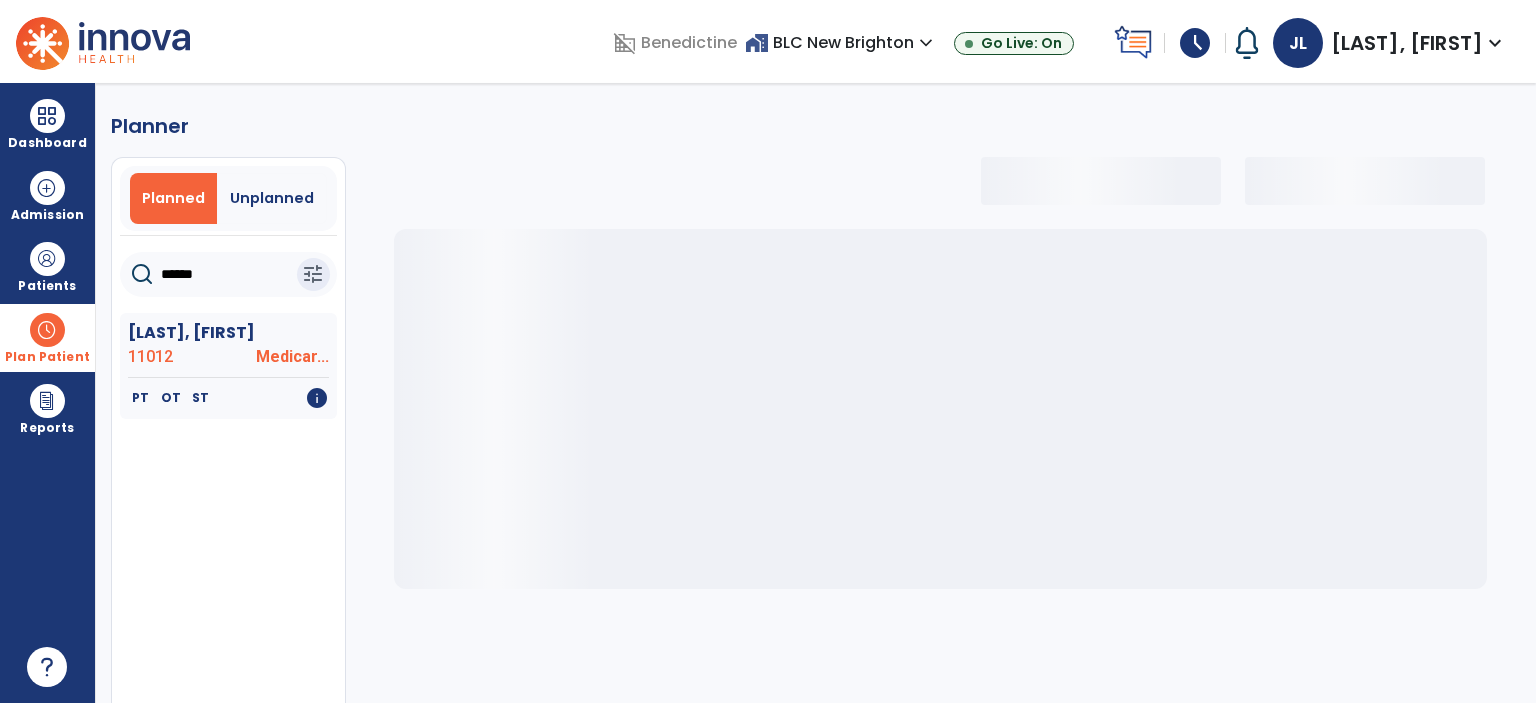 select on "***" 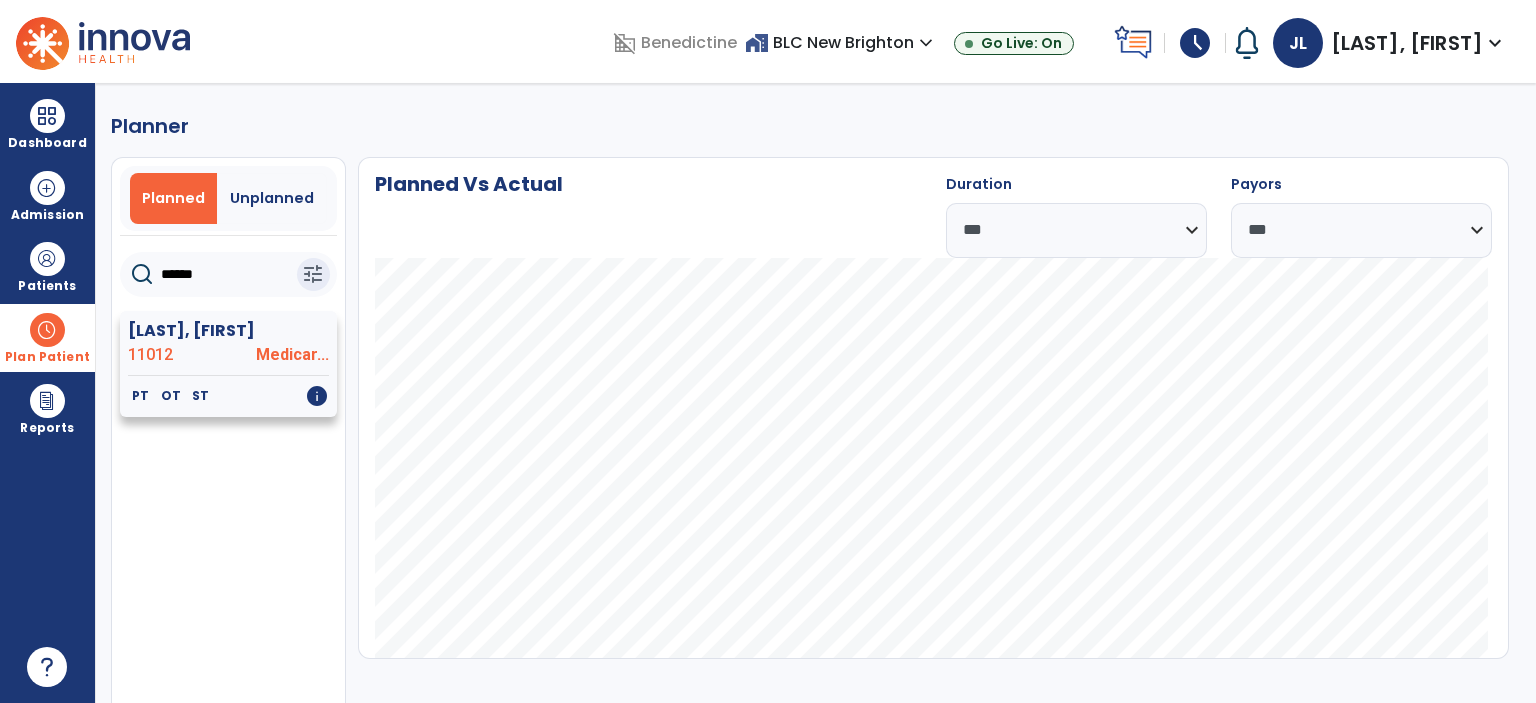 type on "******" 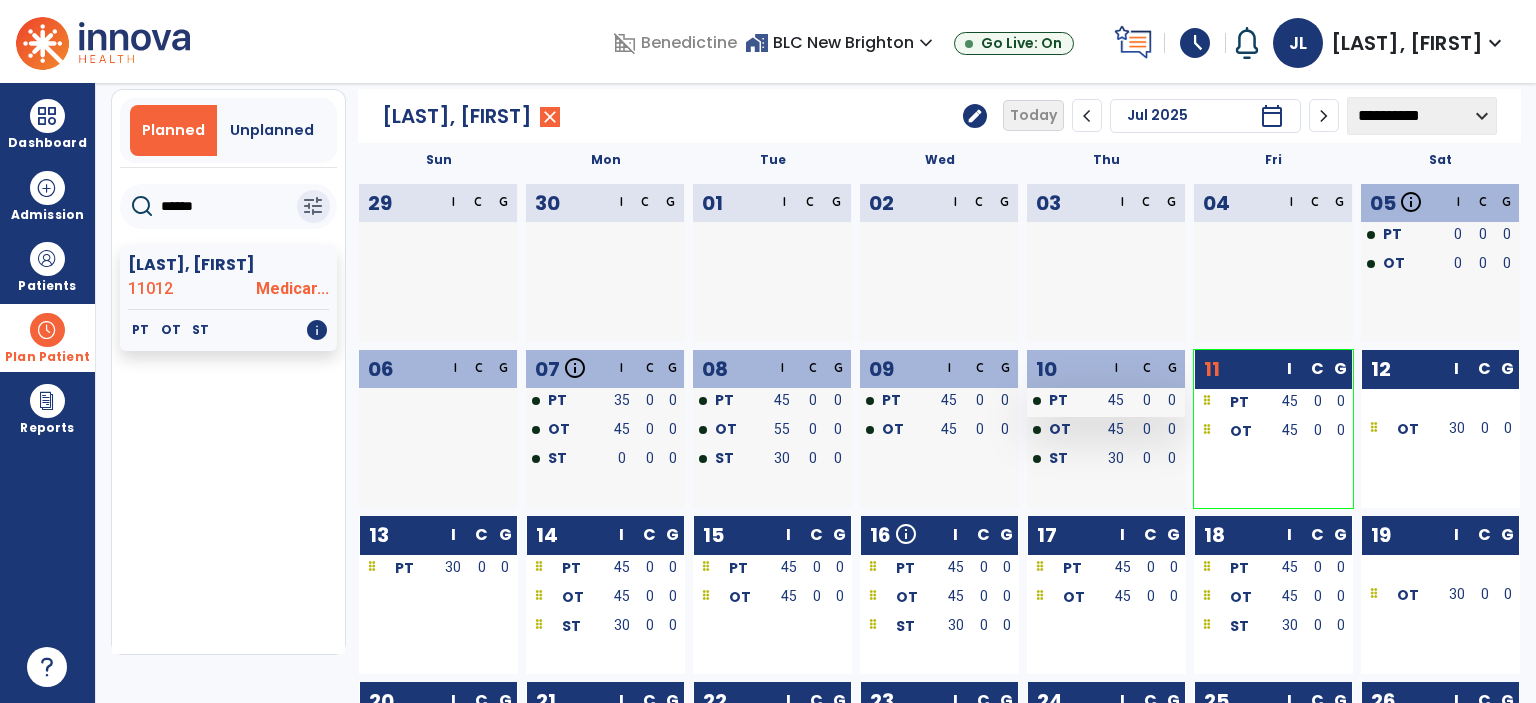scroll, scrollTop: 100, scrollLeft: 0, axis: vertical 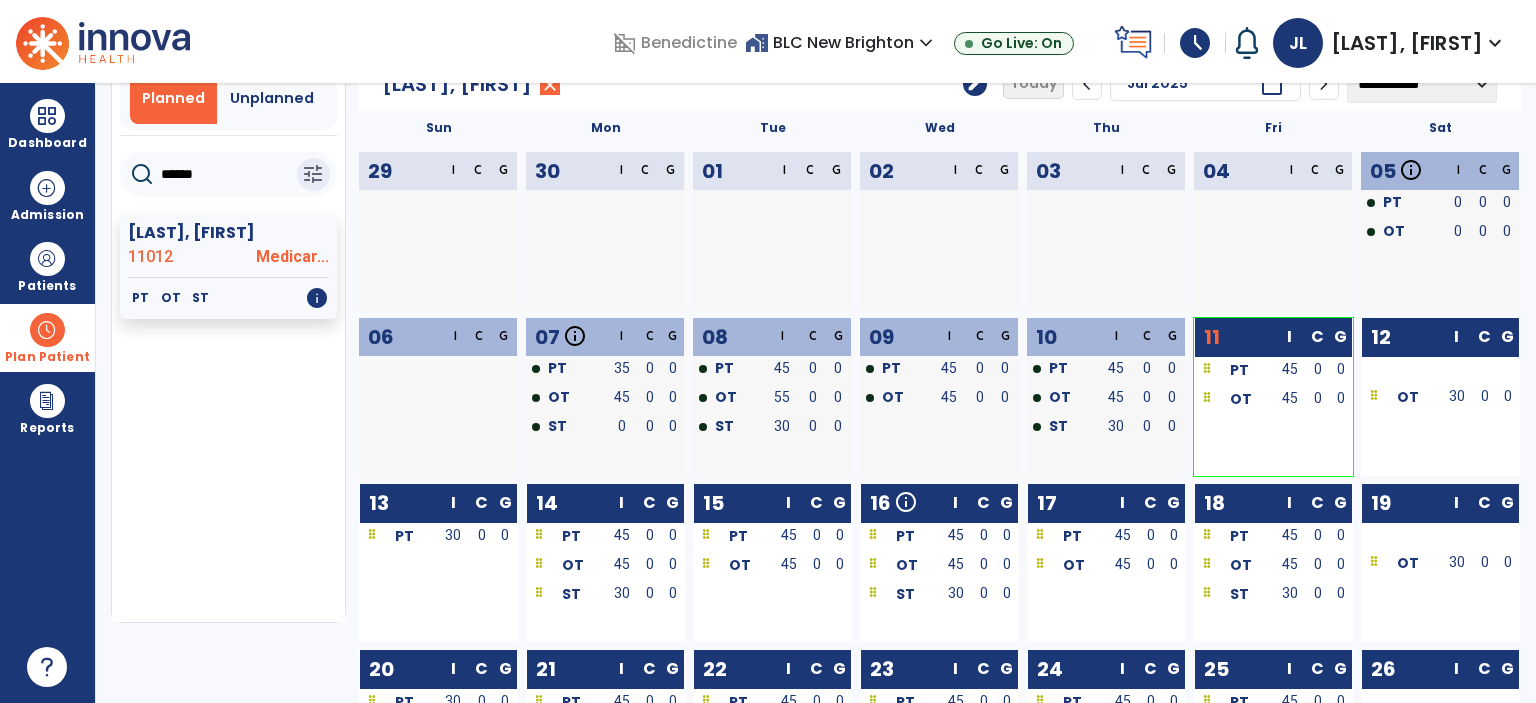 click at bounding box center (47, 330) 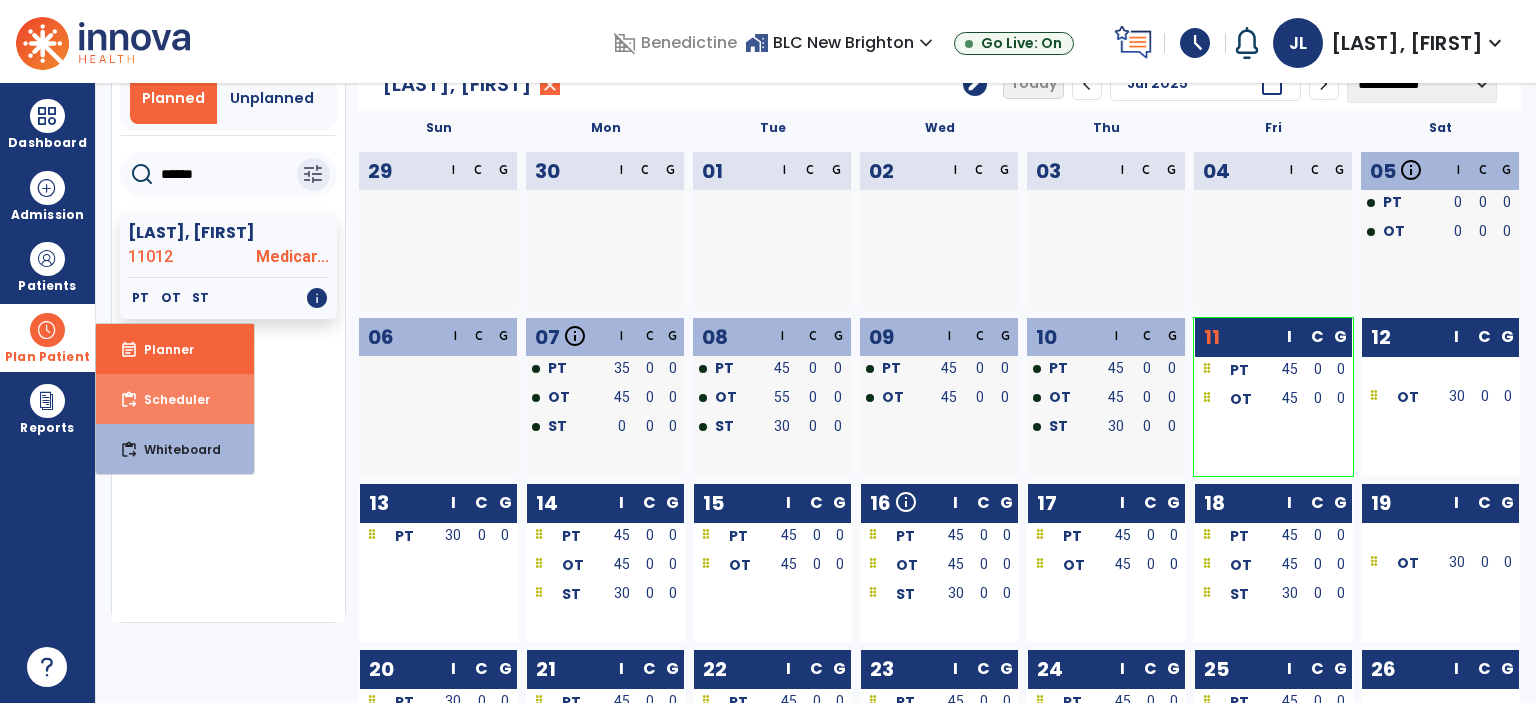 click on "Scheduler" at bounding box center (169, 399) 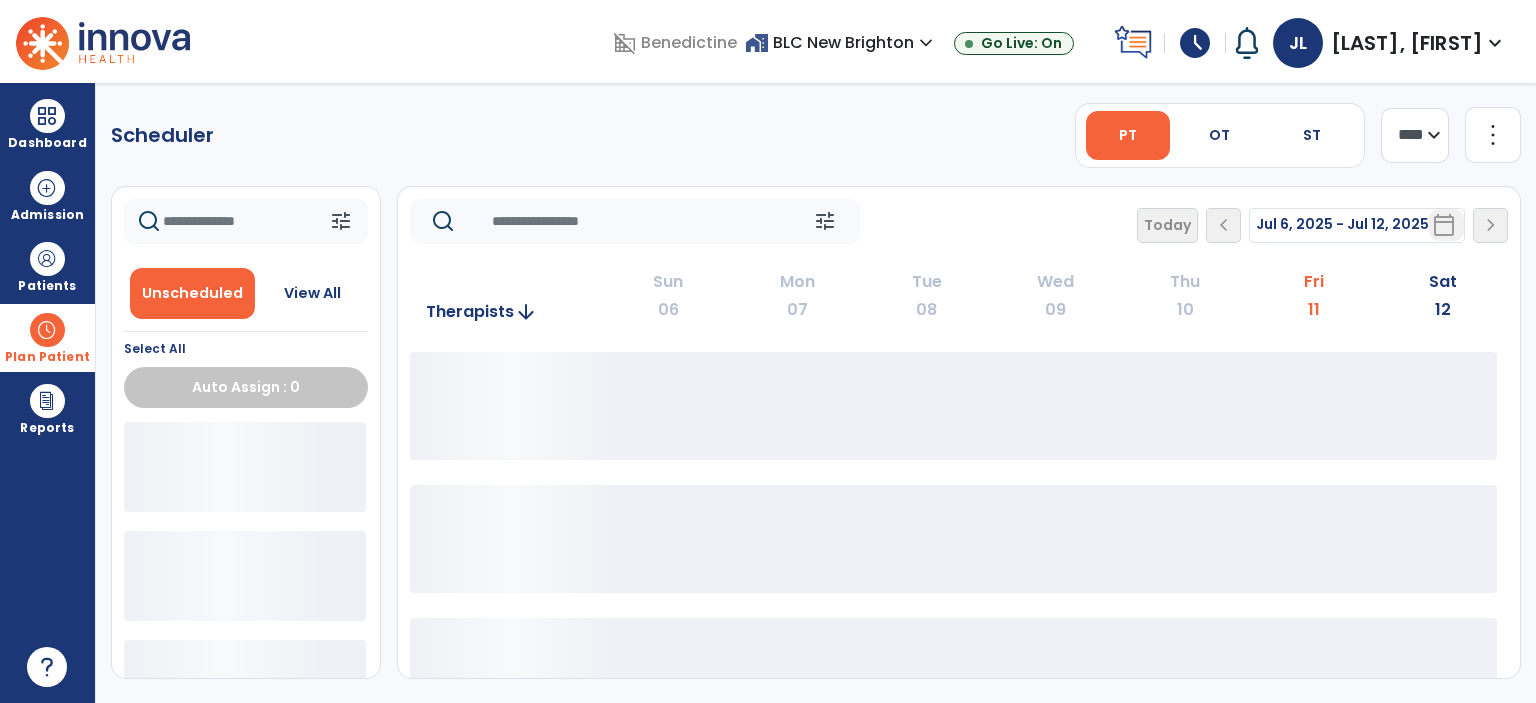 scroll, scrollTop: 0, scrollLeft: 0, axis: both 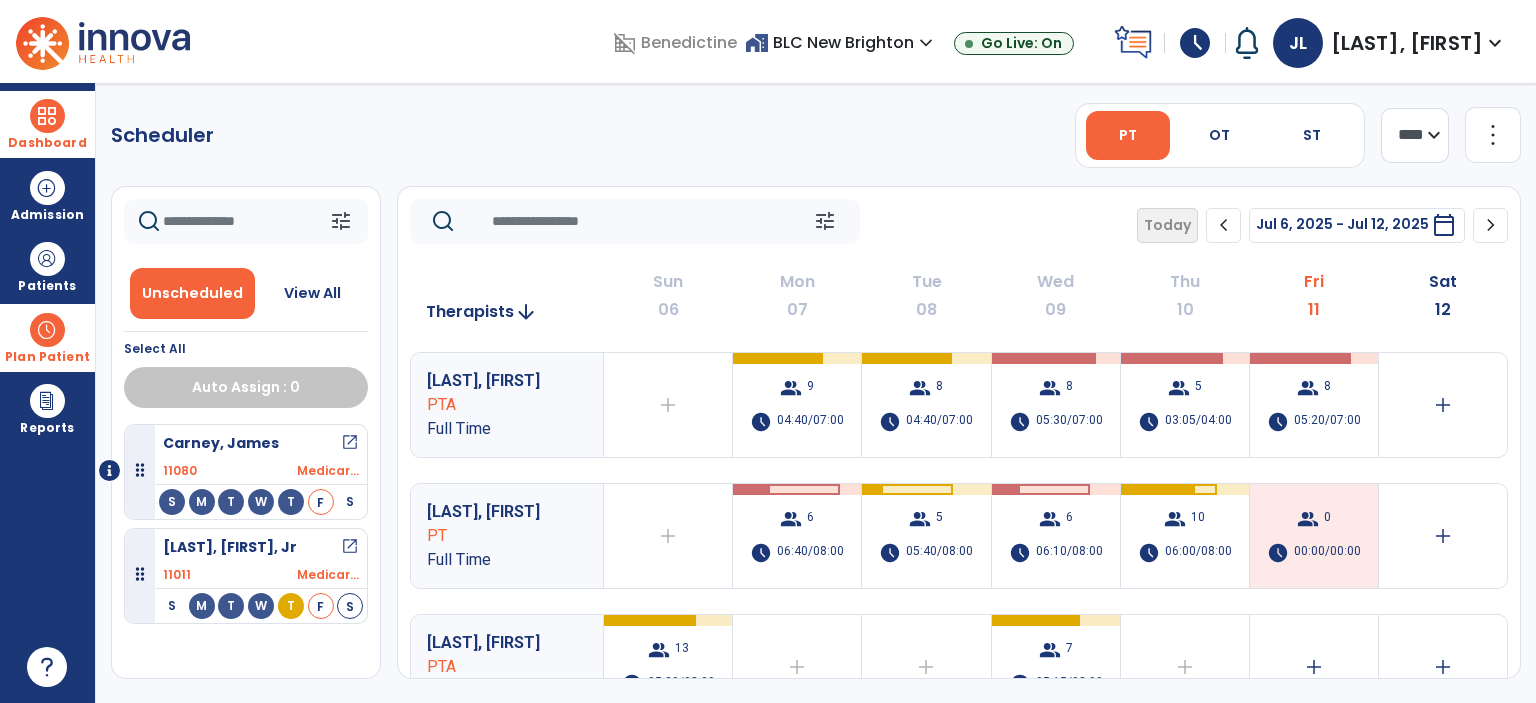 click on "Dashboard" at bounding box center [47, 124] 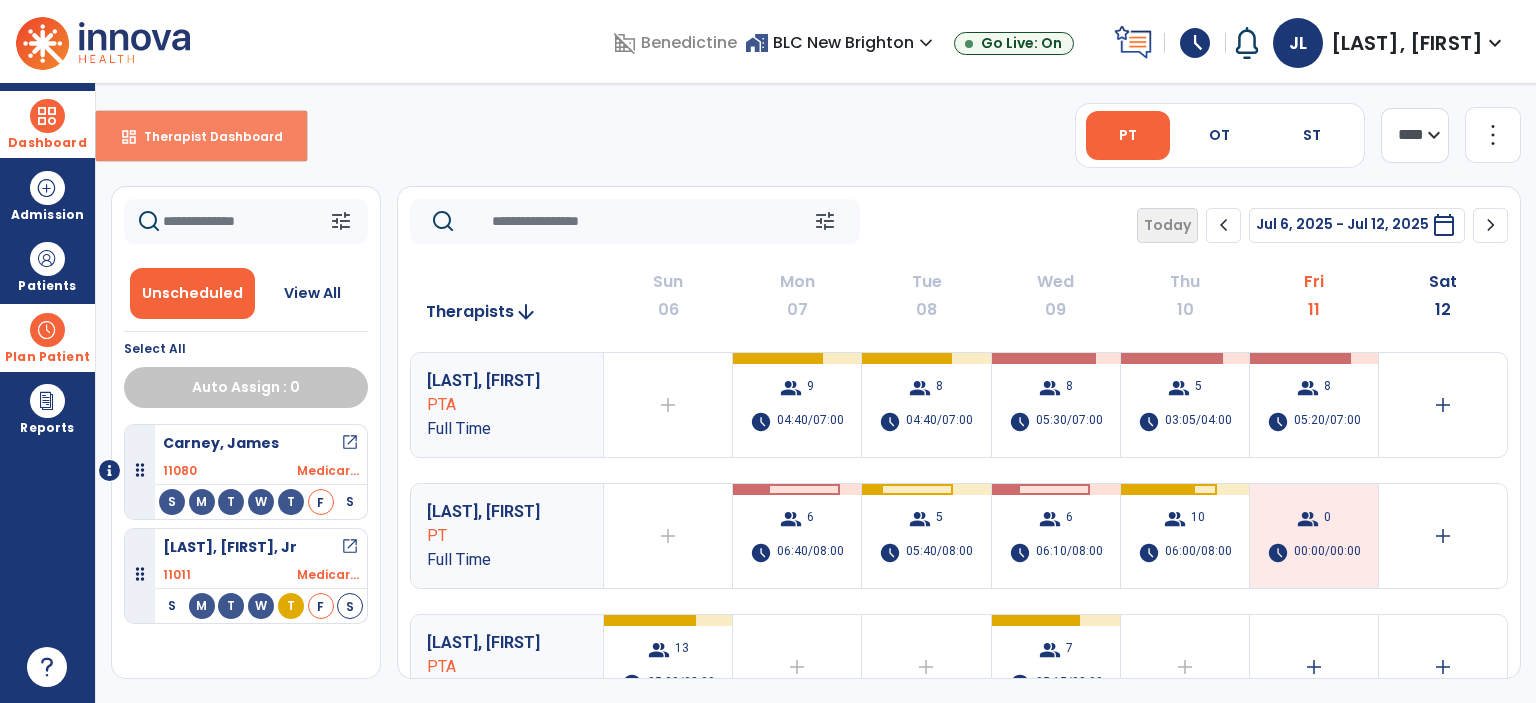 click on "Therapist Dashboard" at bounding box center (205, 136) 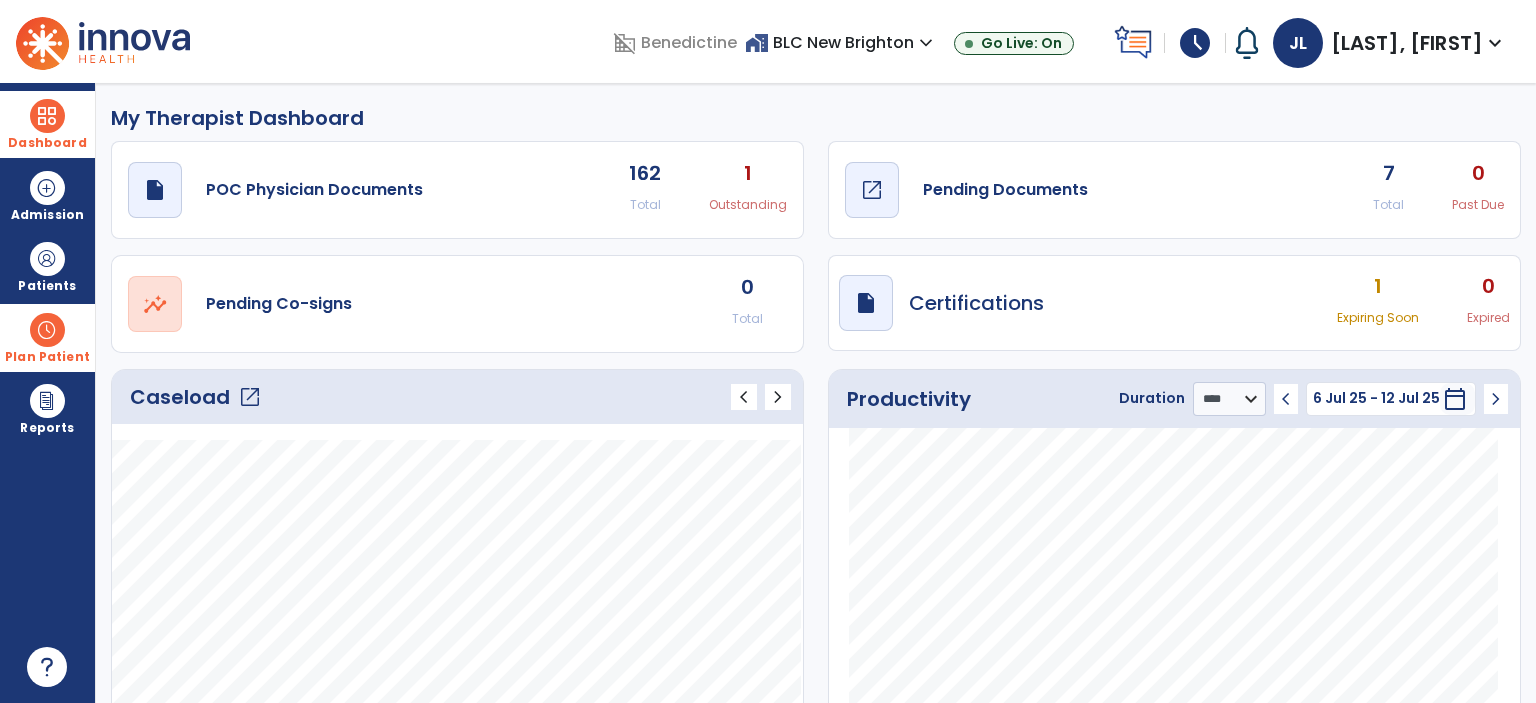 click on "Pending Documents" 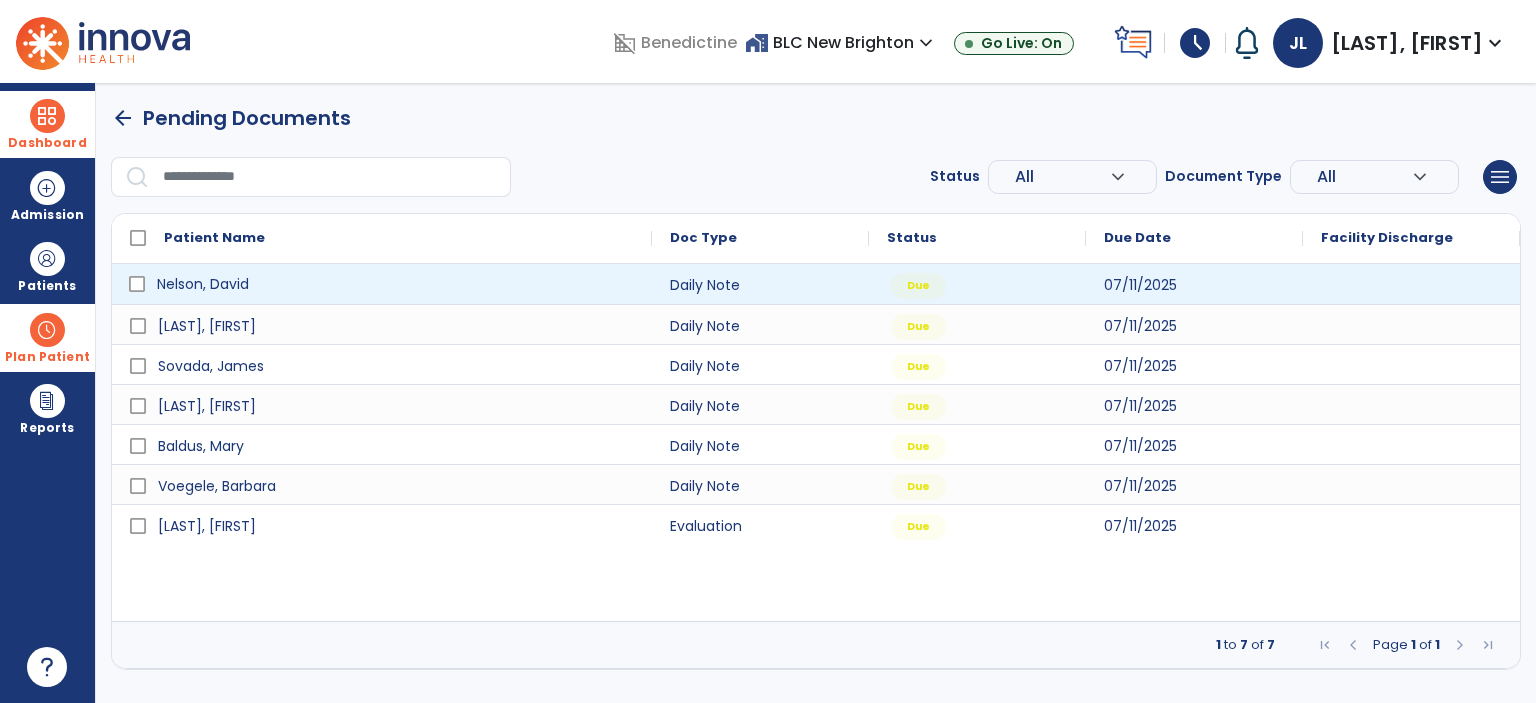 click on "Nelson, David" at bounding box center [203, 284] 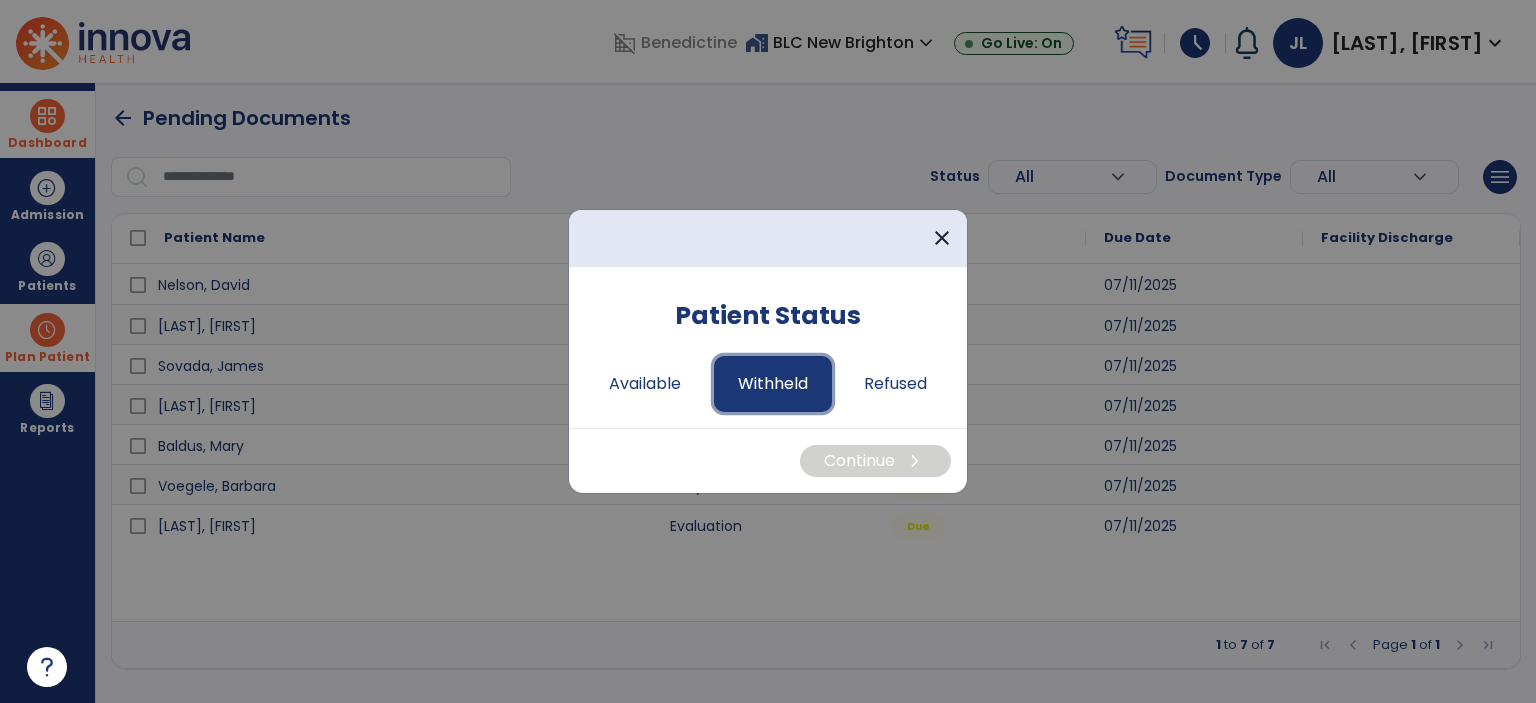 click on "Withheld" at bounding box center [773, 384] 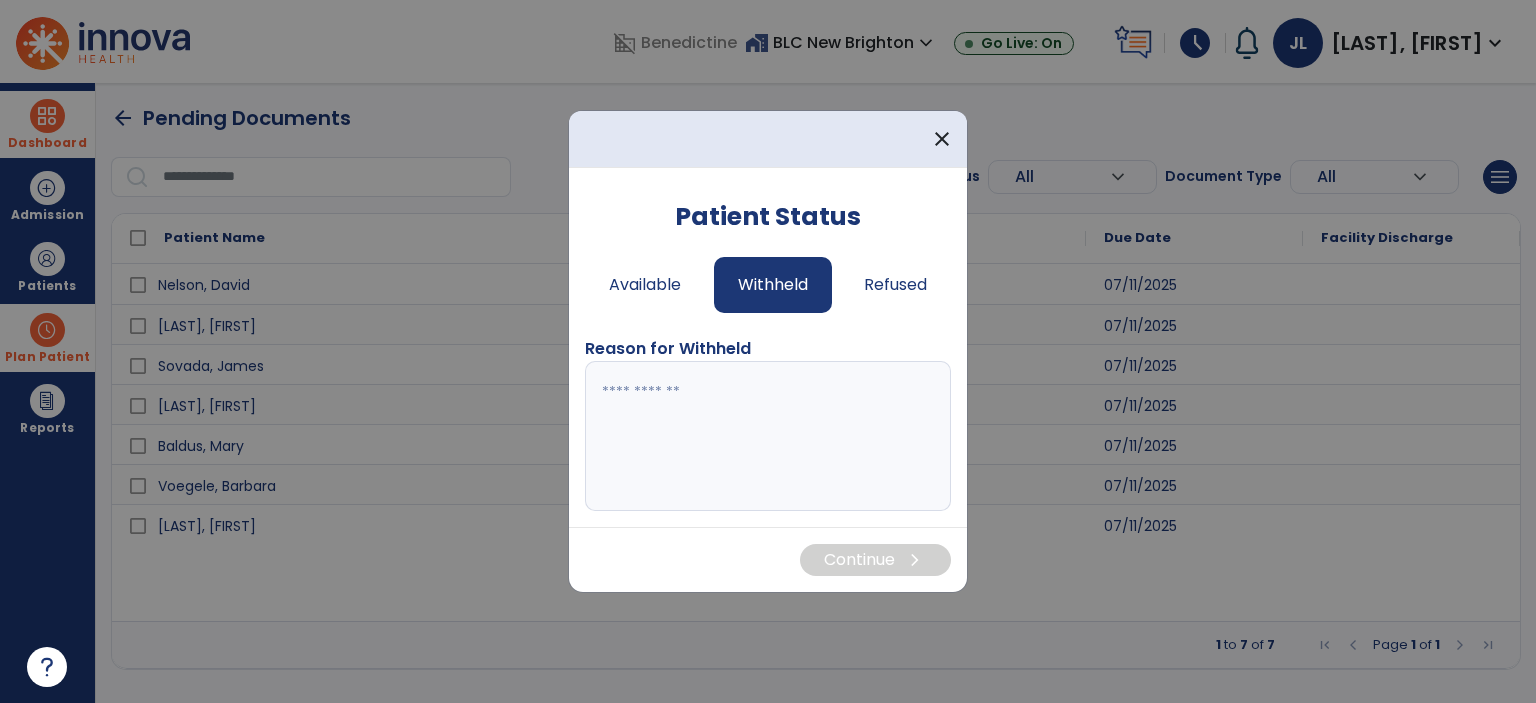 click at bounding box center (768, 436) 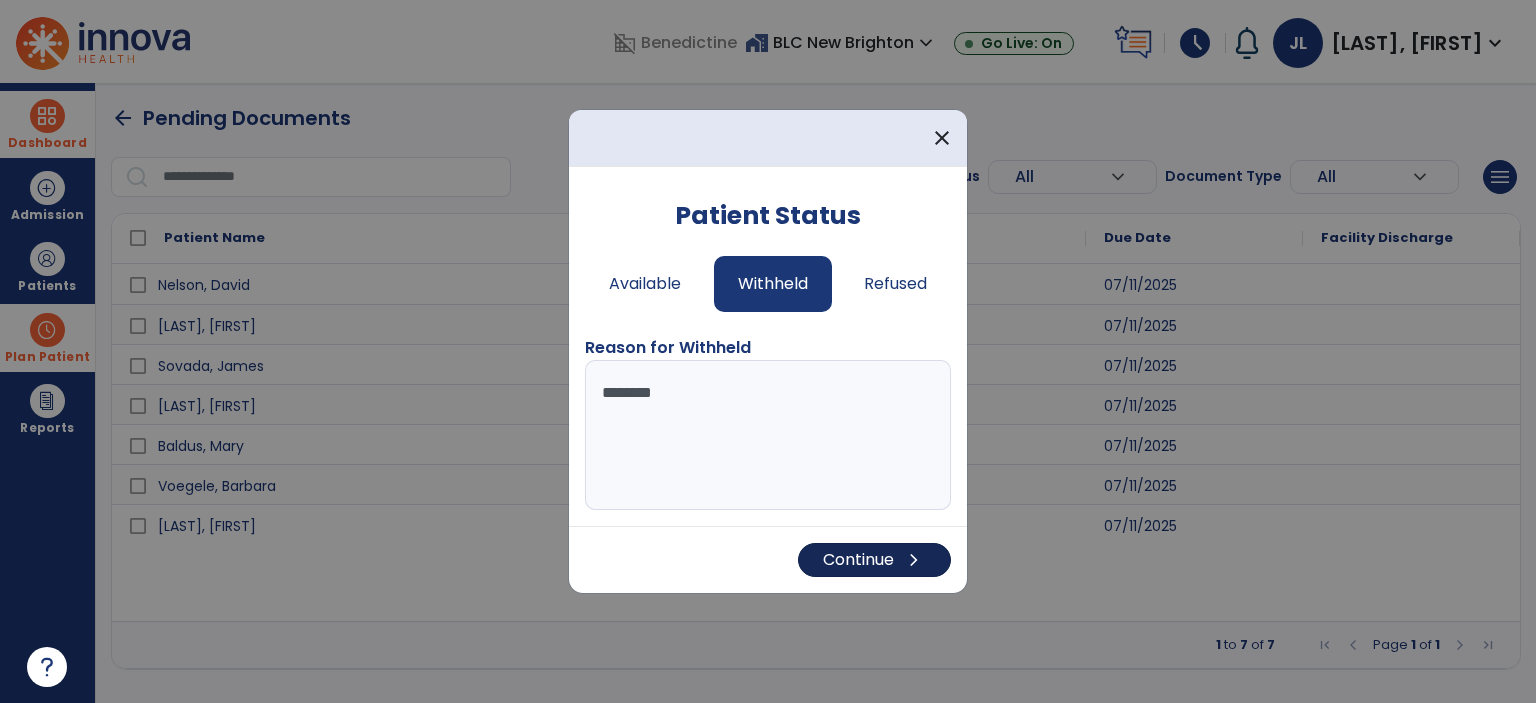 type on "********" 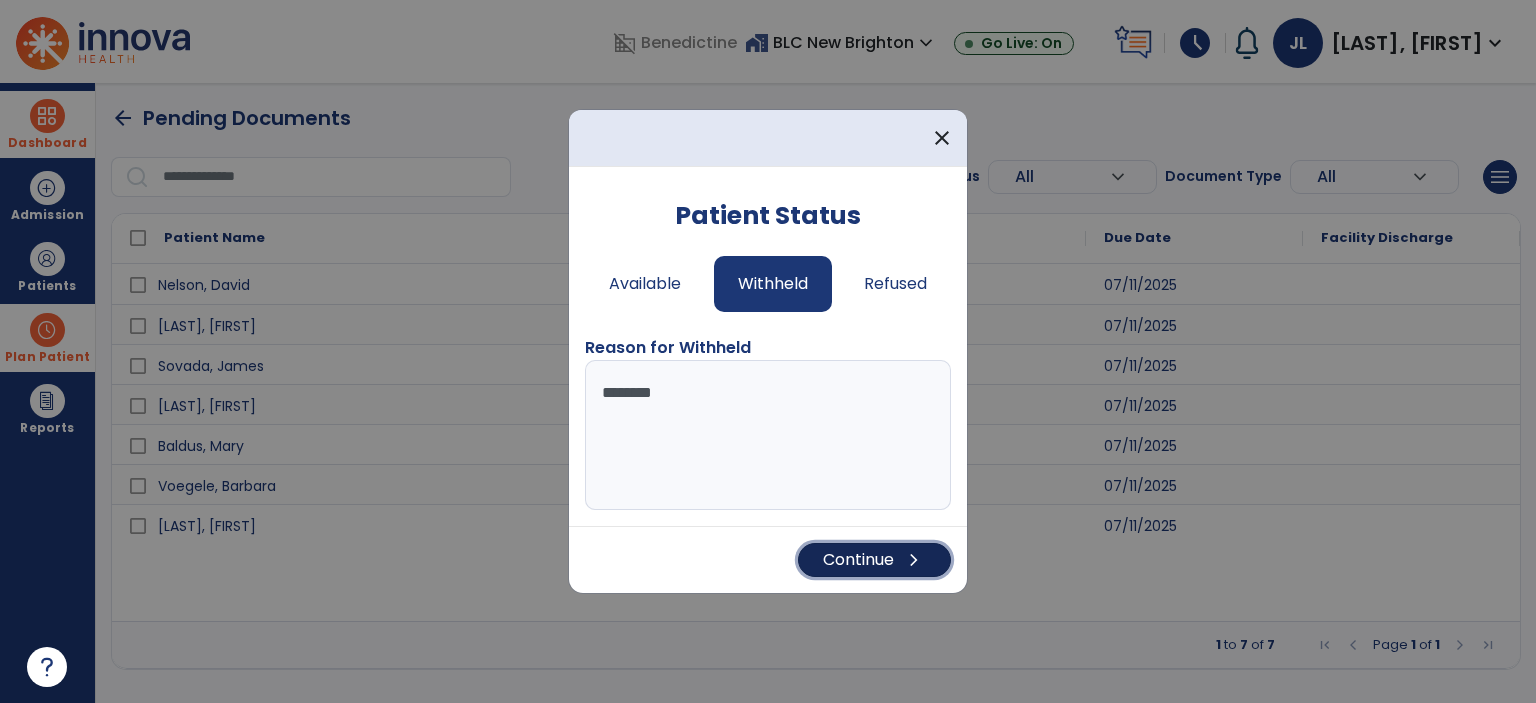 click on "Continue   chevron_right" at bounding box center (874, 560) 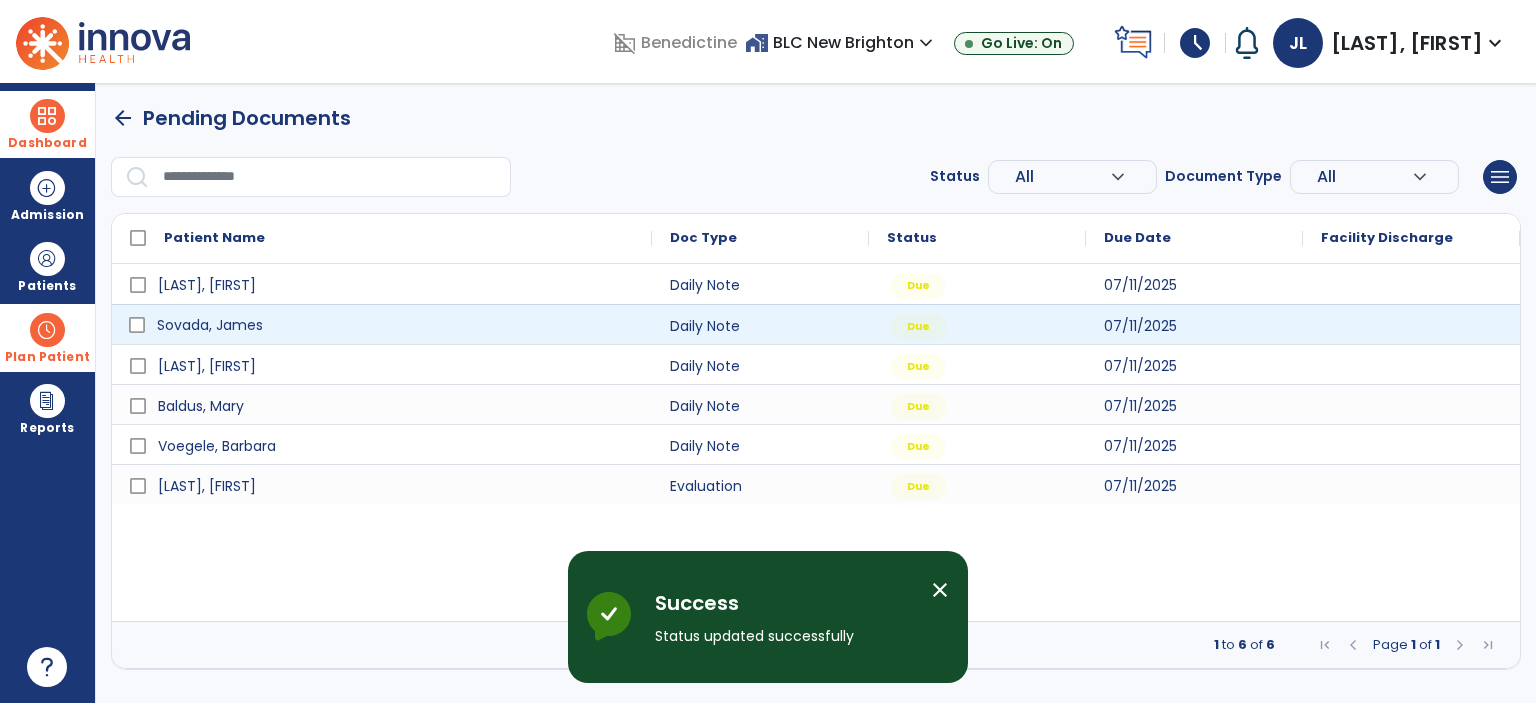 click on "Sovada, James" at bounding box center (210, 325) 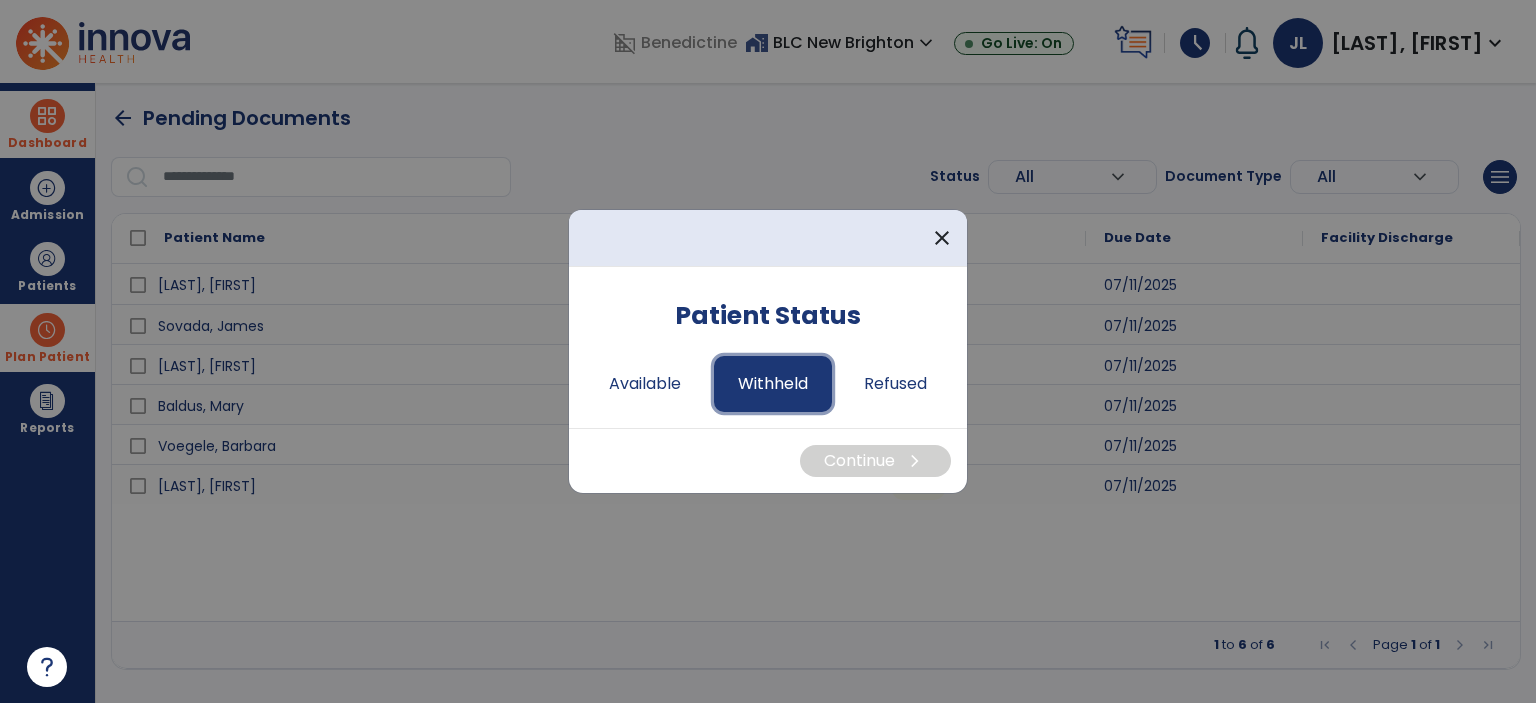 click on "Withheld" at bounding box center [773, 384] 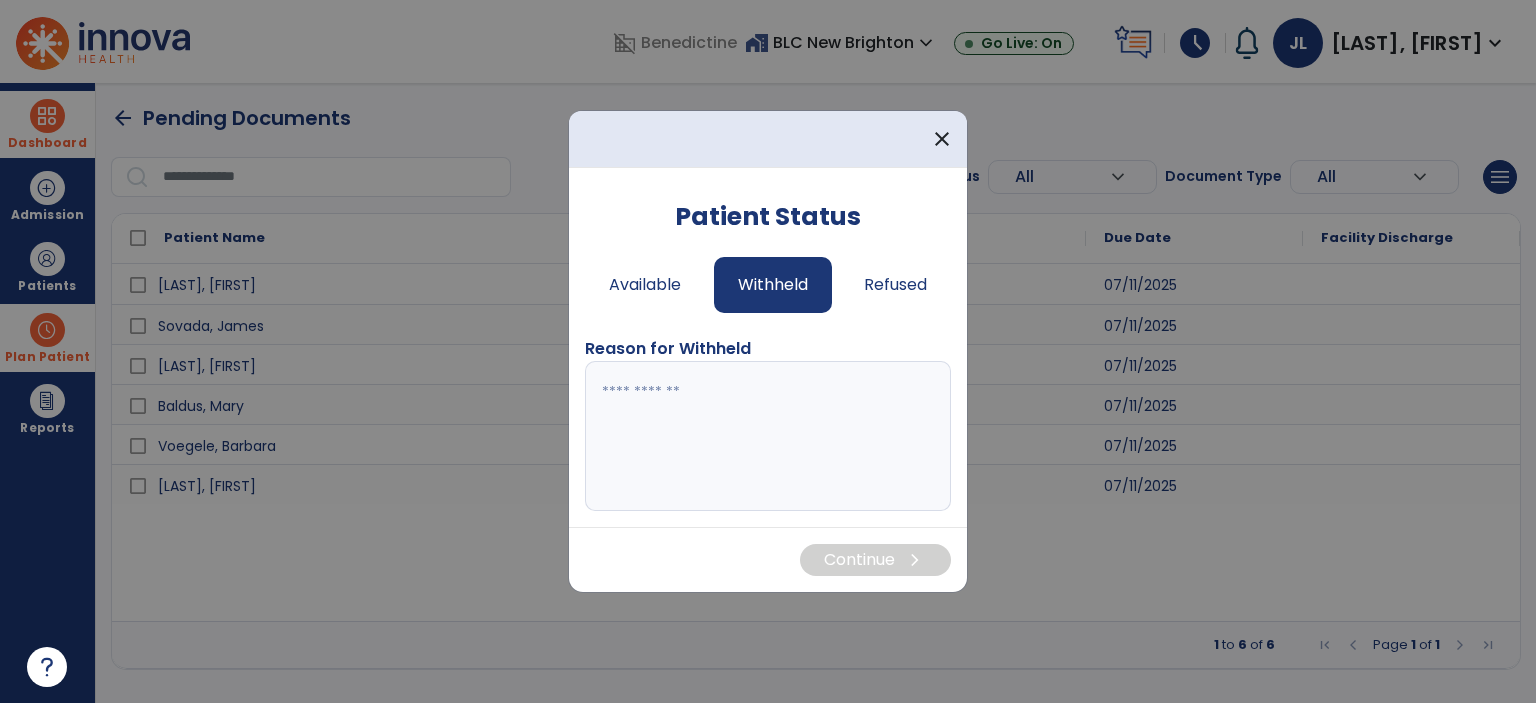 click at bounding box center [768, 436] 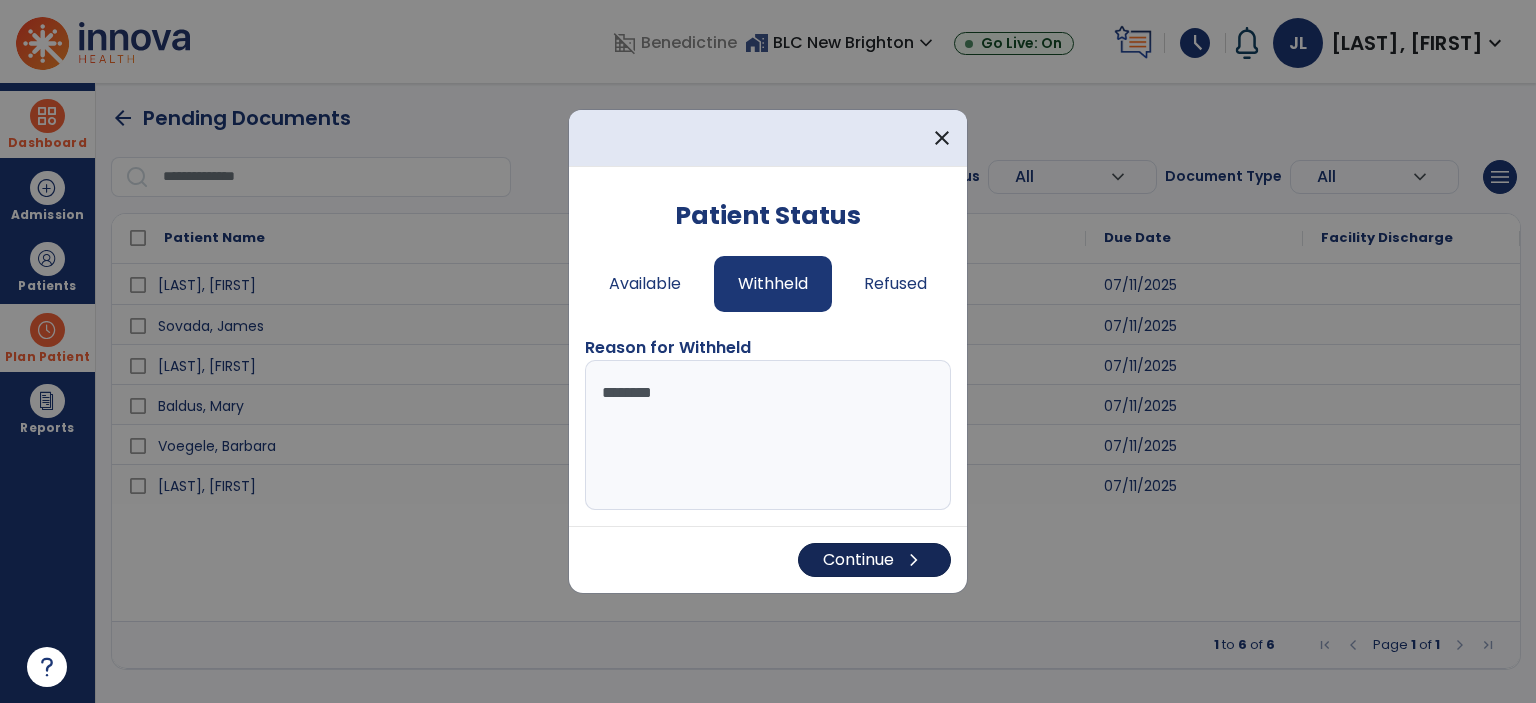 type on "********" 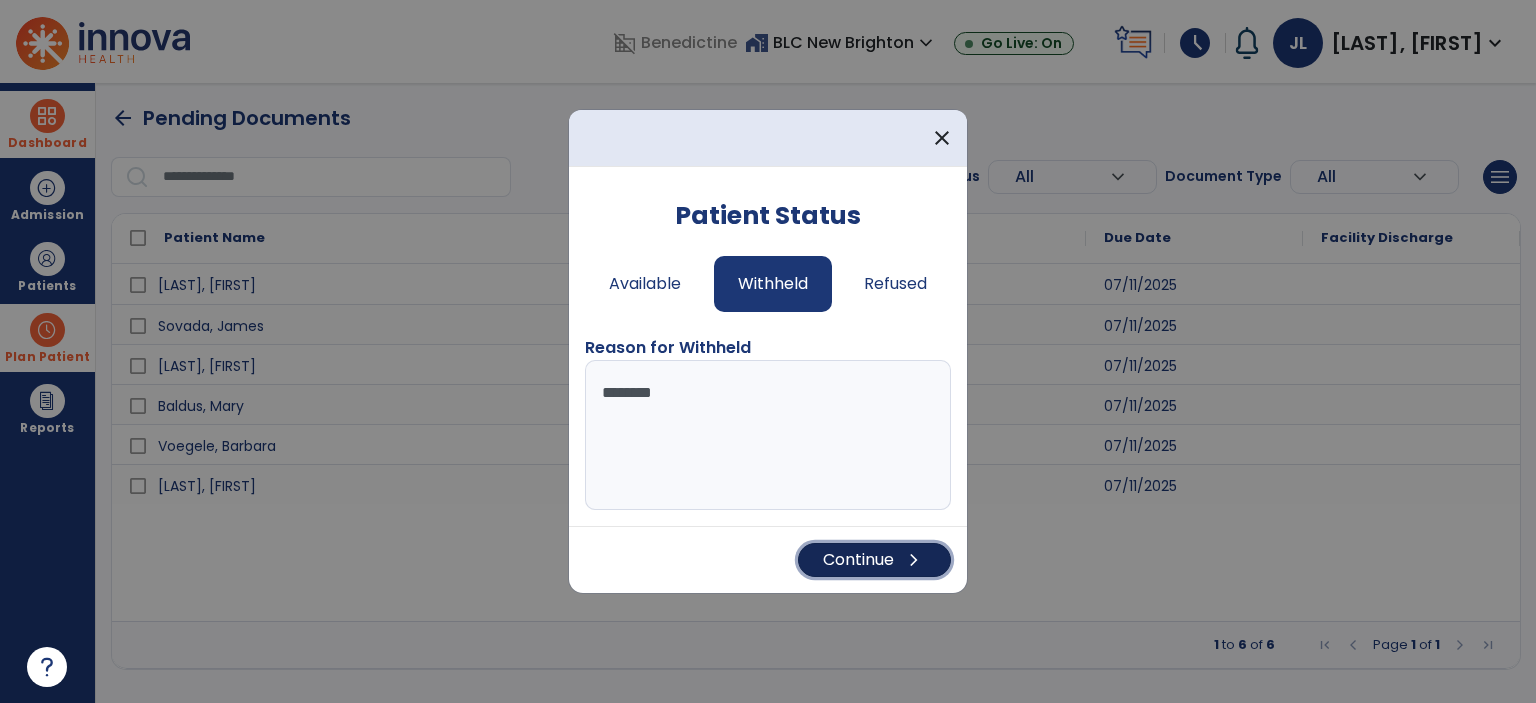 click on "Continue   chevron_right" at bounding box center (874, 560) 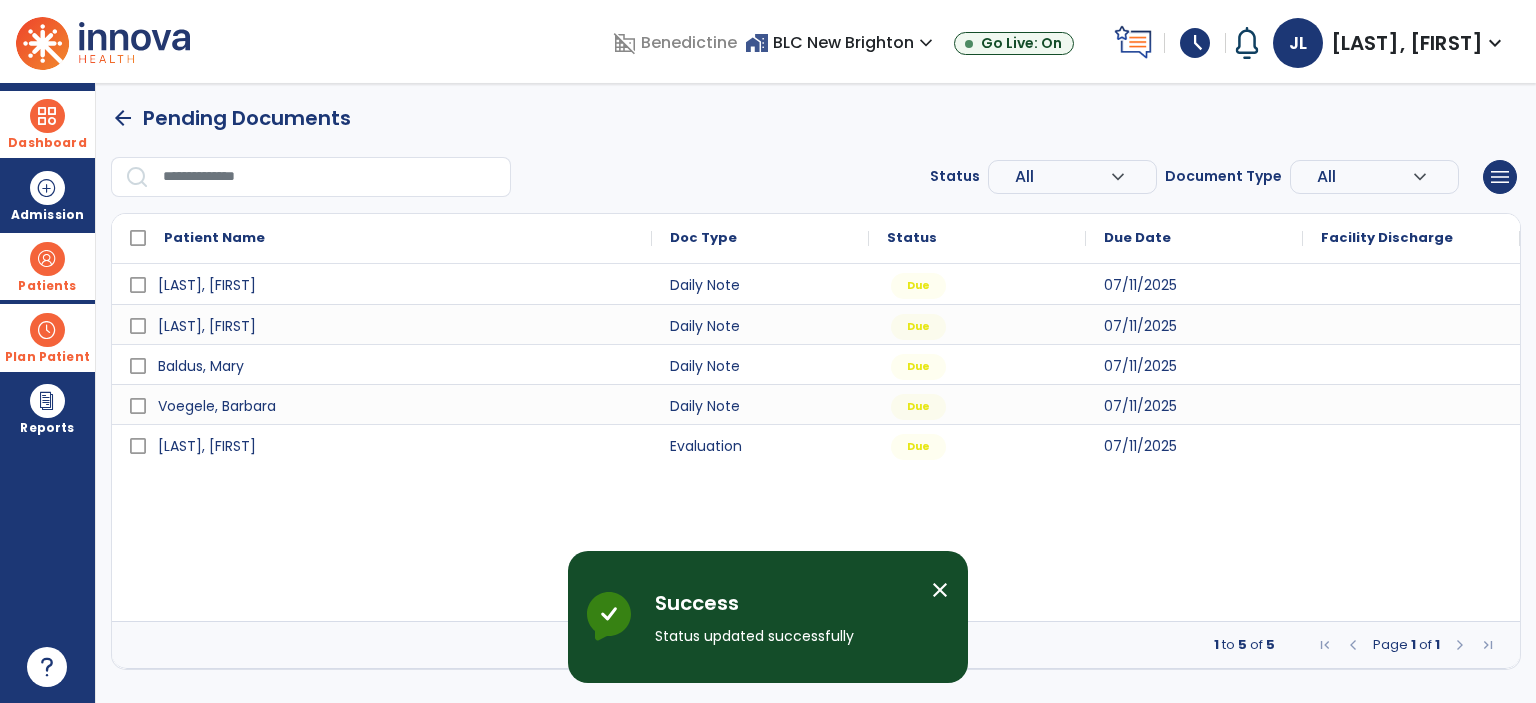 click at bounding box center [47, 259] 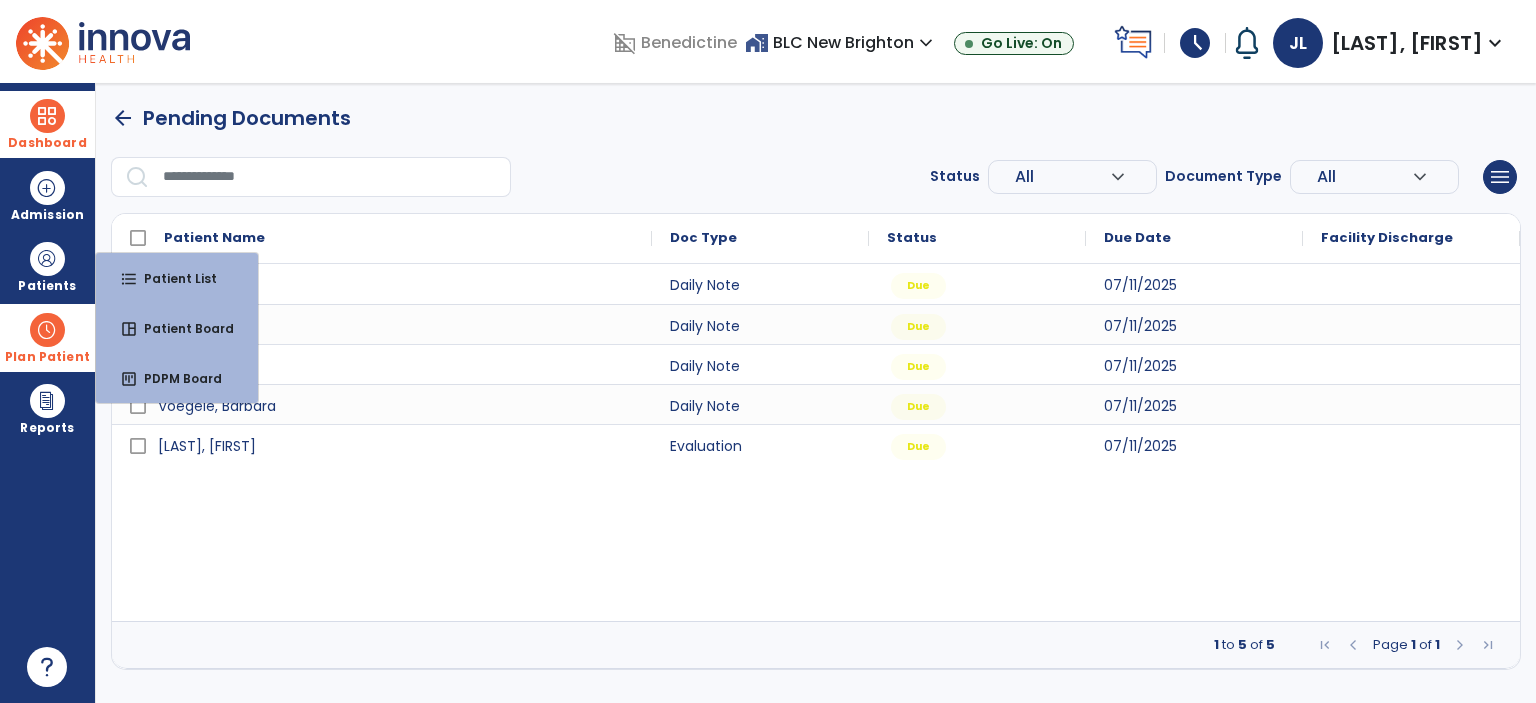 click on "Plan Patient" at bounding box center (47, 266) 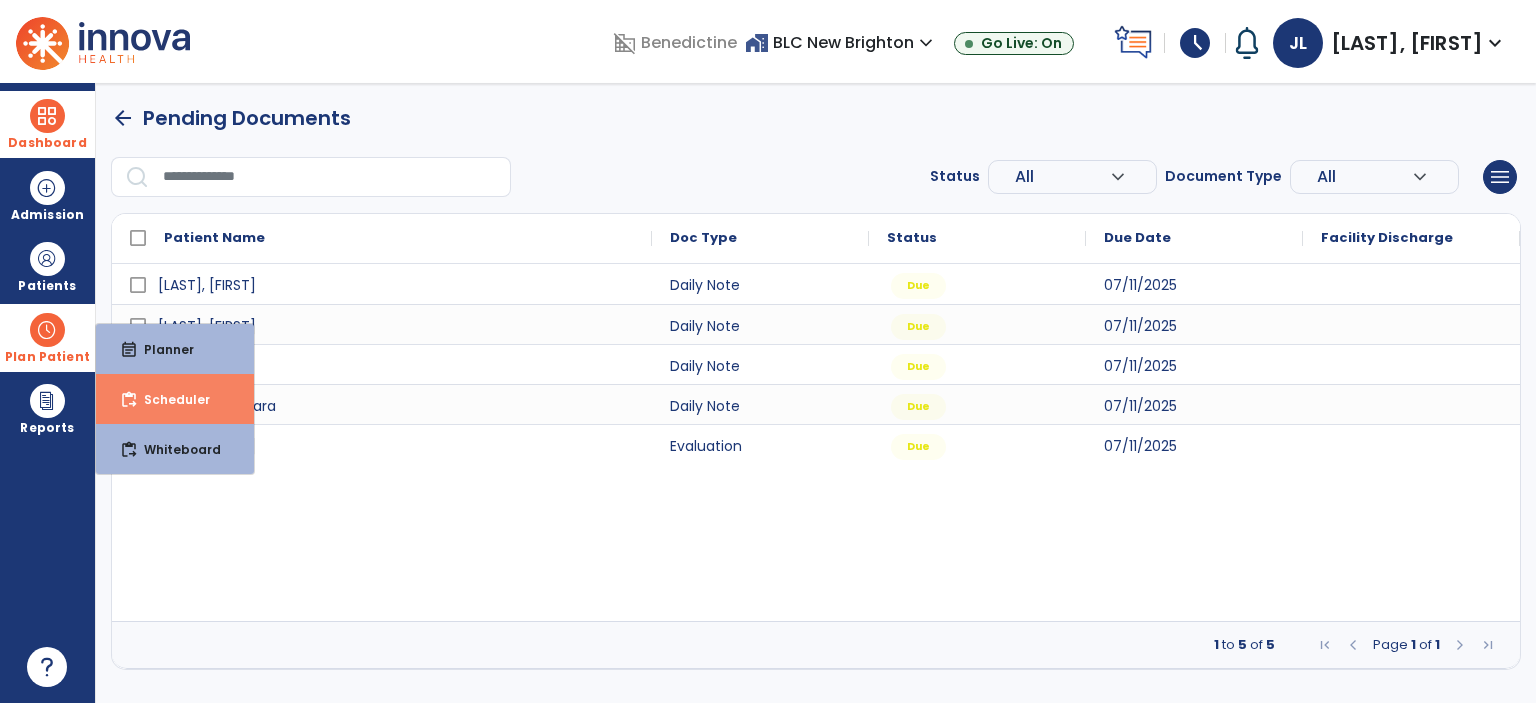 click on "content_paste_go  Scheduler" at bounding box center (175, 399) 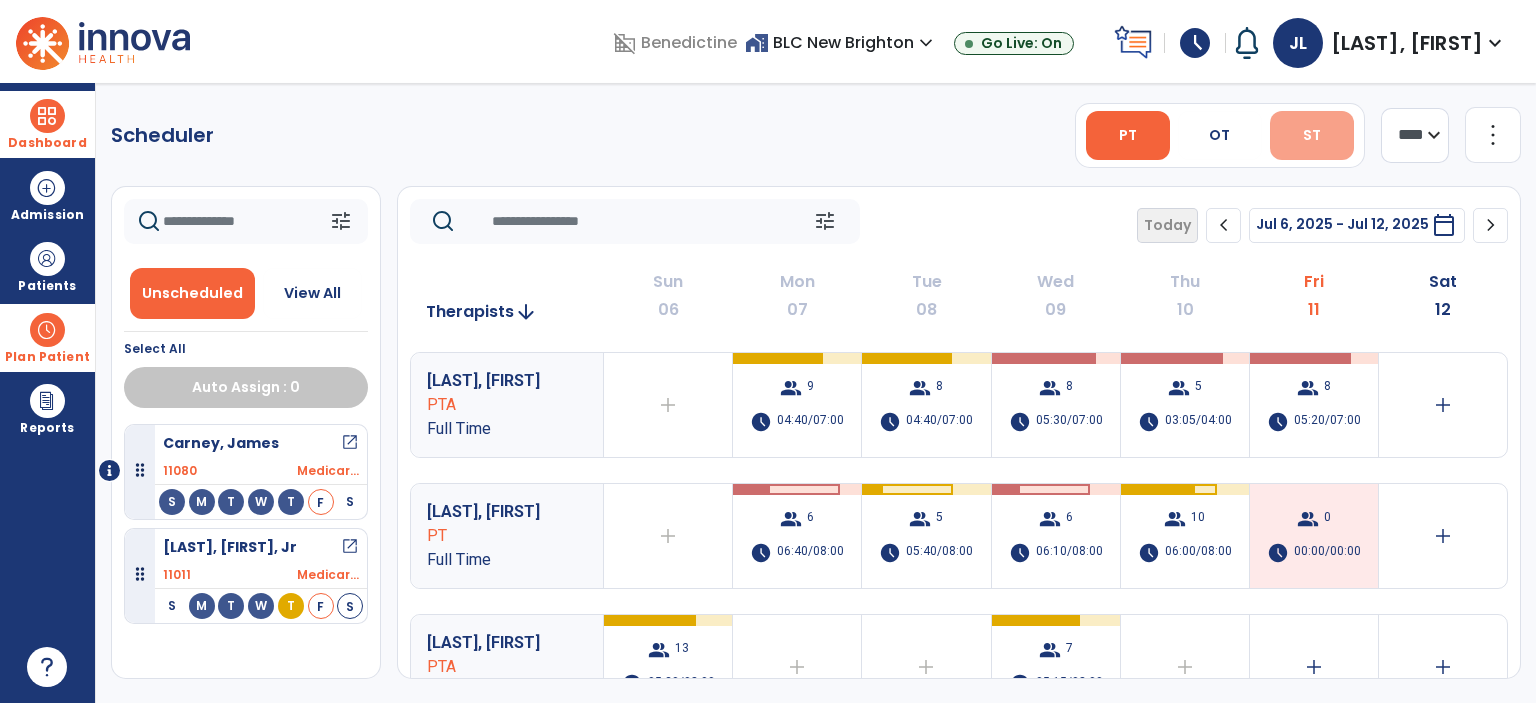 click on "ST" at bounding box center (1312, 135) 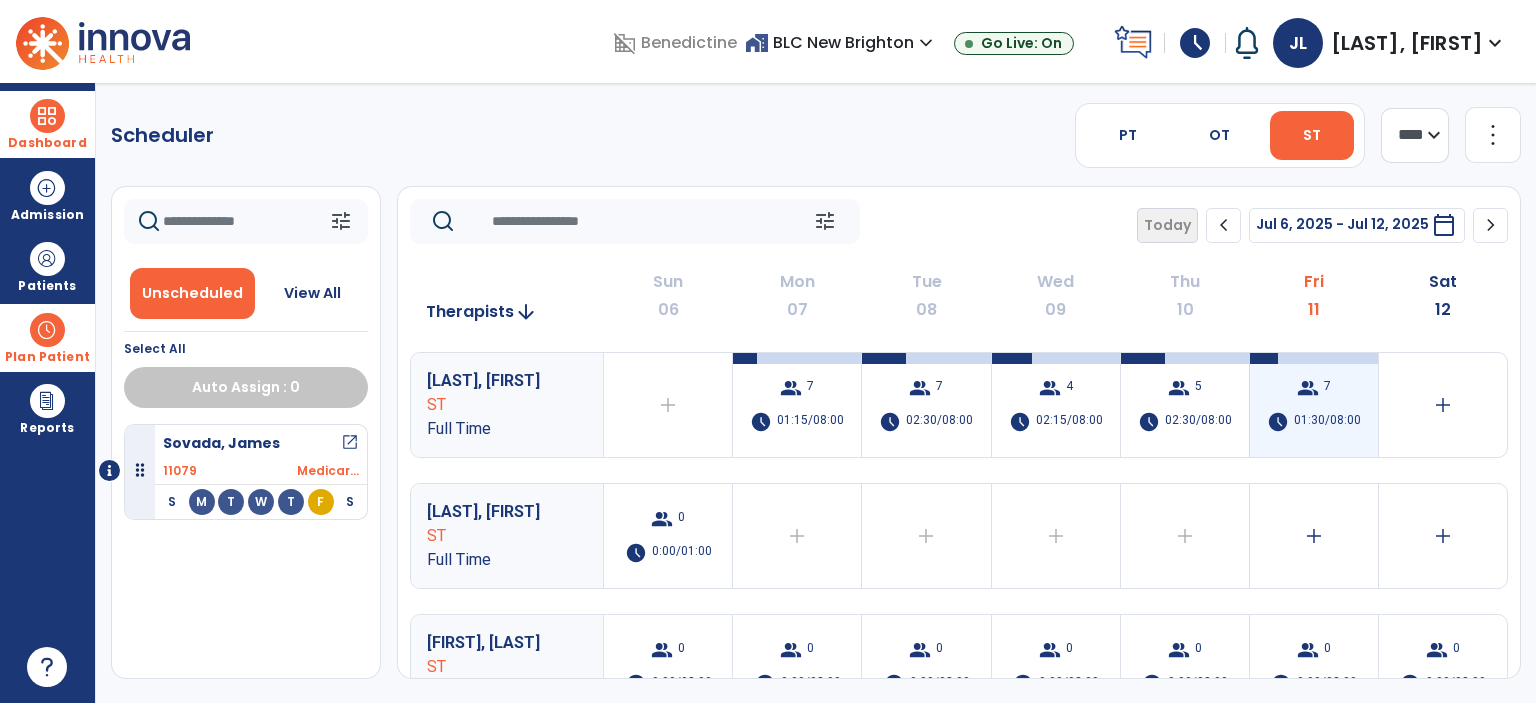 click on "group" at bounding box center [1308, 388] 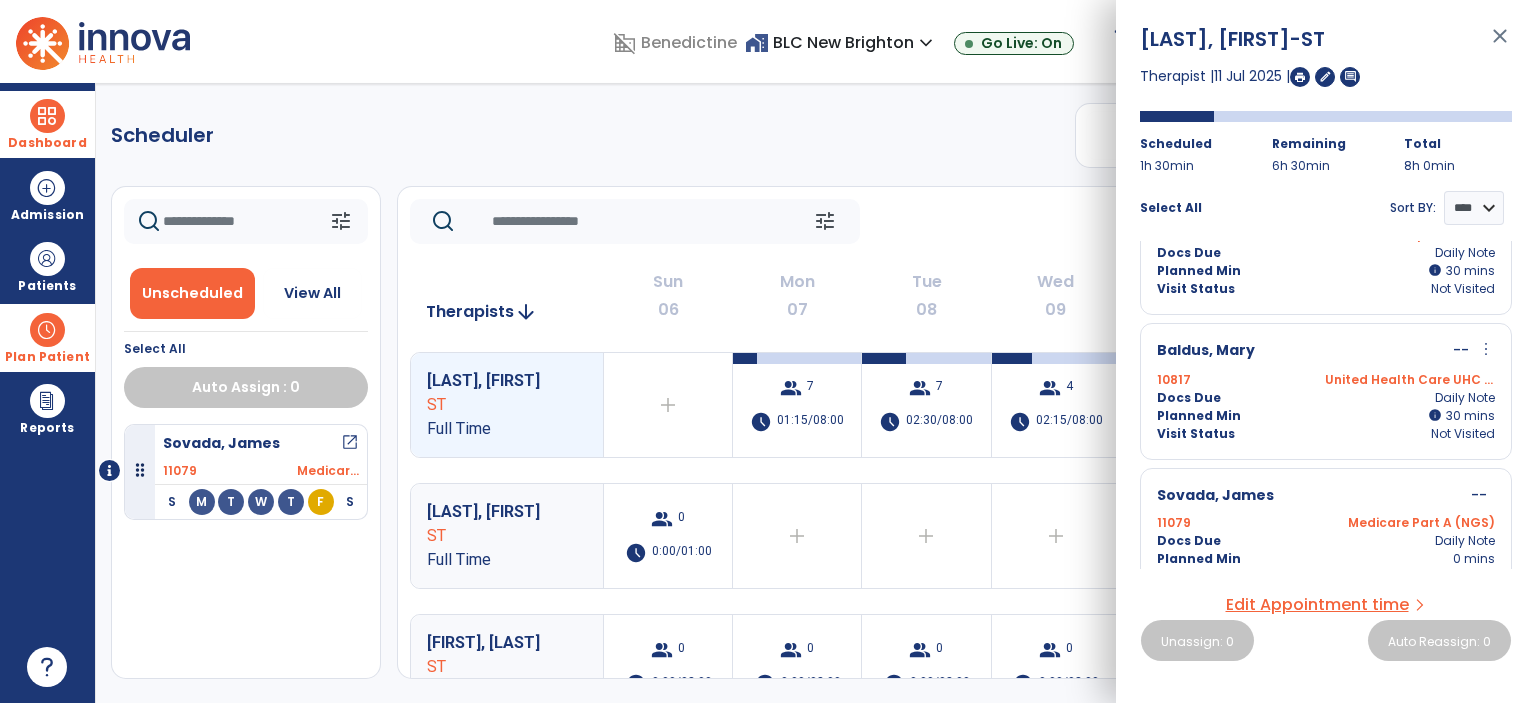 scroll, scrollTop: 0, scrollLeft: 0, axis: both 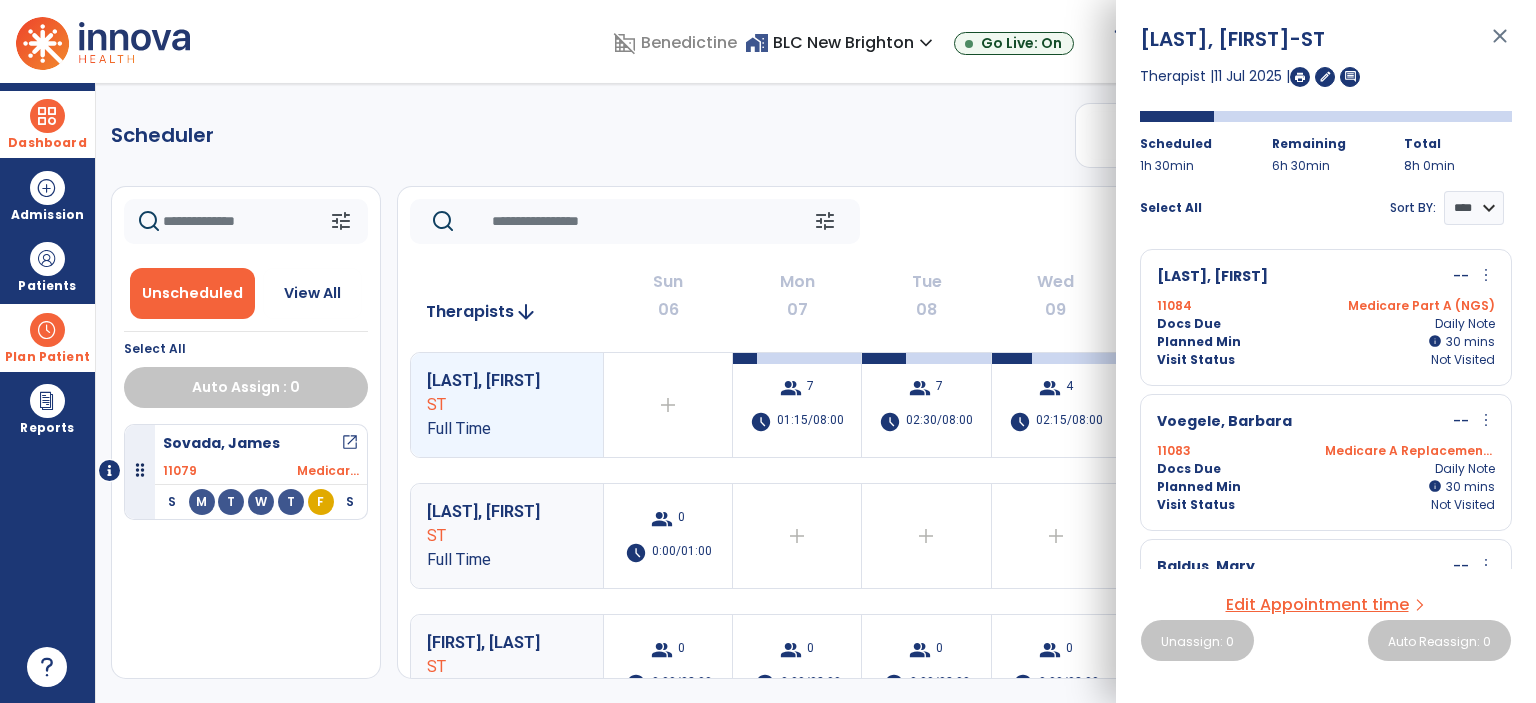 click at bounding box center [1300, 77] 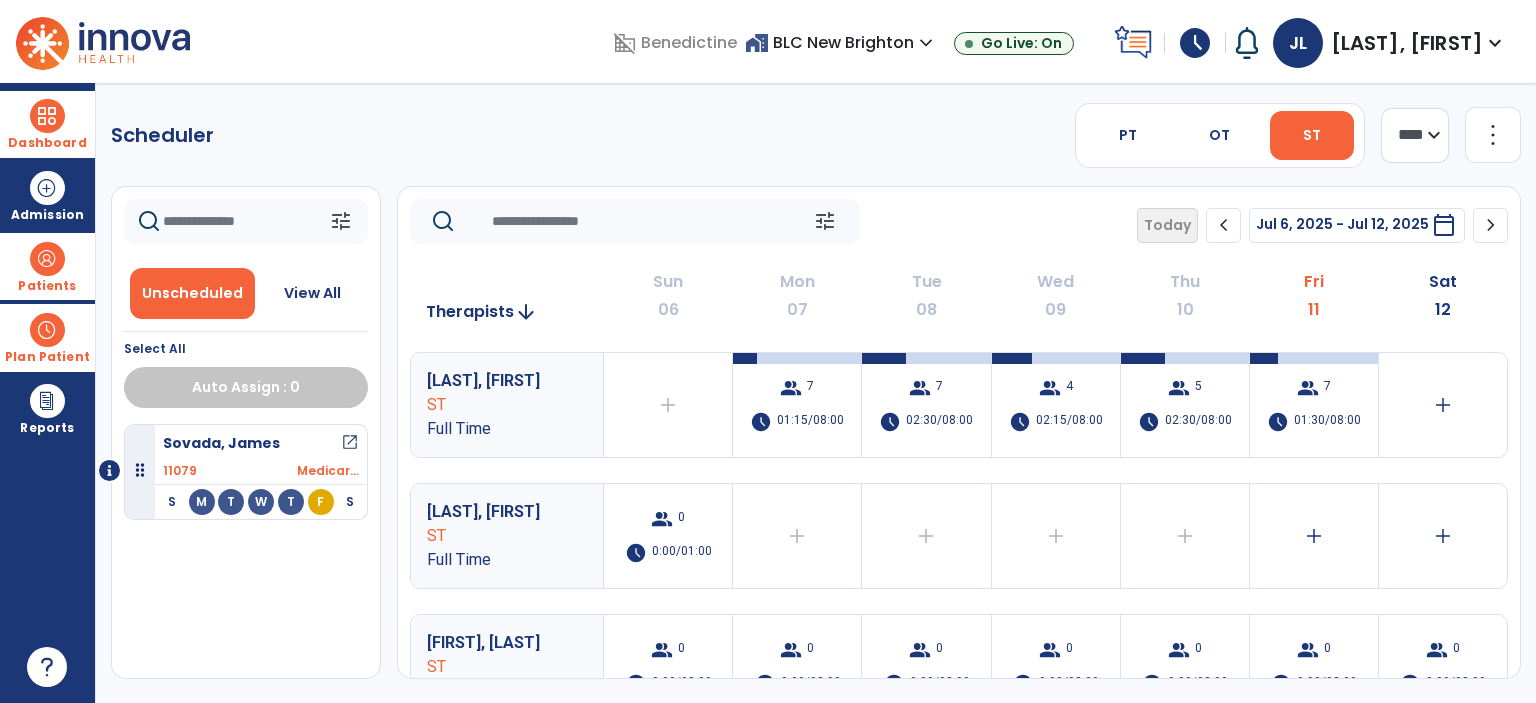 click at bounding box center [47, 259] 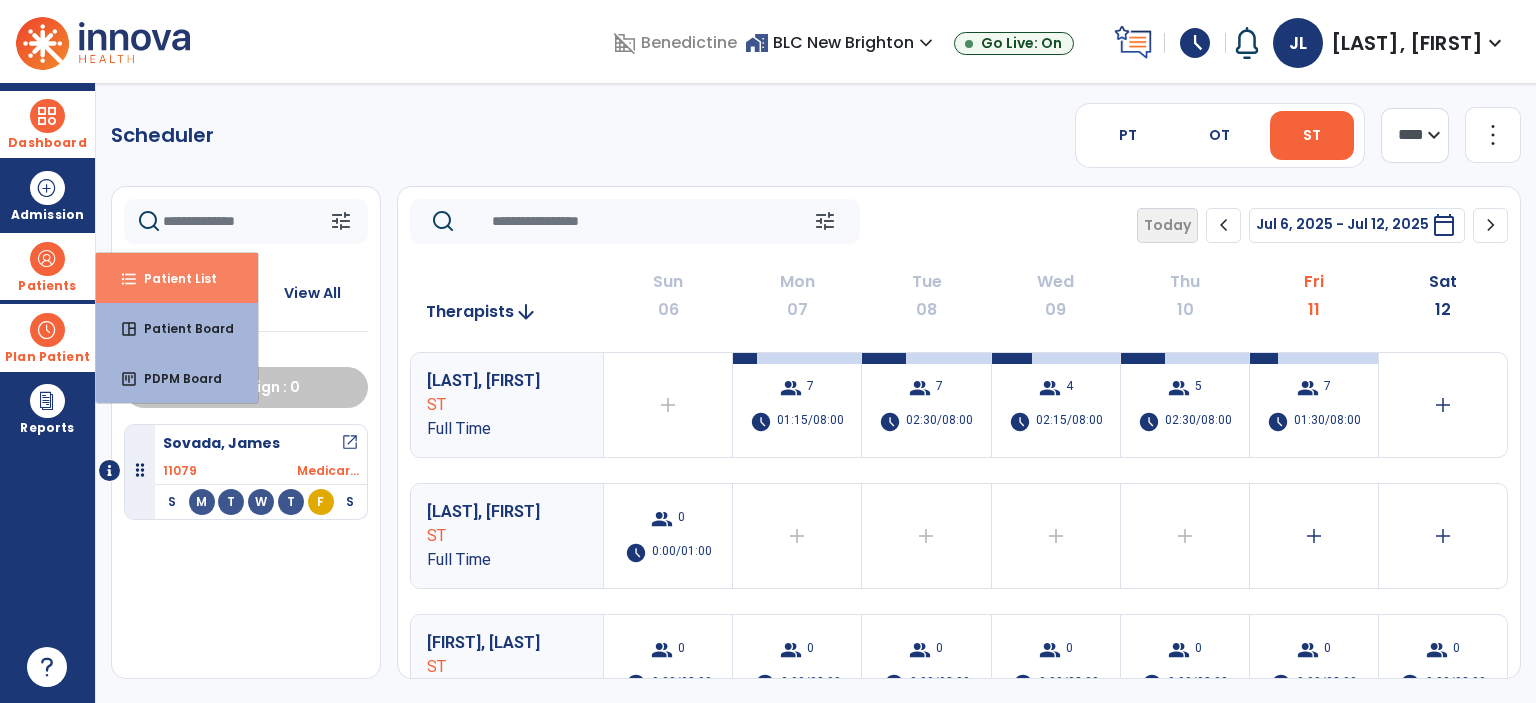 click on "Patient List" at bounding box center (172, 278) 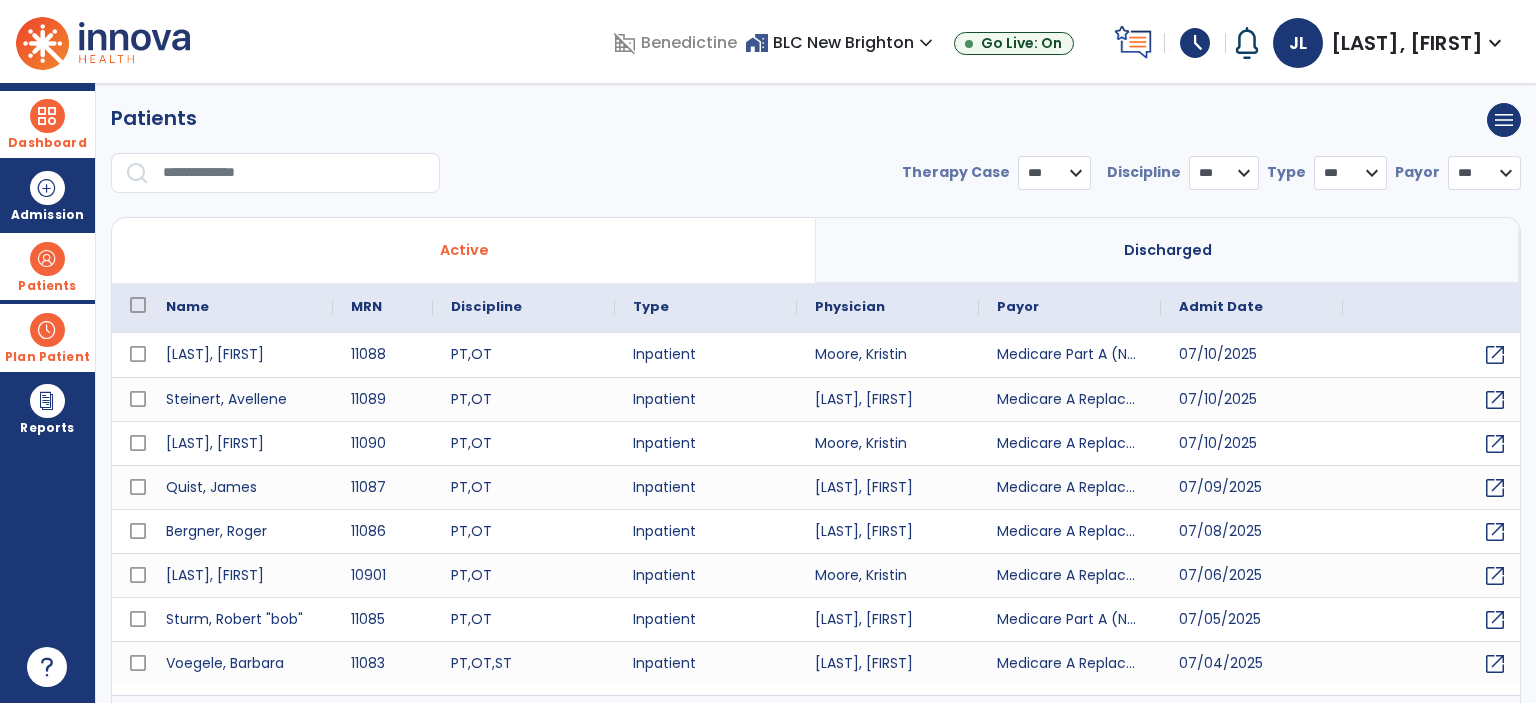 select on "***" 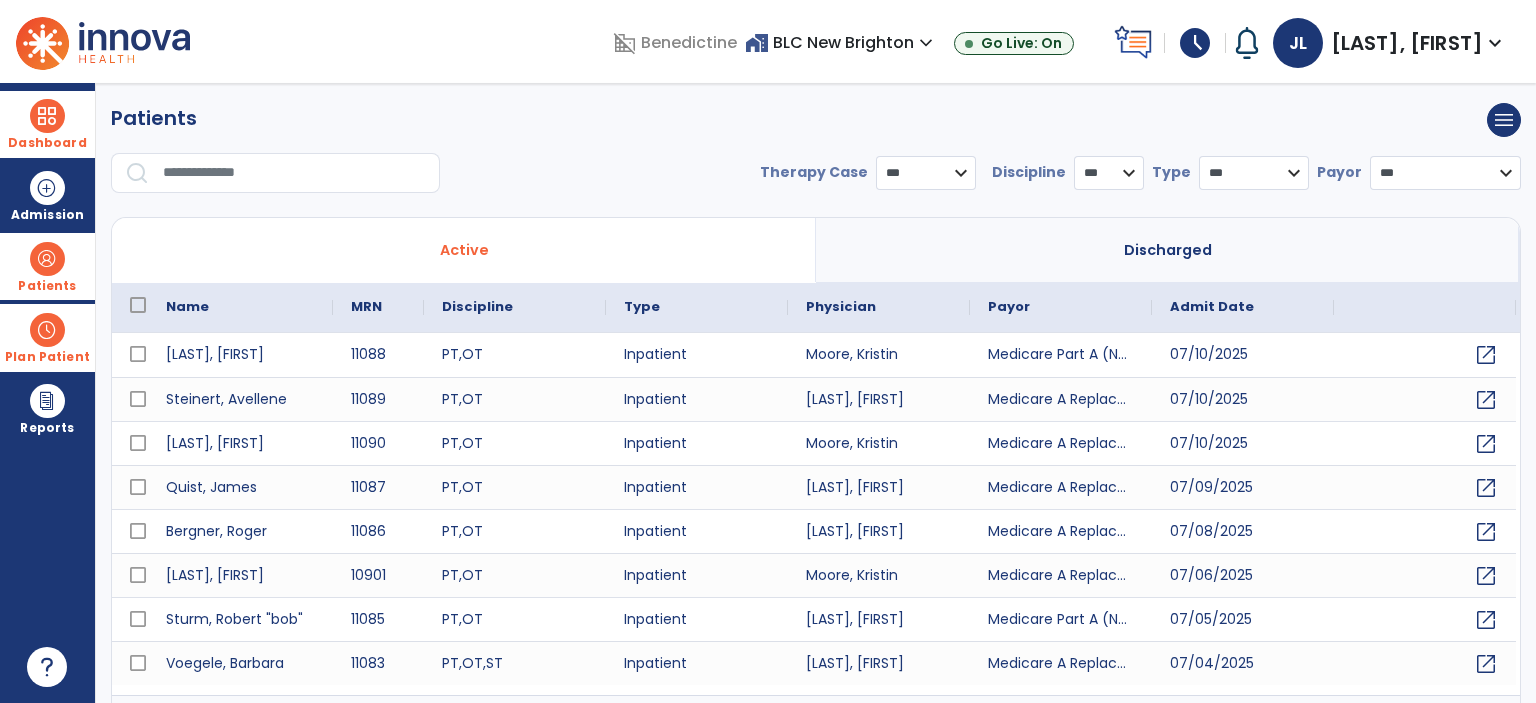 click at bounding box center [294, 173] 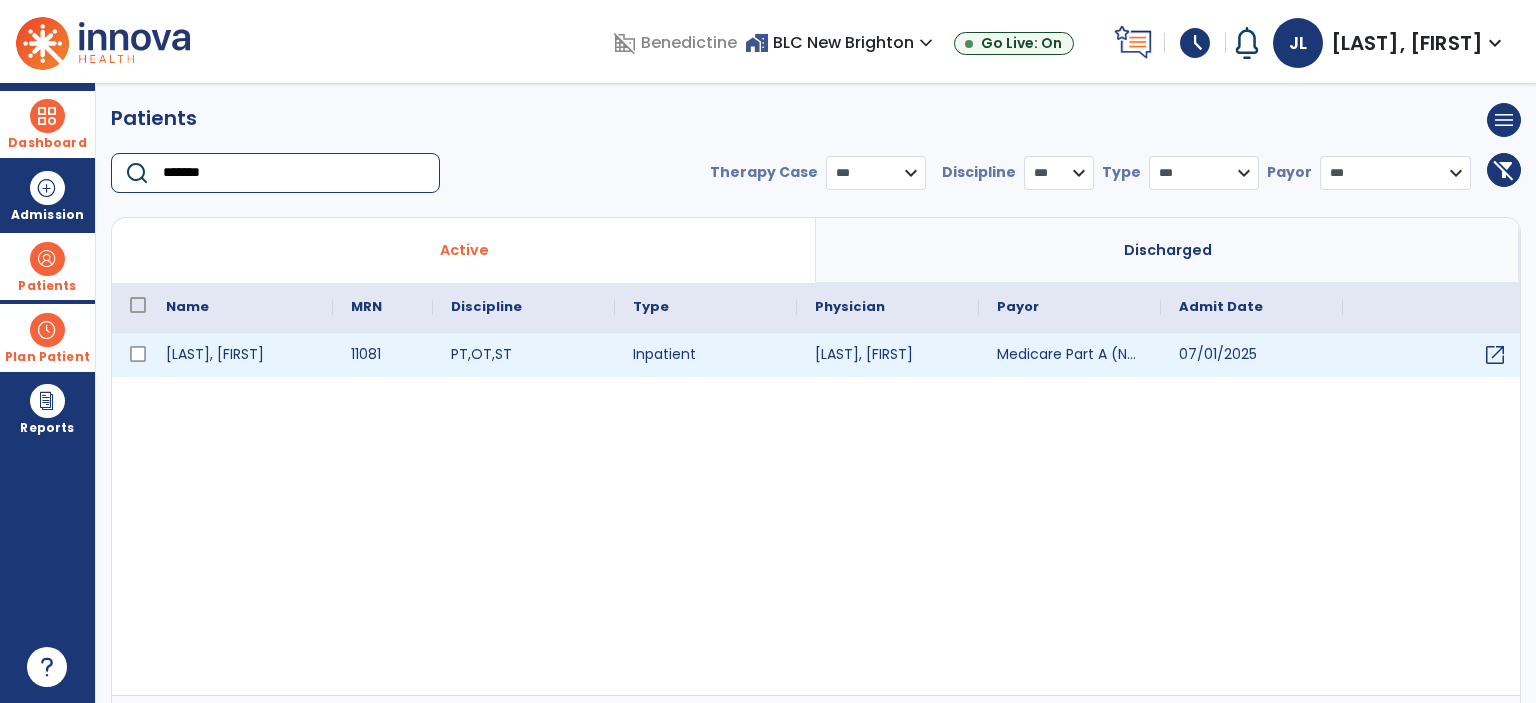 type on "*******" 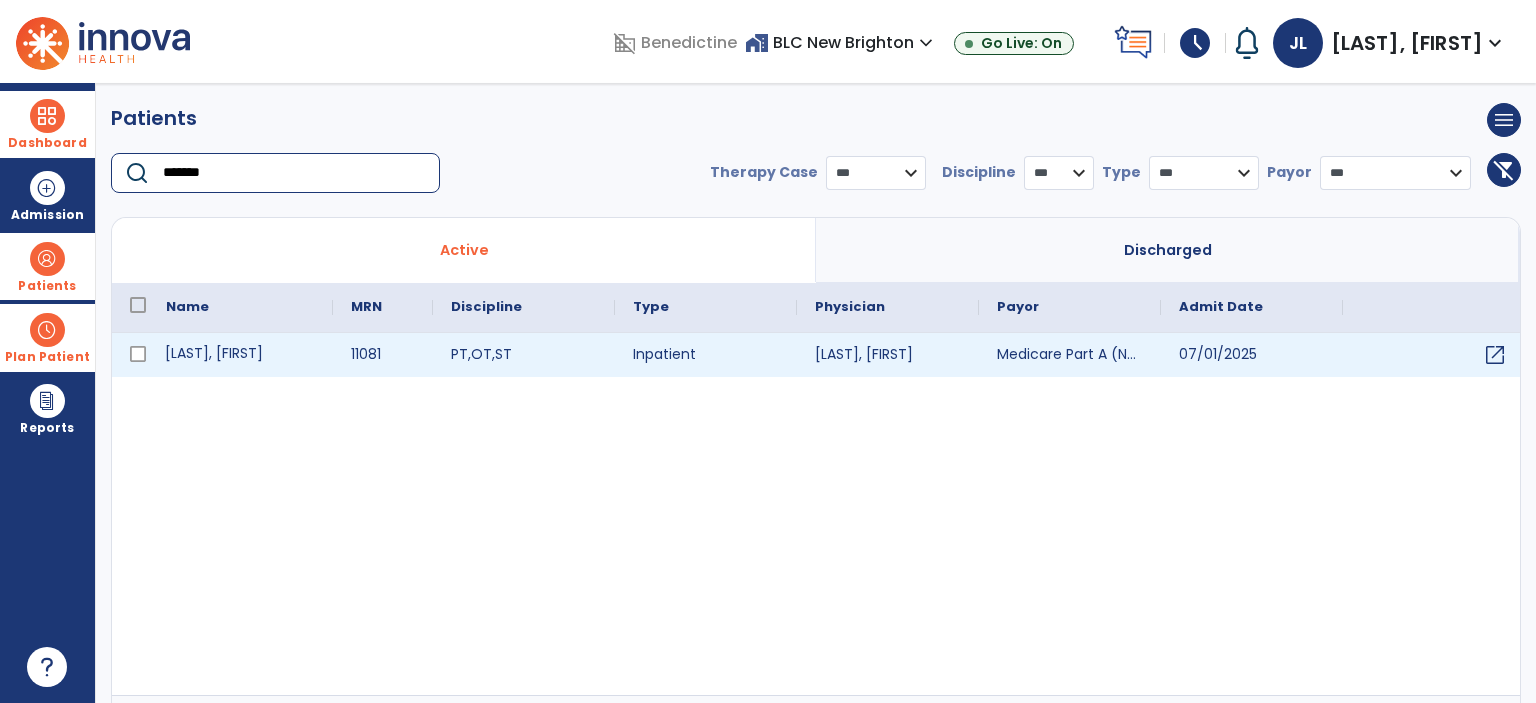 click on "[LAST], [FIRST]" at bounding box center [240, 355] 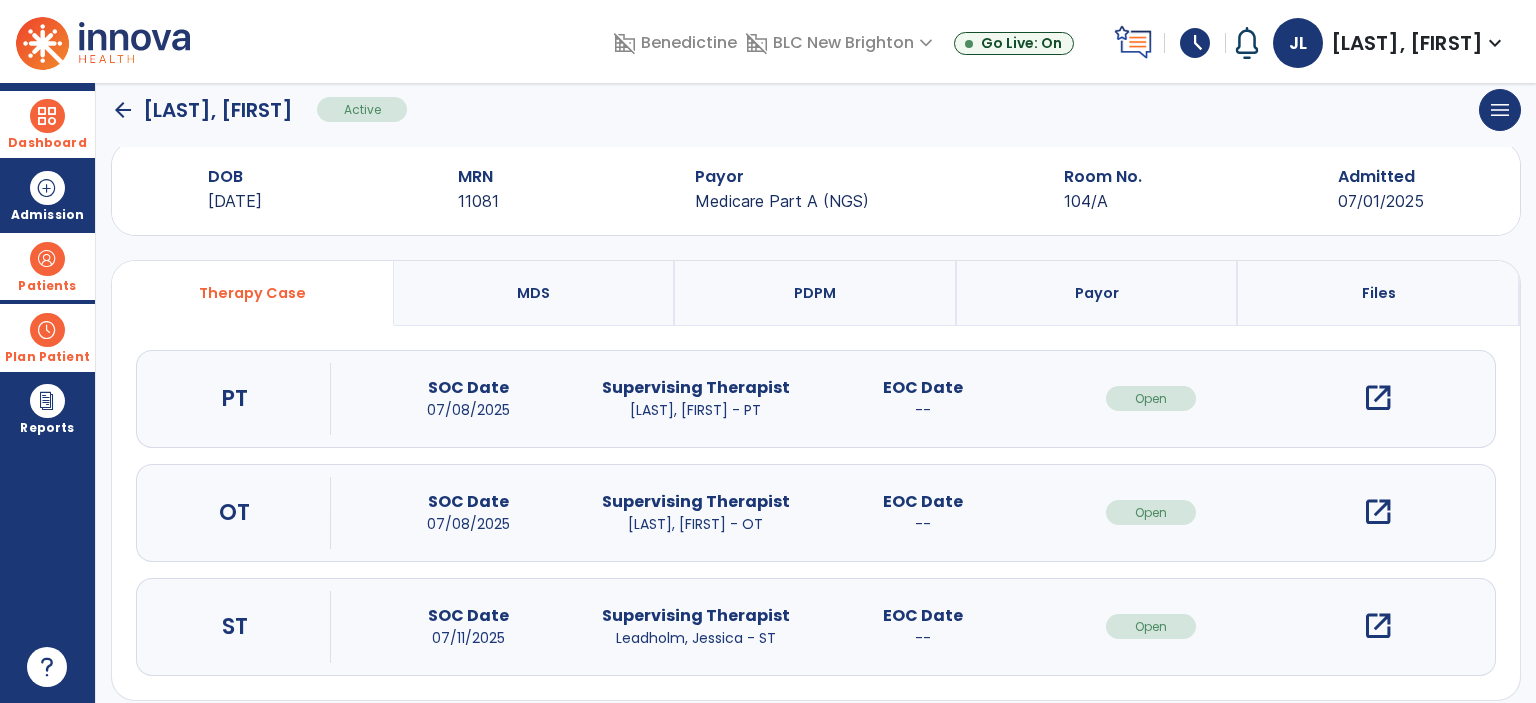 scroll, scrollTop: 54, scrollLeft: 0, axis: vertical 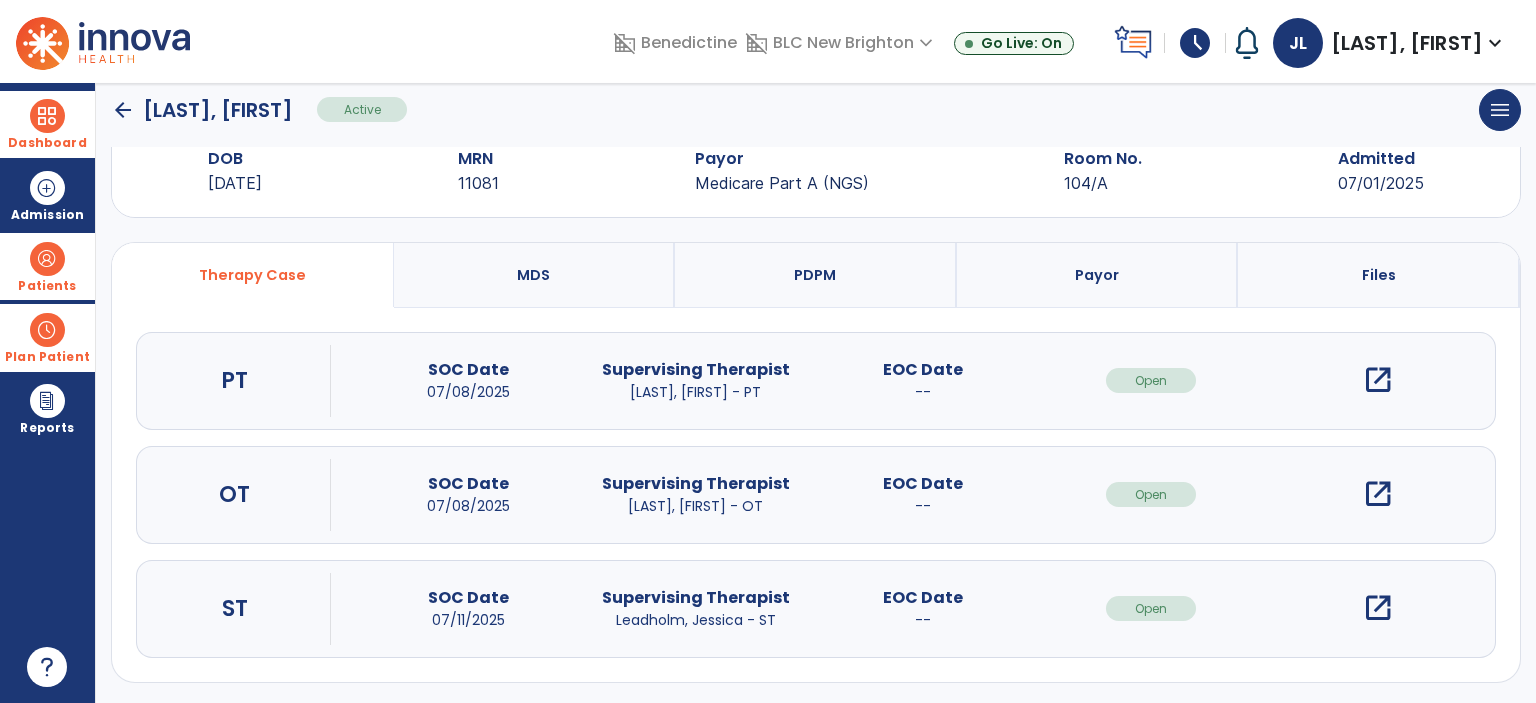 click on "open_in_new" at bounding box center [1378, 608] 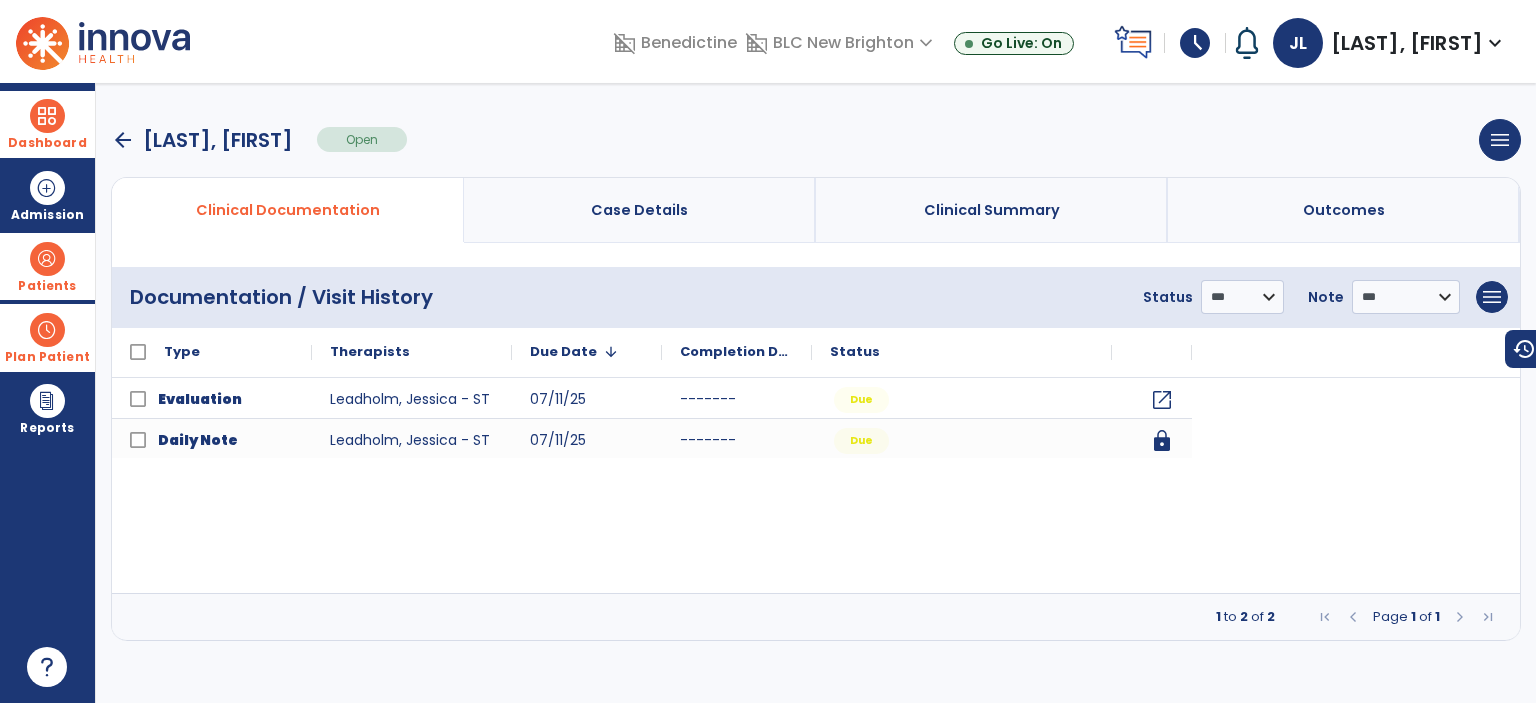 scroll, scrollTop: 0, scrollLeft: 0, axis: both 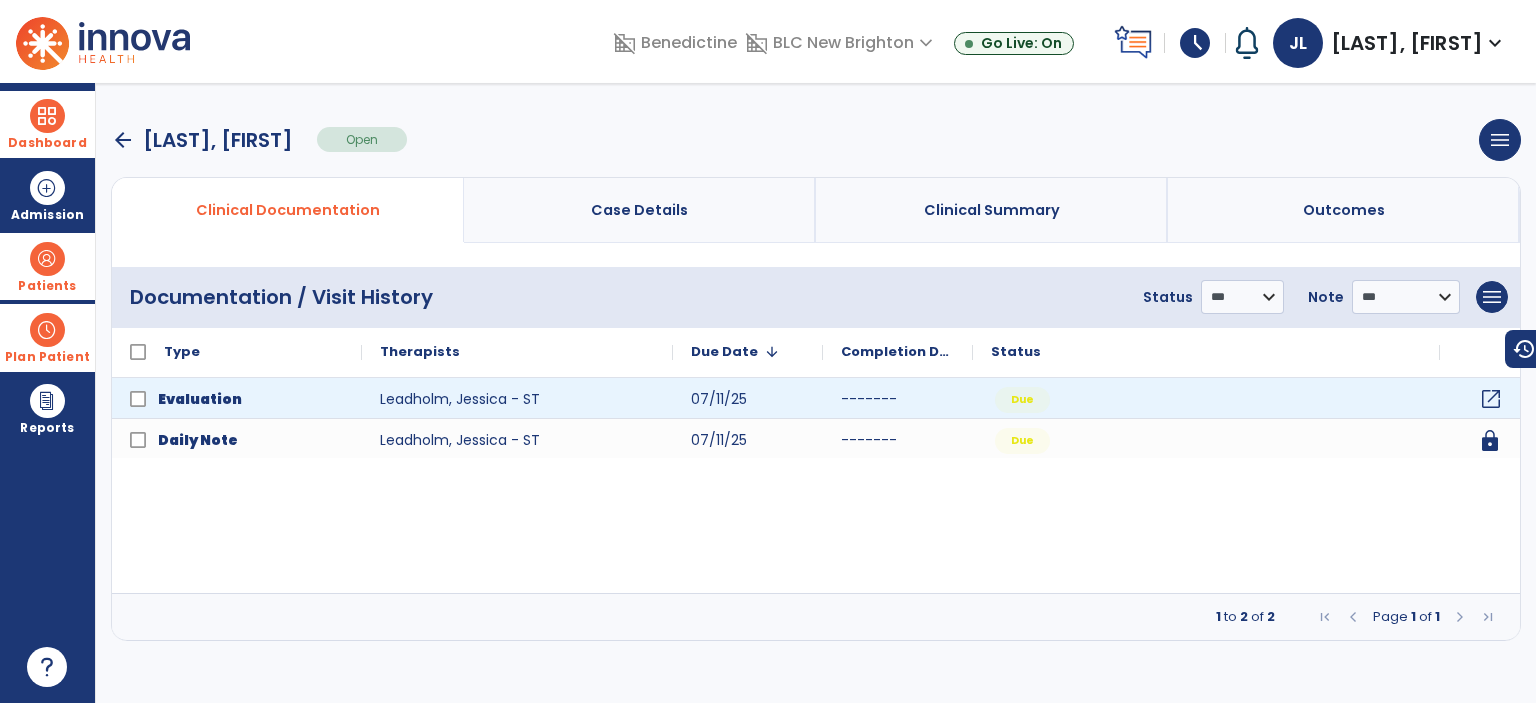 click on "open_in_new" 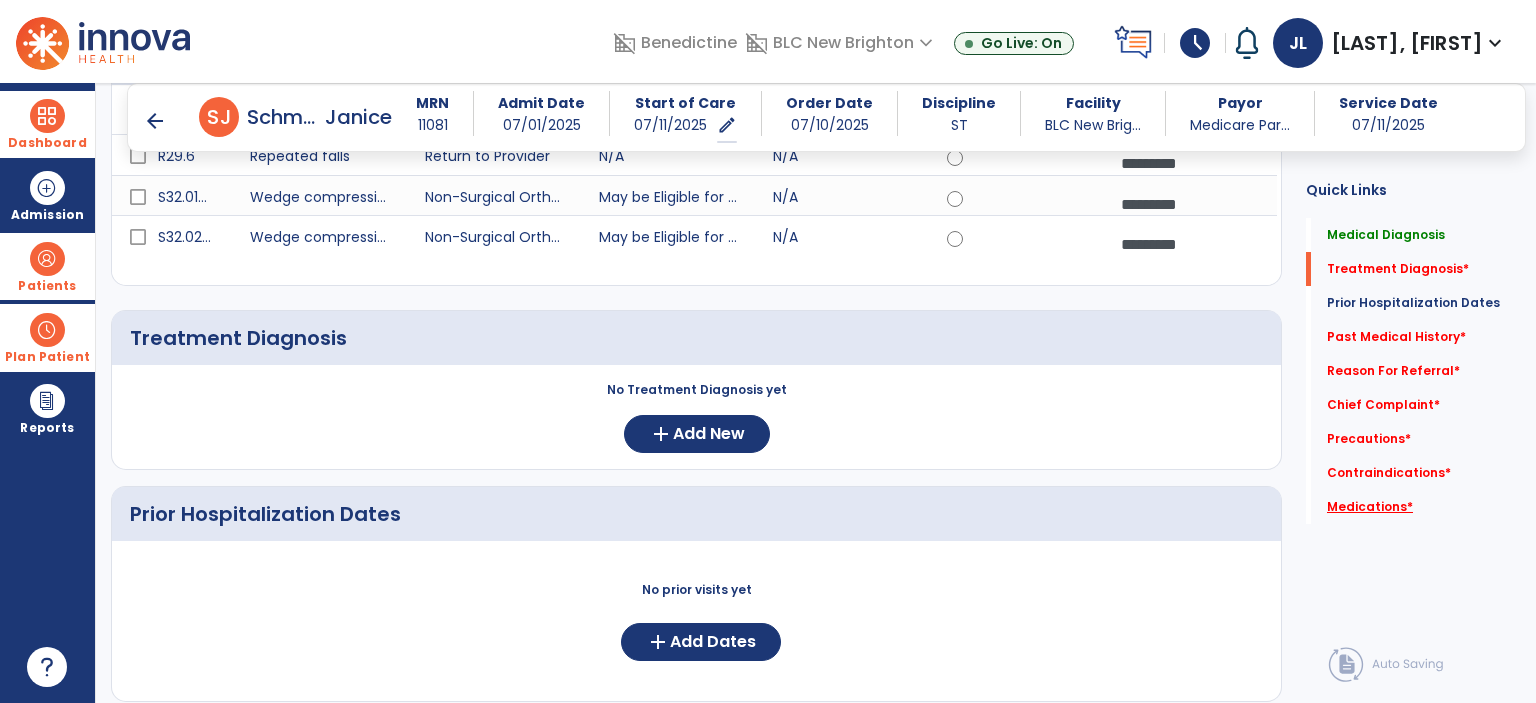 click on "Medications   *" 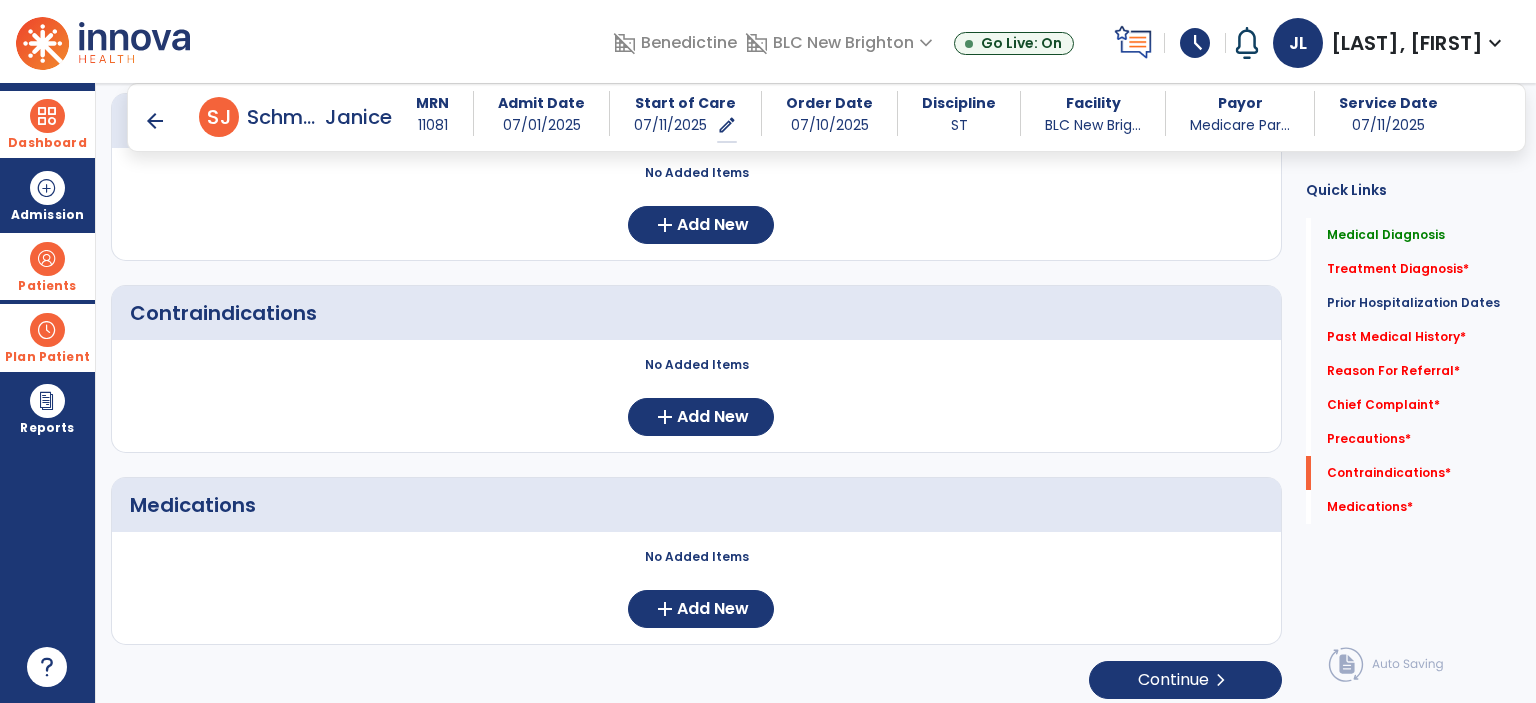 scroll, scrollTop: 1685, scrollLeft: 0, axis: vertical 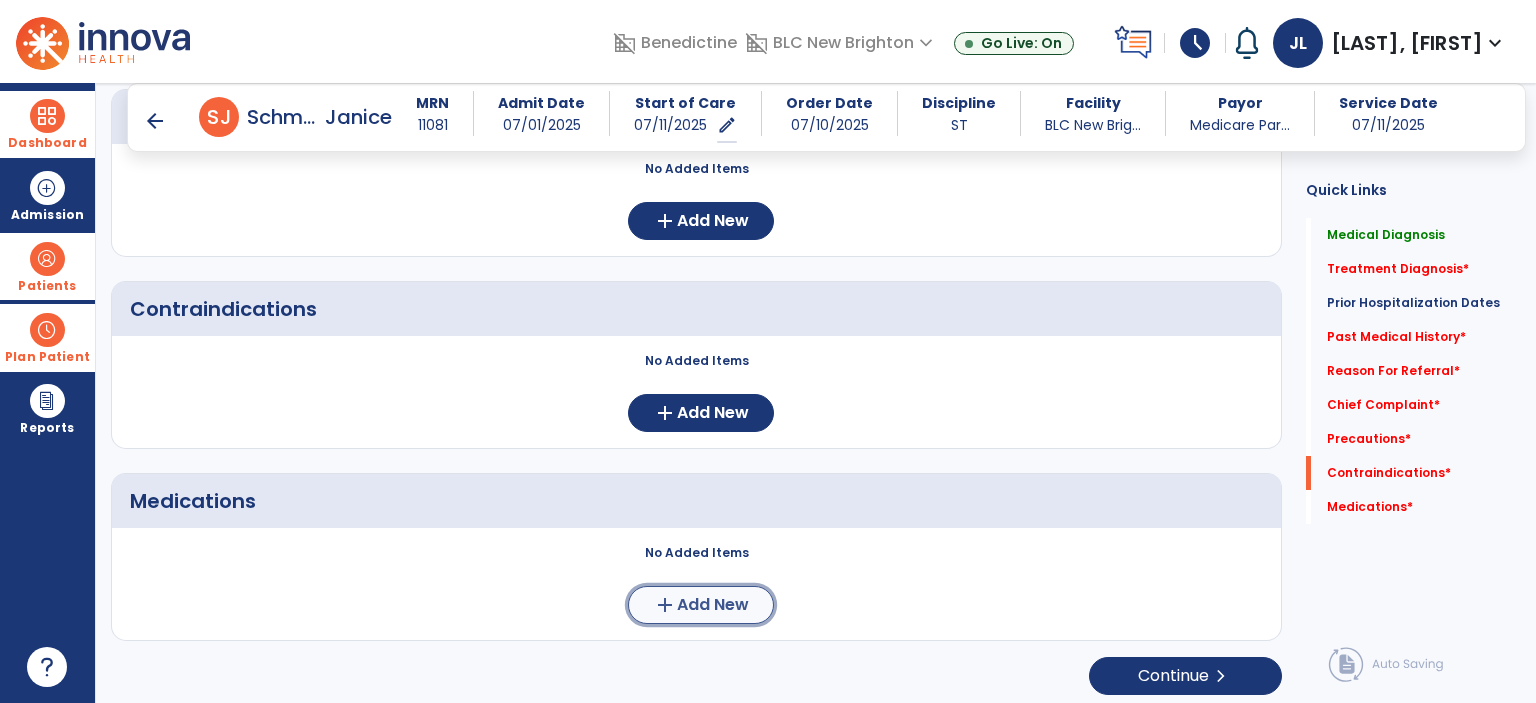 click on "Add New" 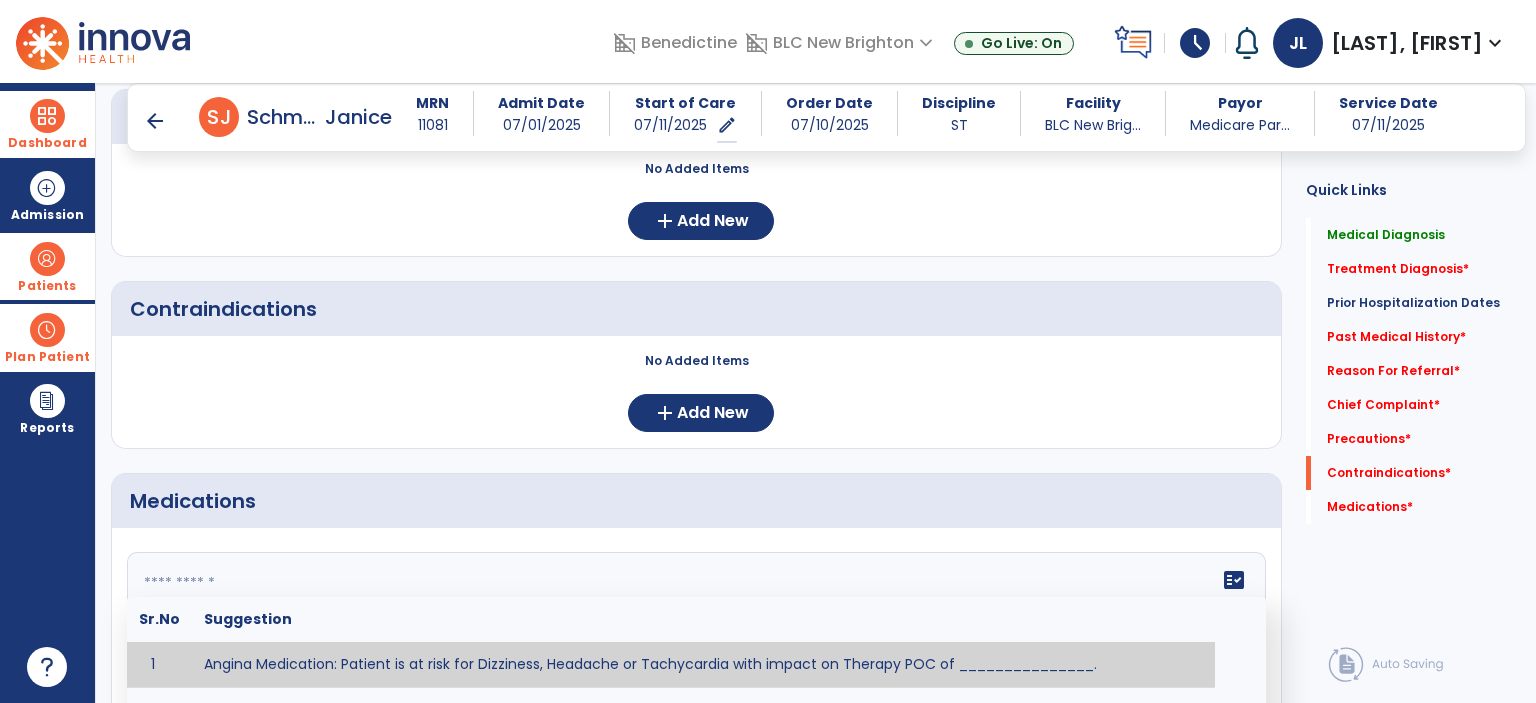 click 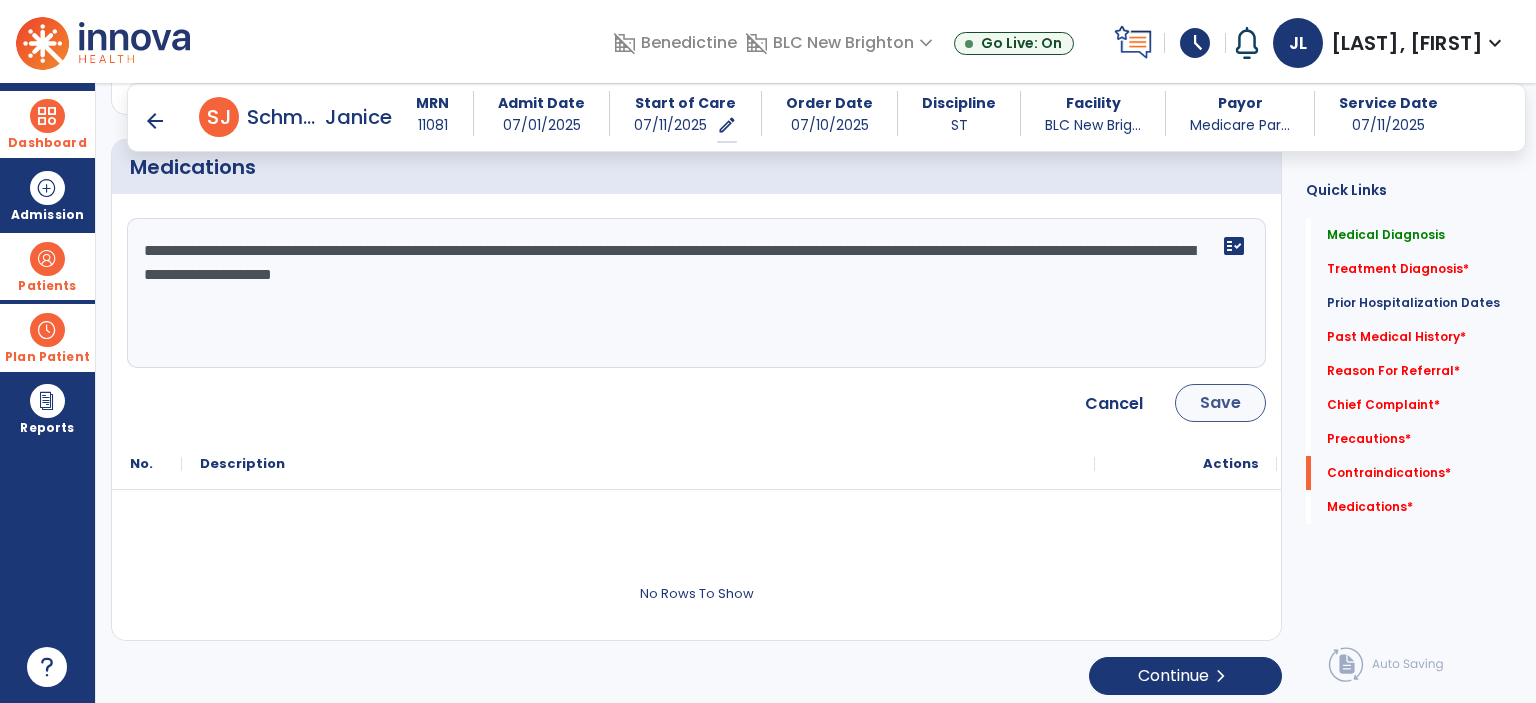 type on "**********" 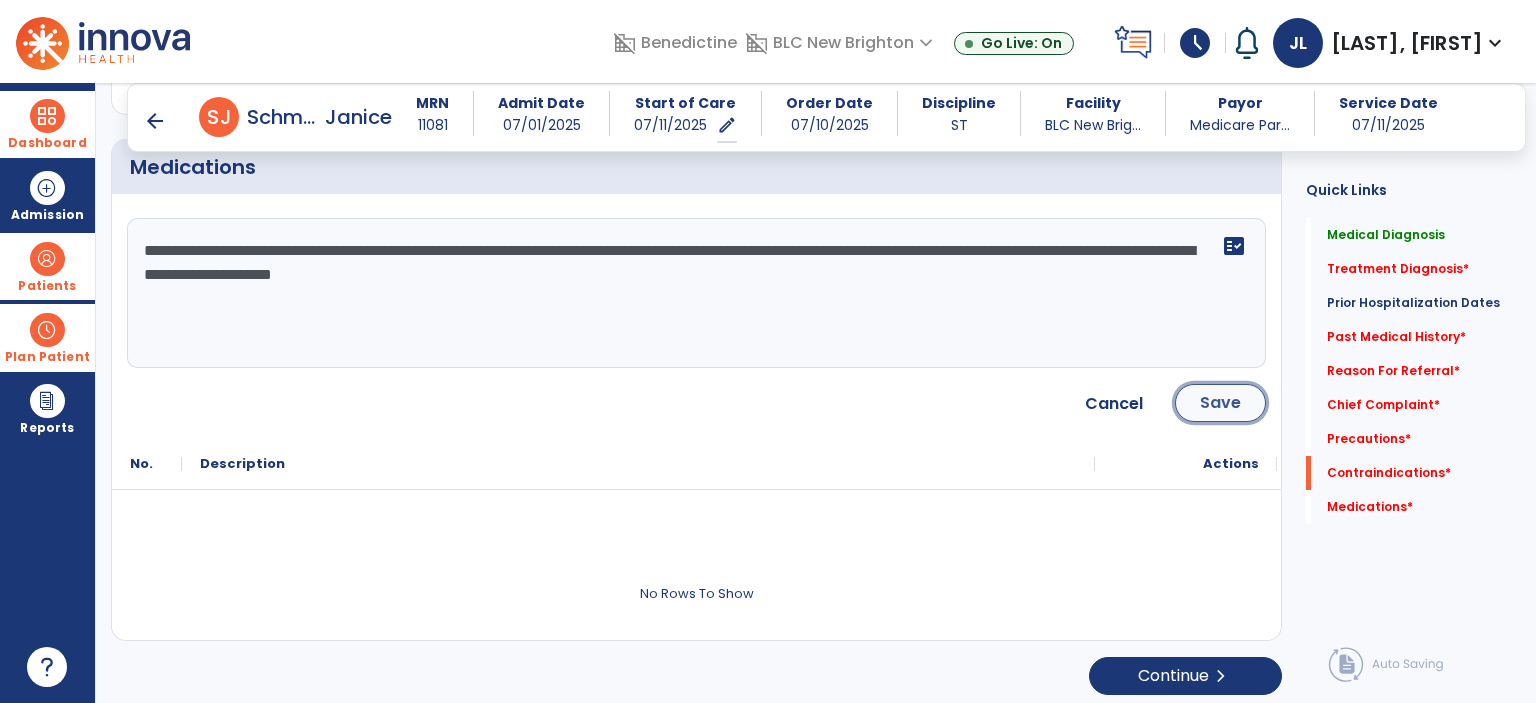 click on "Save" 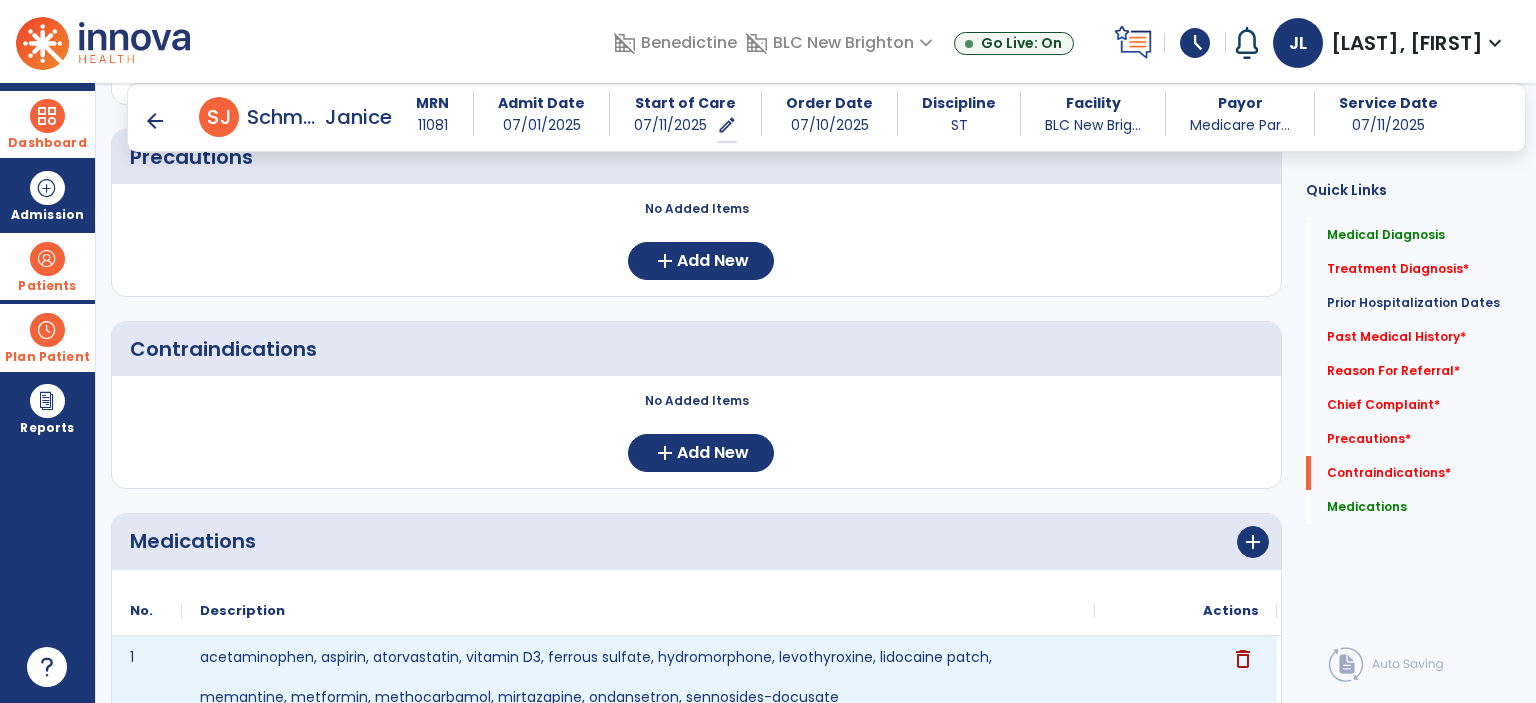 scroll, scrollTop: 1392, scrollLeft: 0, axis: vertical 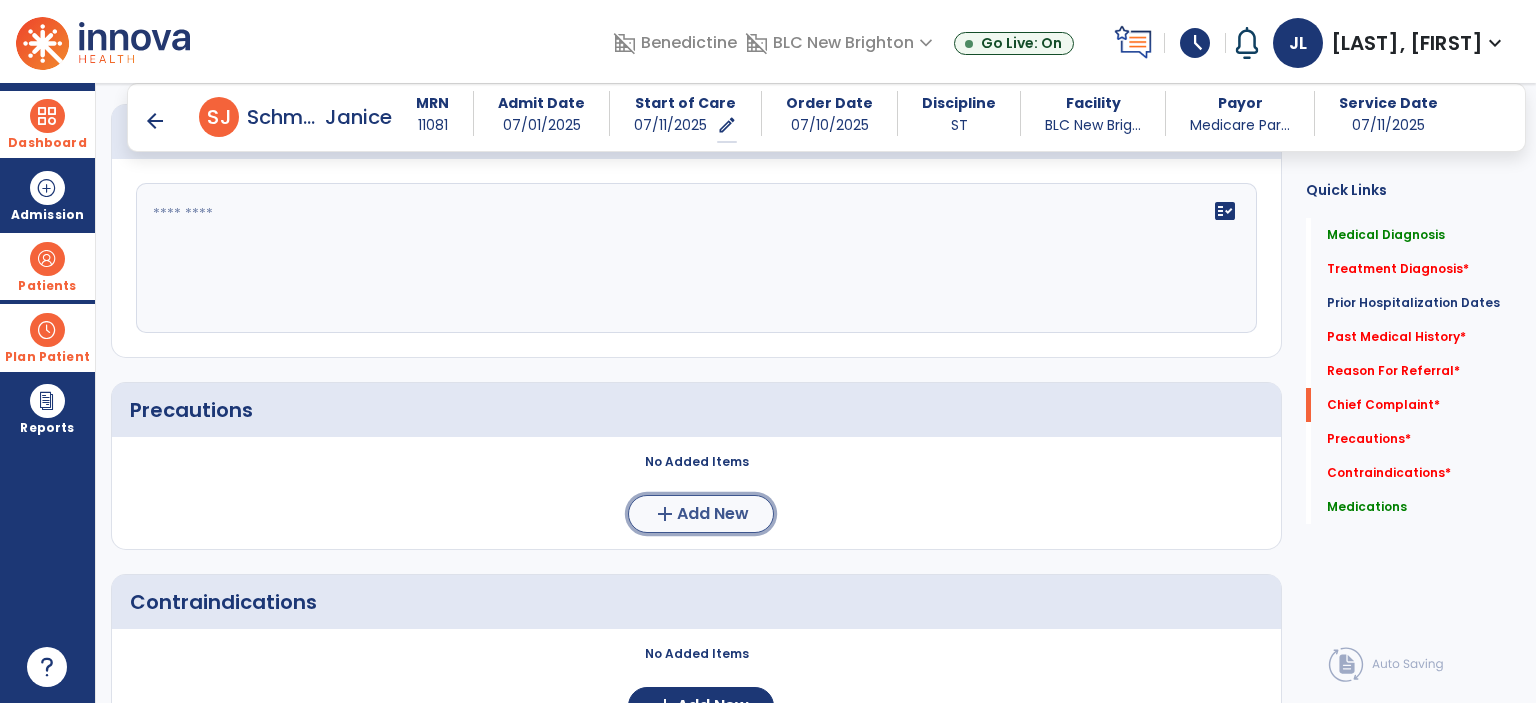 click on "Add New" 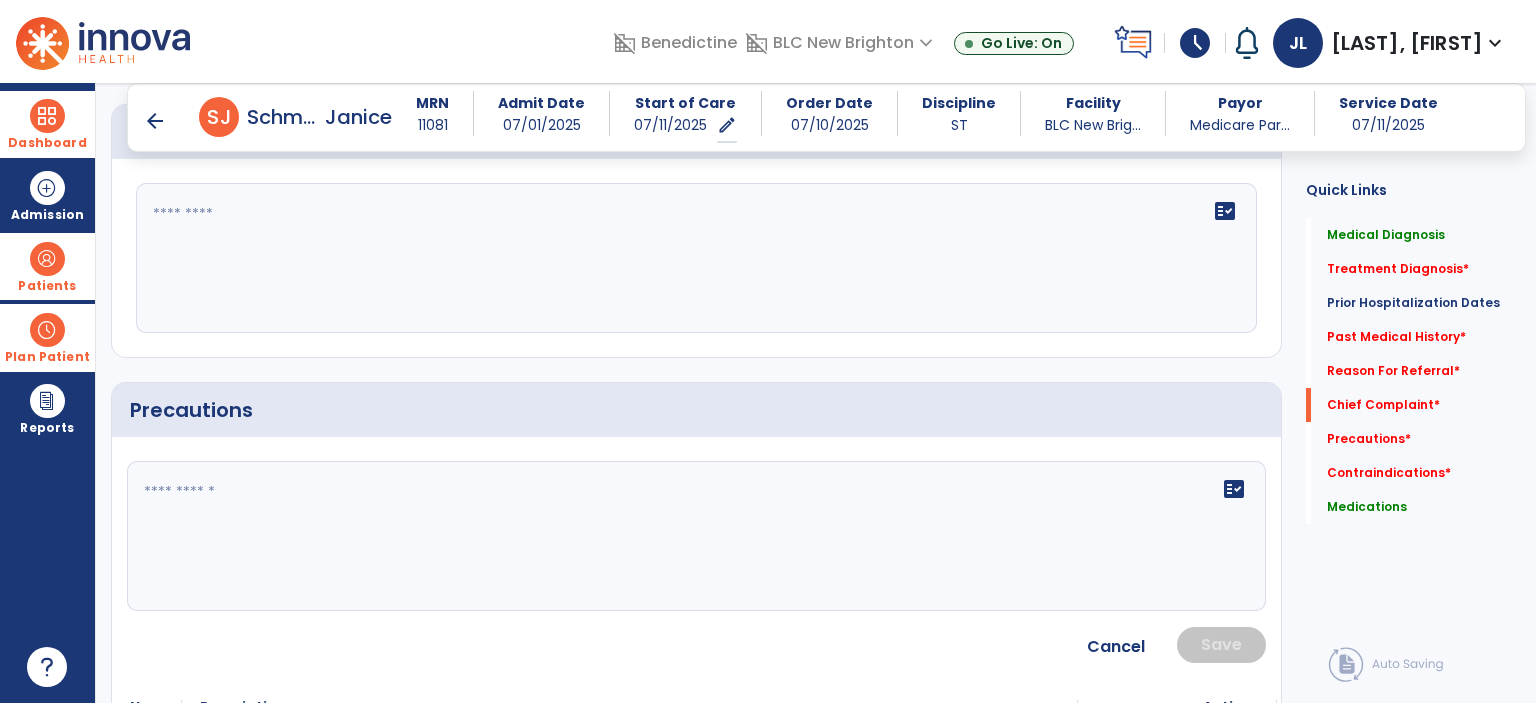 click on "fact_check" 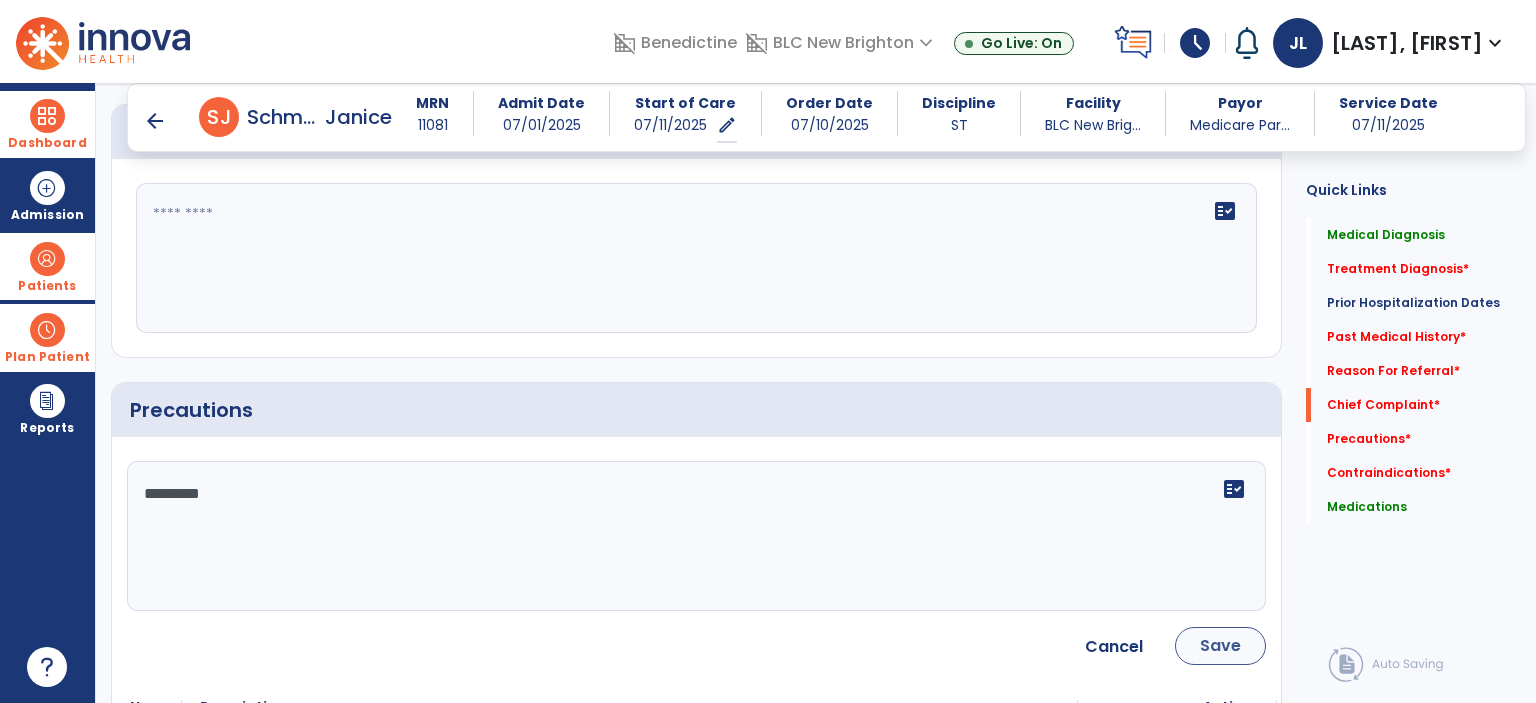 type on "*********" 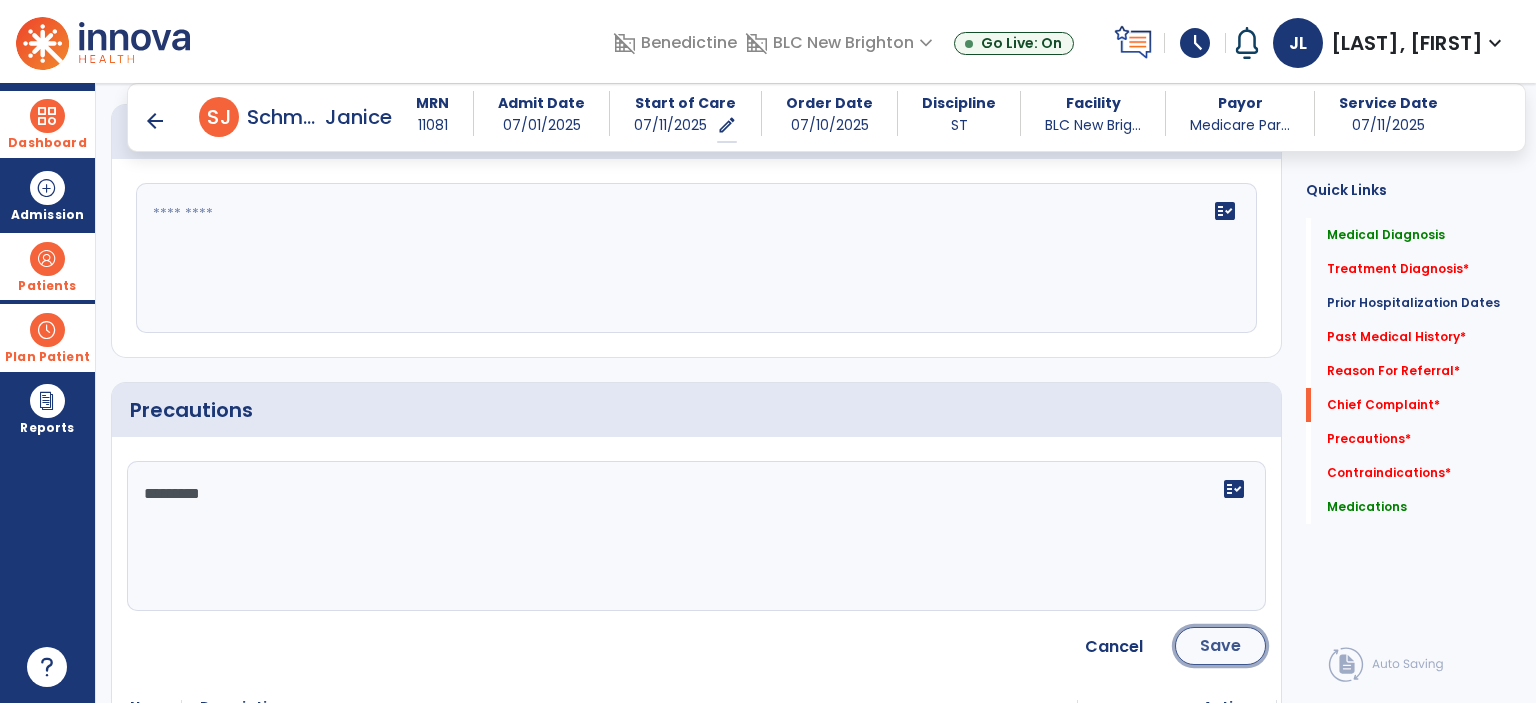 click on "Save" 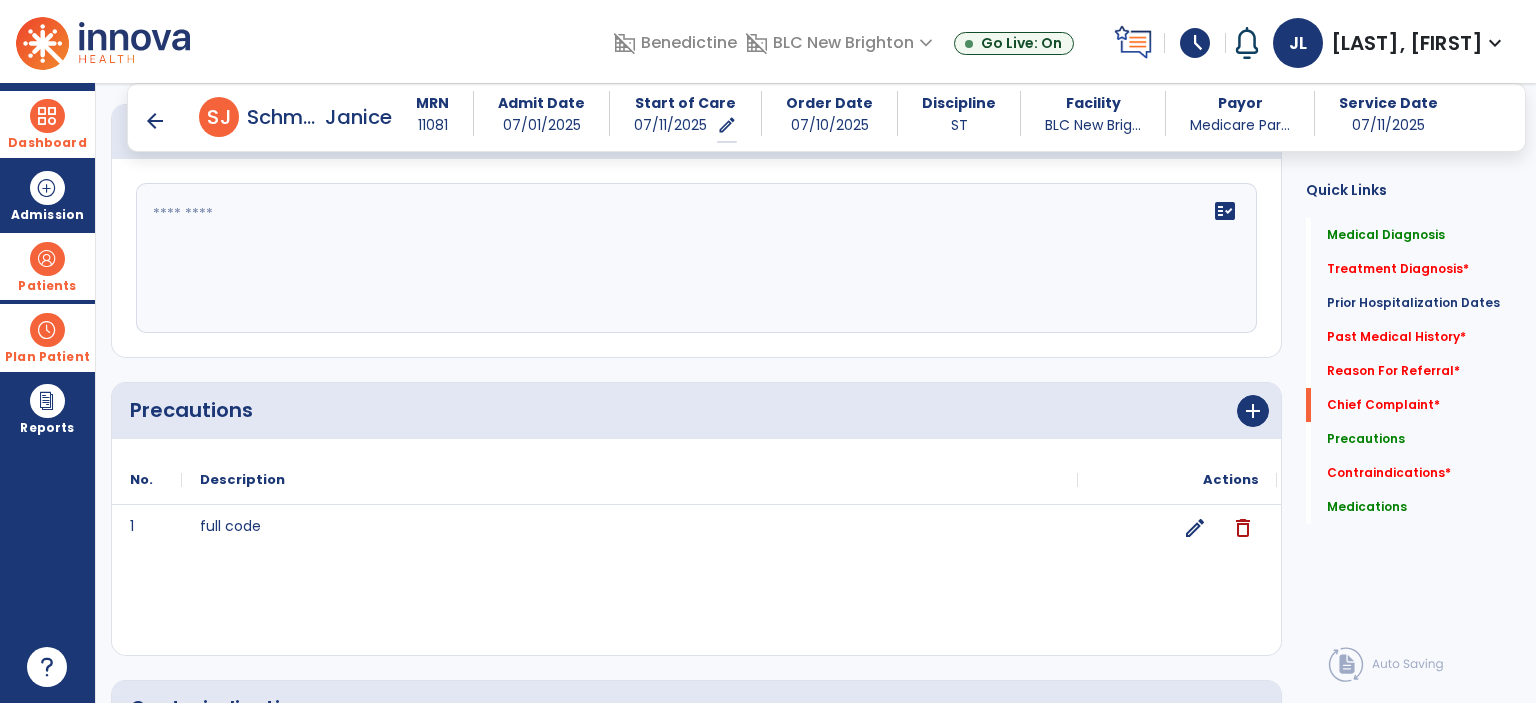 click on "arrow_back" at bounding box center (155, 121) 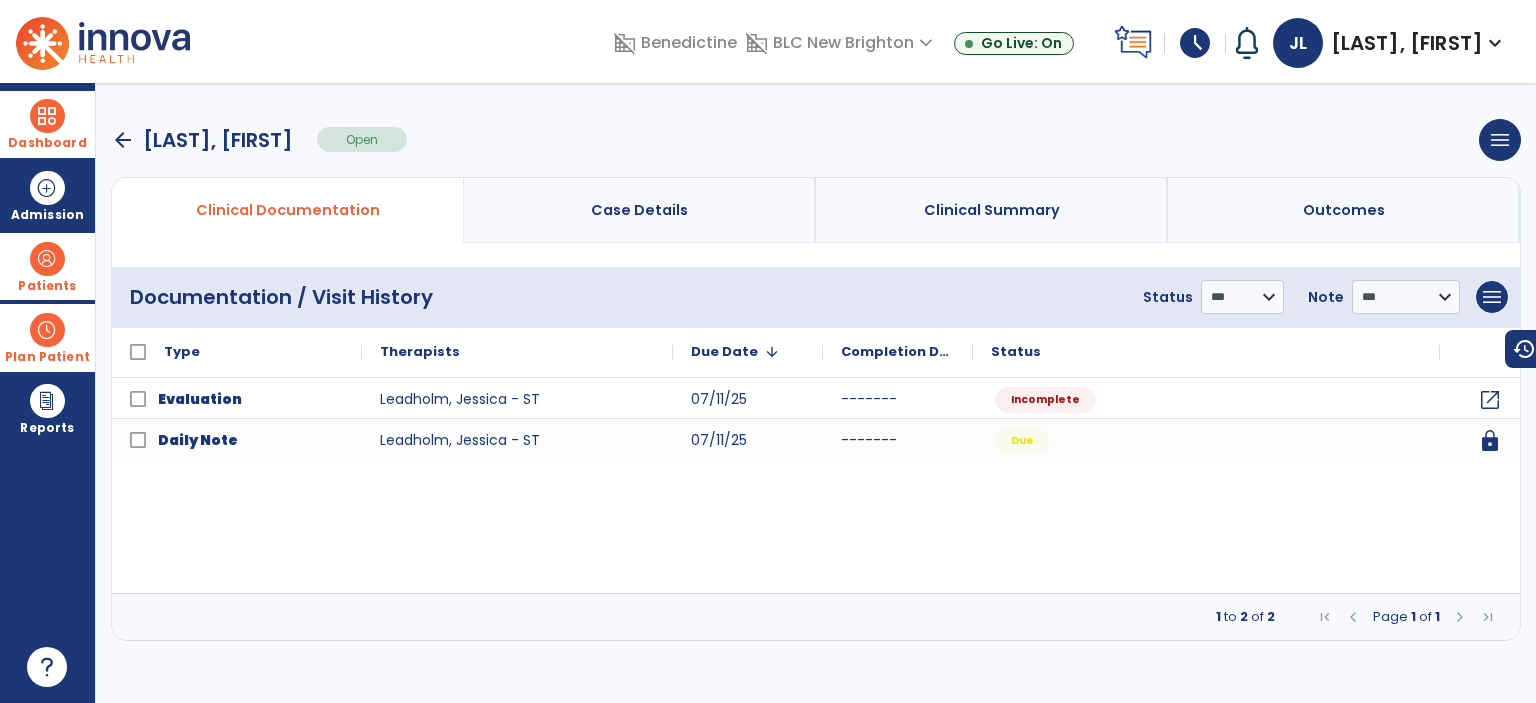 scroll, scrollTop: 0, scrollLeft: 0, axis: both 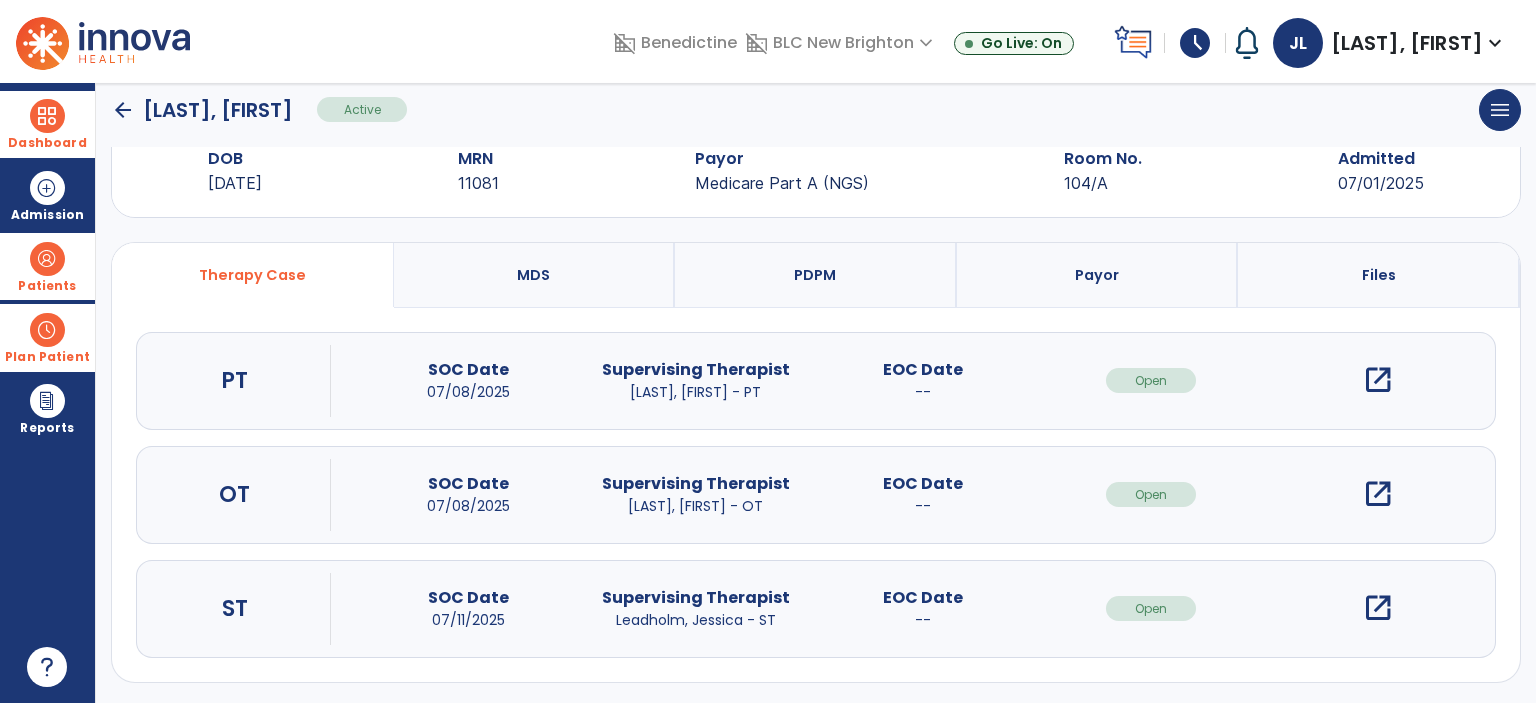click on "arrow_back" 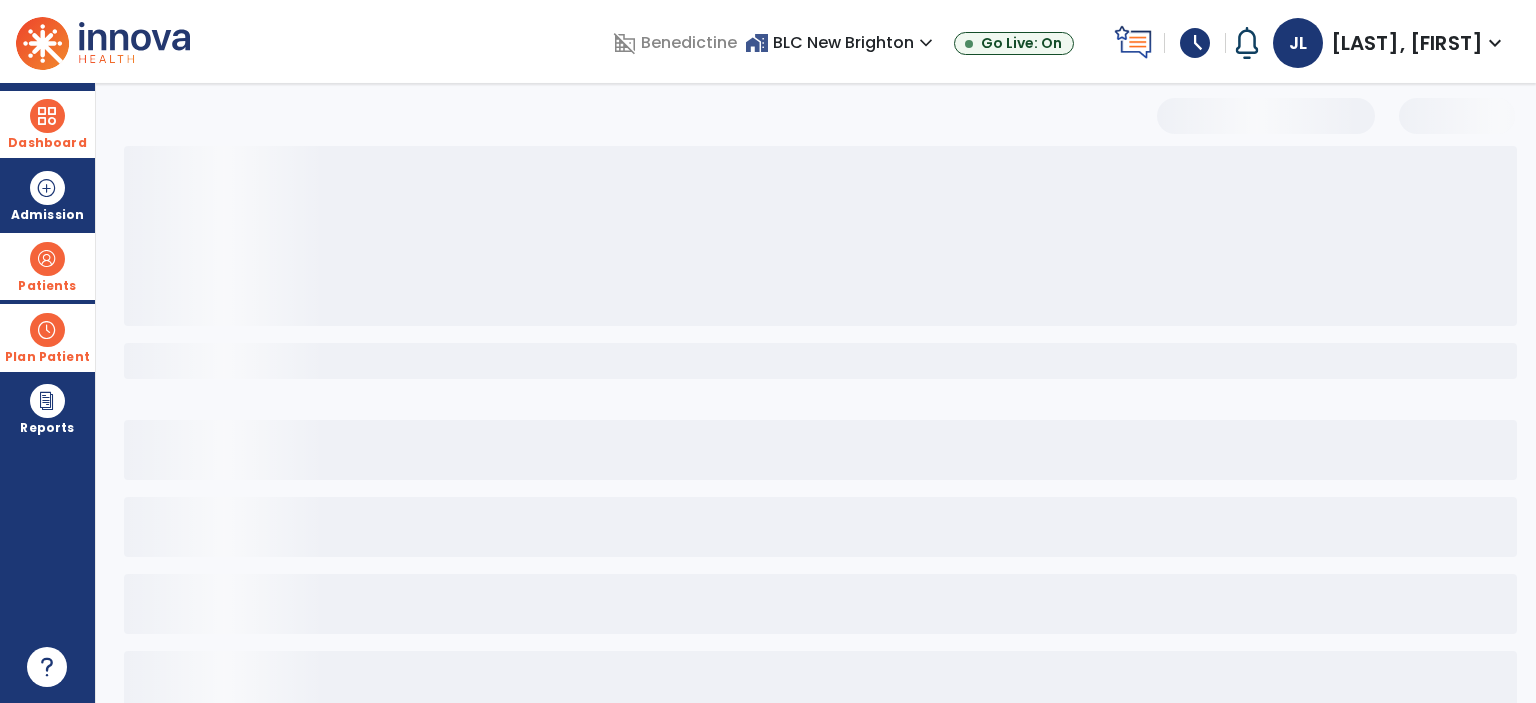 scroll, scrollTop: 38, scrollLeft: 0, axis: vertical 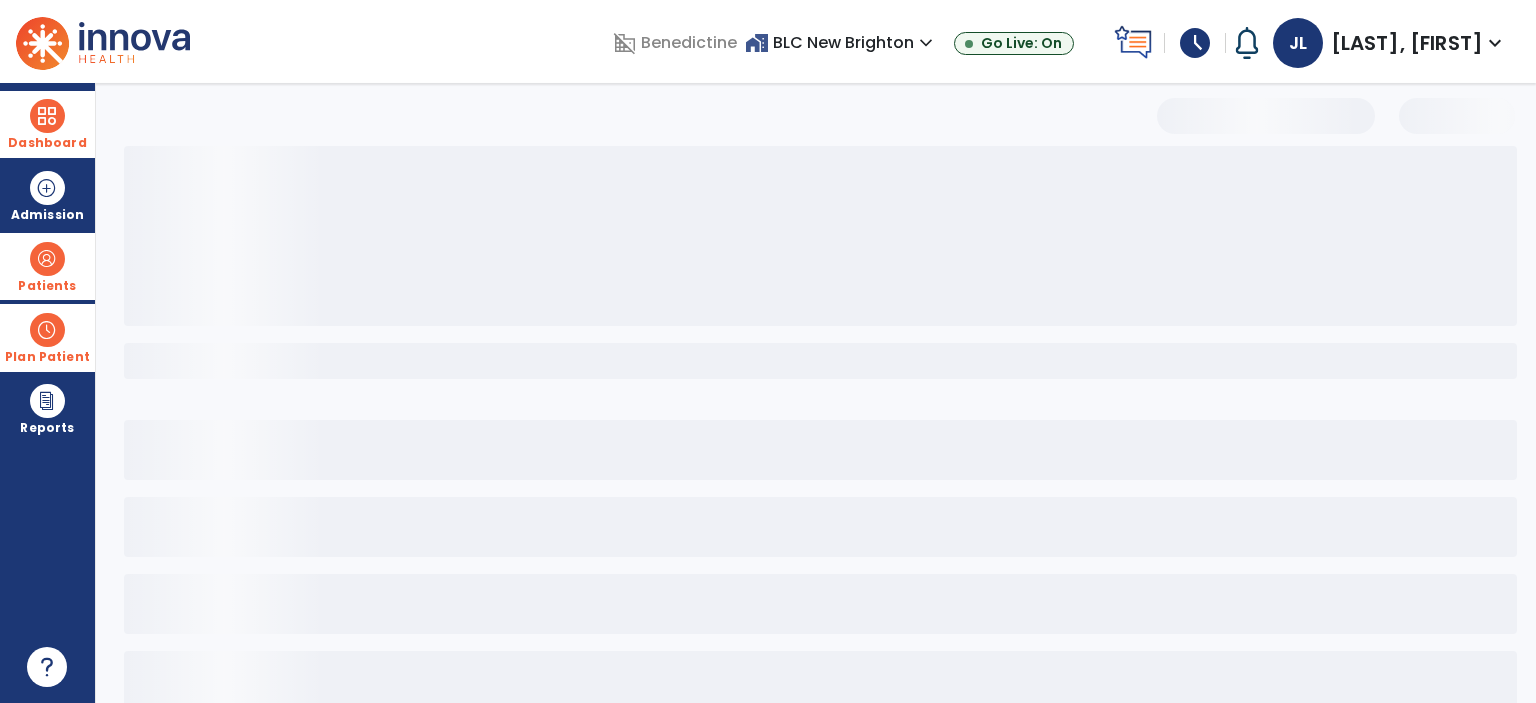 select on "***" 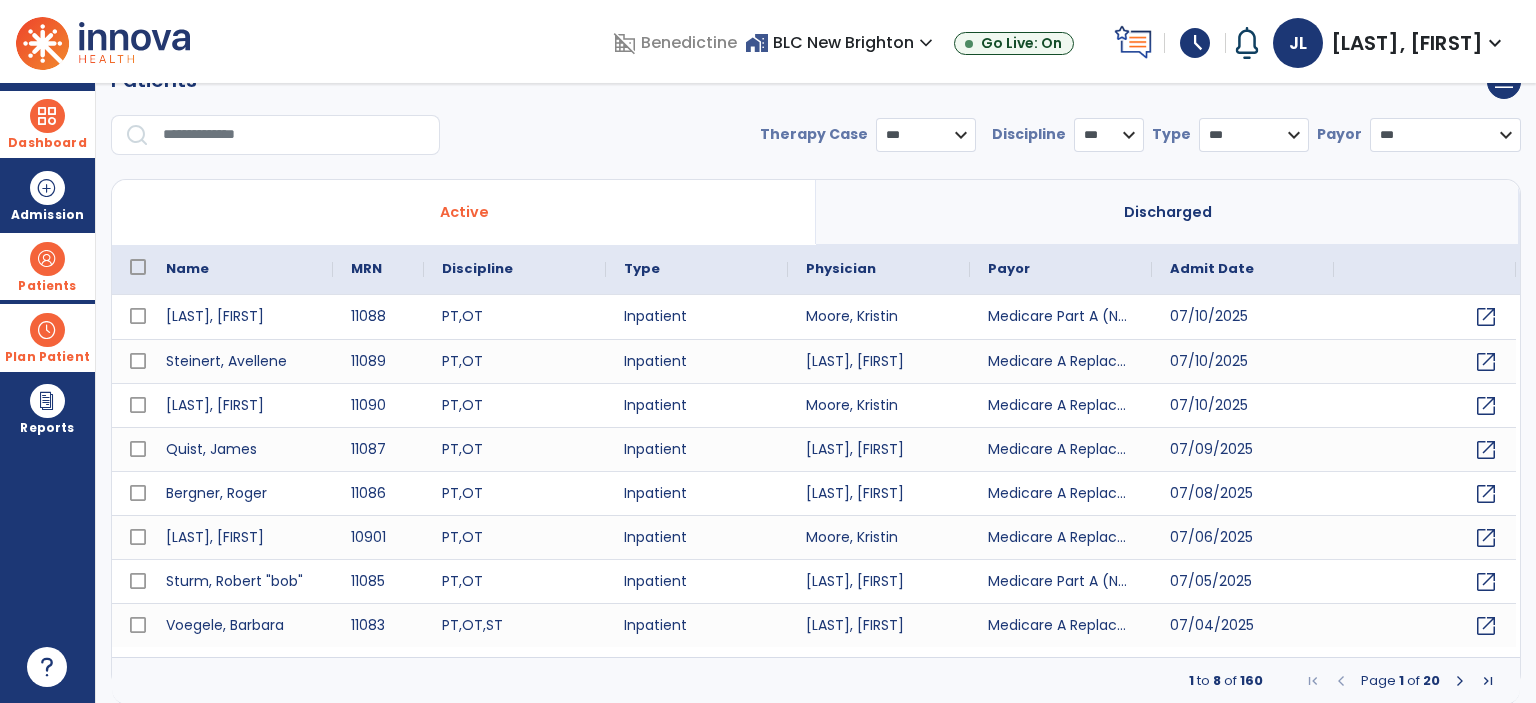 click at bounding box center [294, 135] 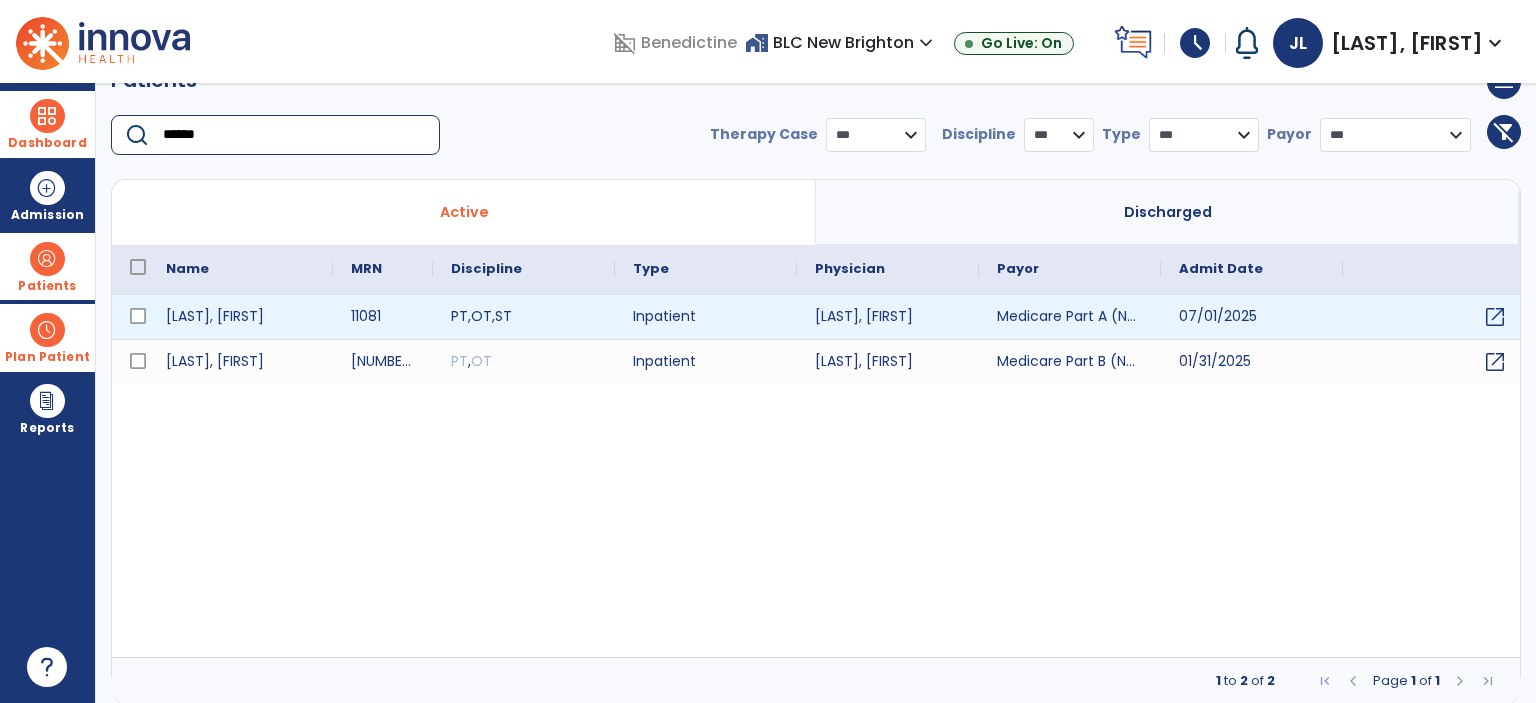 type on "******" 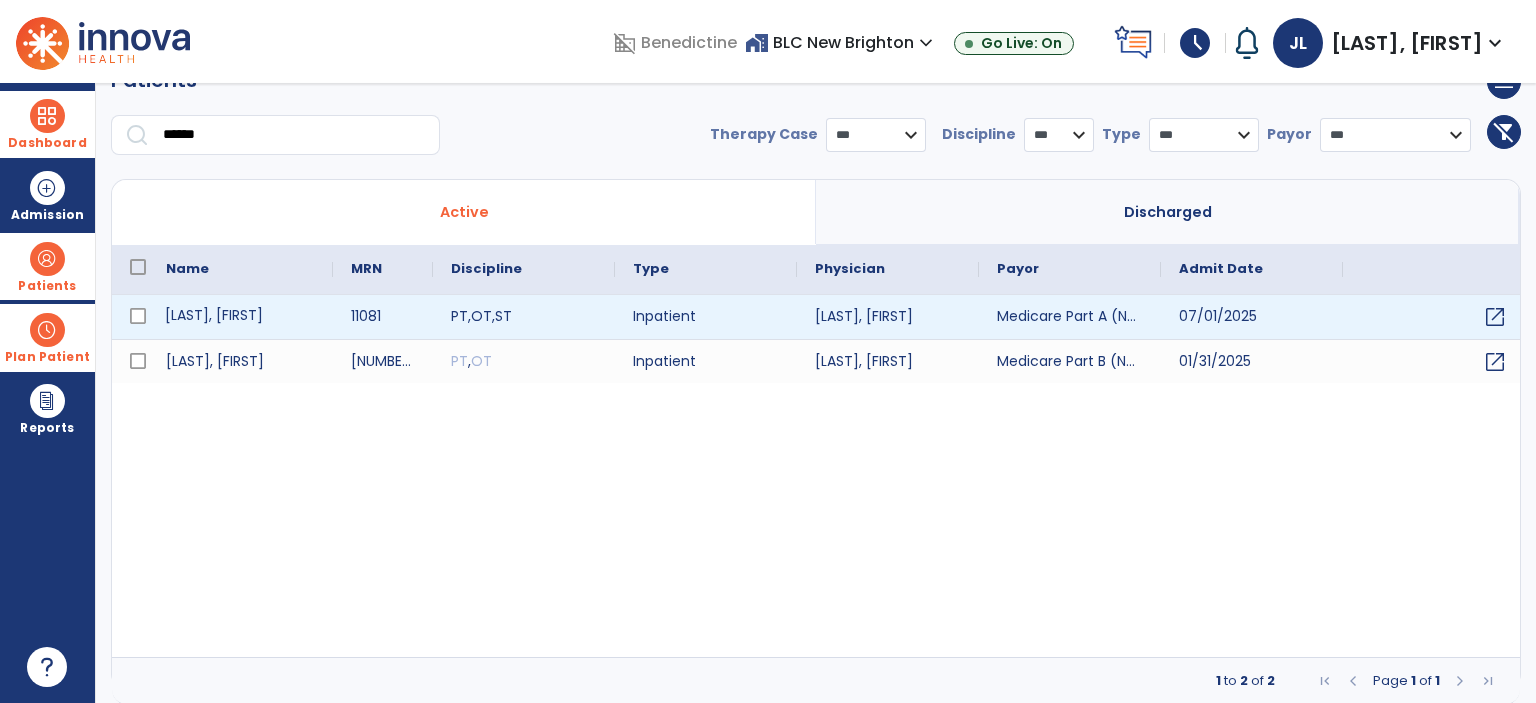 click on "[LAST], [FIRST]" at bounding box center (240, 317) 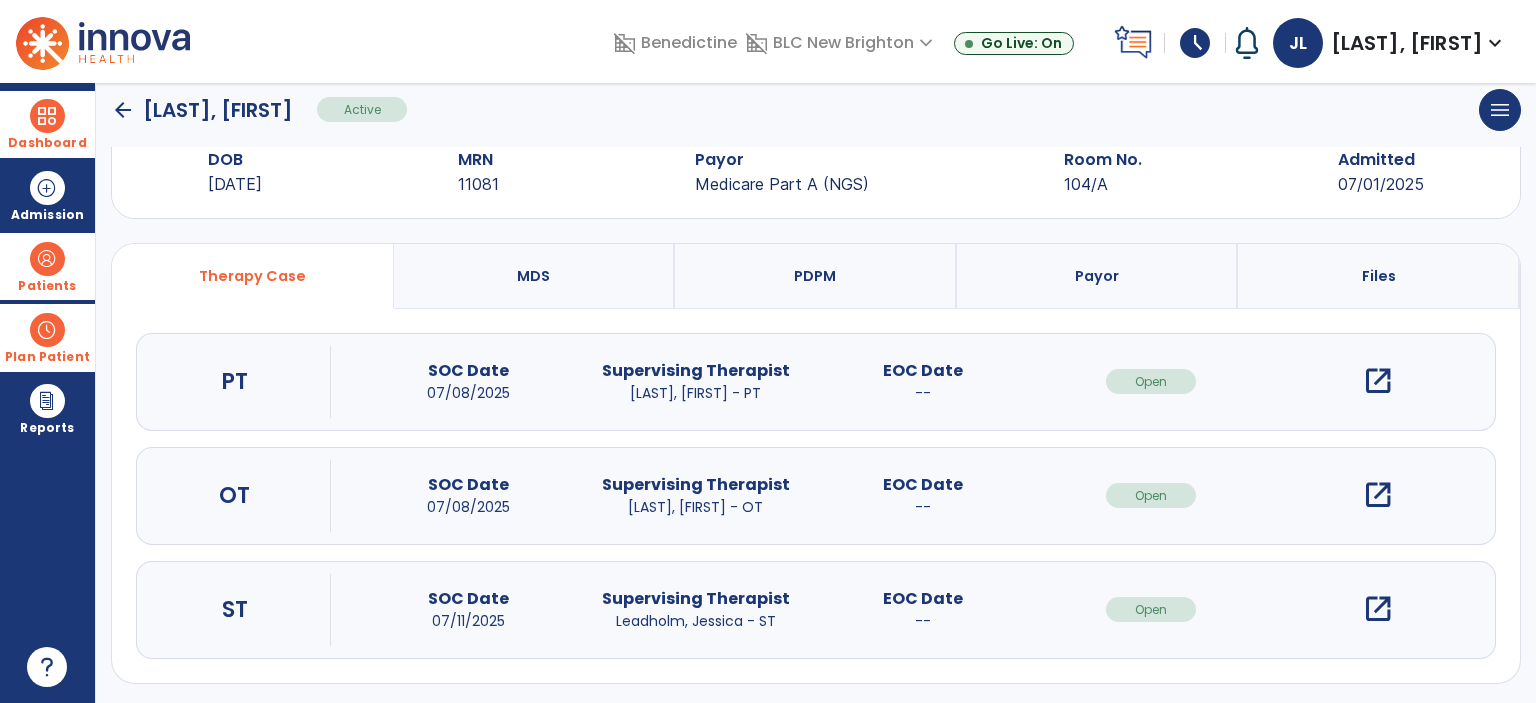 scroll, scrollTop: 54, scrollLeft: 0, axis: vertical 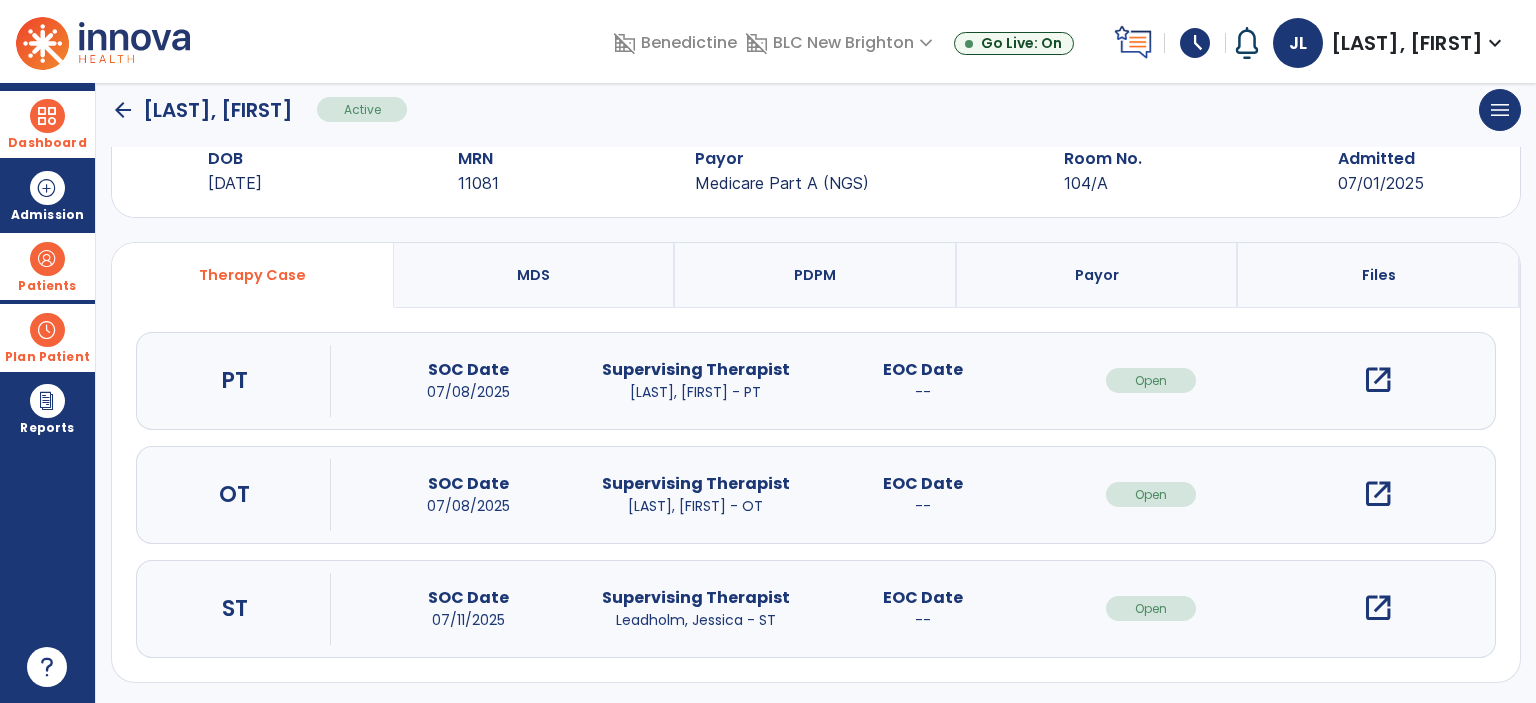 click on "open_in_new" at bounding box center [1378, 608] 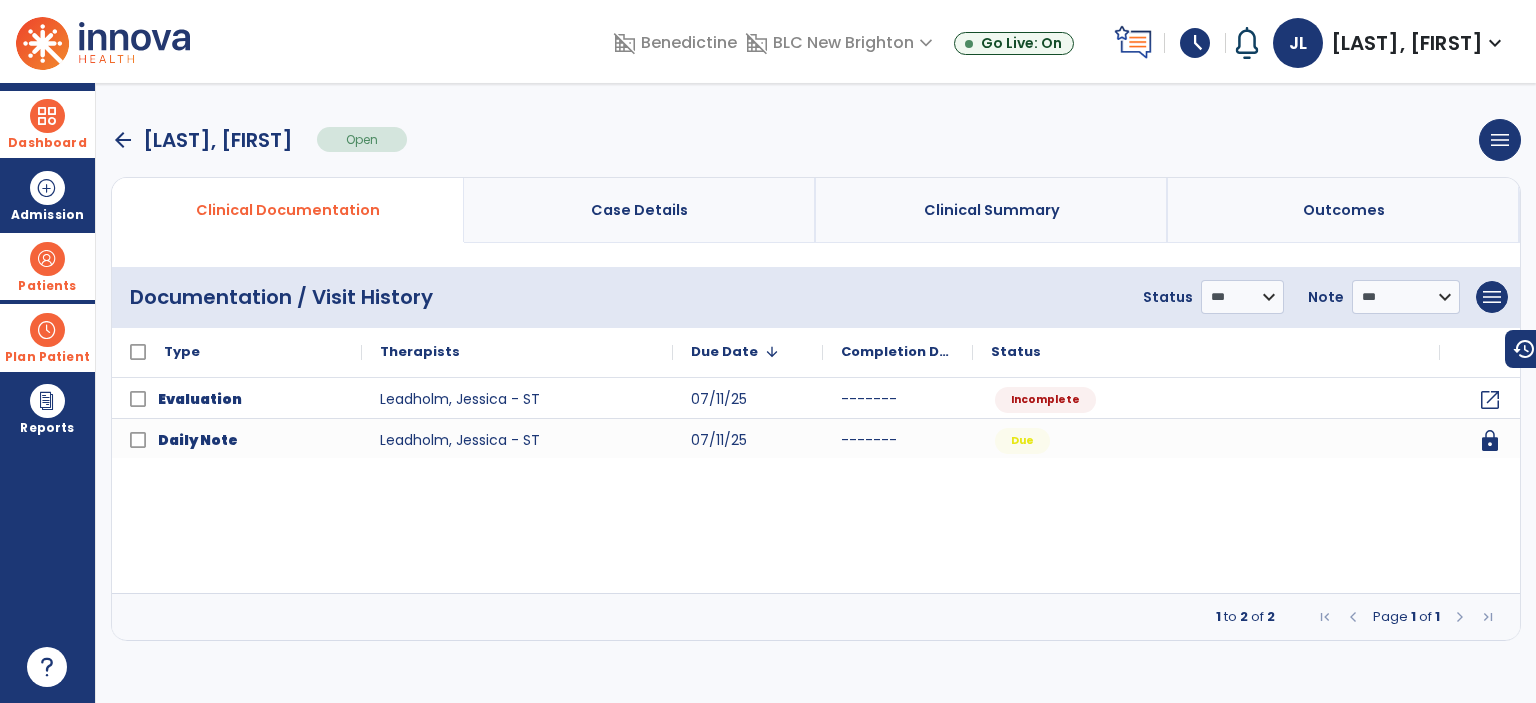 scroll, scrollTop: 0, scrollLeft: 0, axis: both 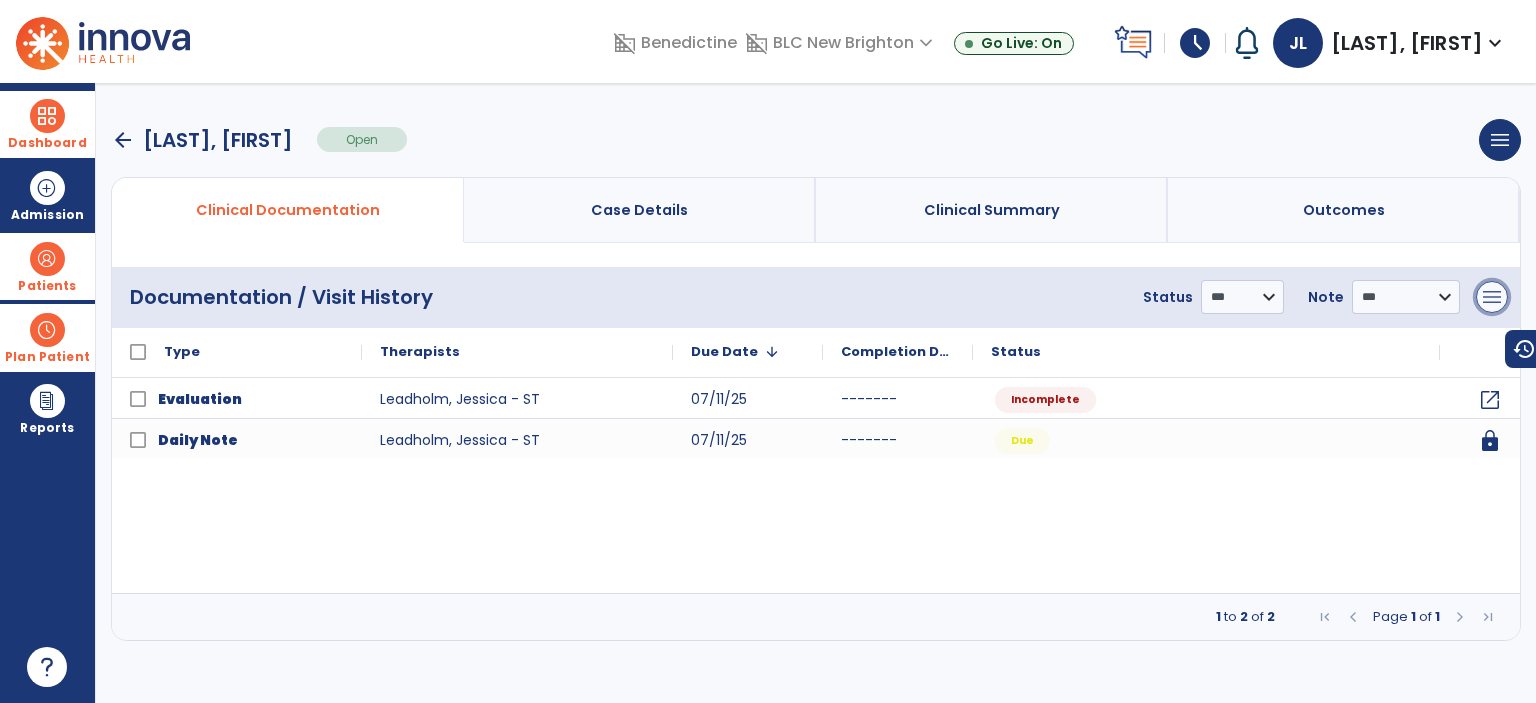 click on "menu" at bounding box center (1492, 297) 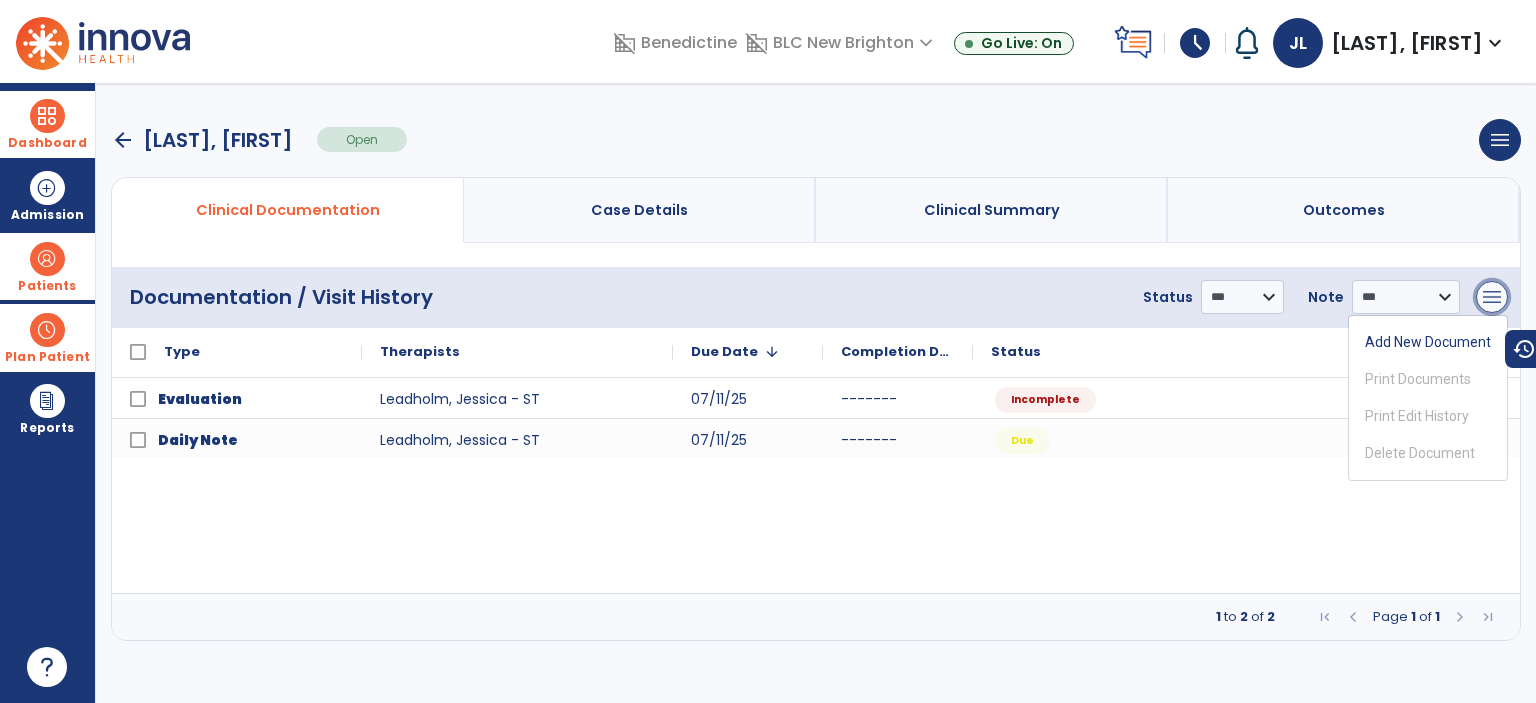 click on "menu" at bounding box center (1492, 297) 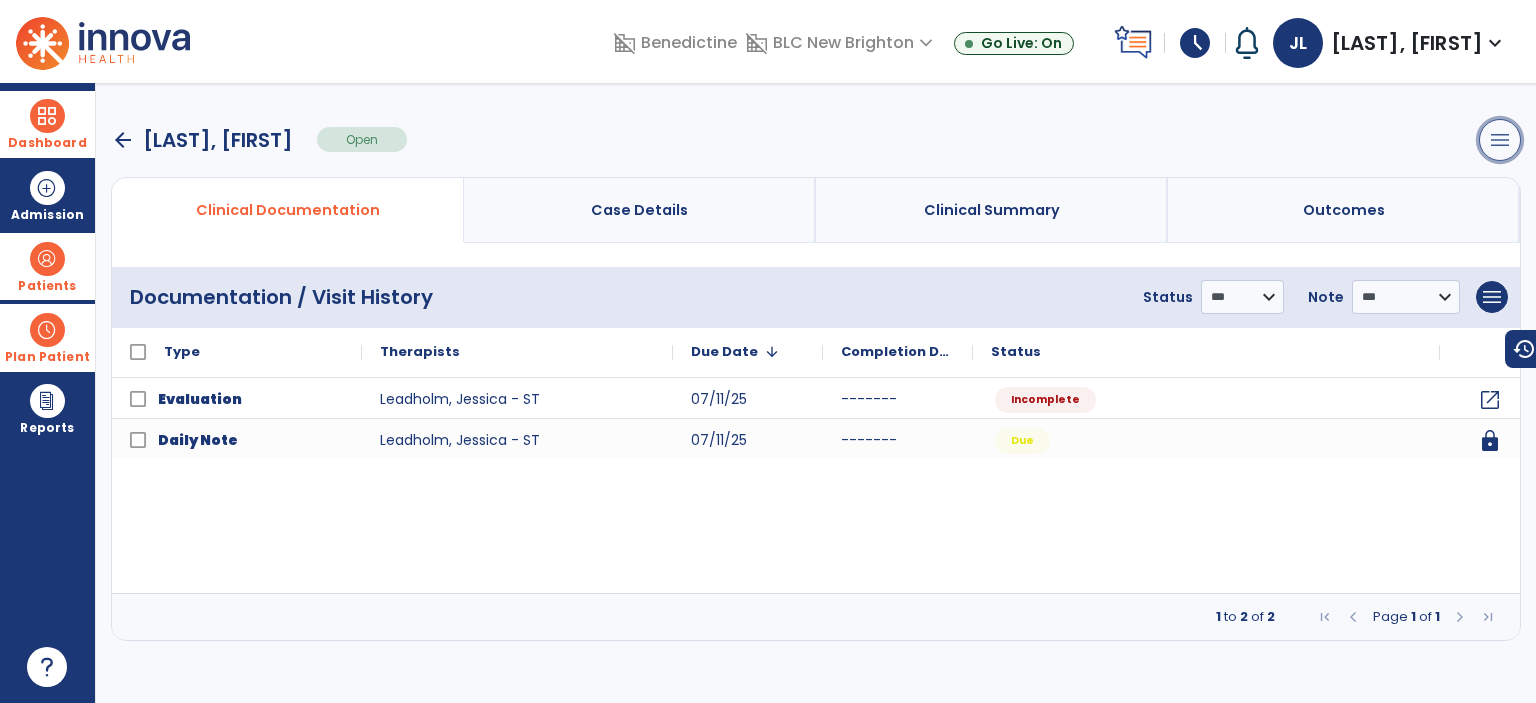 click on "menu" at bounding box center (1500, 140) 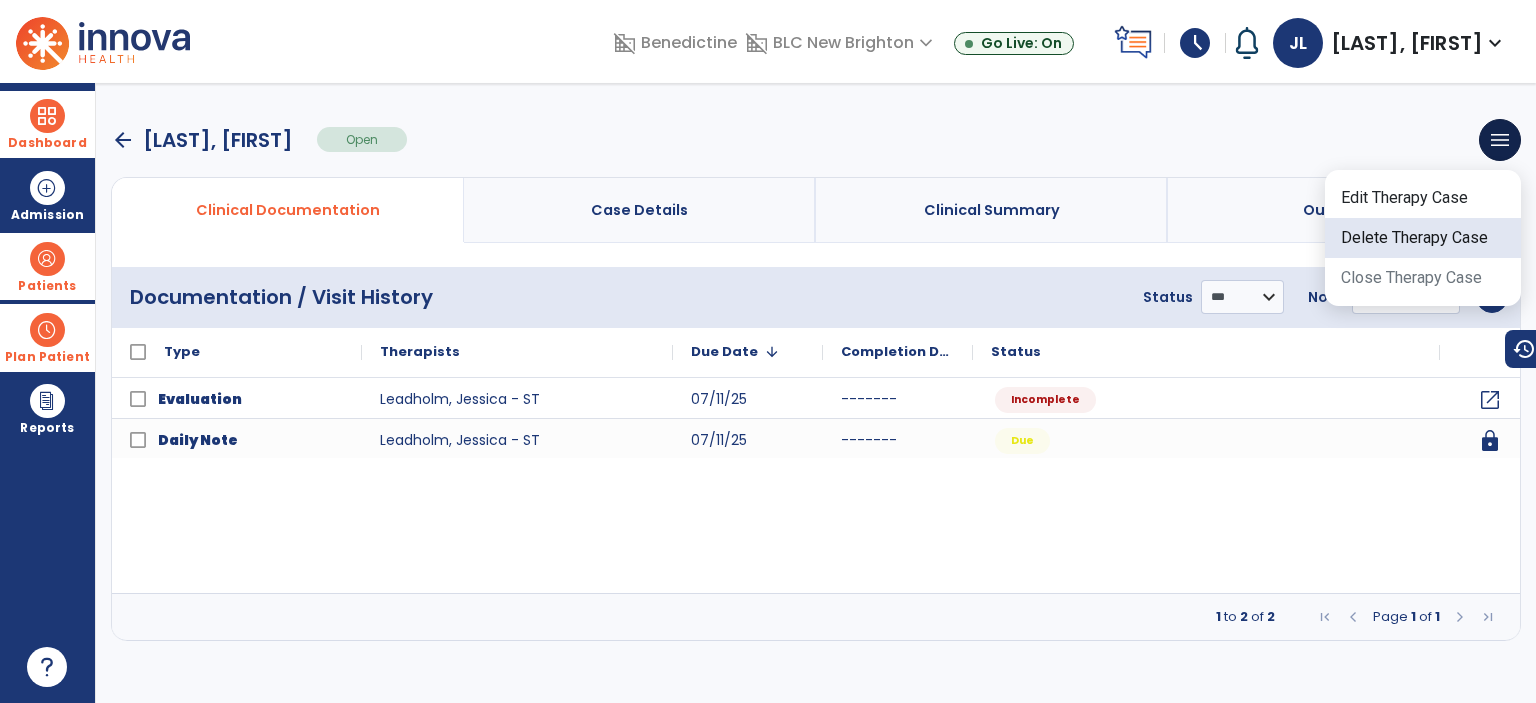 click on "Delete Therapy Case" at bounding box center (1423, 238) 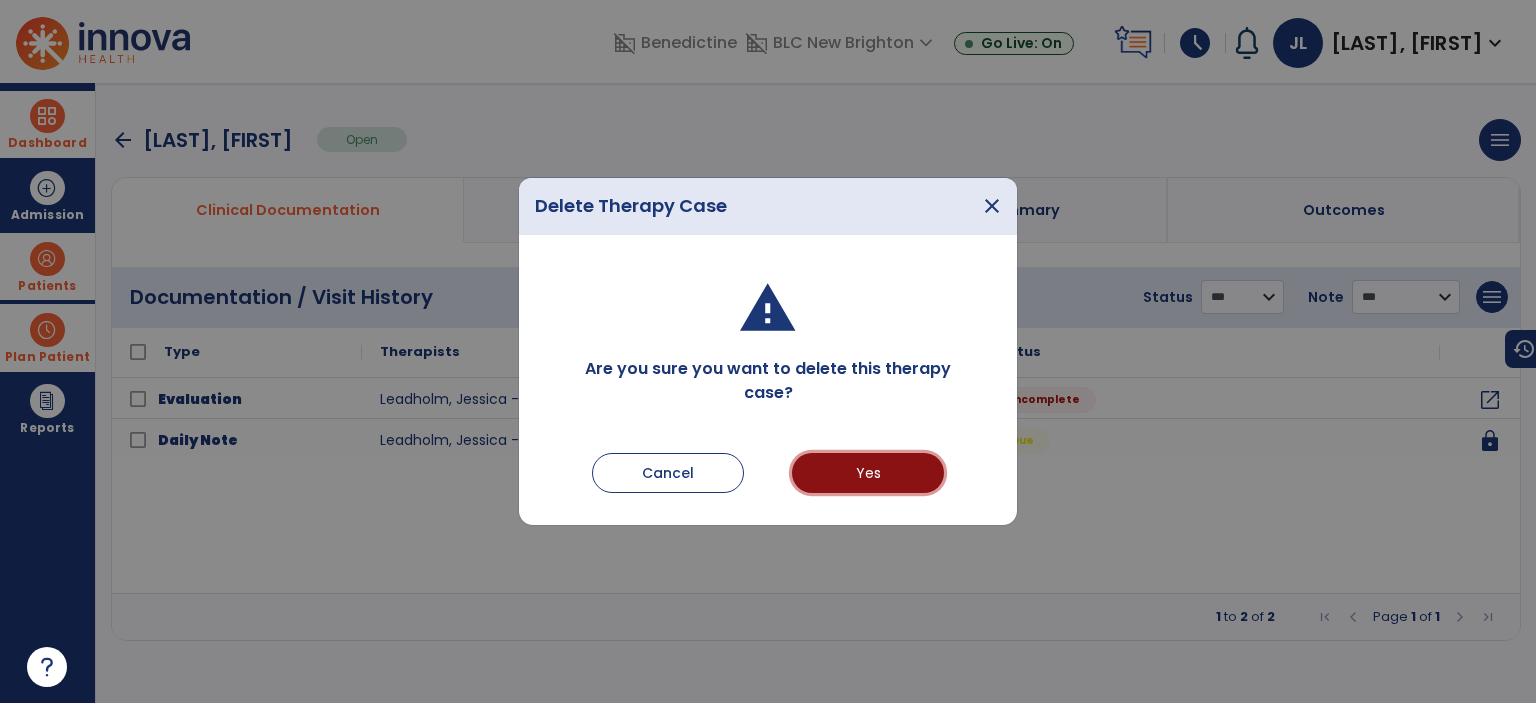click on "Yes" at bounding box center [868, 473] 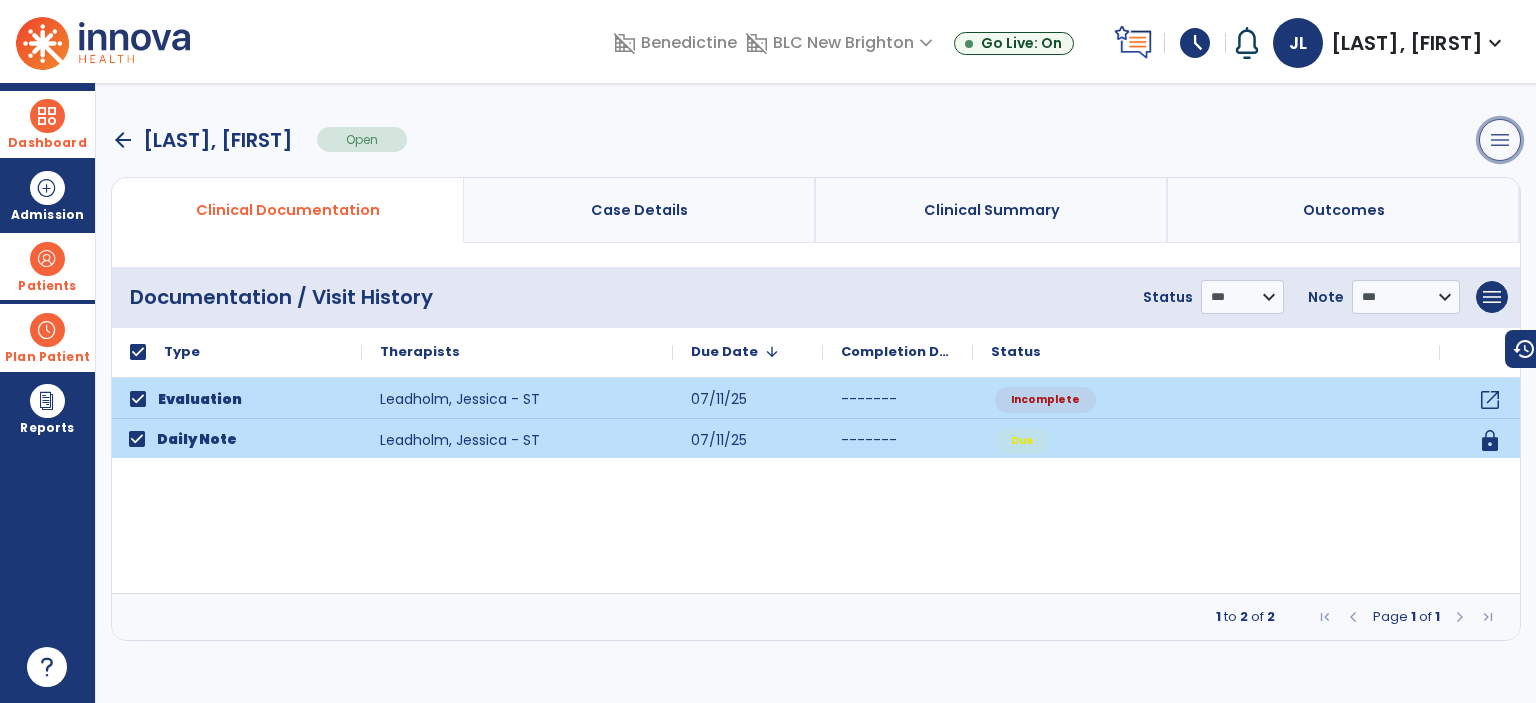 click on "menu" at bounding box center [1500, 140] 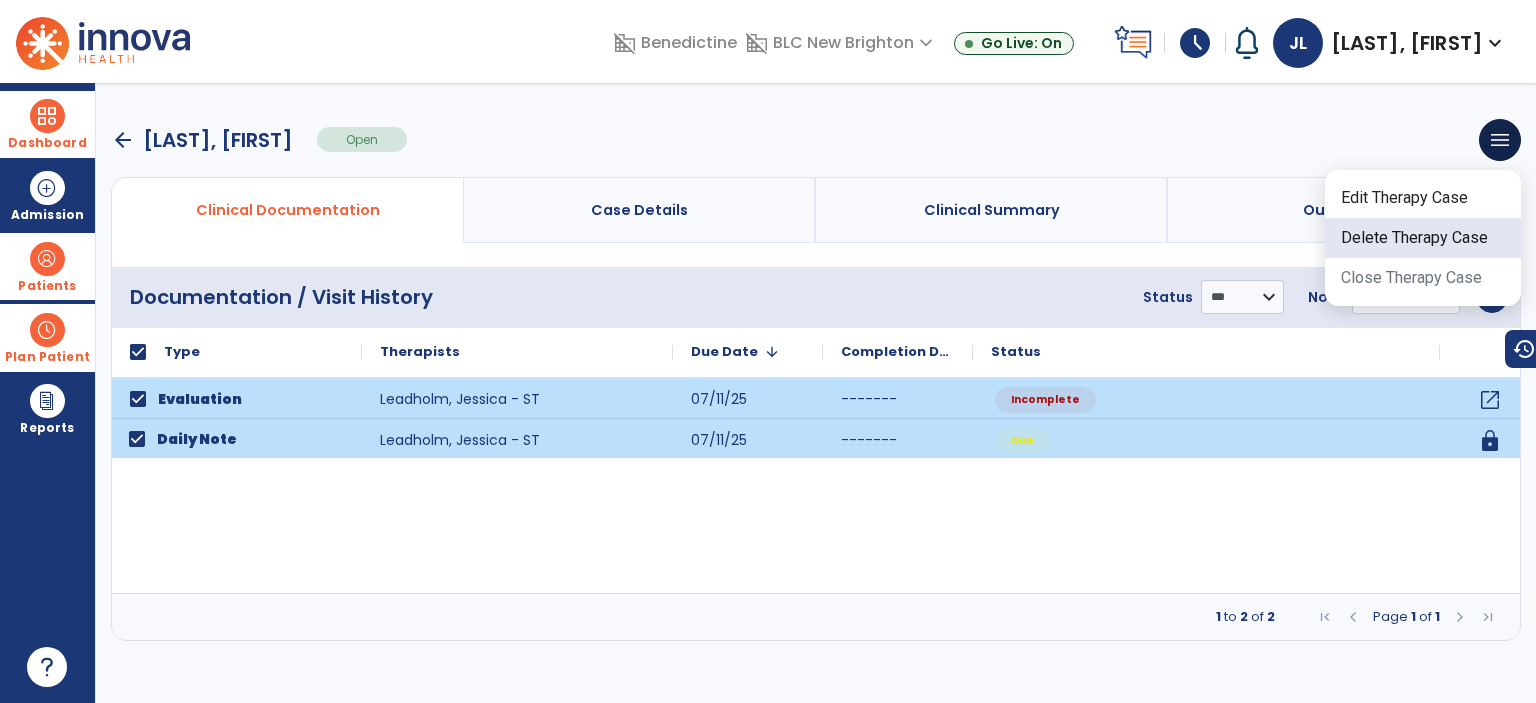 click on "Delete Therapy Case" at bounding box center [1423, 238] 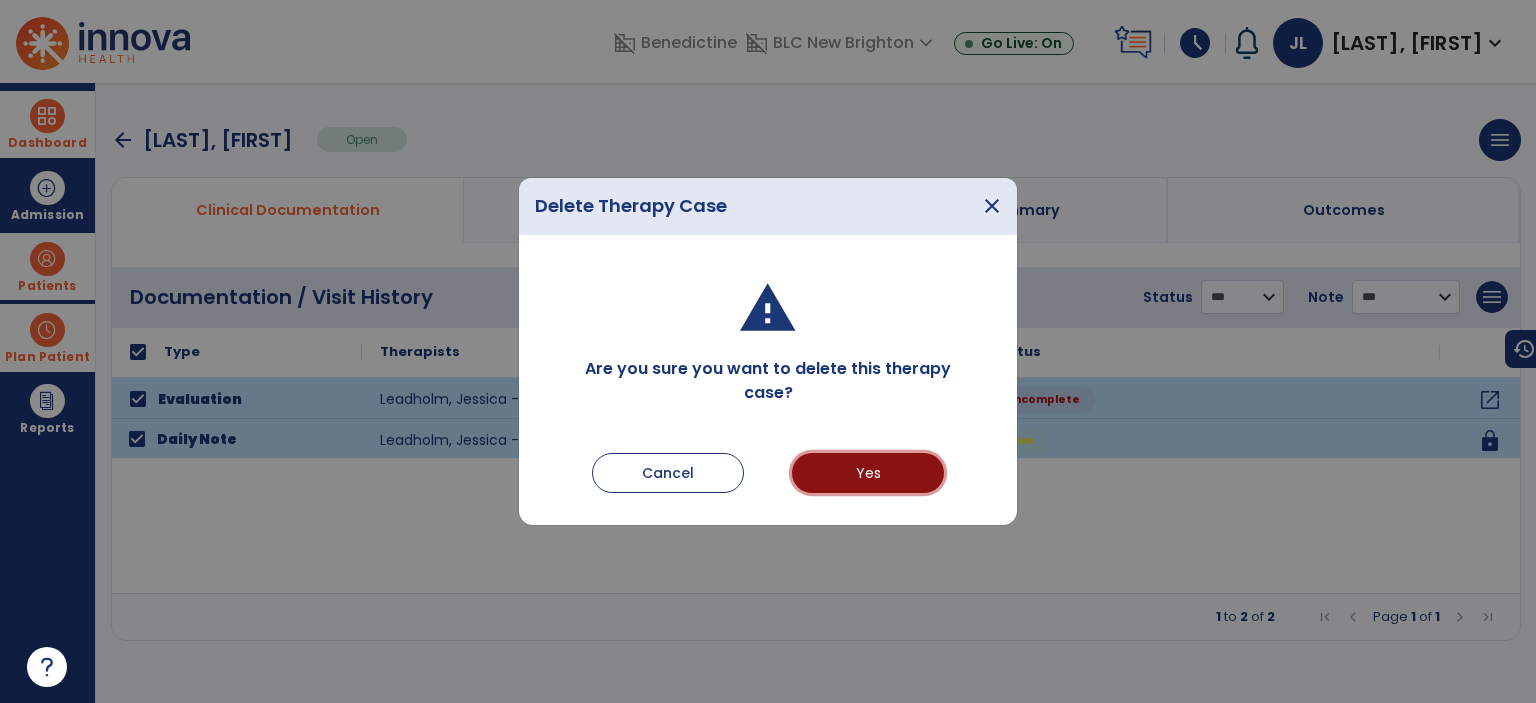 click on "Yes" at bounding box center [868, 473] 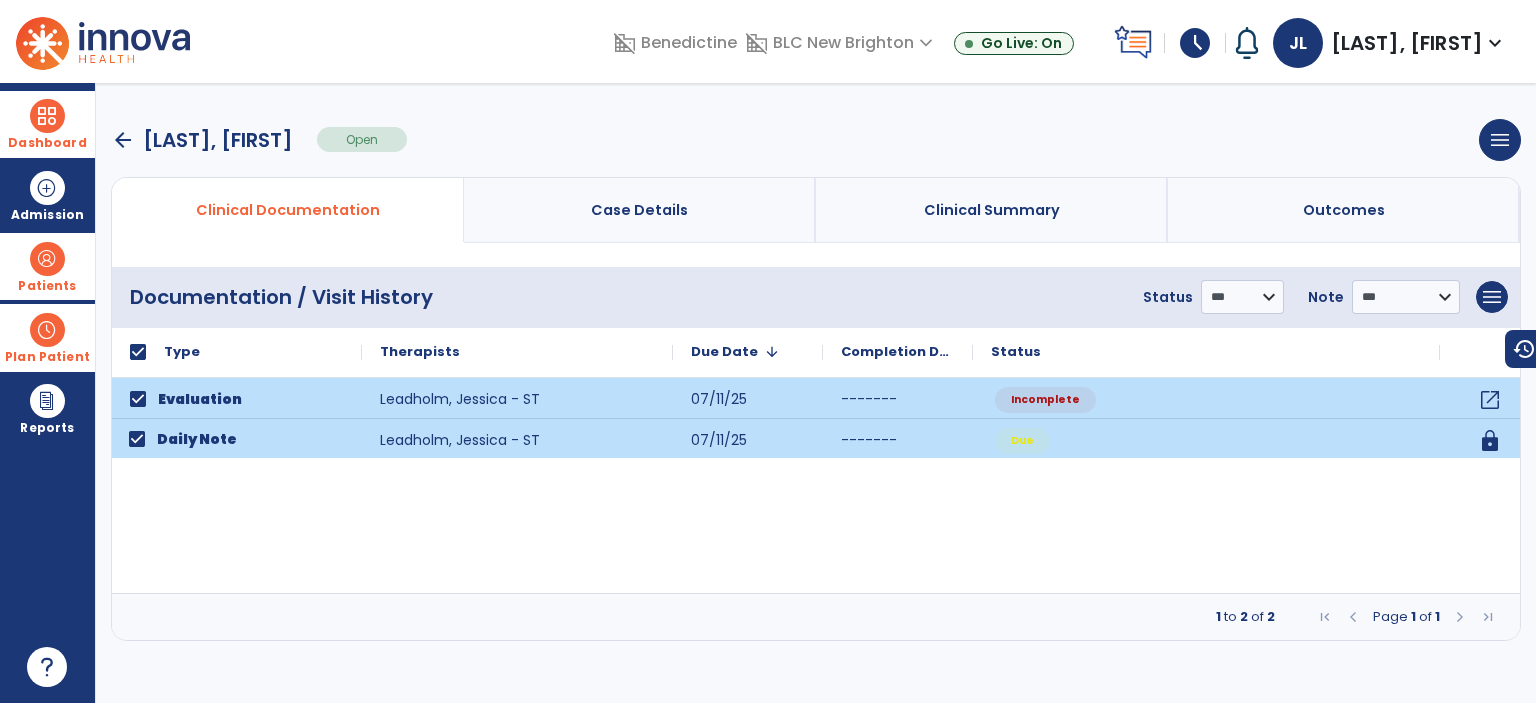 click on "arrow_back" at bounding box center [123, 140] 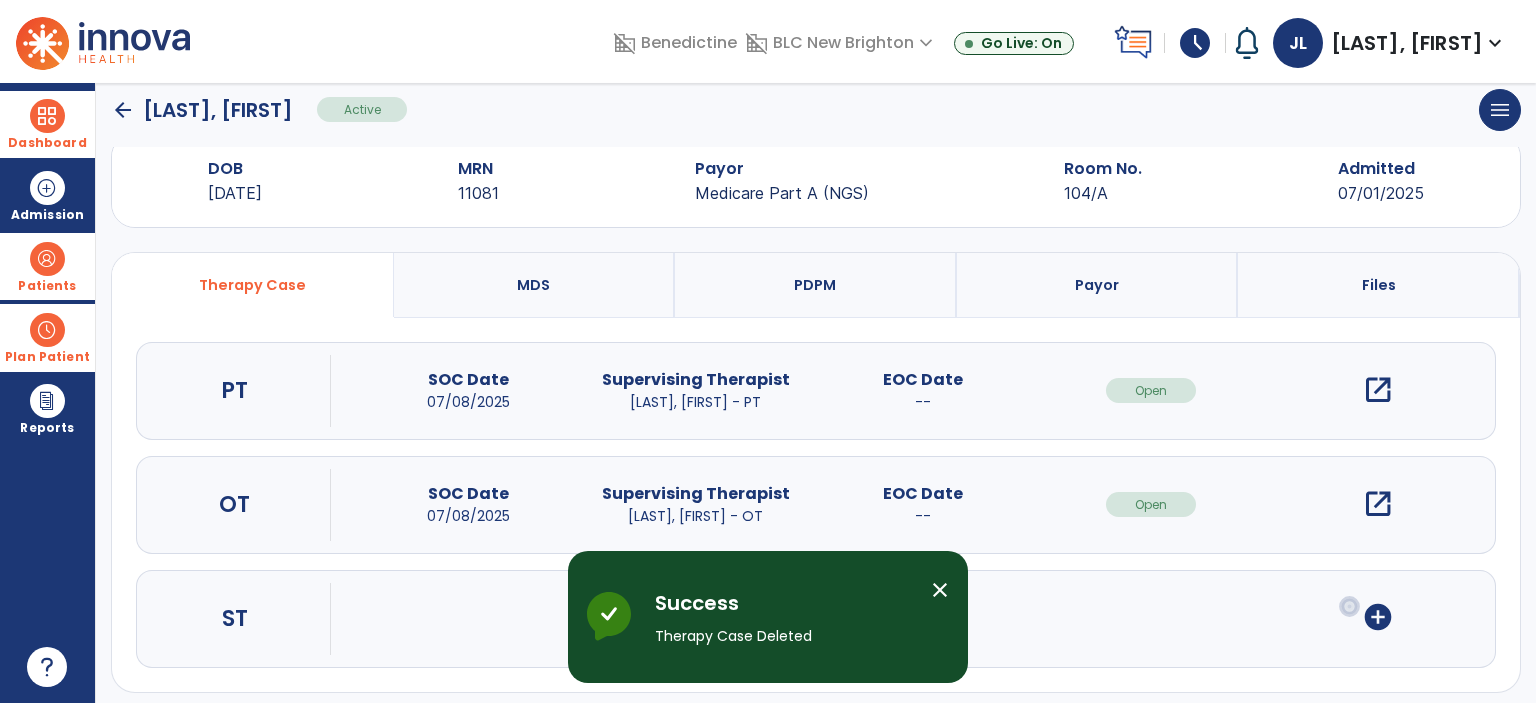 scroll, scrollTop: 54, scrollLeft: 0, axis: vertical 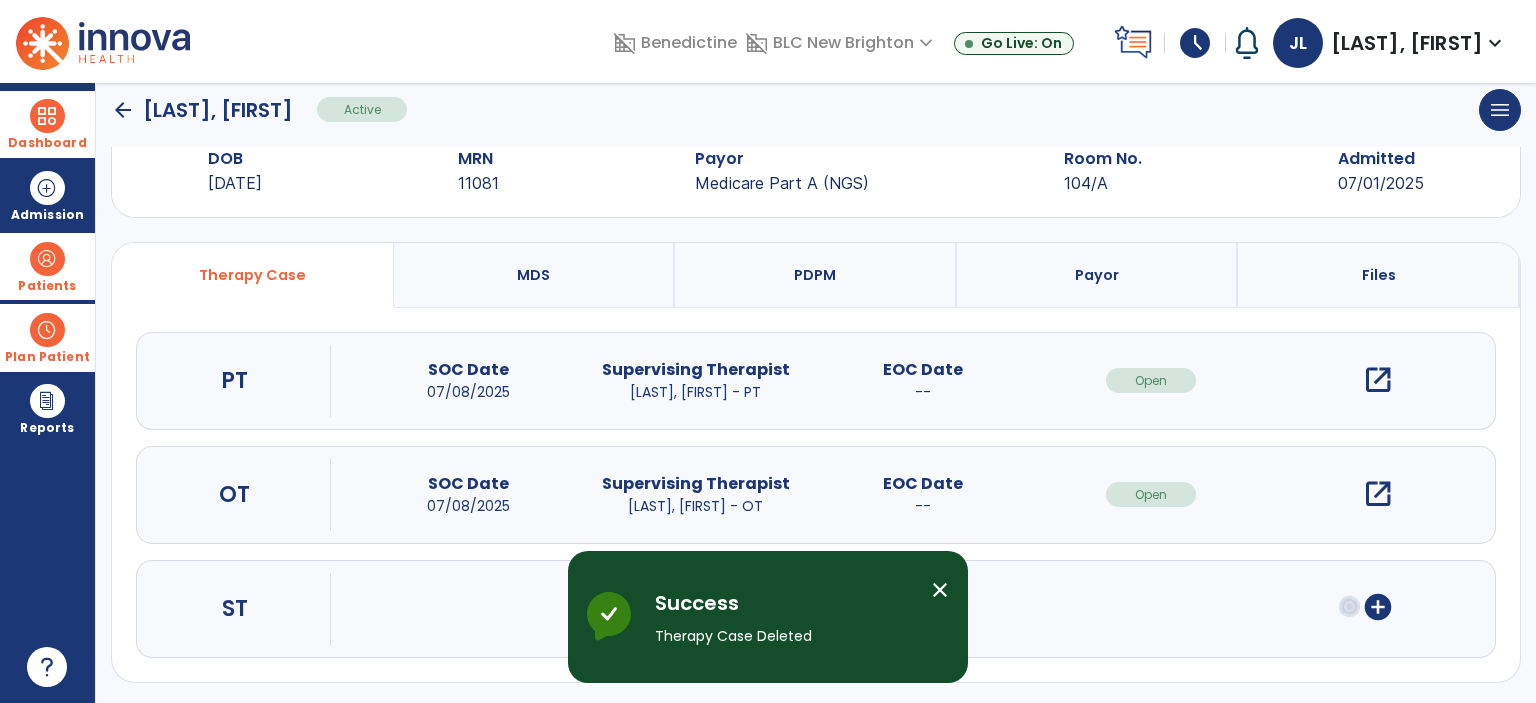 click on "close" at bounding box center [940, 590] 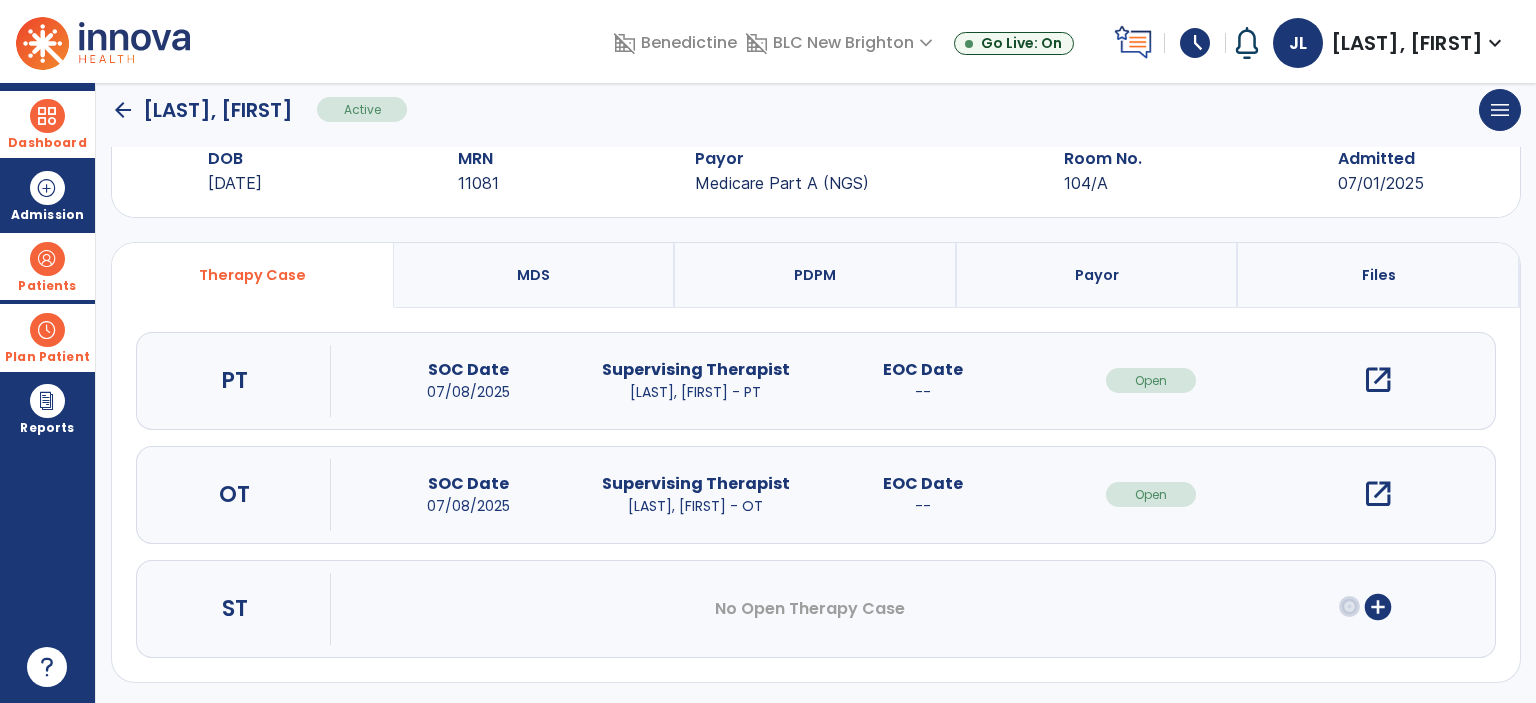 click on "arrow_back" 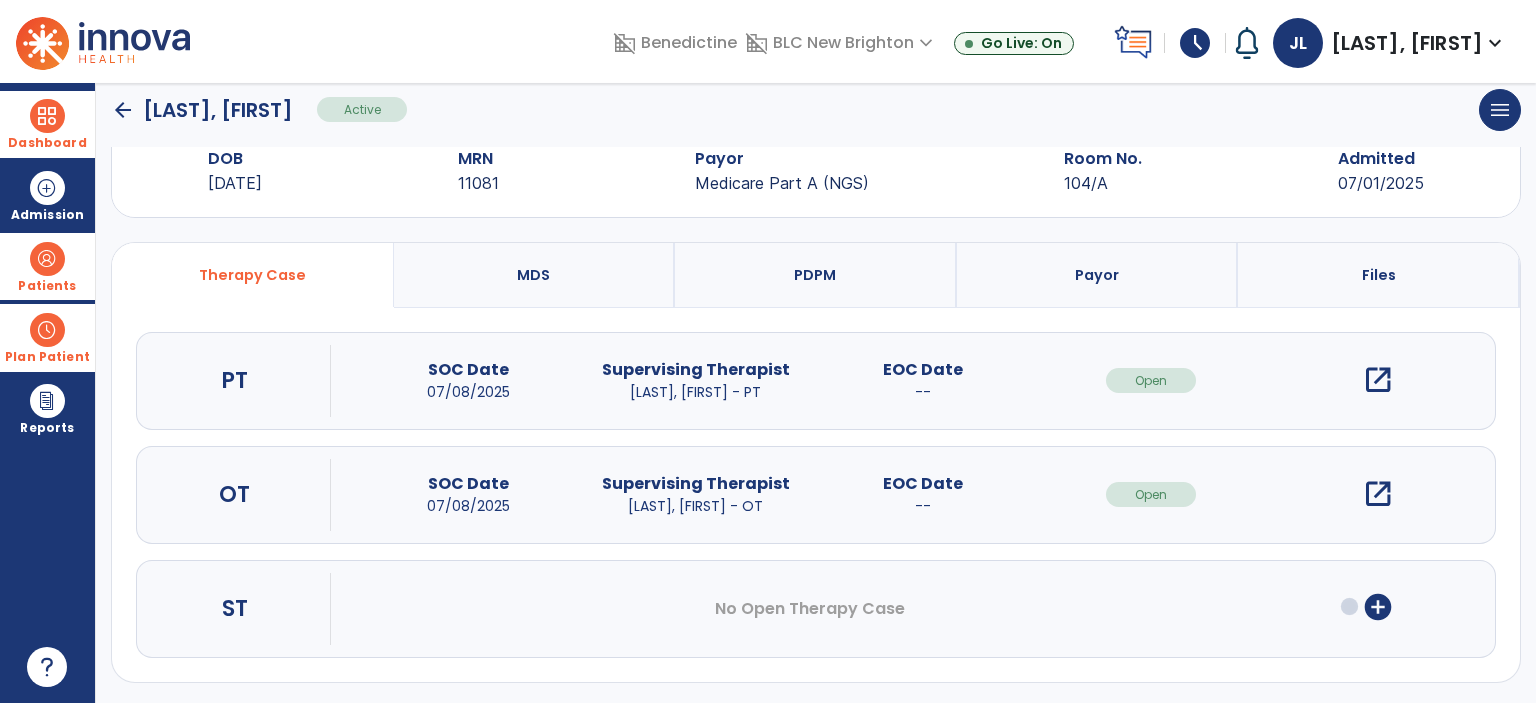 scroll, scrollTop: 38, scrollLeft: 0, axis: vertical 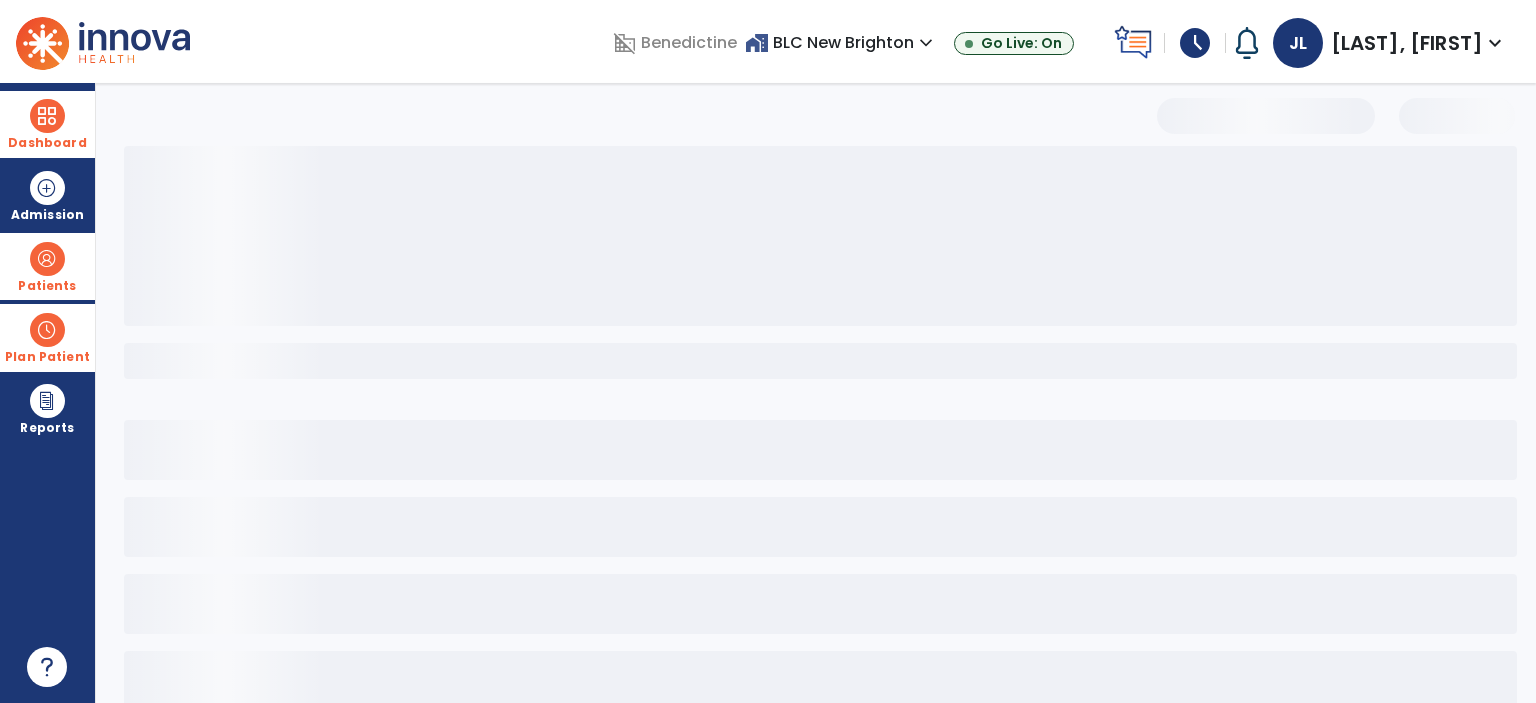 select on "***" 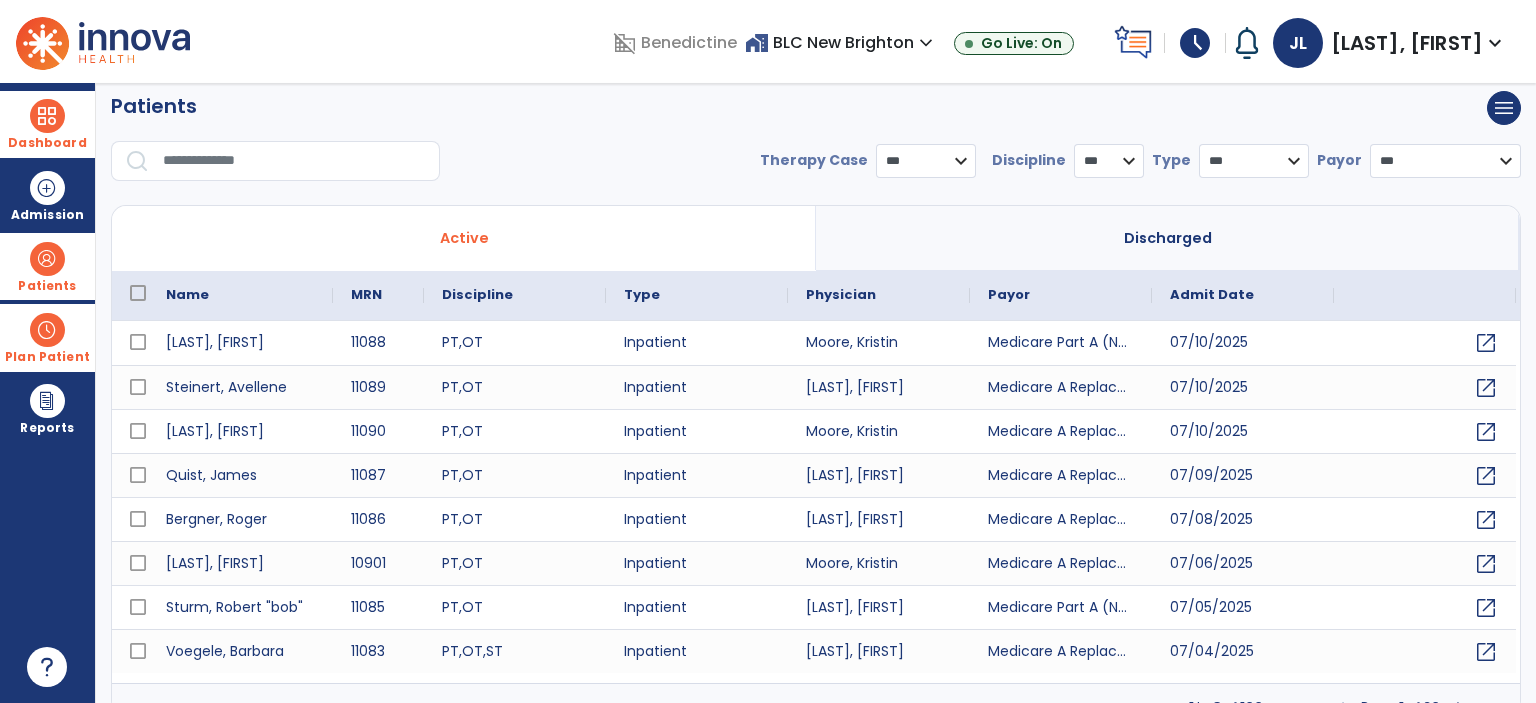 scroll, scrollTop: 0, scrollLeft: 0, axis: both 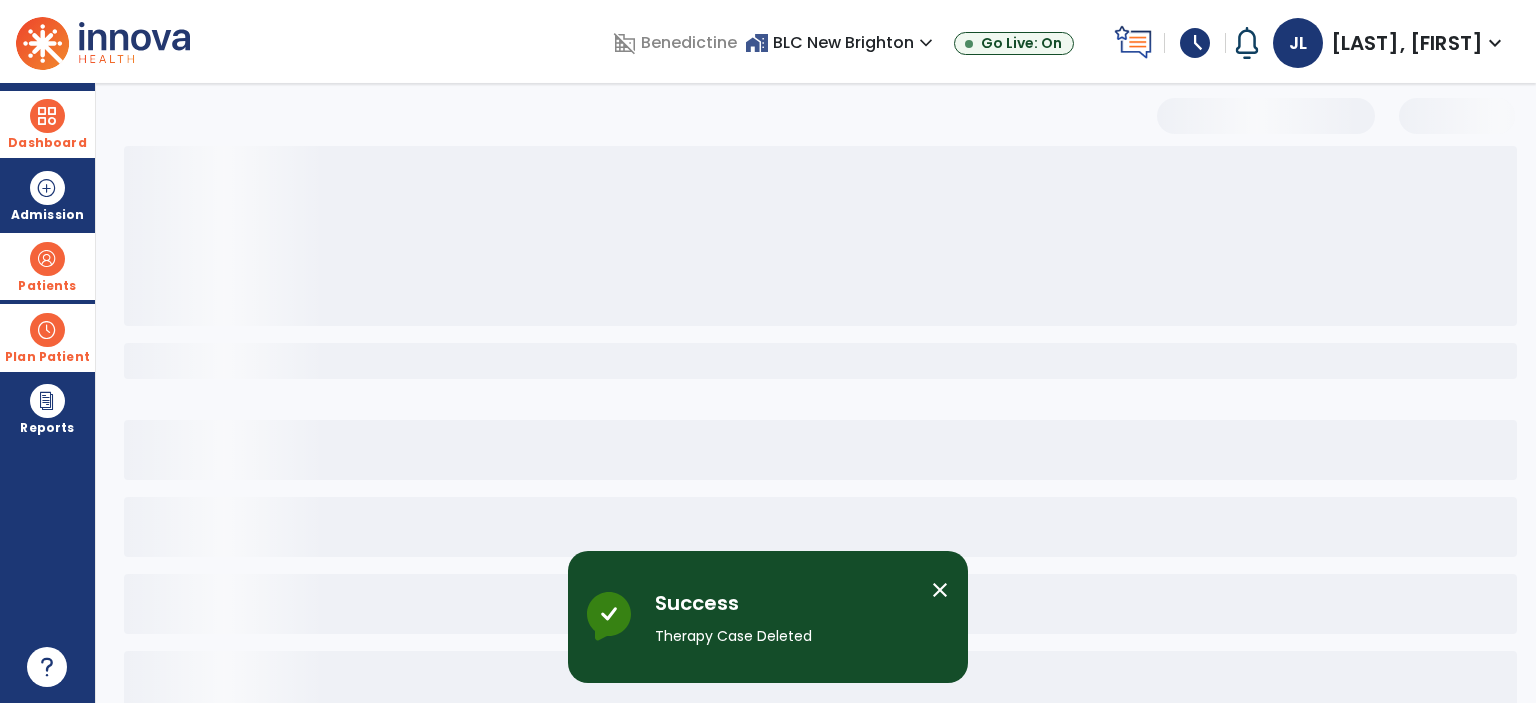 click on "**********" at bounding box center [816, 393] 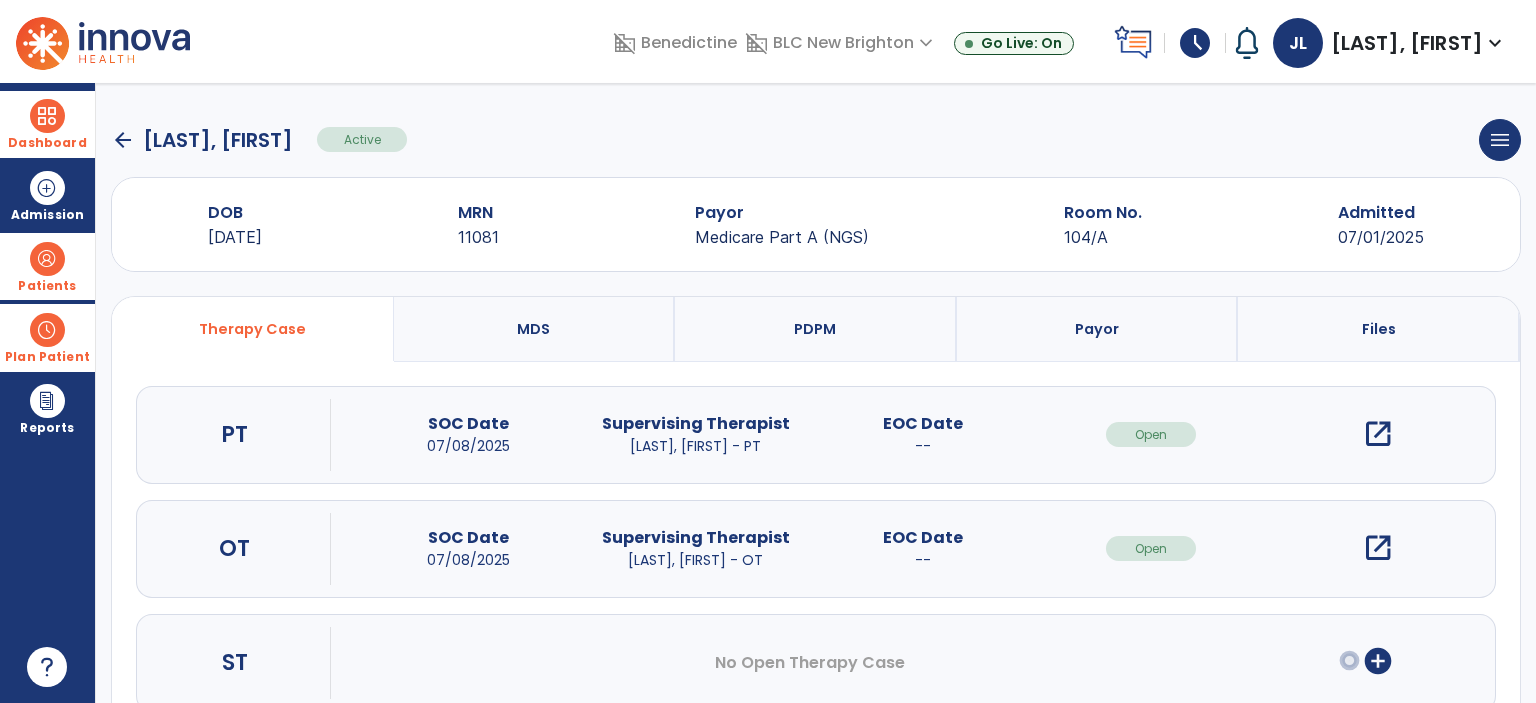 click on "arrow_back" 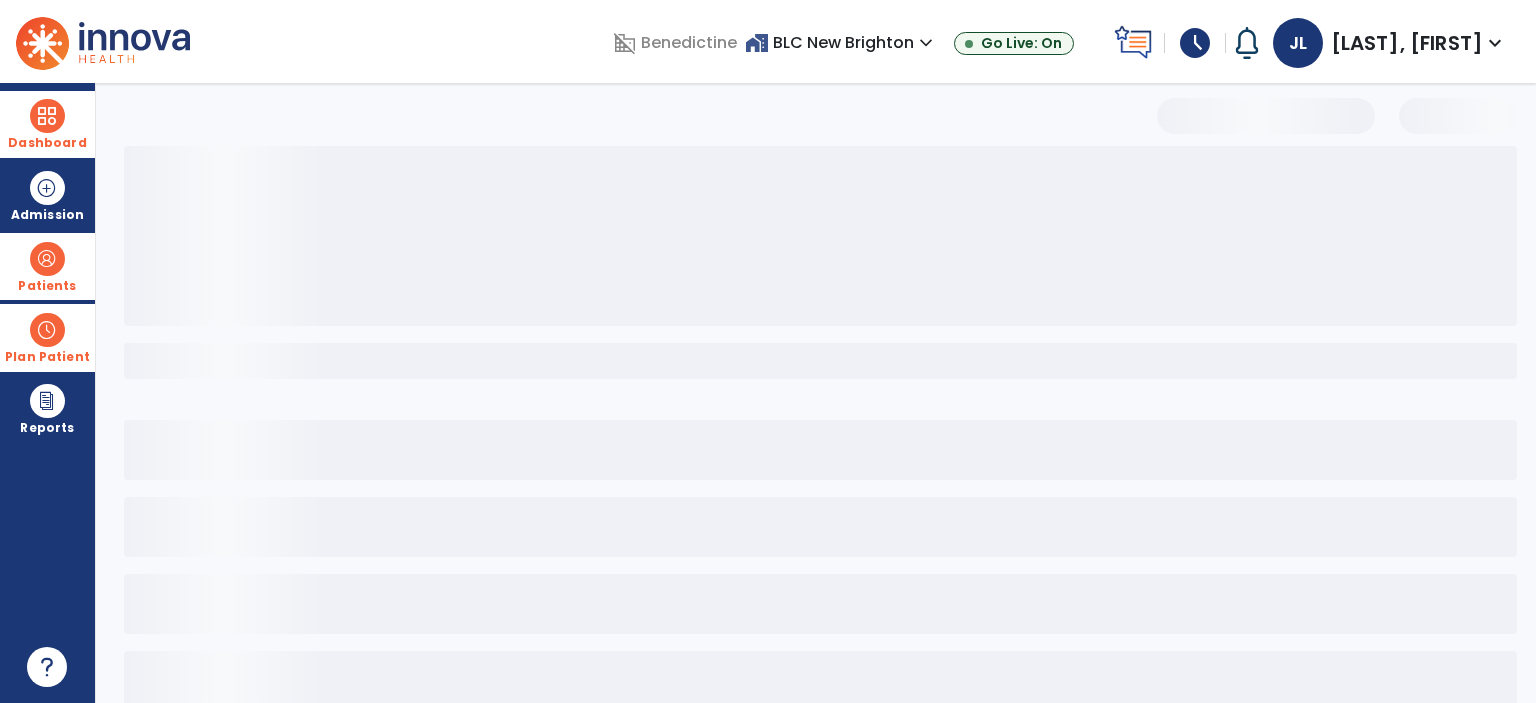 select on "***" 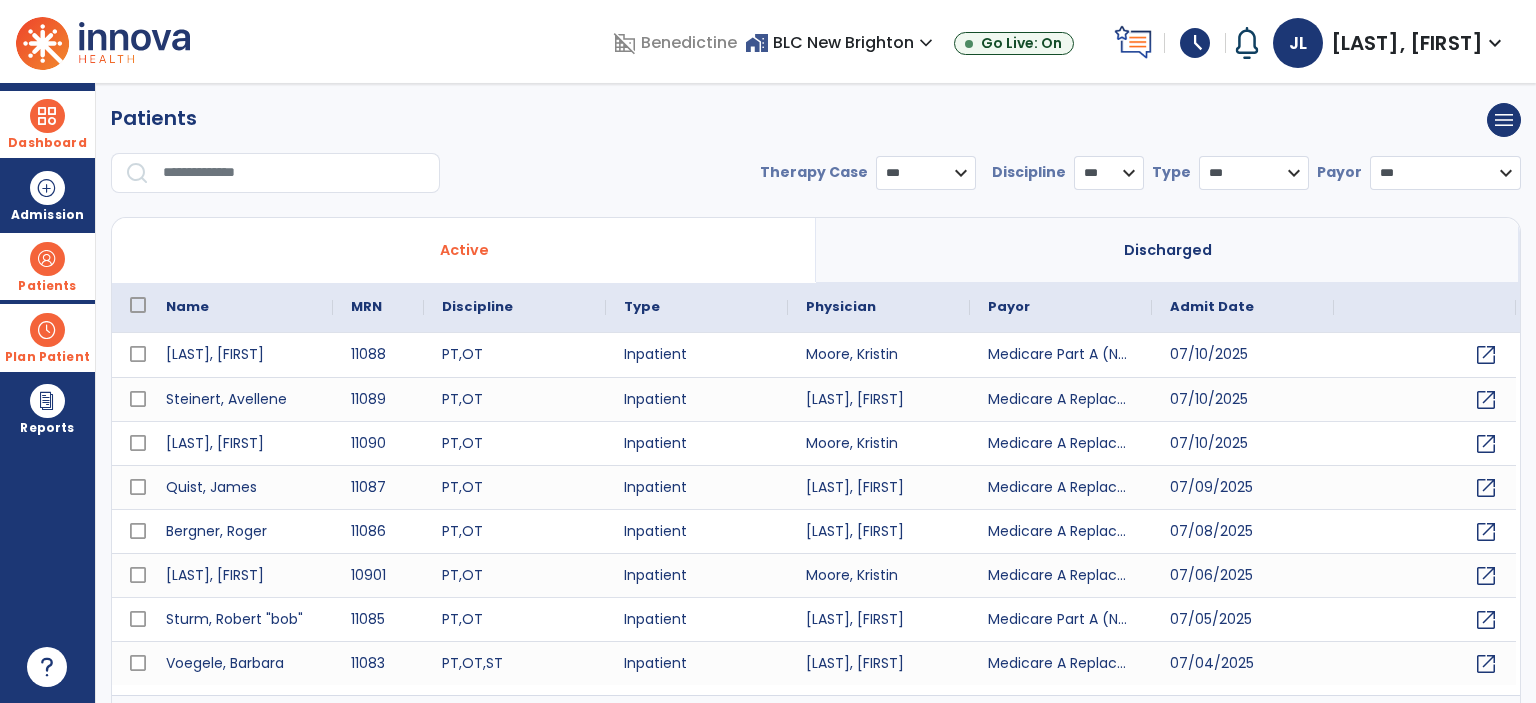 click at bounding box center (294, 173) 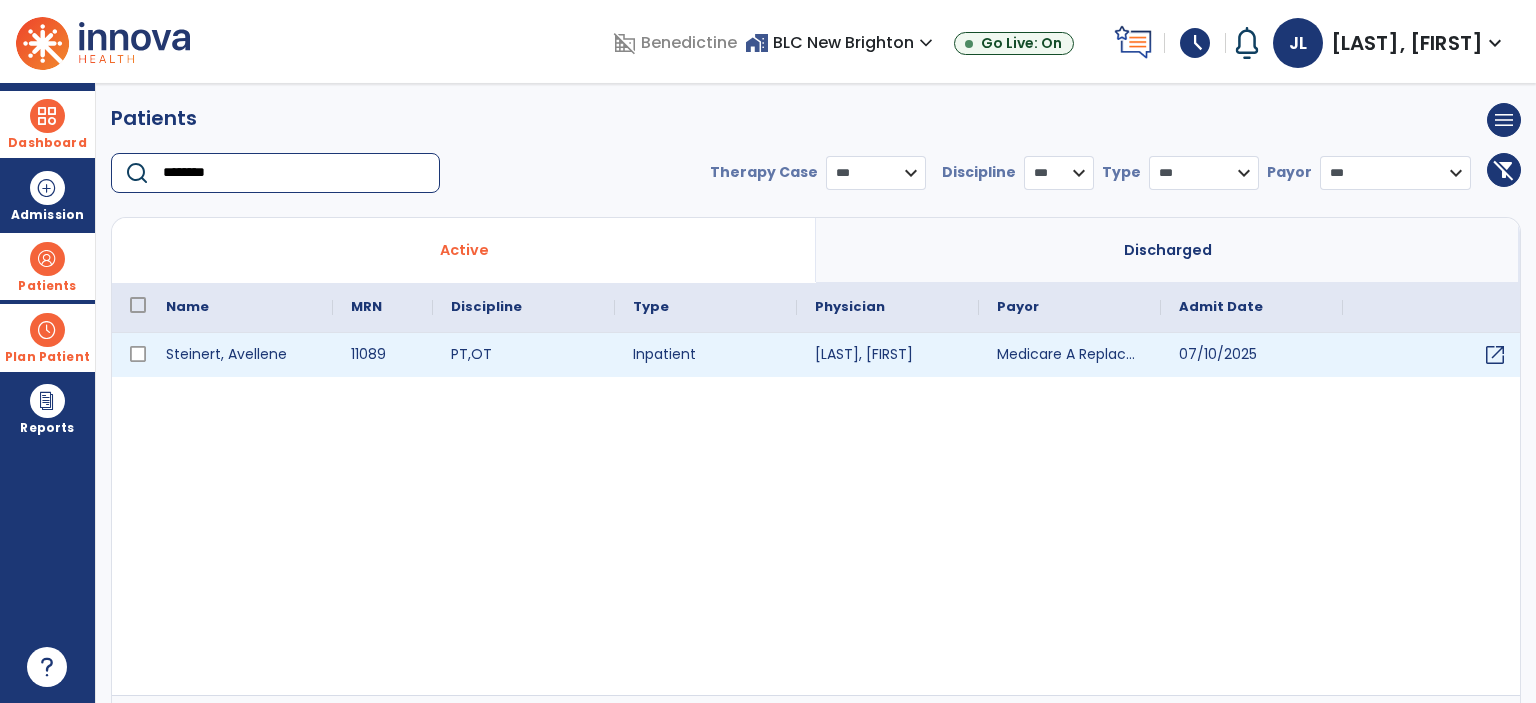 type on "********" 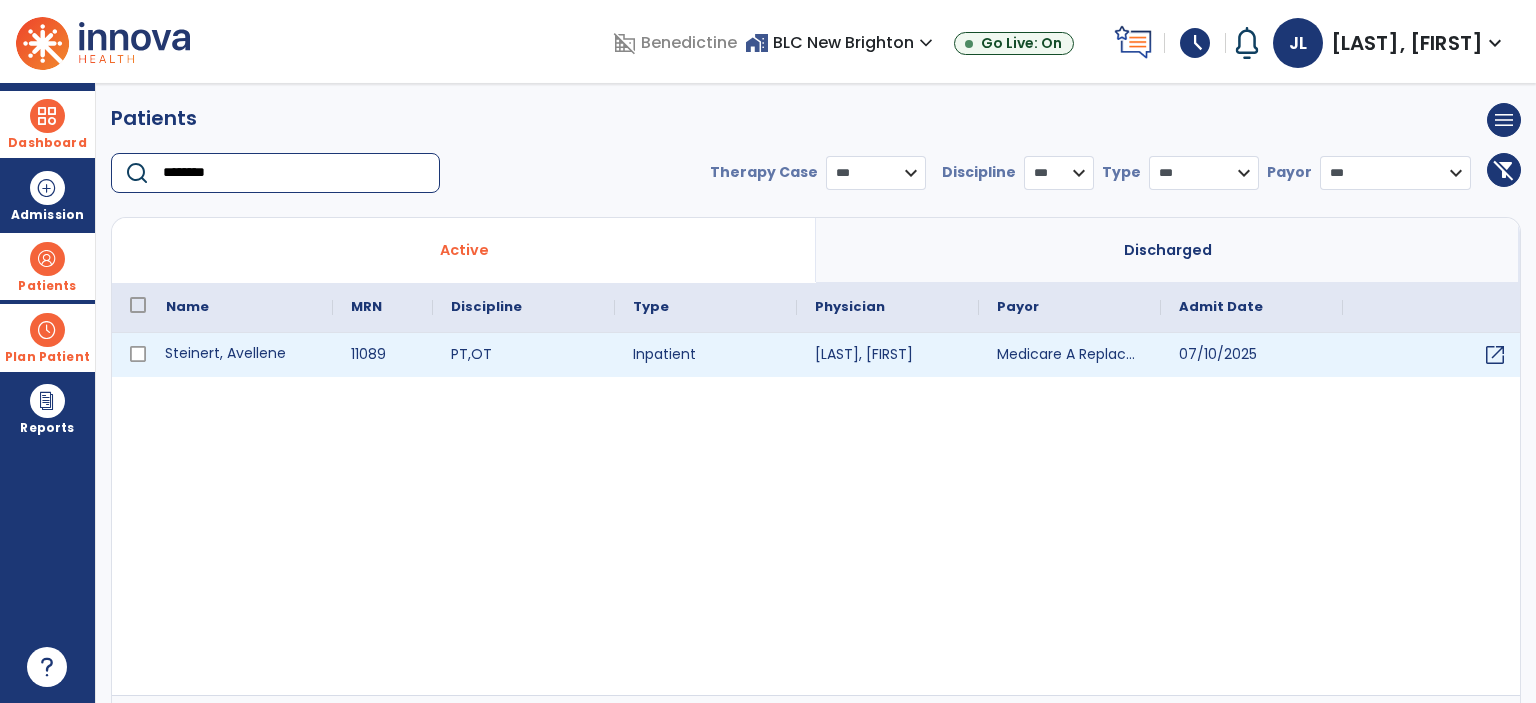 click on "Steinert, Avellene" at bounding box center (240, 355) 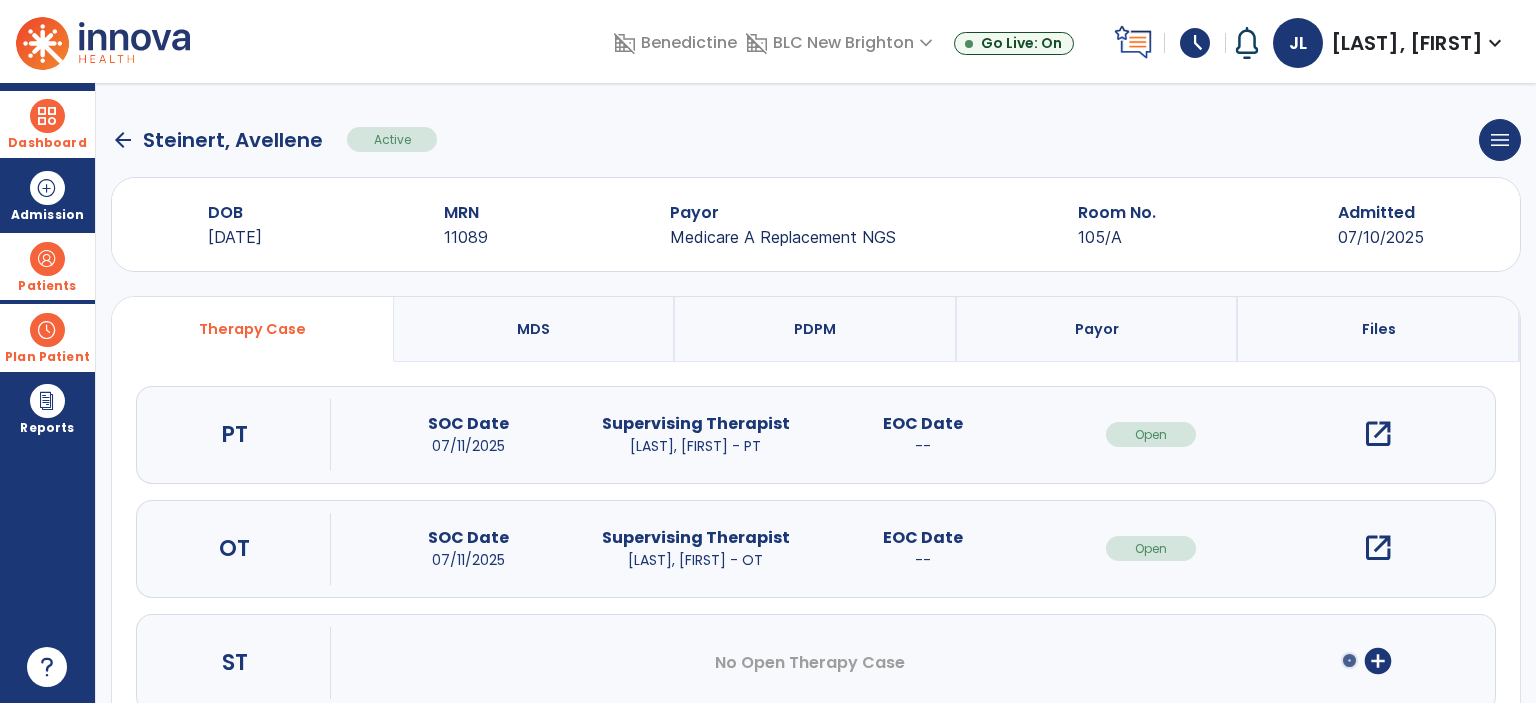 click on "add_circle" at bounding box center (1378, 661) 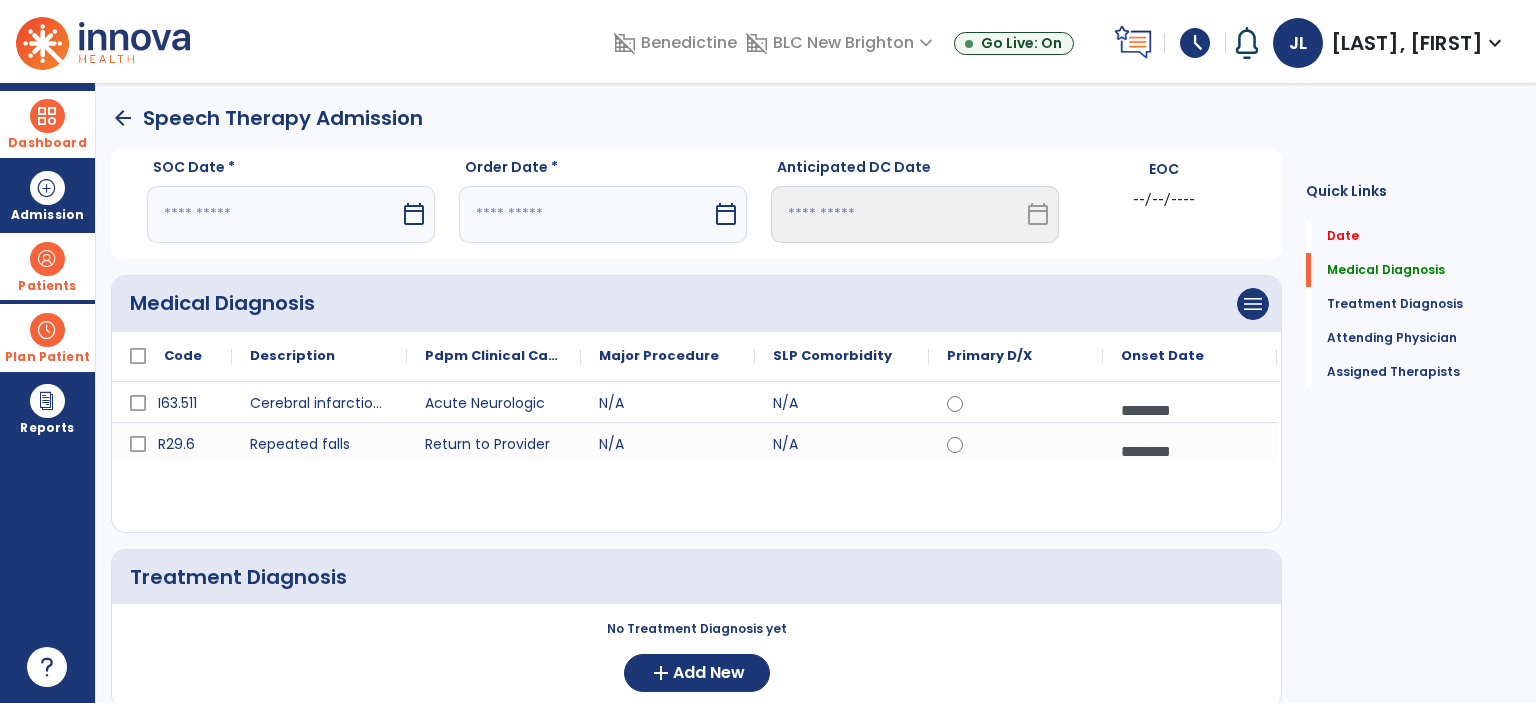 click on "calendar_today" at bounding box center [414, 214] 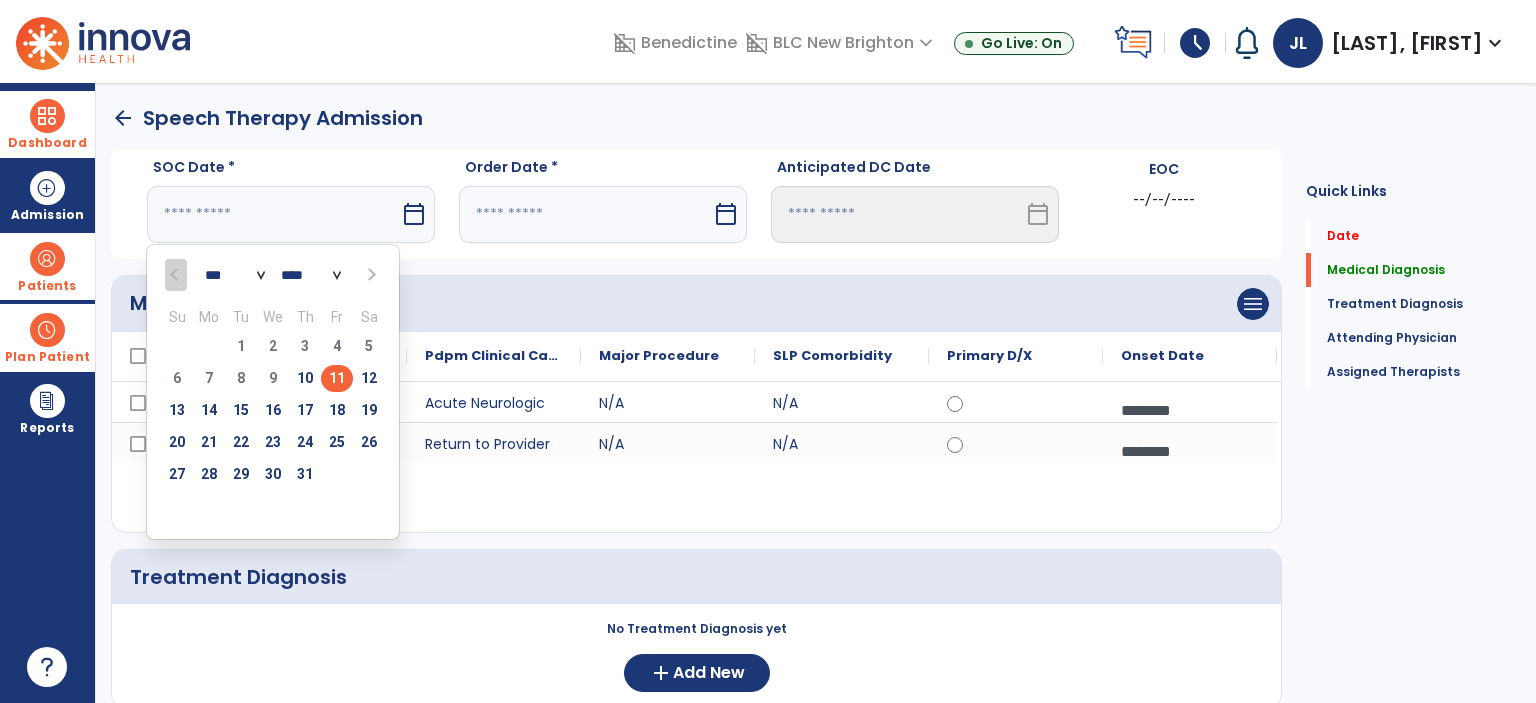 click on "11" at bounding box center [337, 378] 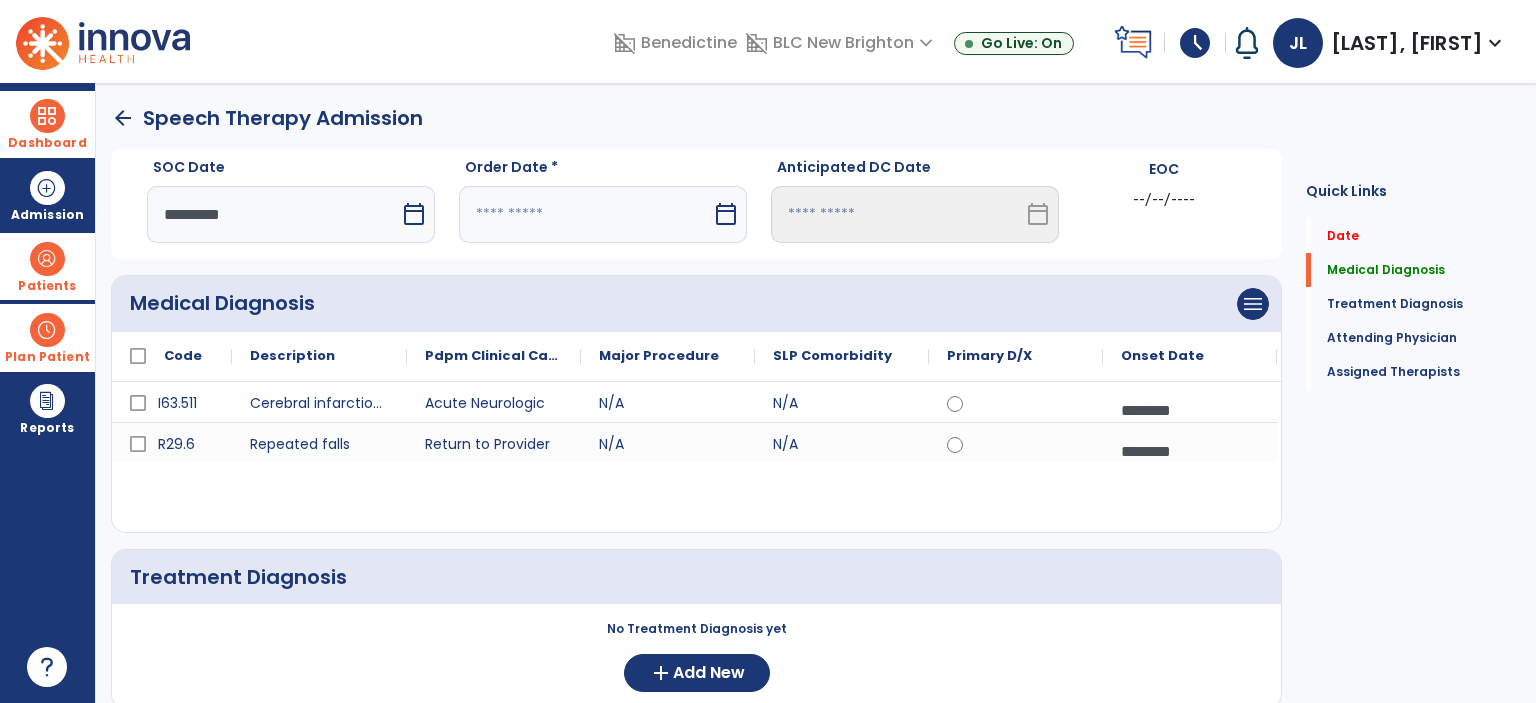 click at bounding box center [585, 214] 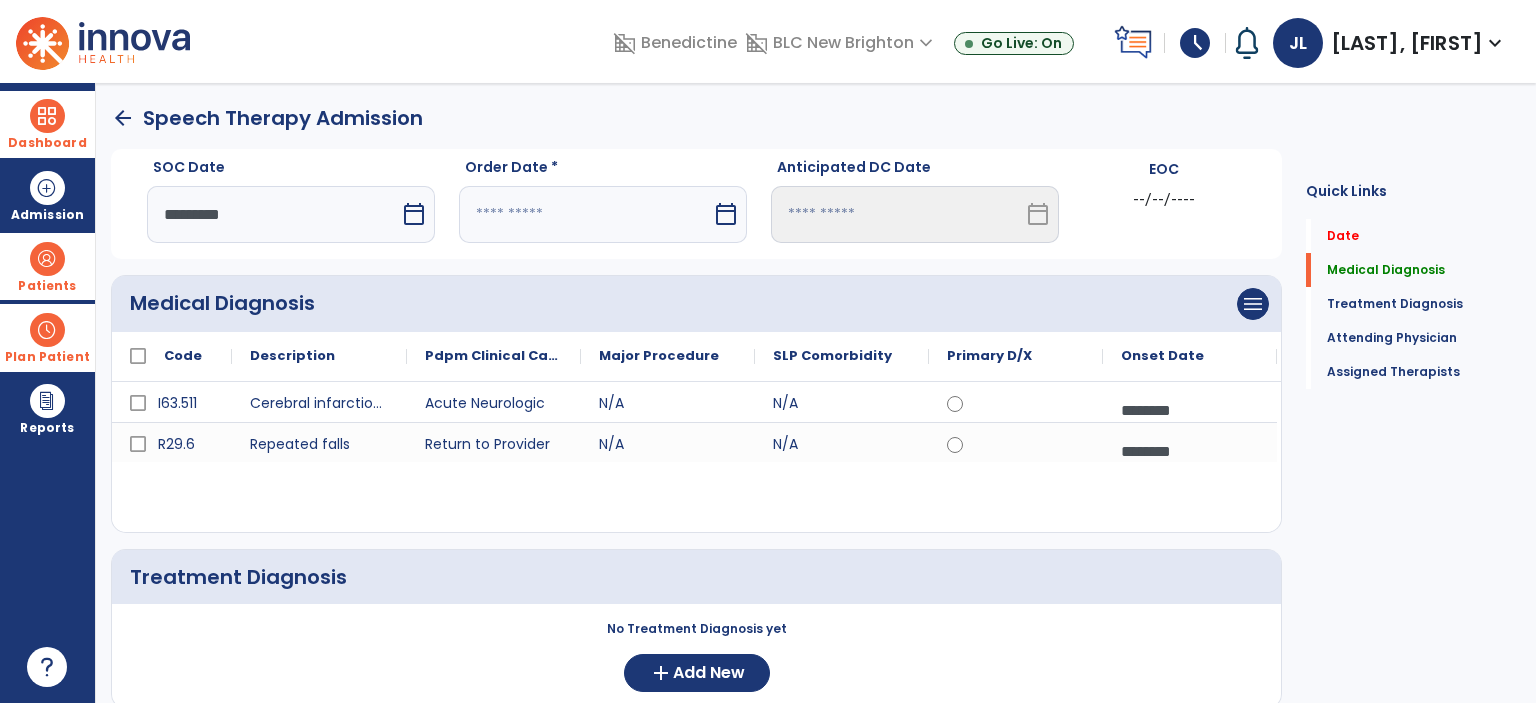 select on "*" 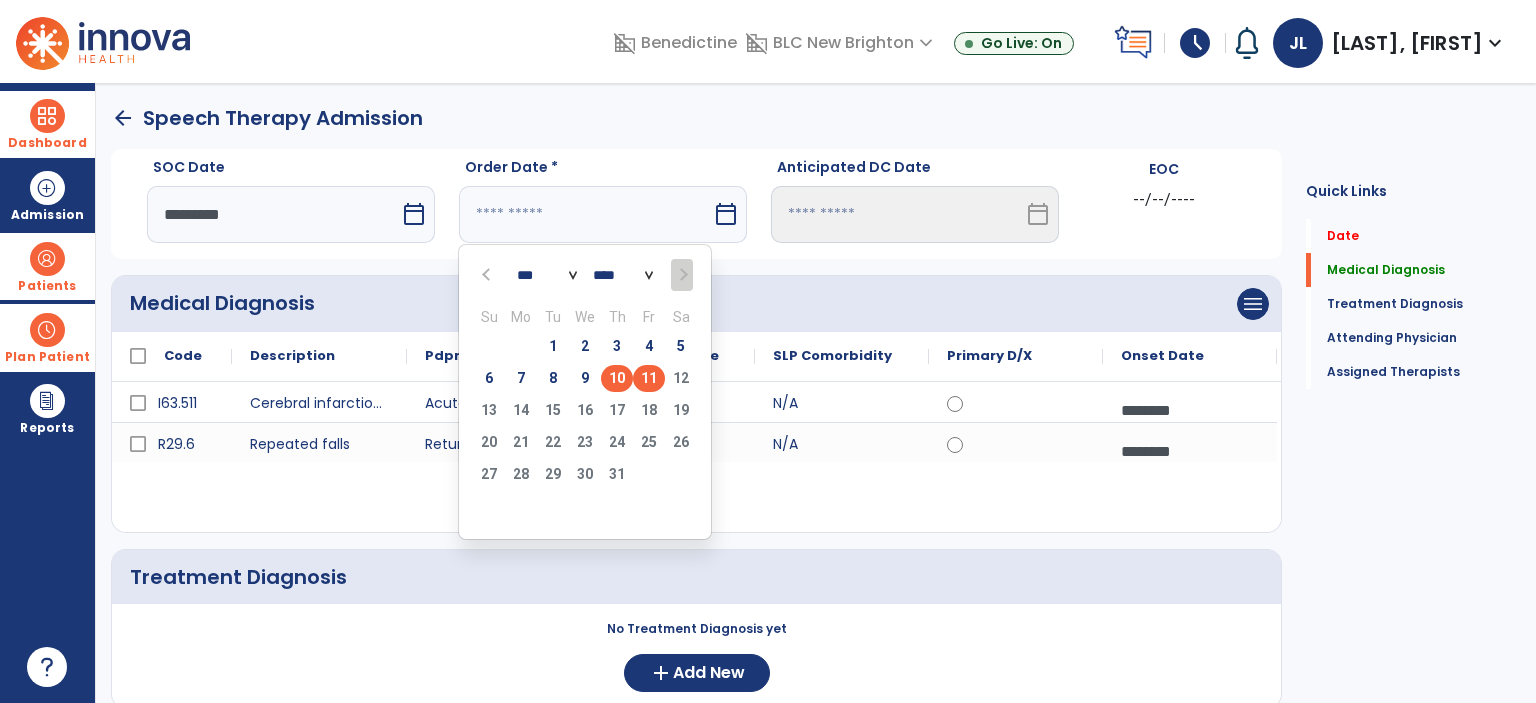 click on "10" at bounding box center [617, 378] 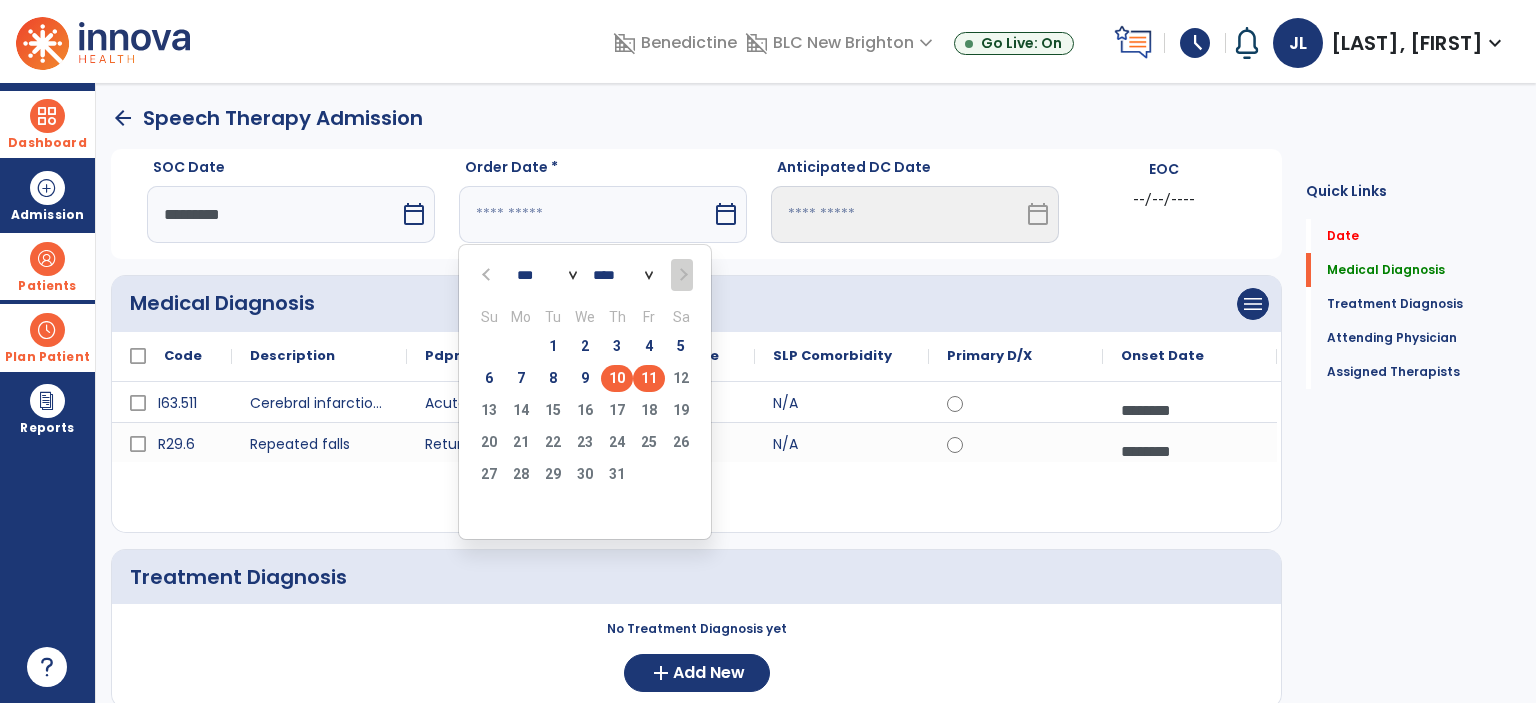 type on "*********" 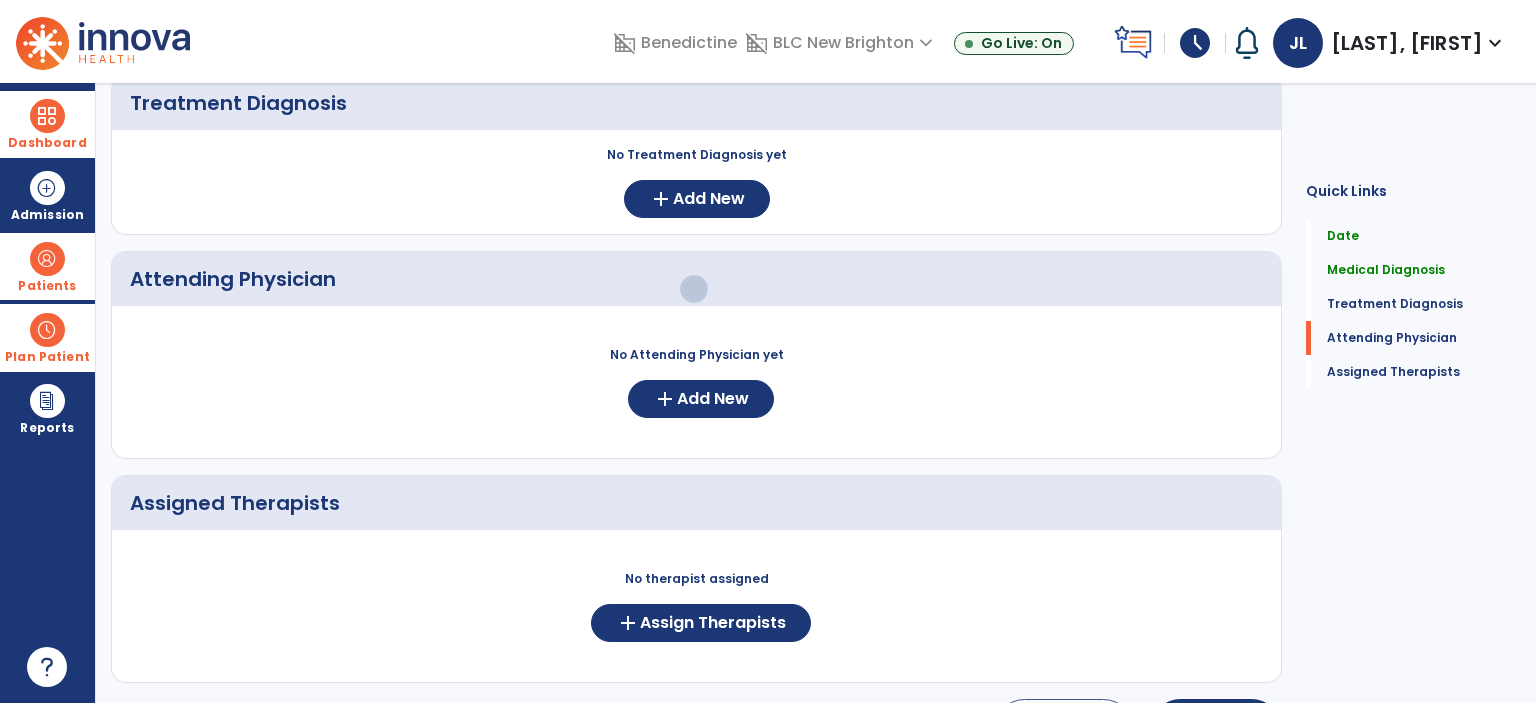 scroll, scrollTop: 543, scrollLeft: 0, axis: vertical 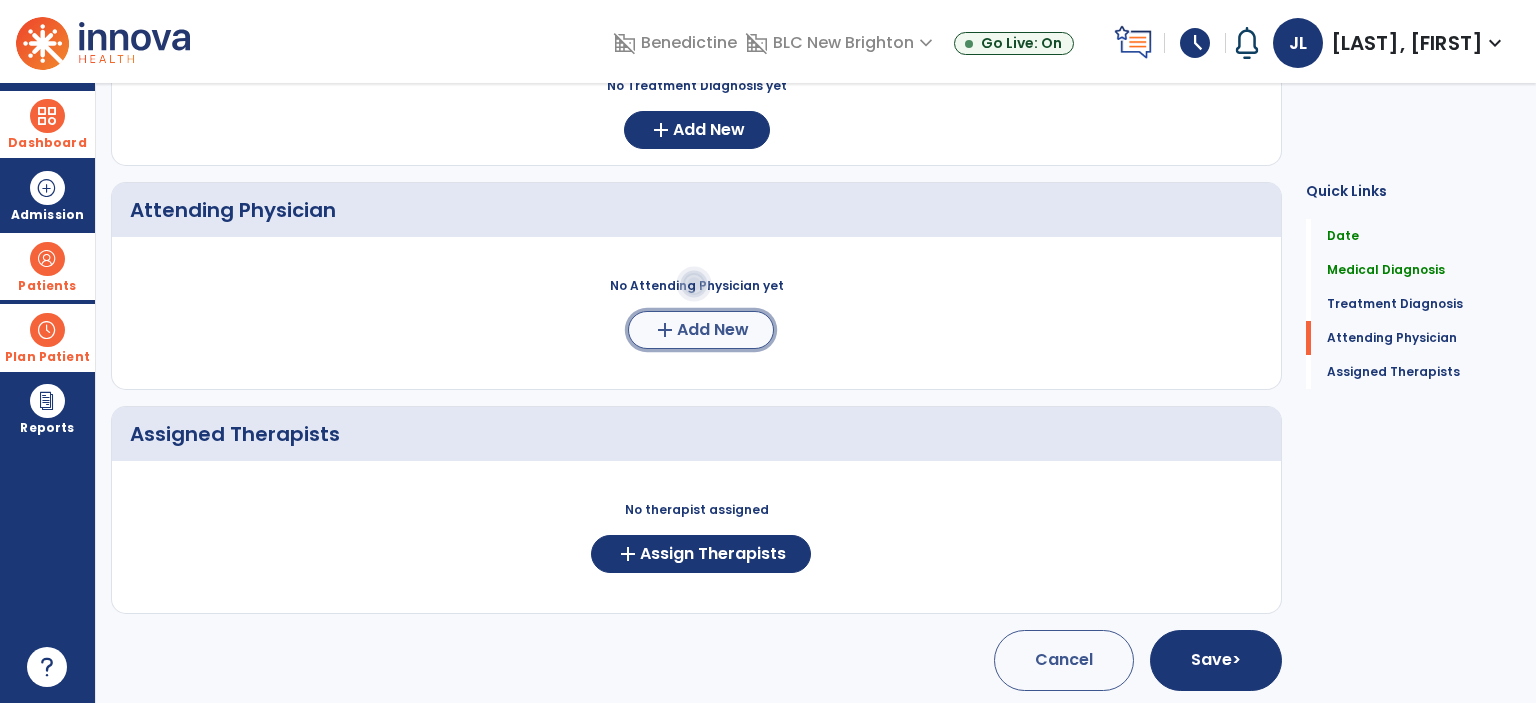 click on "Add New" 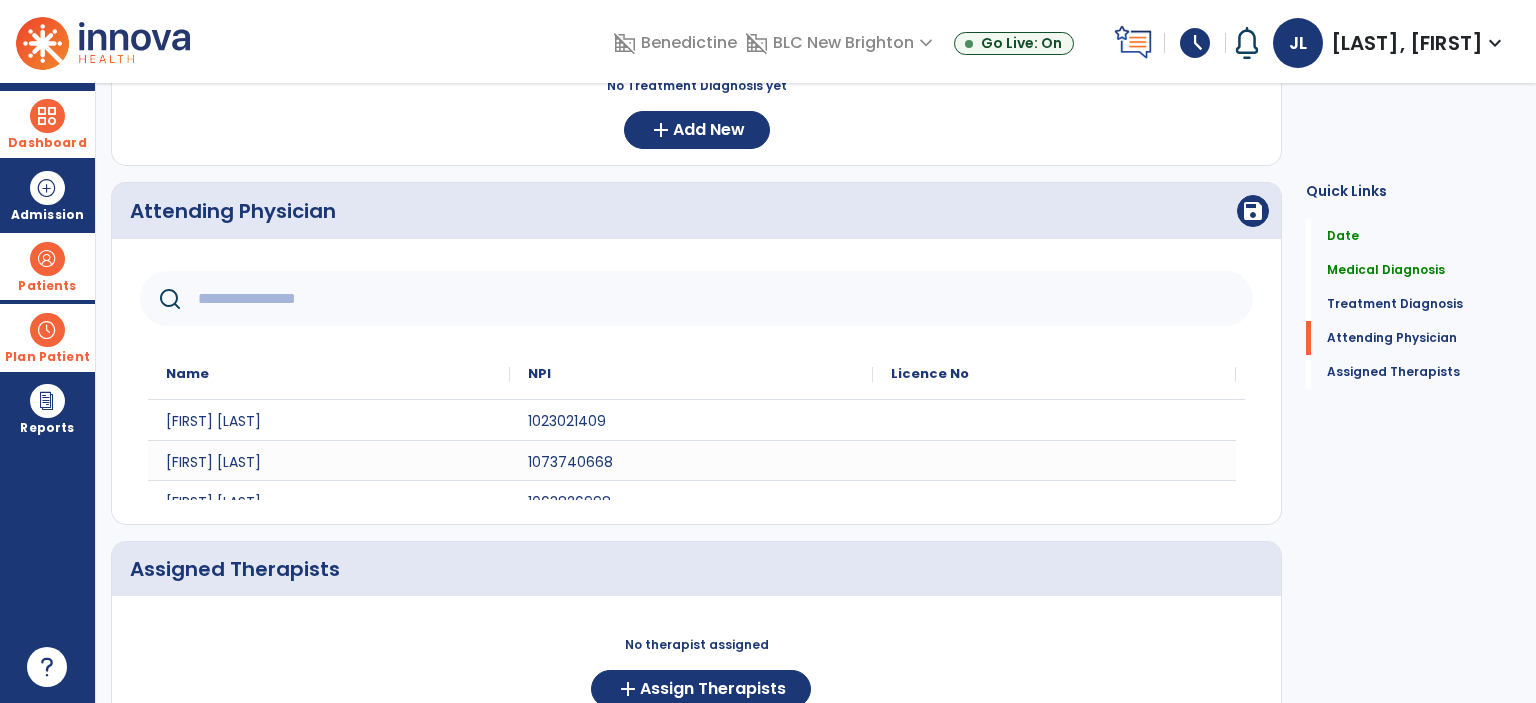 click 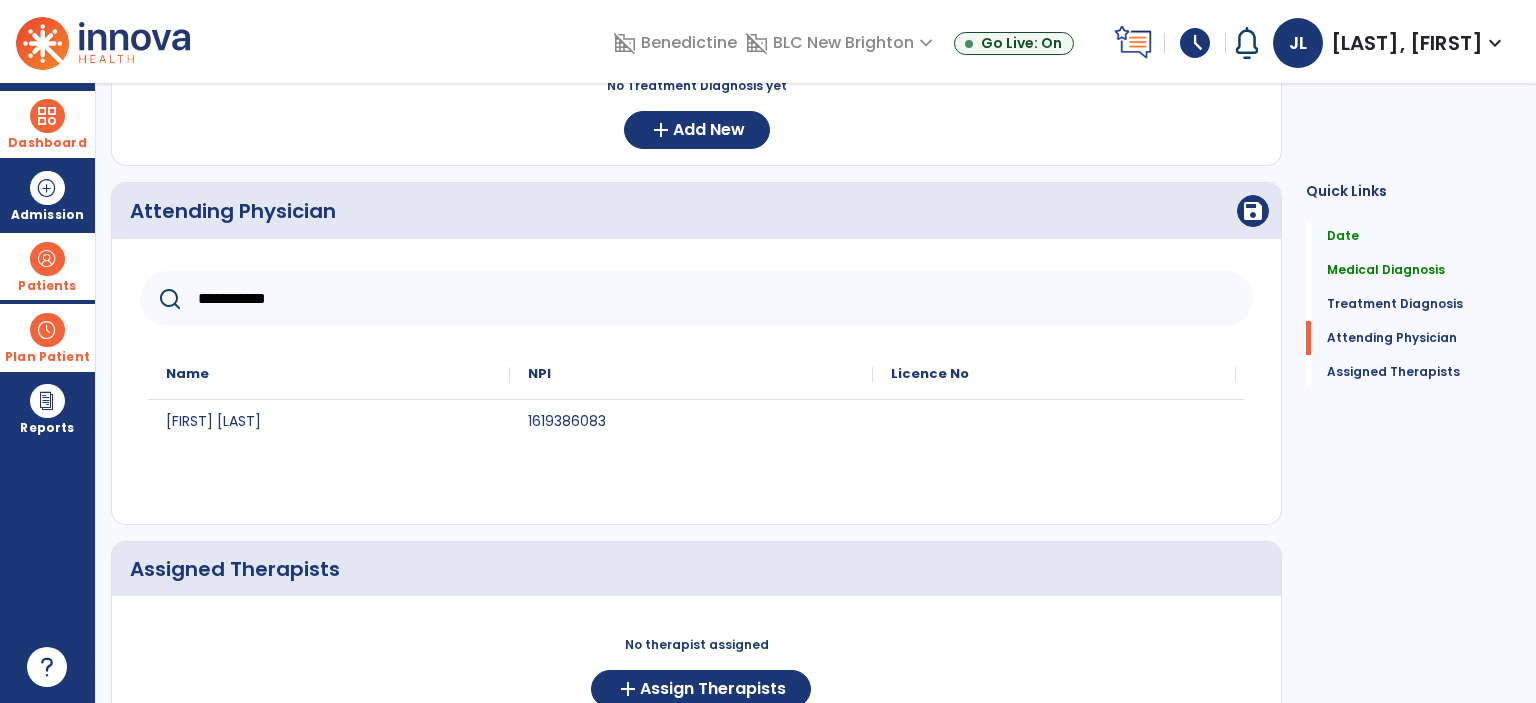 type on "**********" 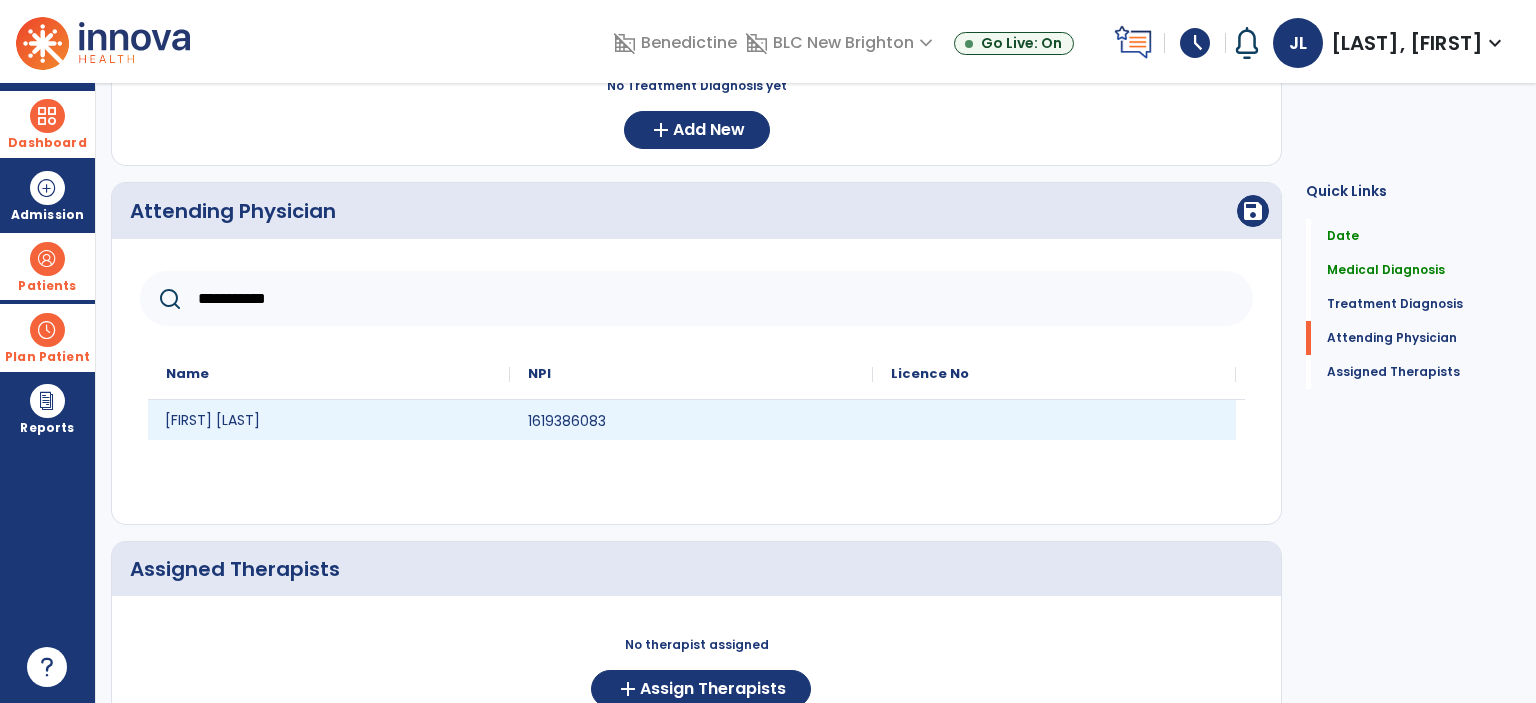 click on "[FIRST] [LAST]" 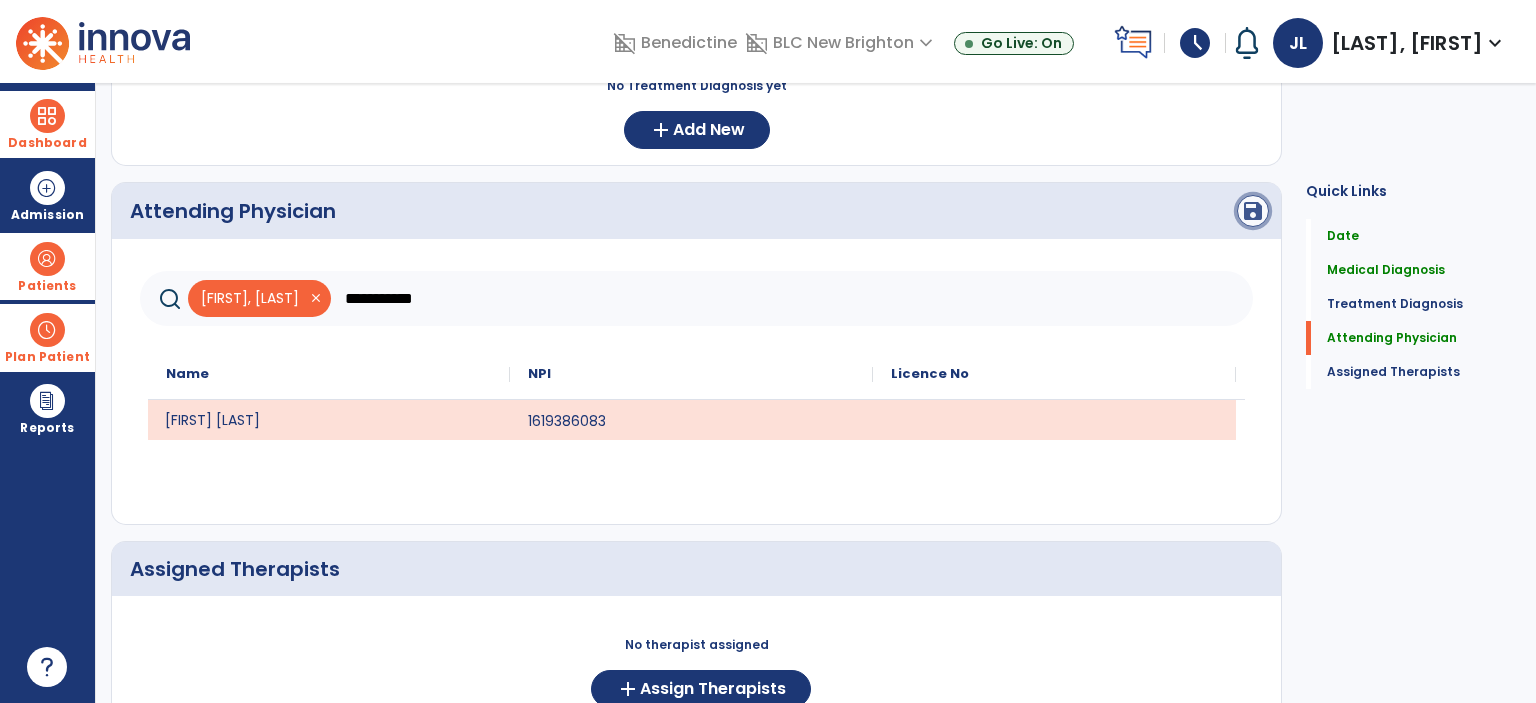 click on "save" 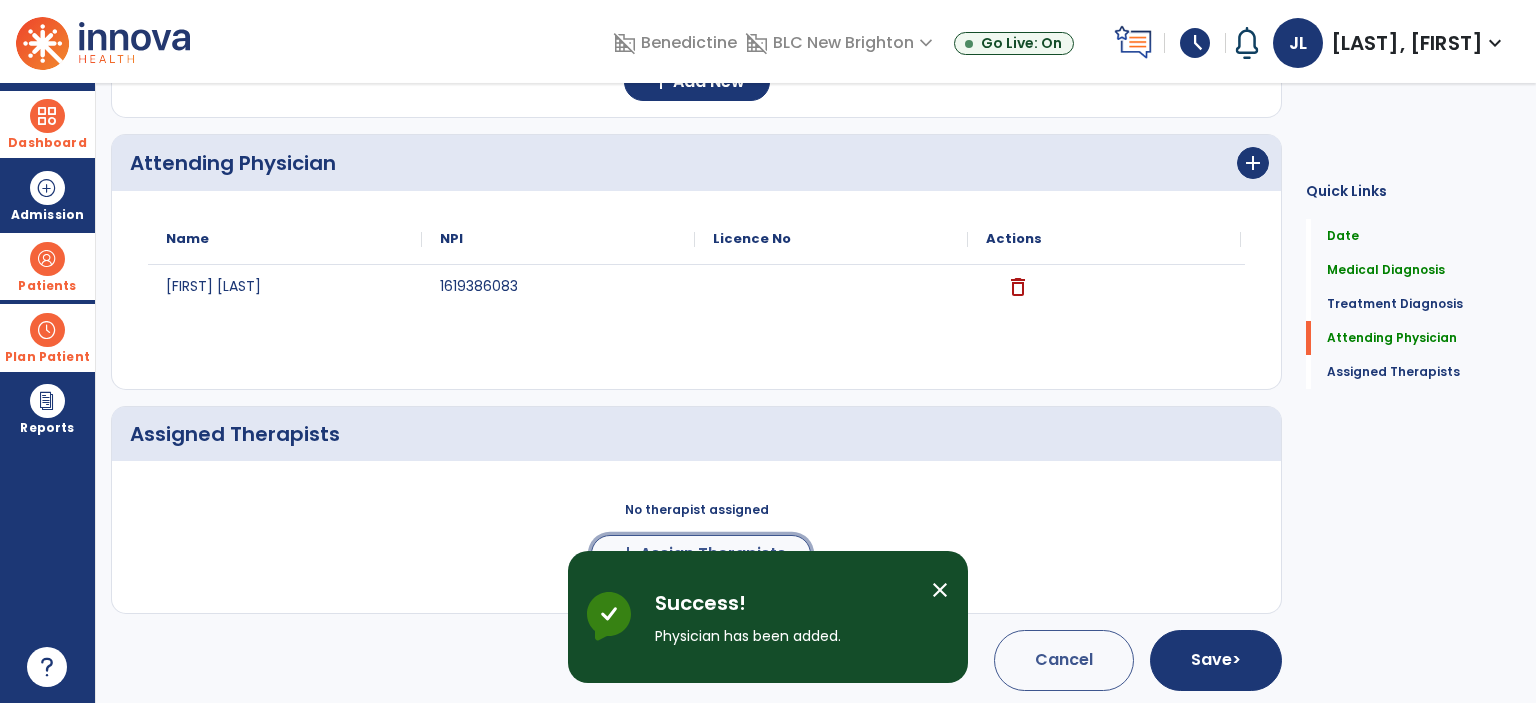 click on "Assign Therapists" 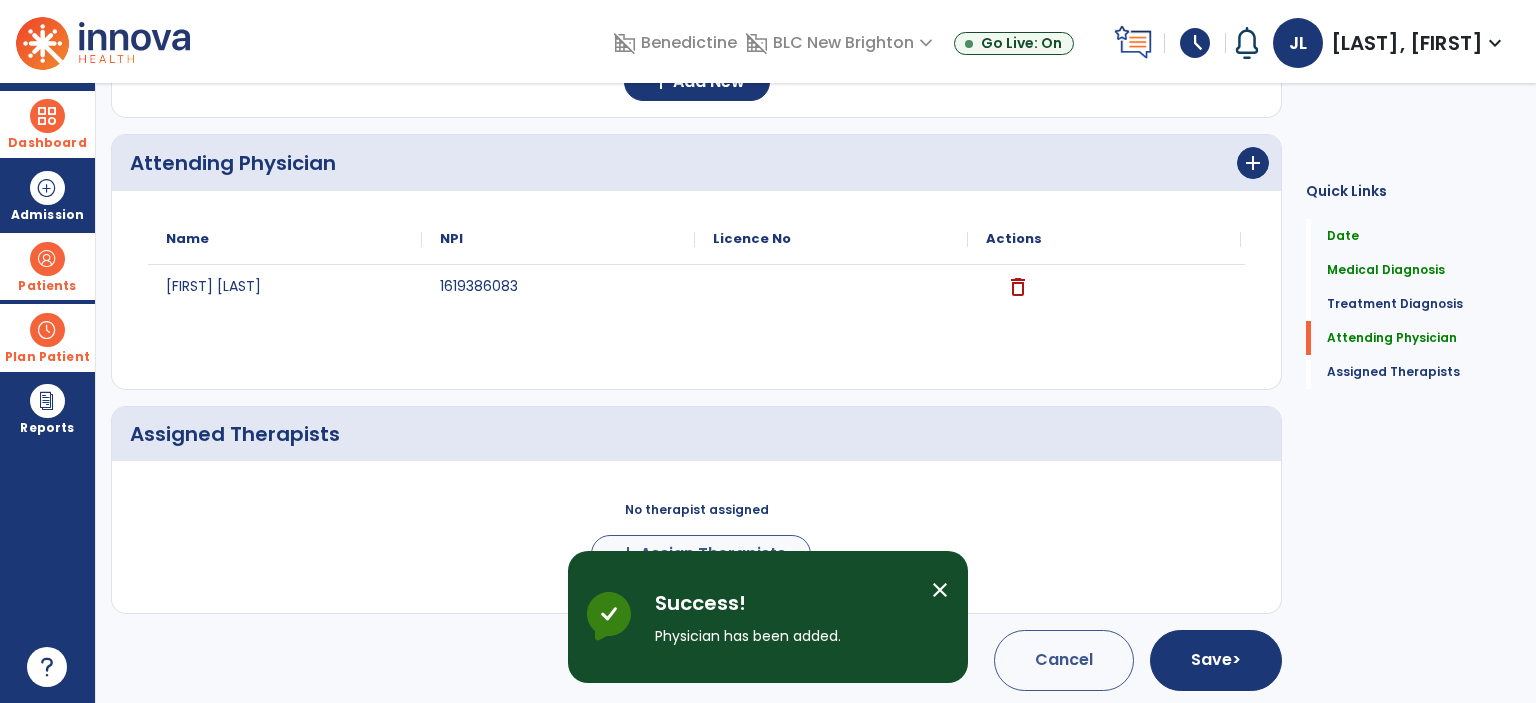 scroll, scrollTop: 588, scrollLeft: 0, axis: vertical 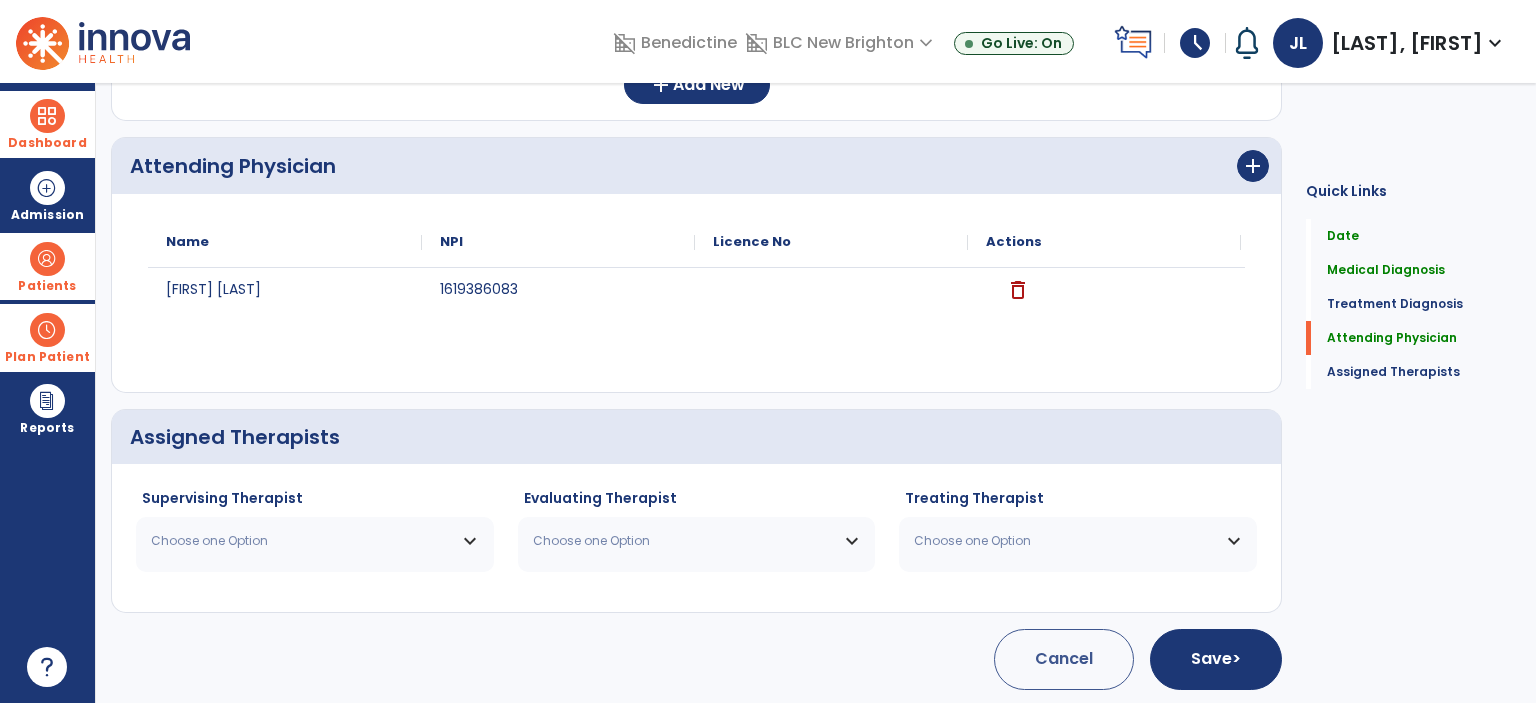 click on "Choose one Option" at bounding box center [302, 541] 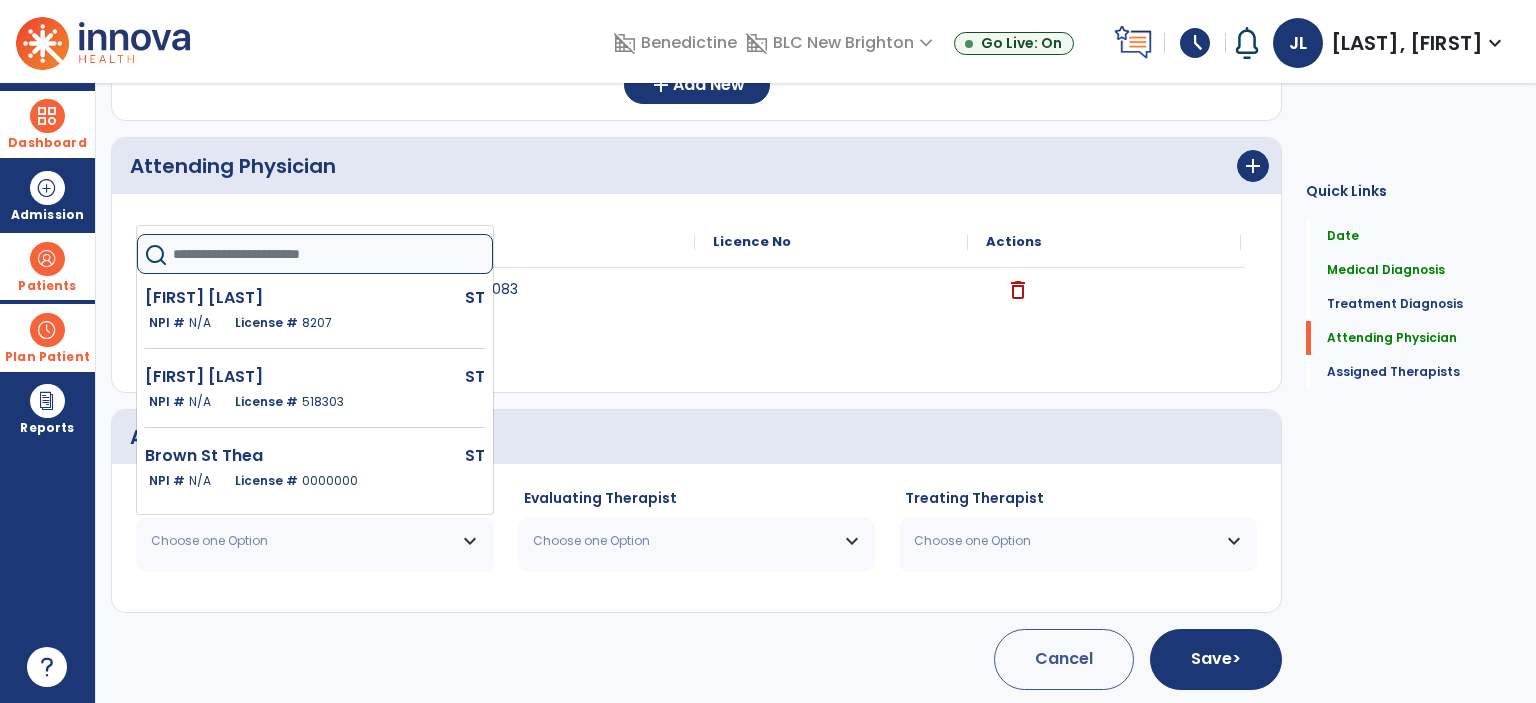 click 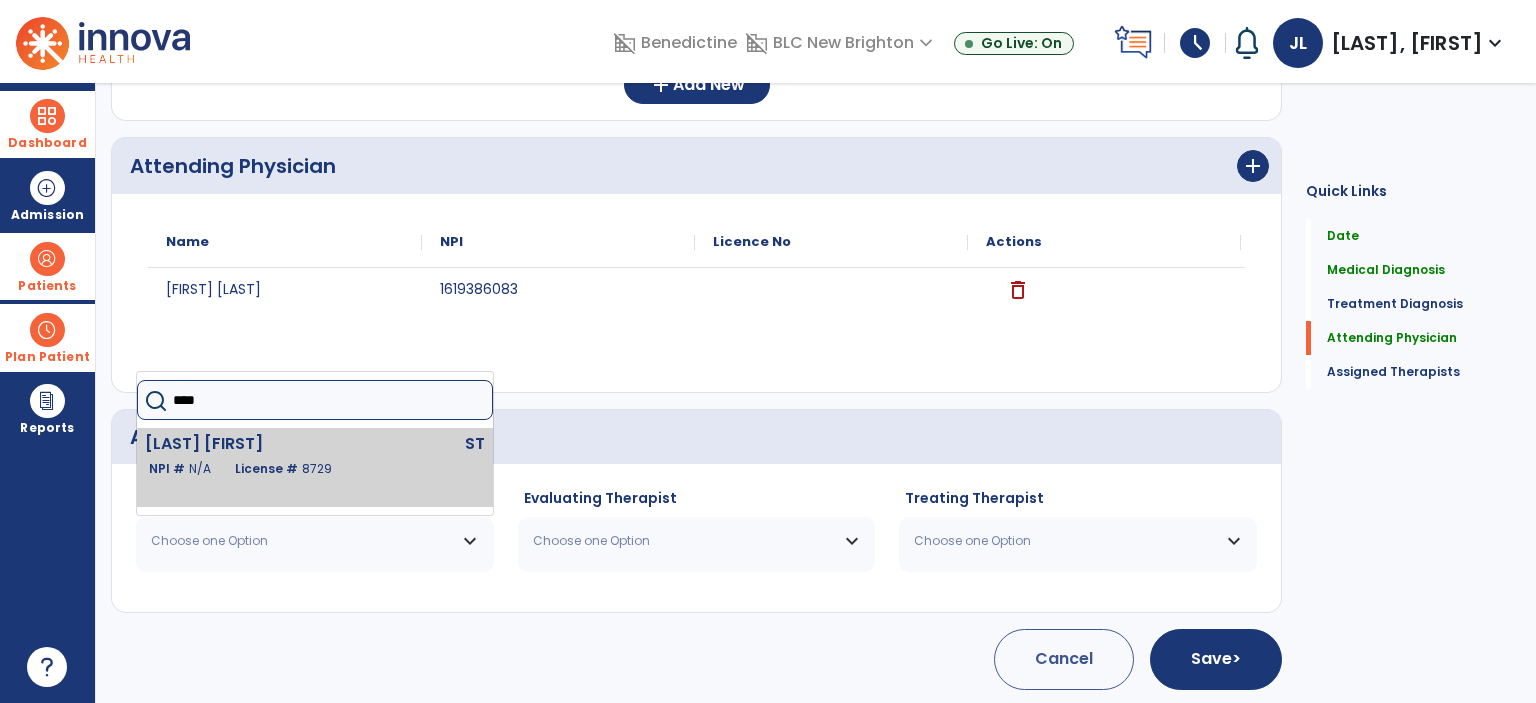 type on "****" 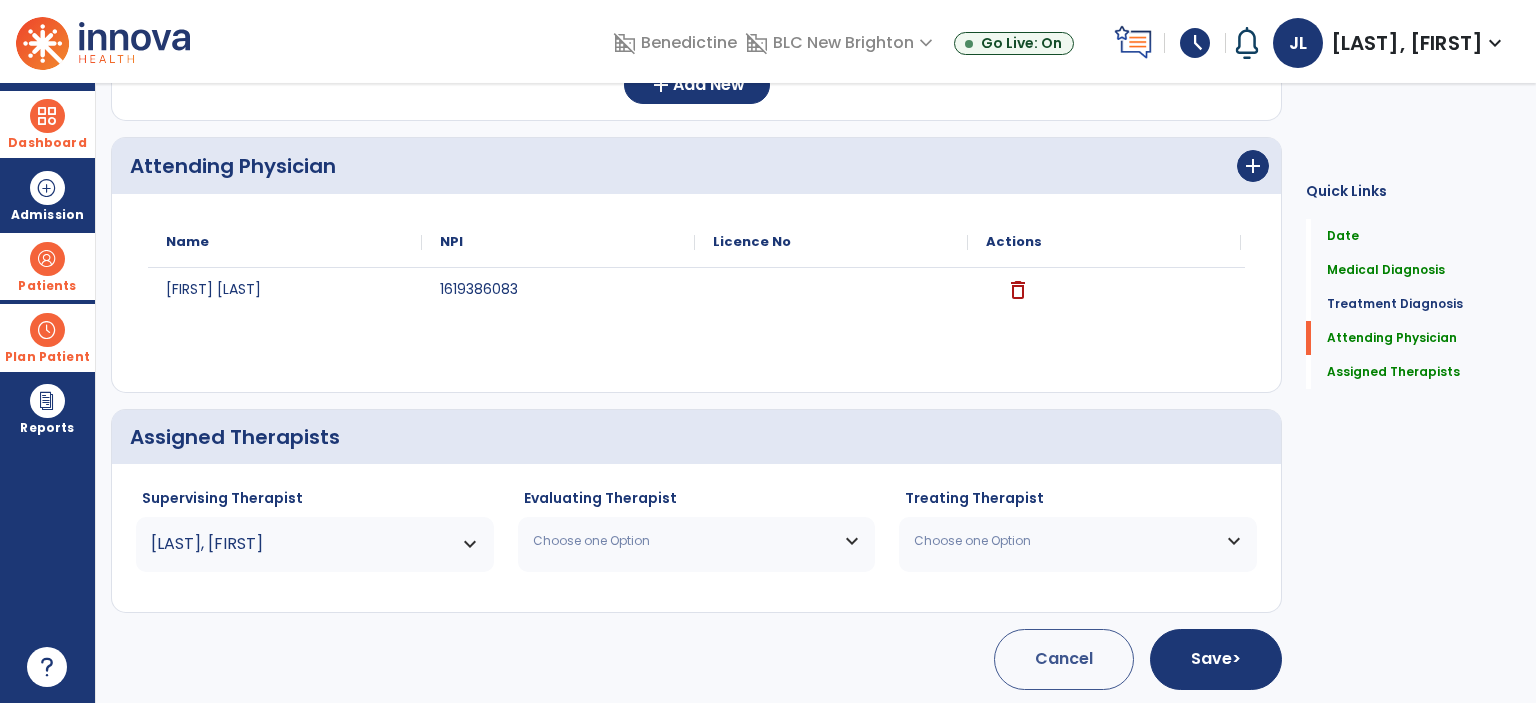 click on "Choose one Option" at bounding box center (697, 541) 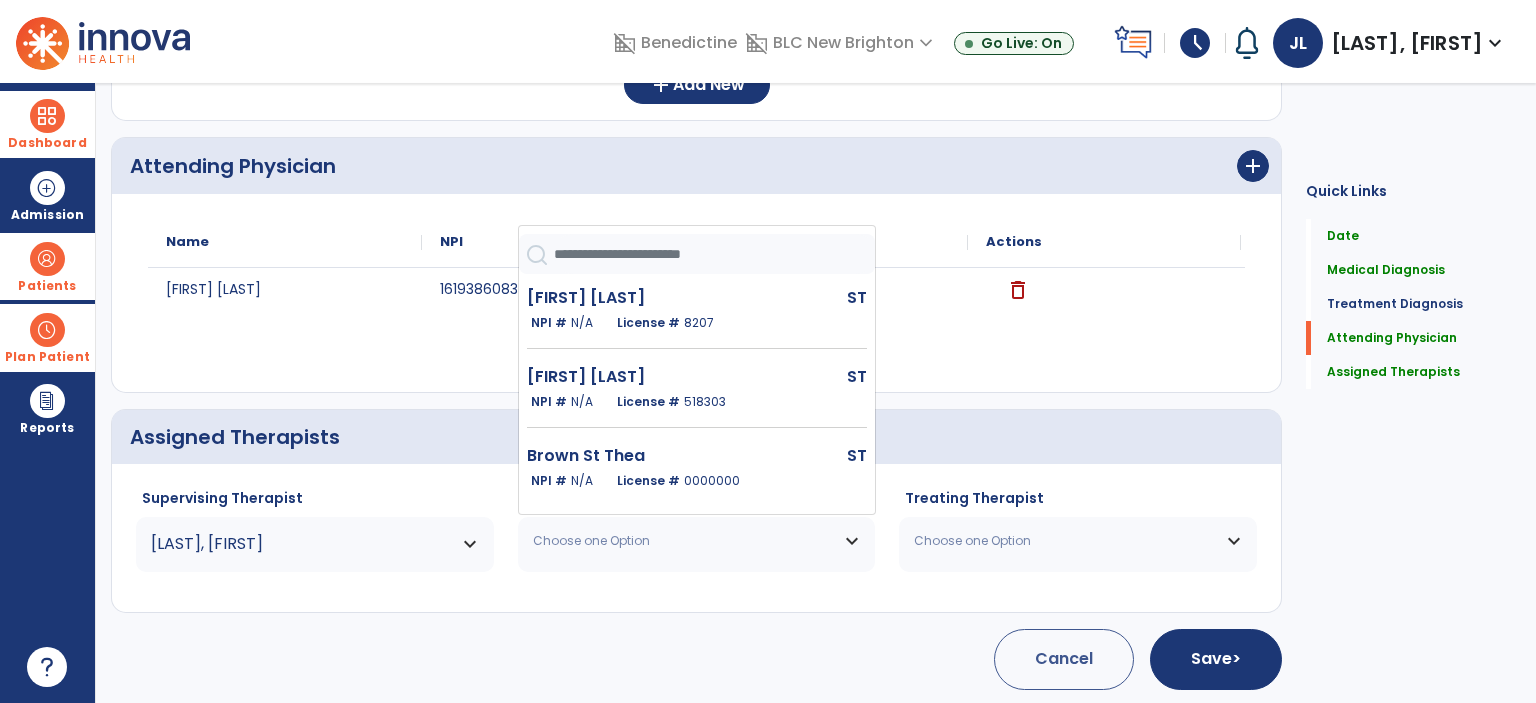 click 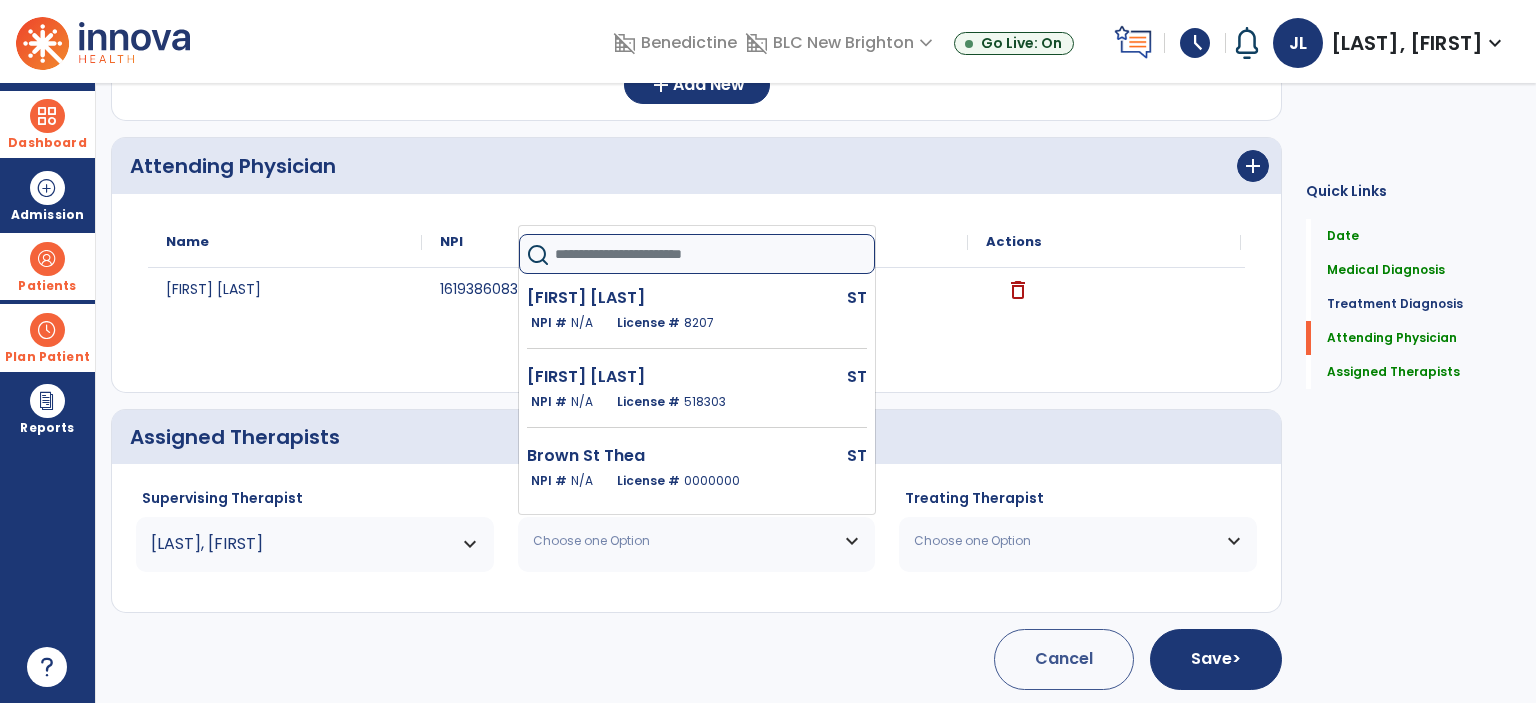 type on "*" 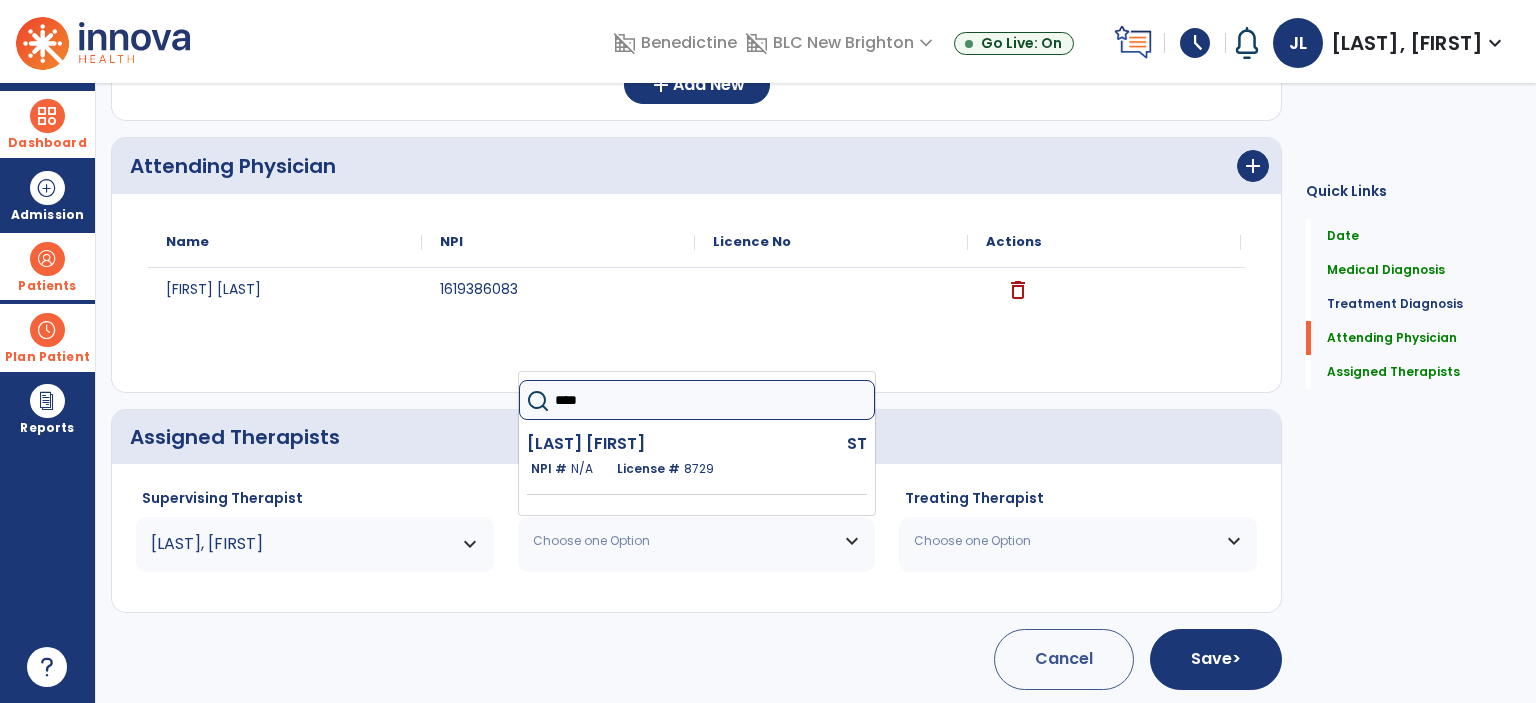 type on "****" 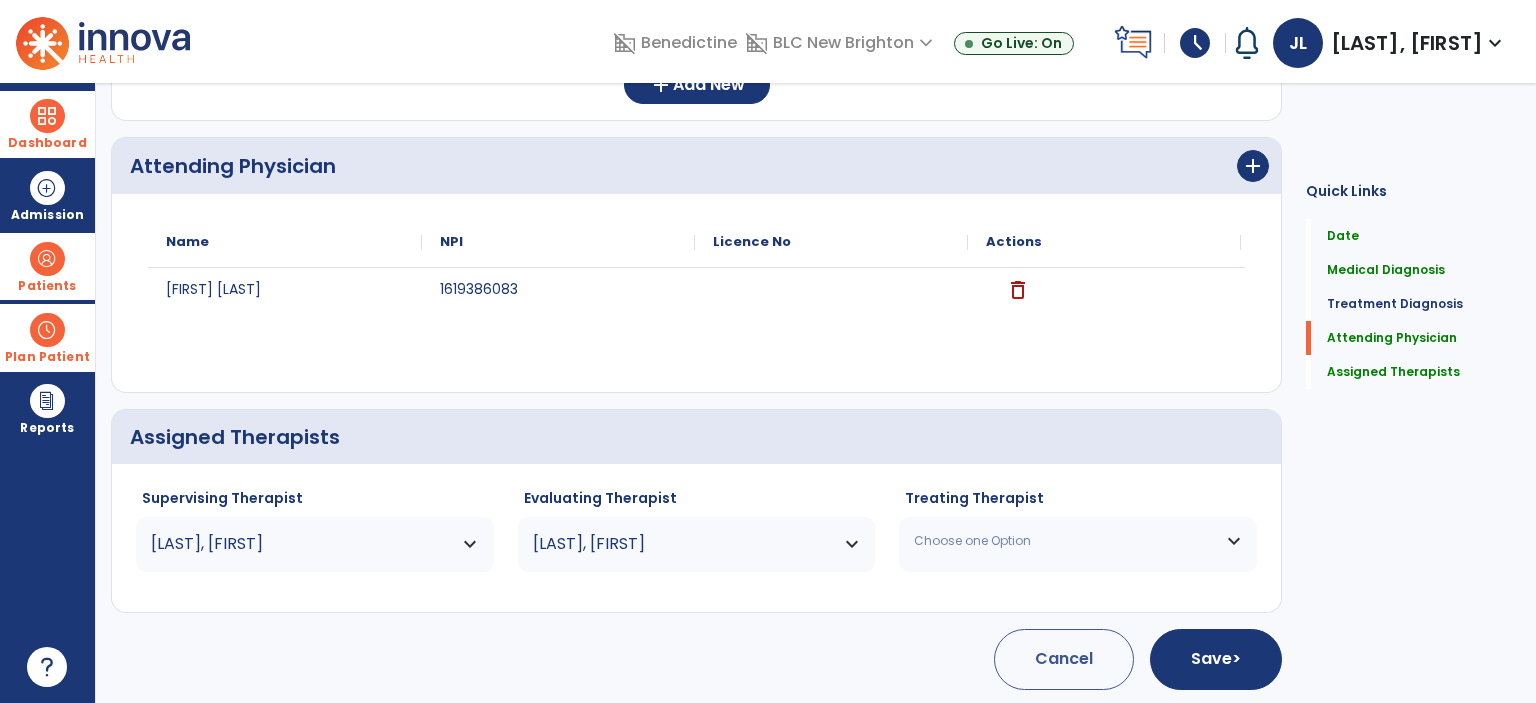 drag, startPoint x: 957, startPoint y: 535, endPoint x: 981, endPoint y: 451, distance: 87.36132 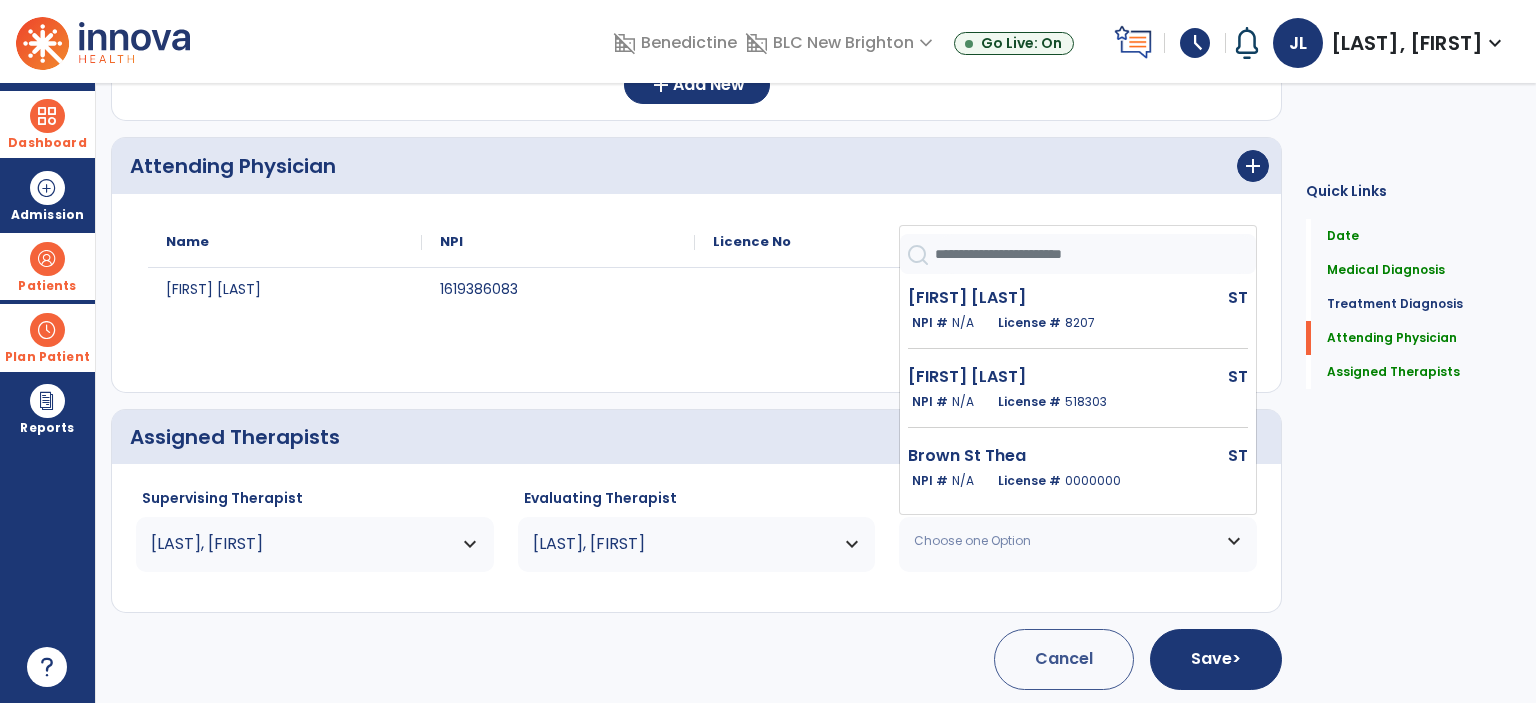 click 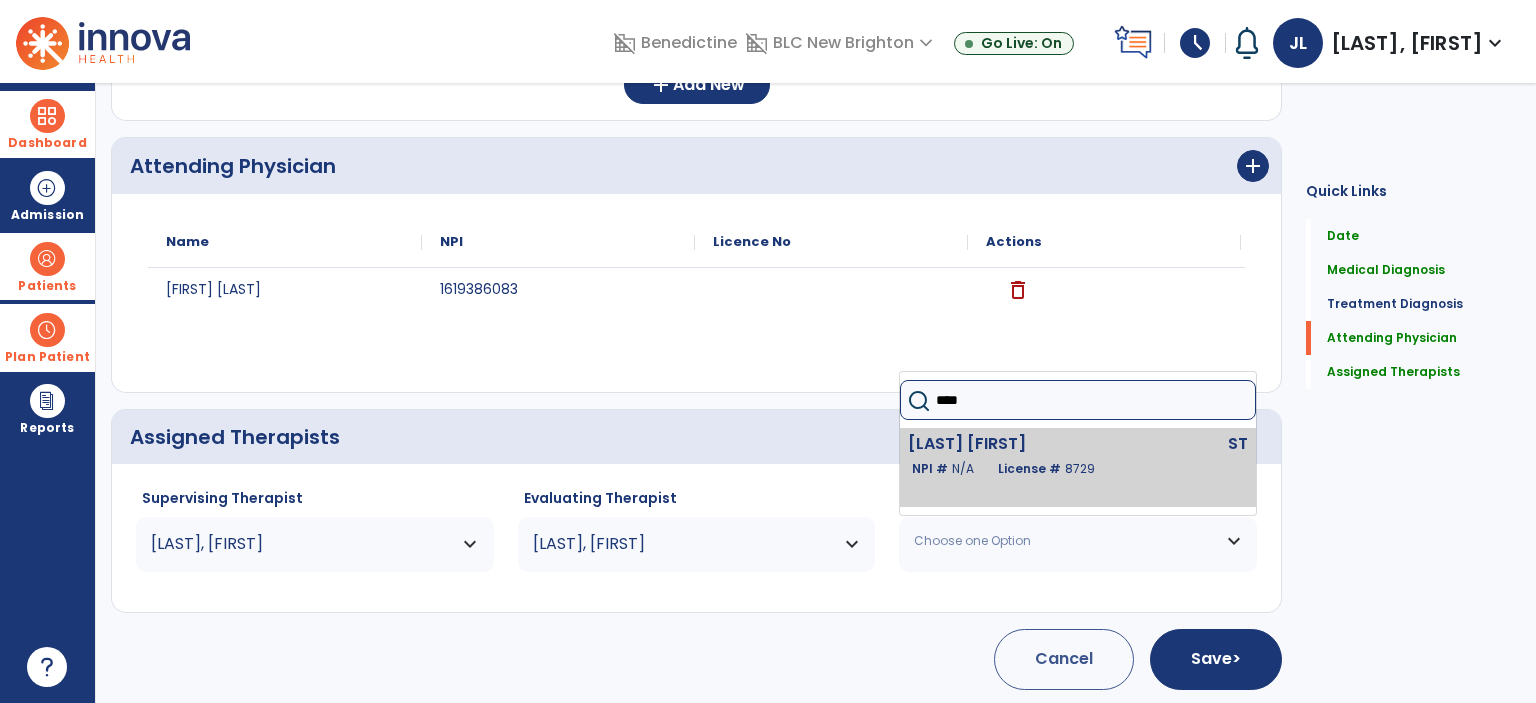 type on "****" 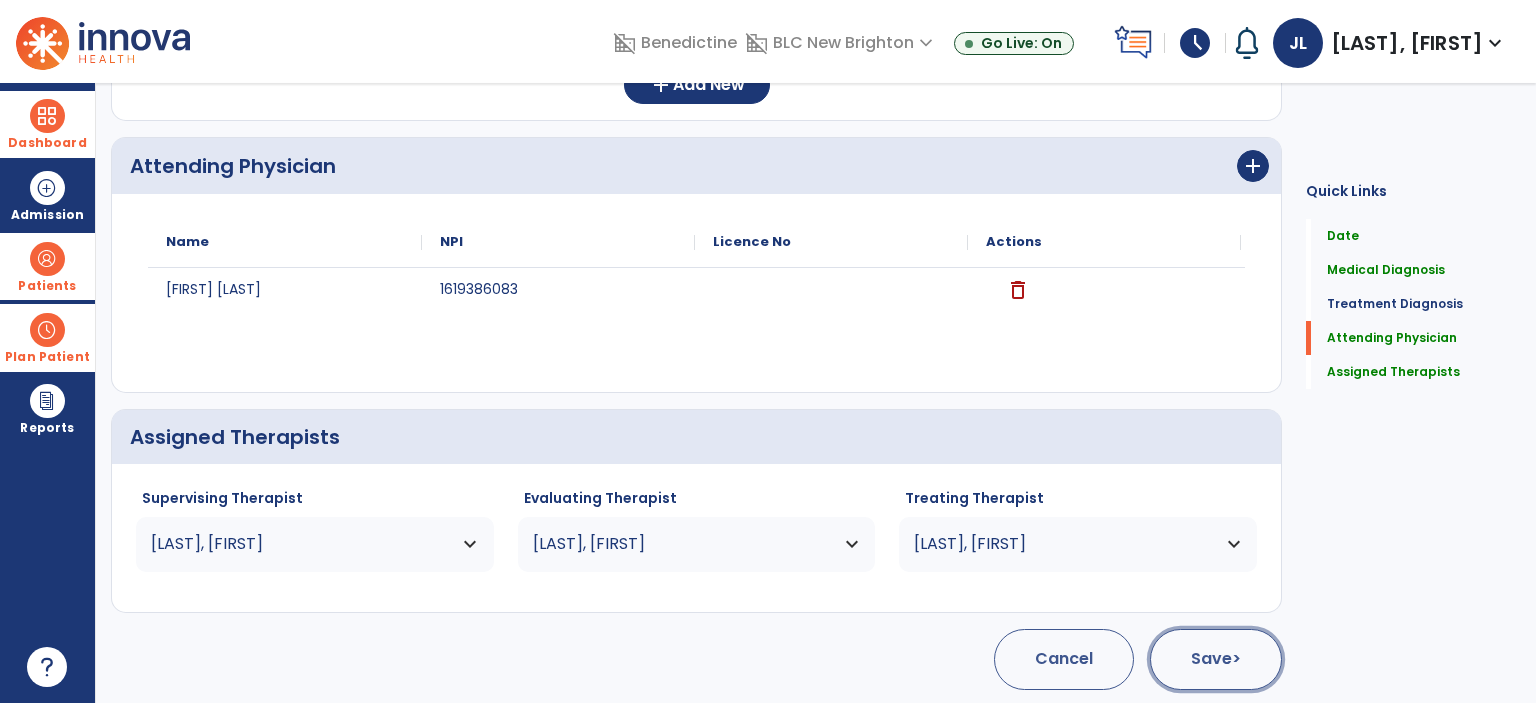 click on "Save  >" 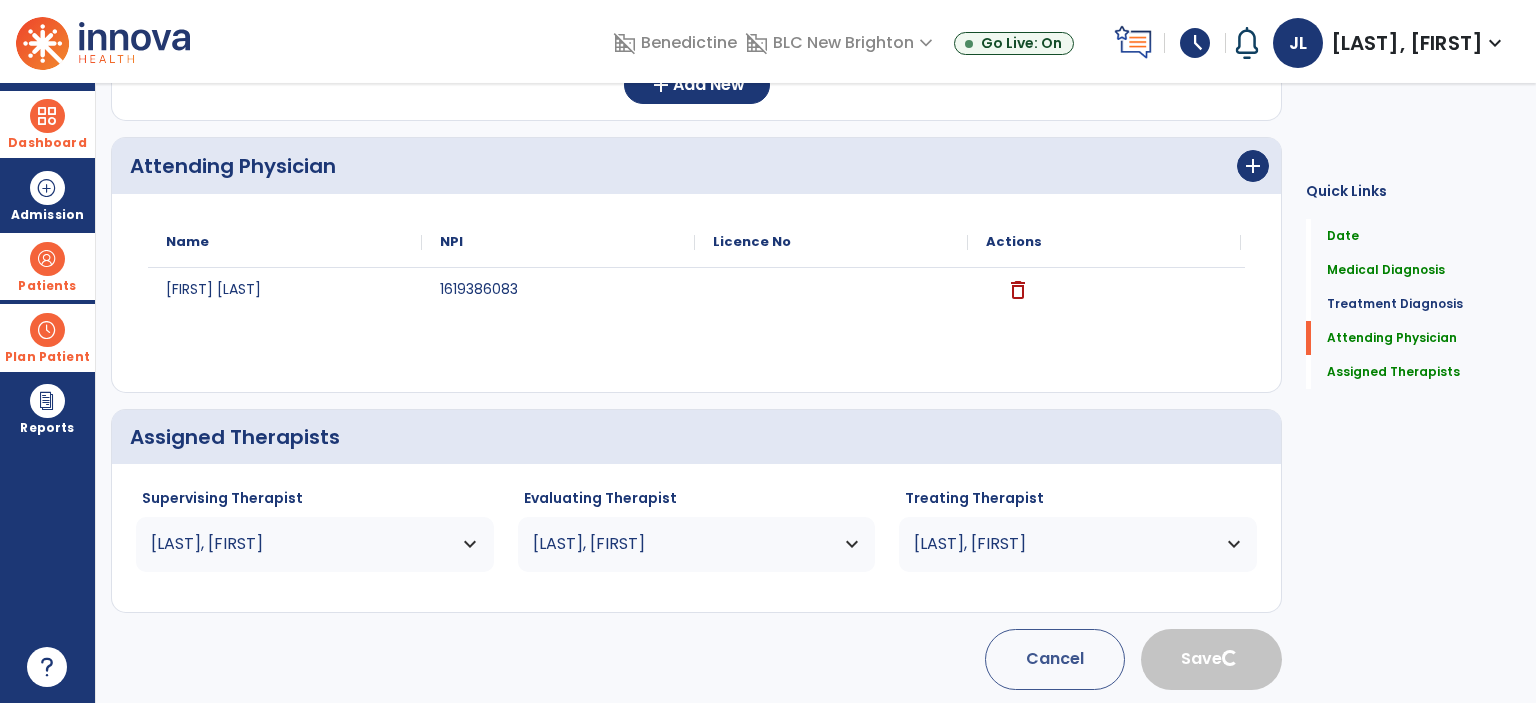 type 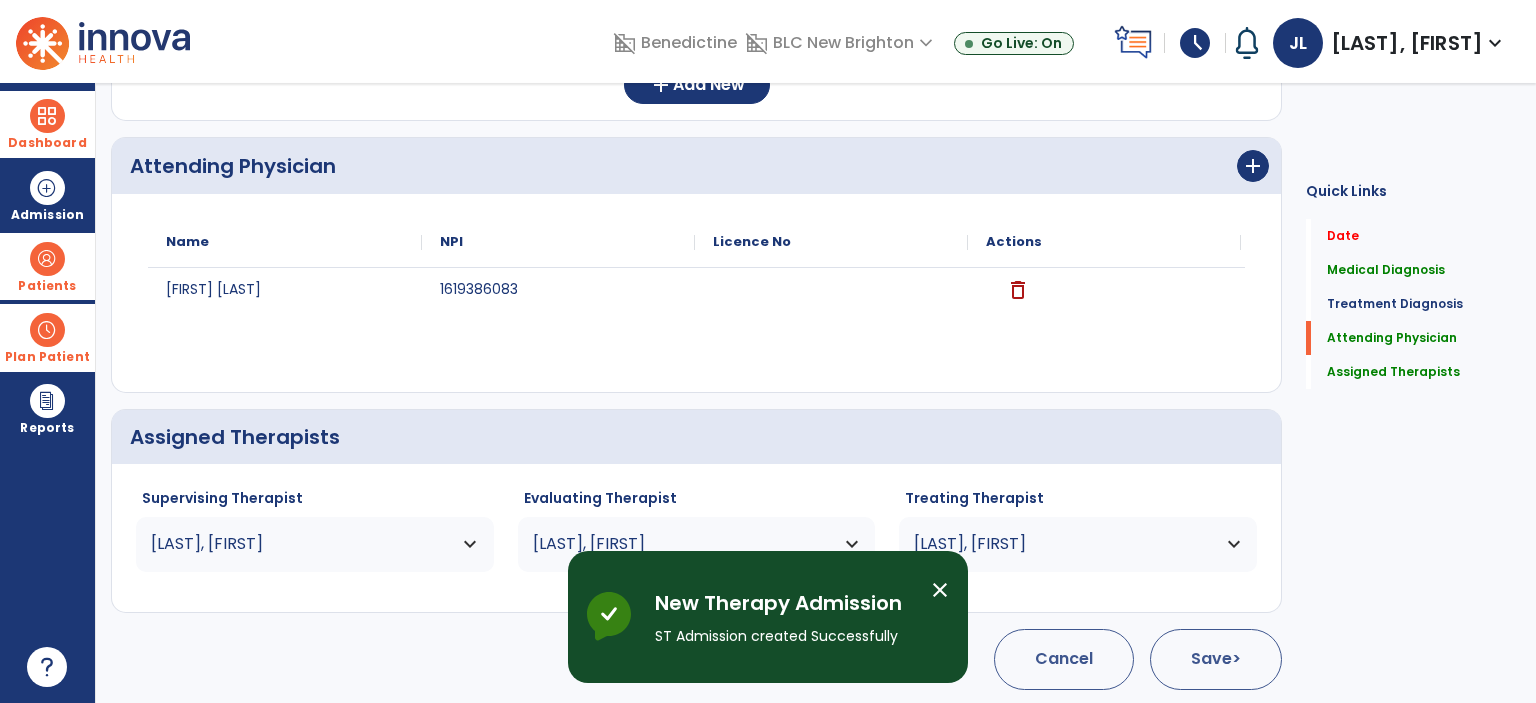 scroll, scrollTop: 54, scrollLeft: 0, axis: vertical 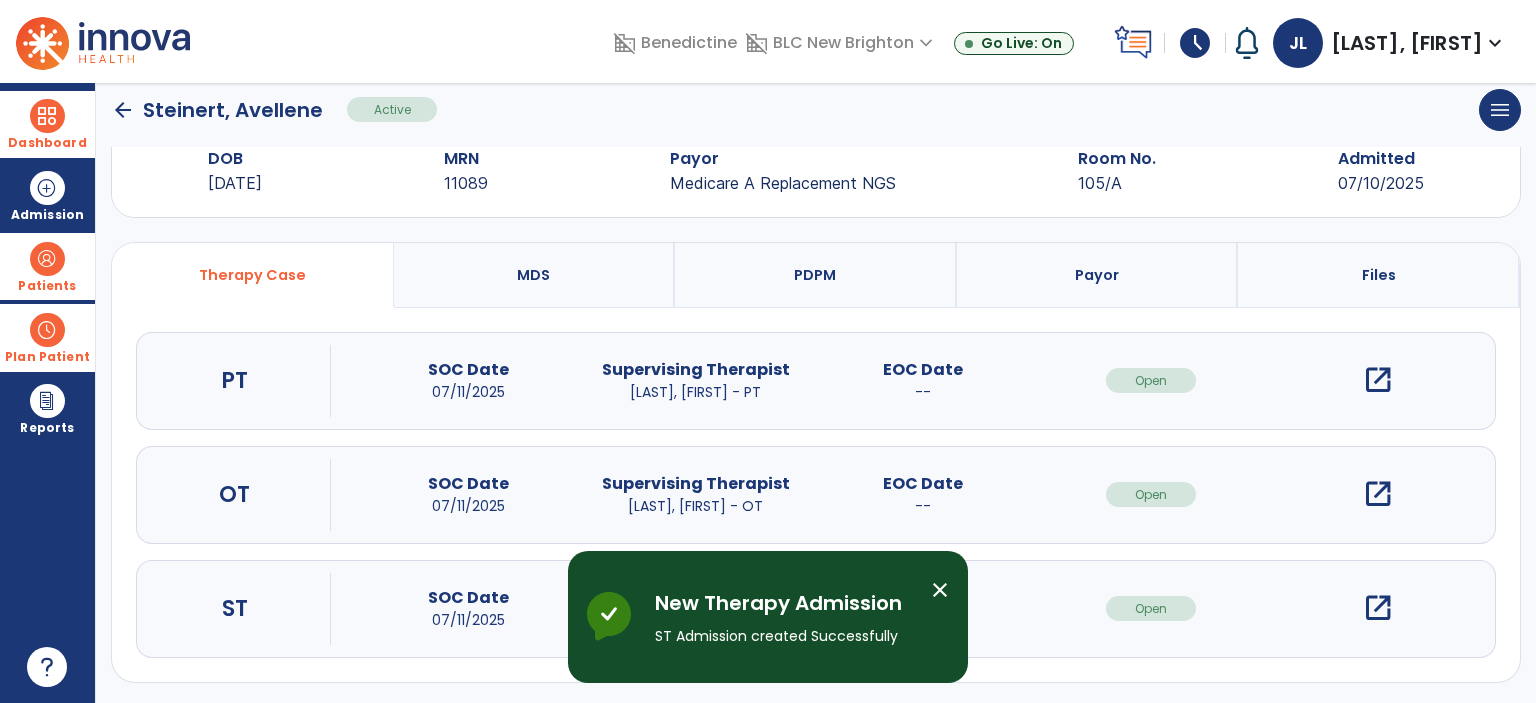 click on "open_in_new" at bounding box center [1378, 608] 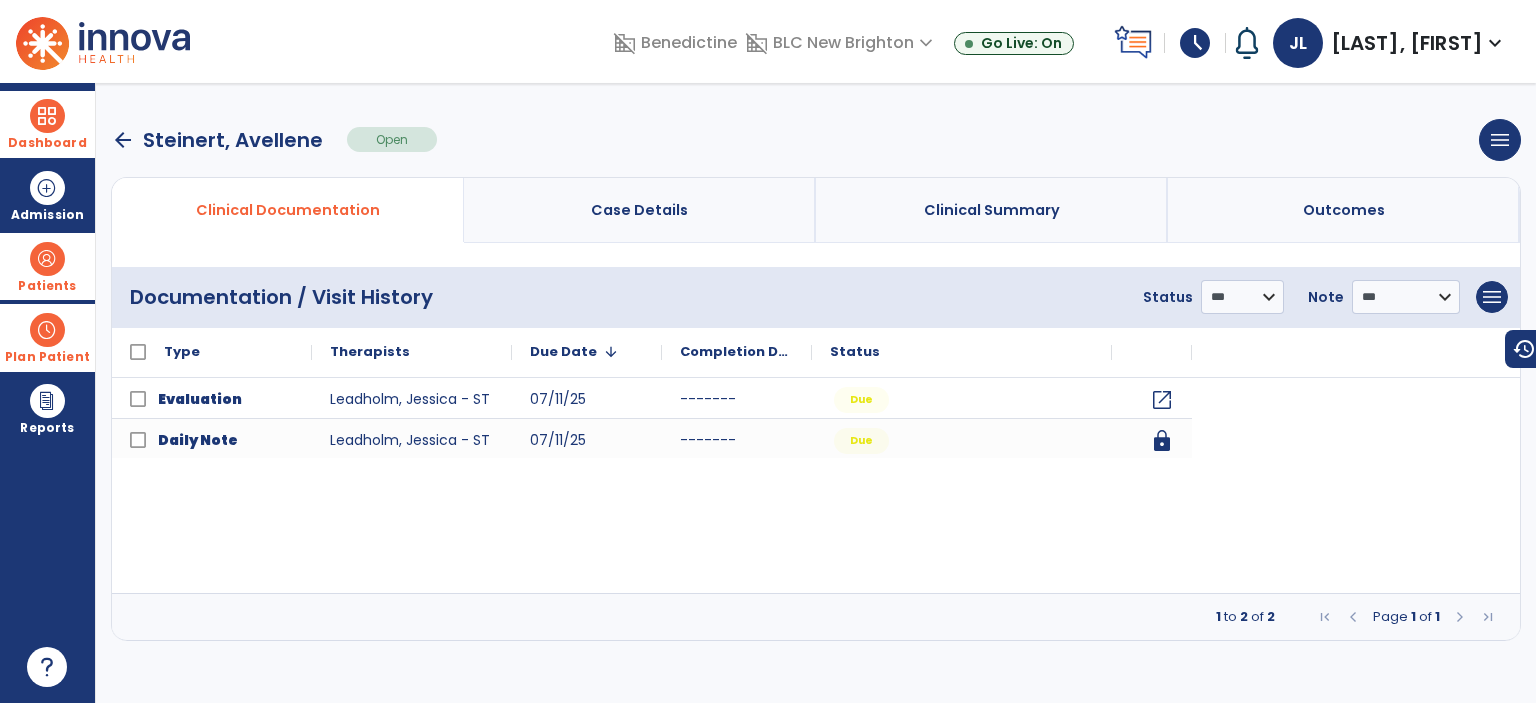 scroll, scrollTop: 0, scrollLeft: 0, axis: both 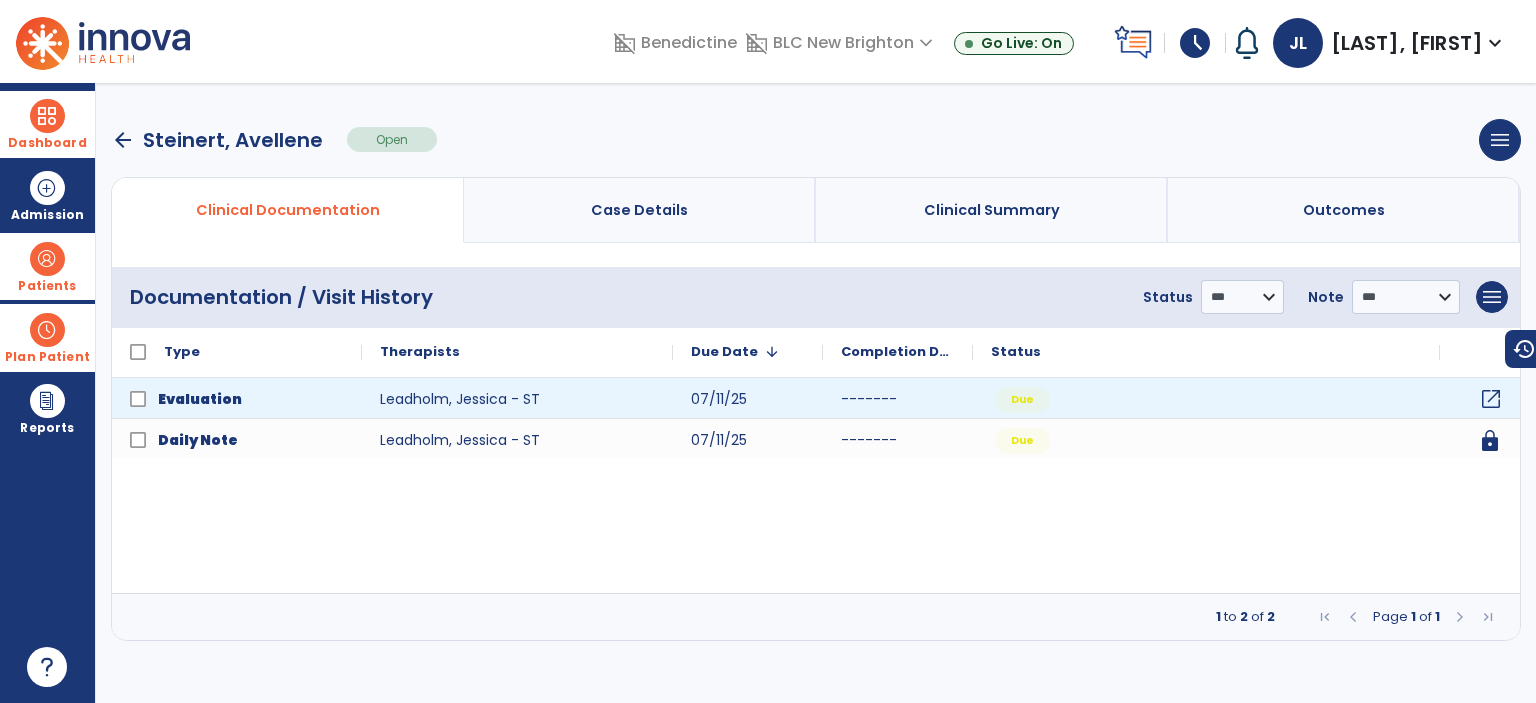 click on "open_in_new" 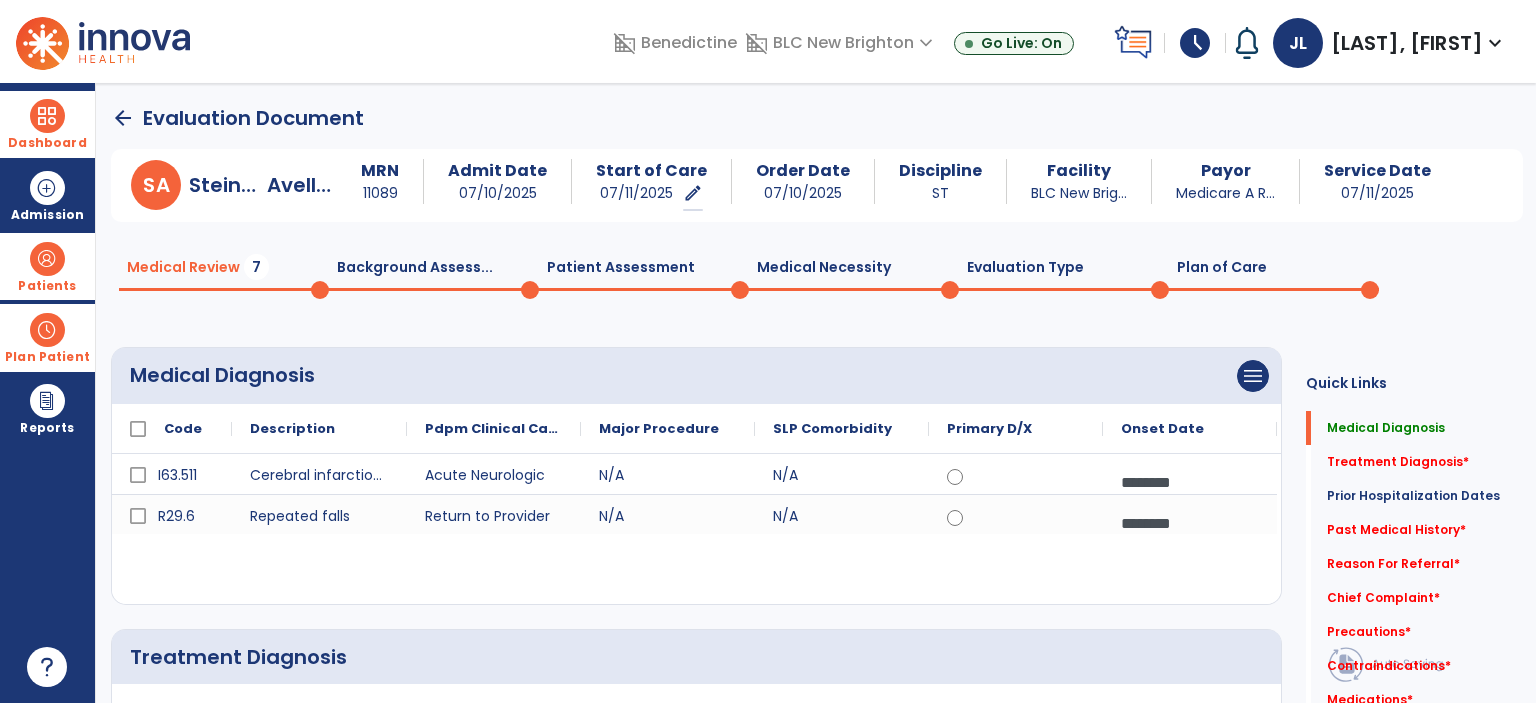 click on "Background Assess...  0" 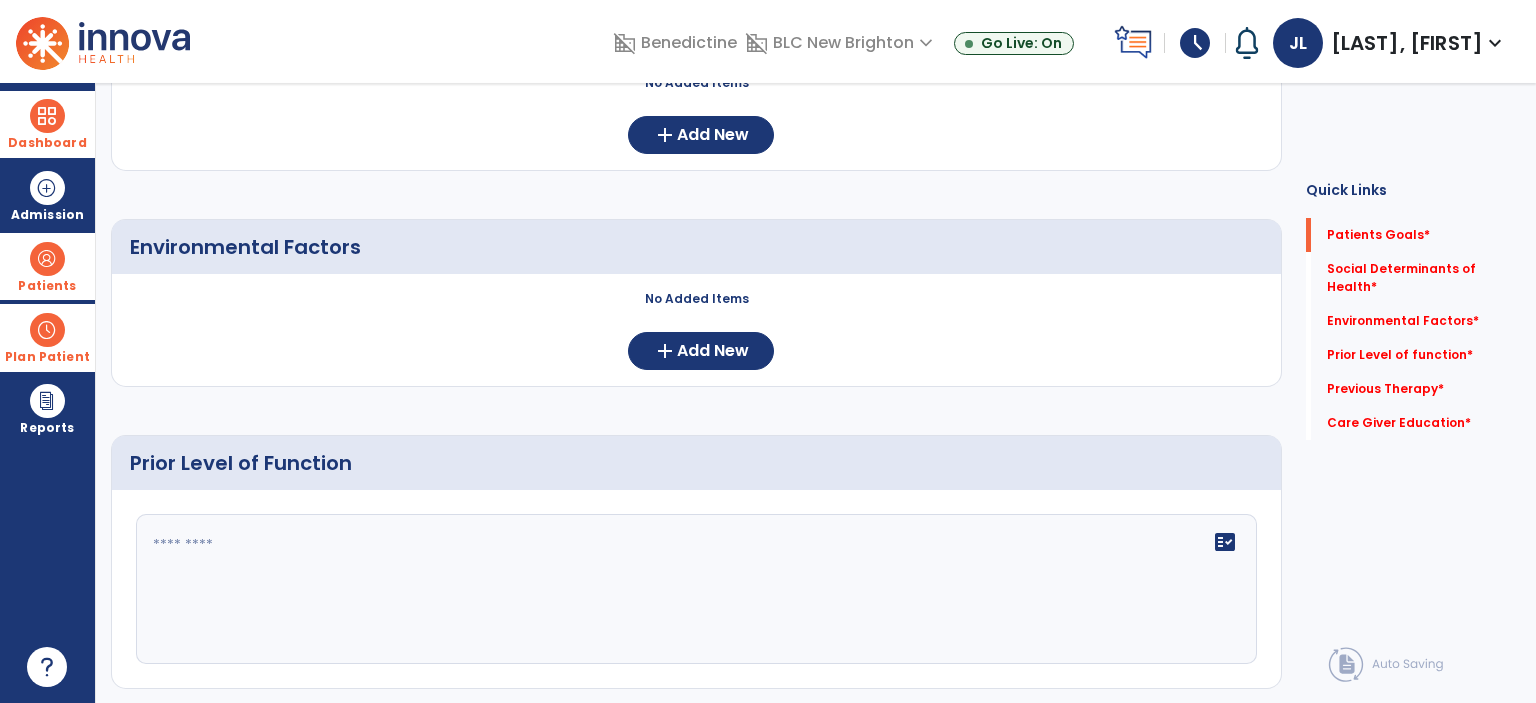 scroll, scrollTop: 0, scrollLeft: 0, axis: both 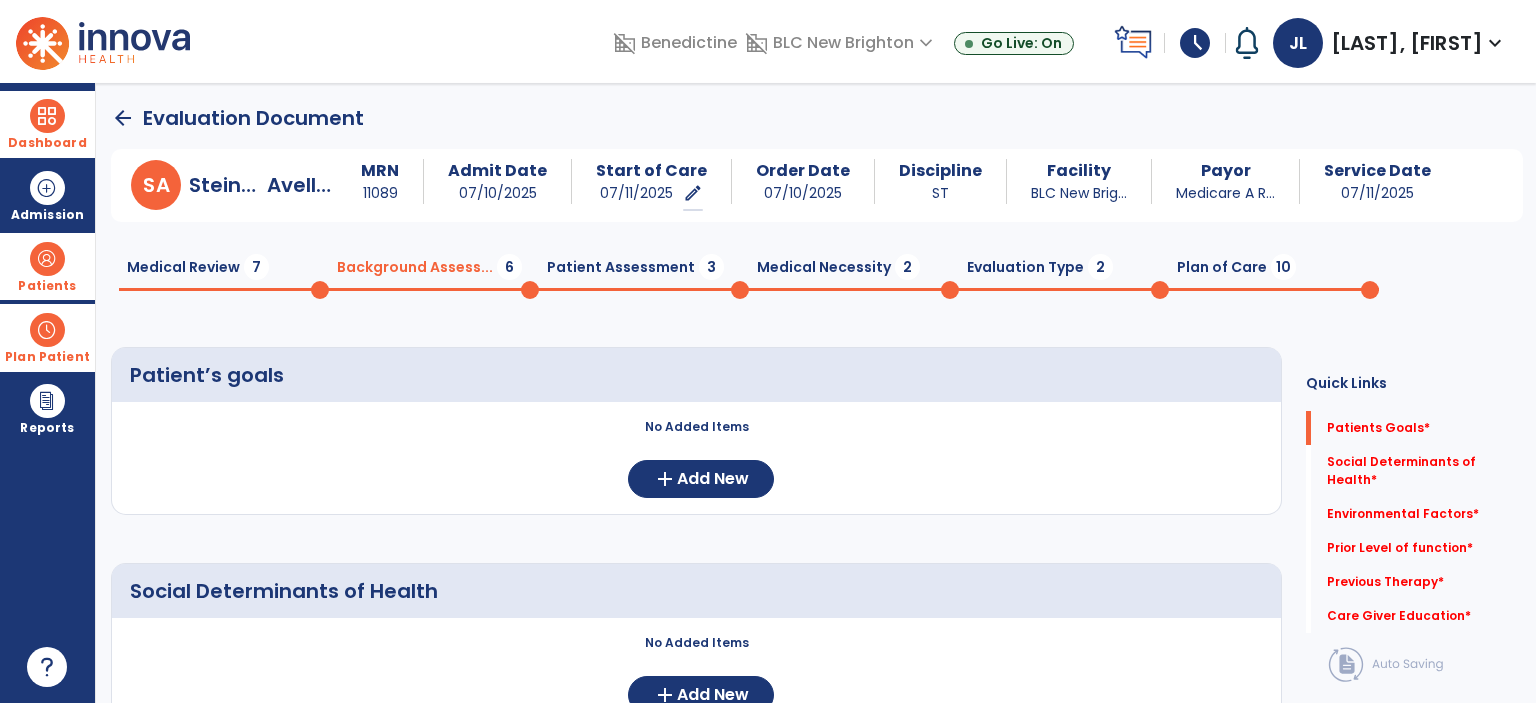 click on "Plan of Care  10" 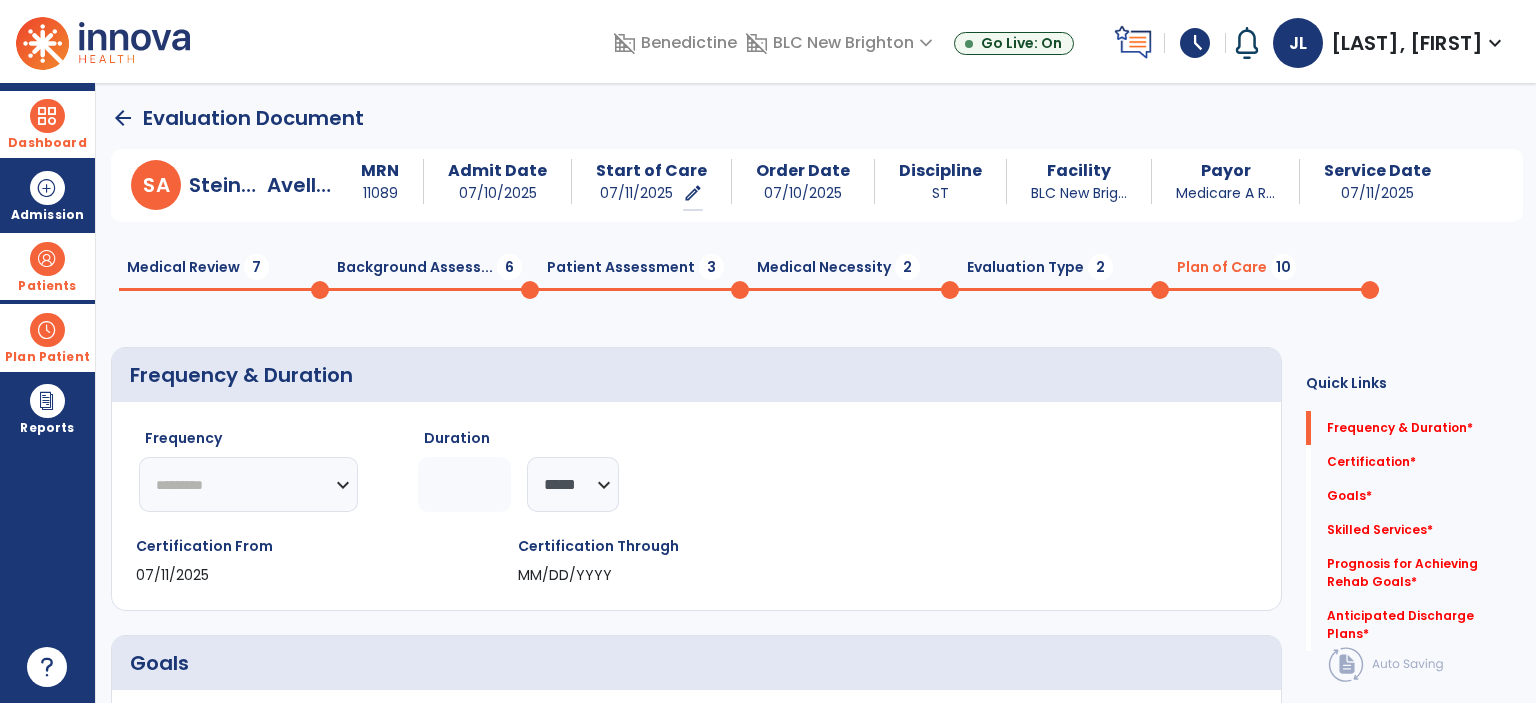 click on "Evaluation Type  2" 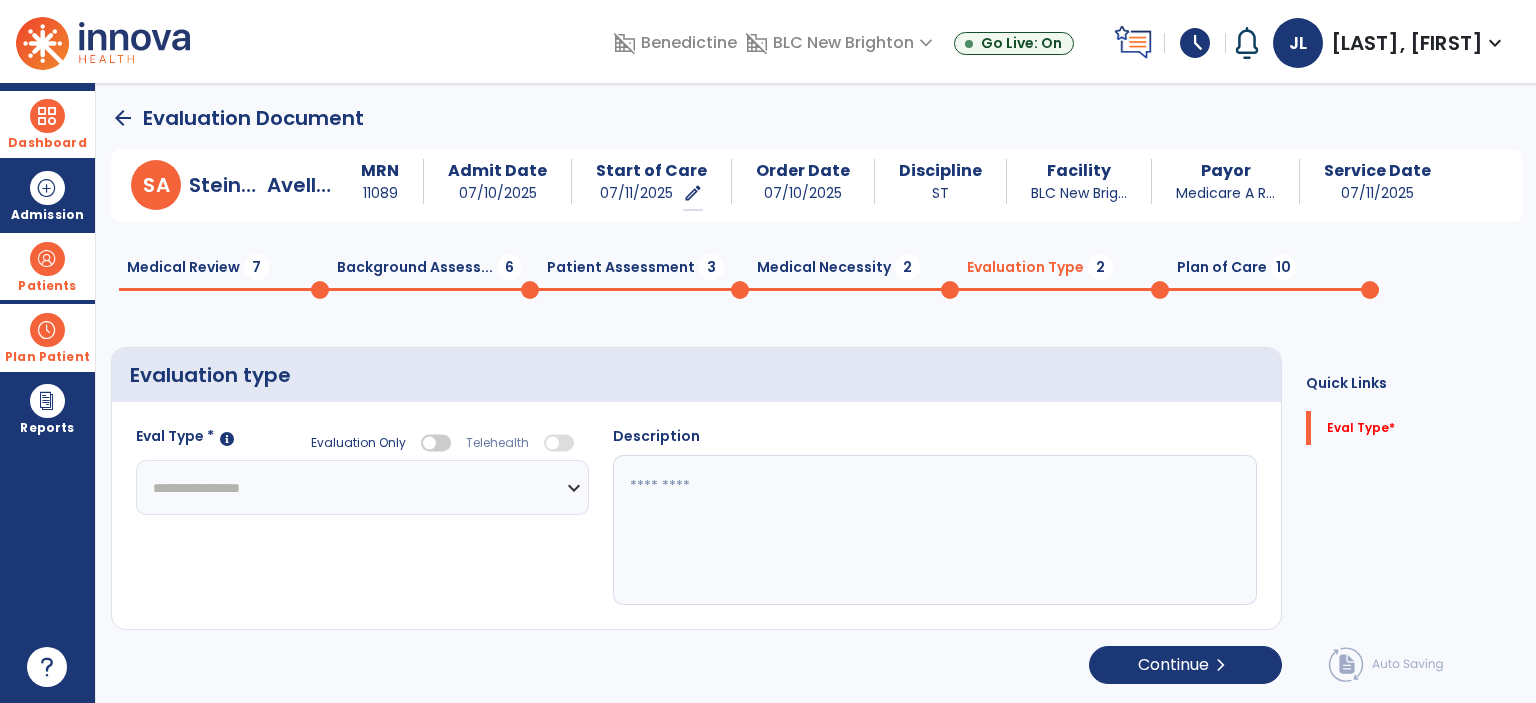 select 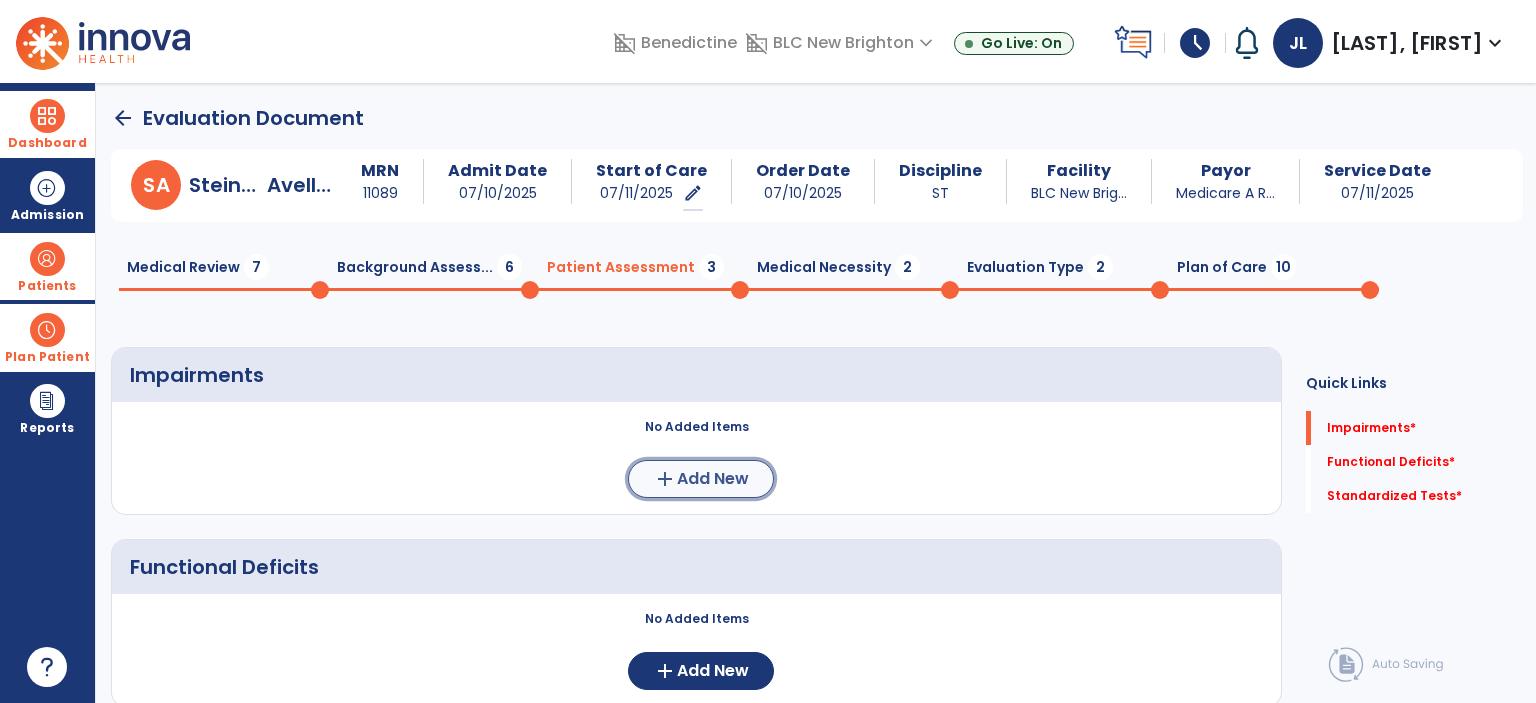 click on "Add New" 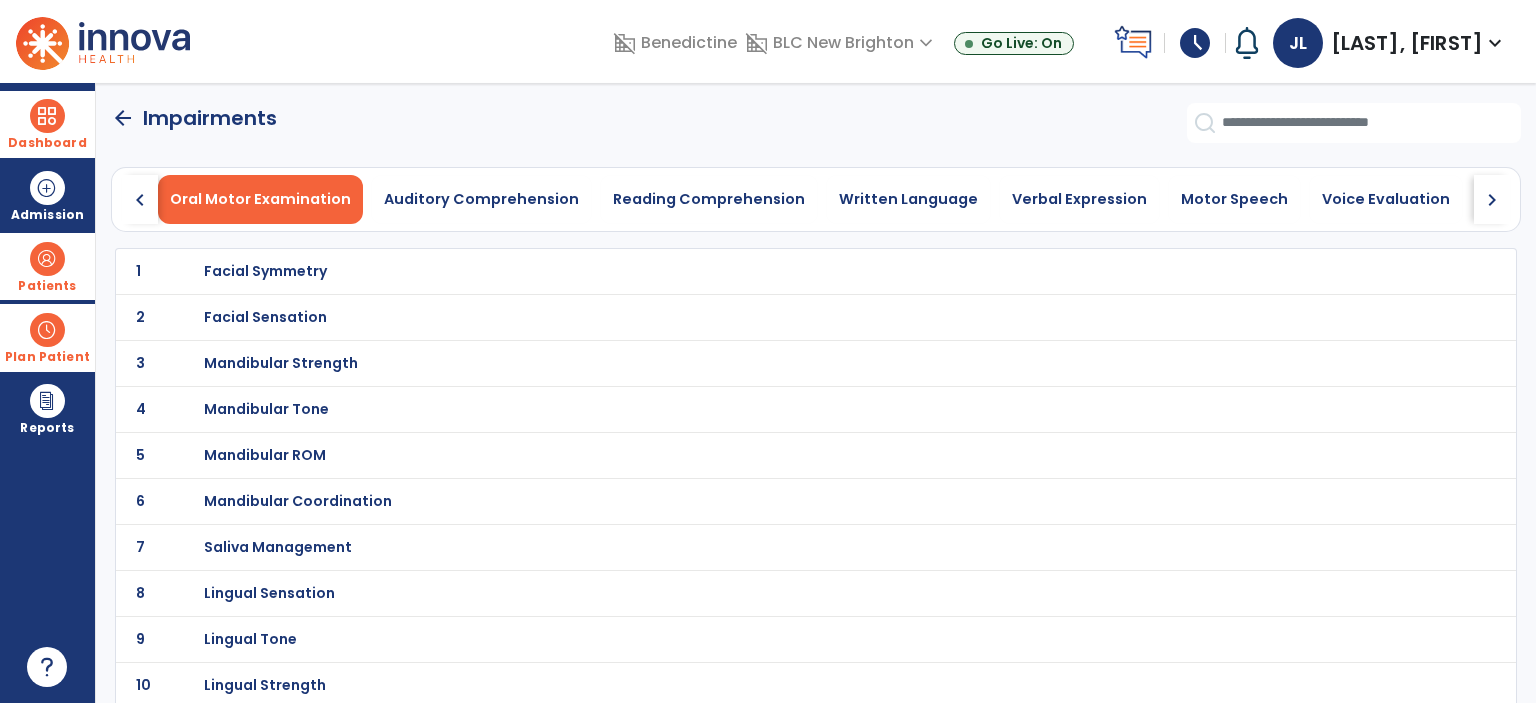 click on "chevron_right" 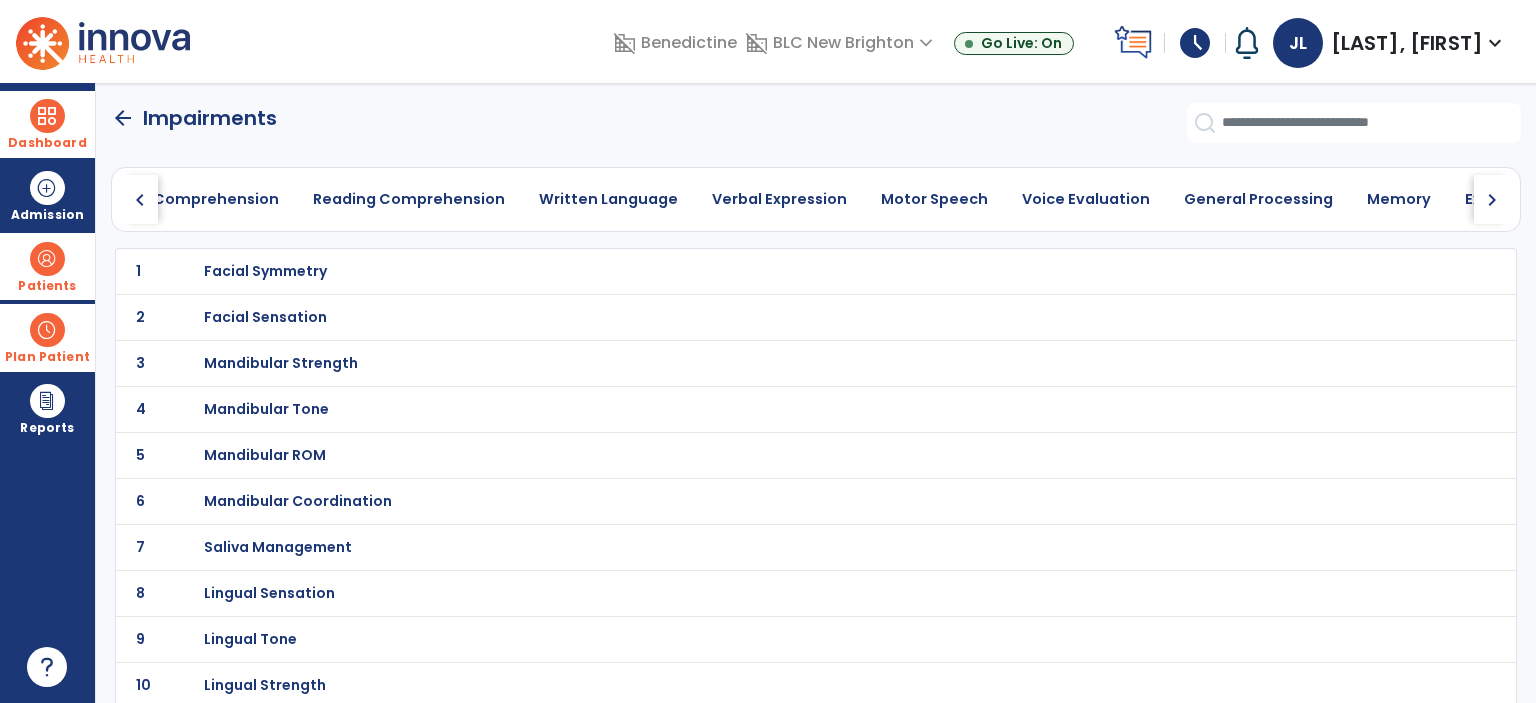 click on "chevron_right" 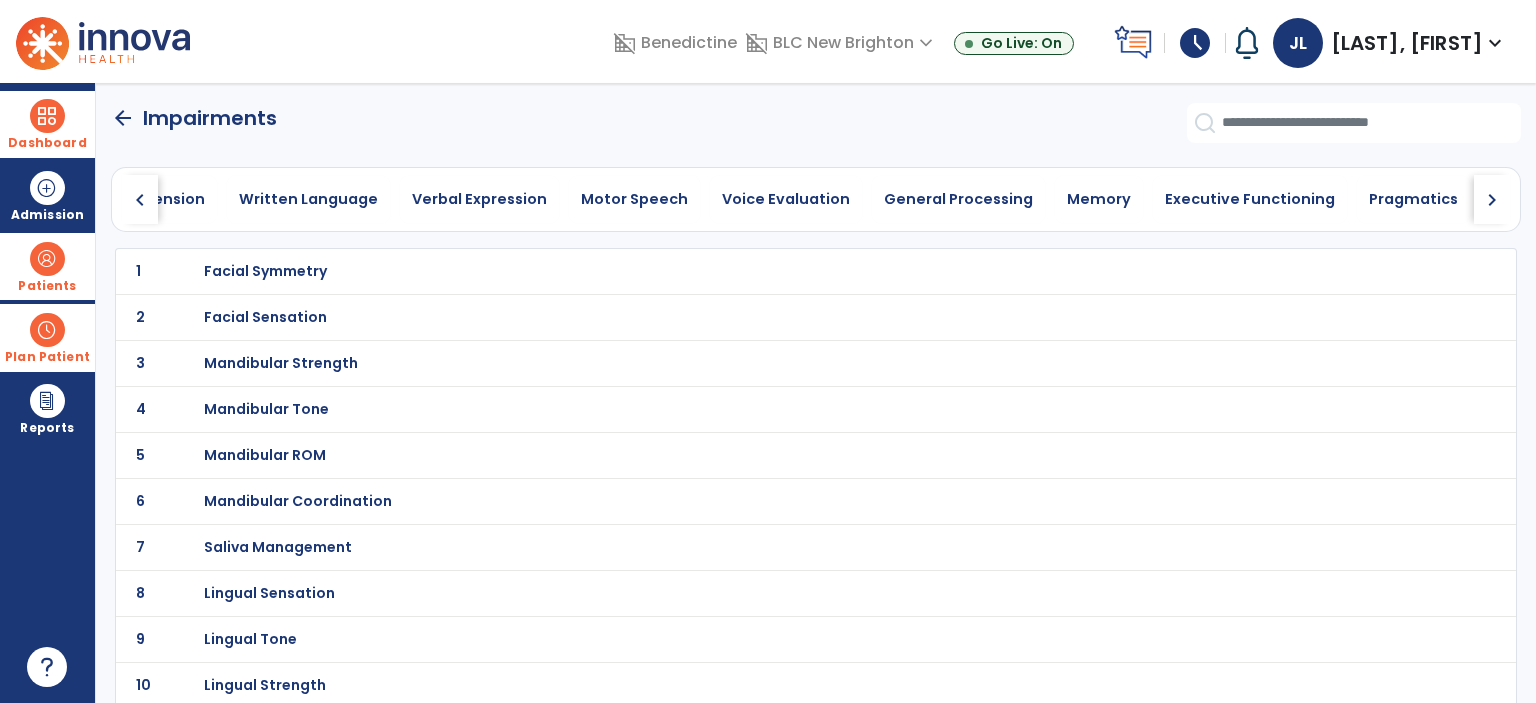 click on "chevron_right" 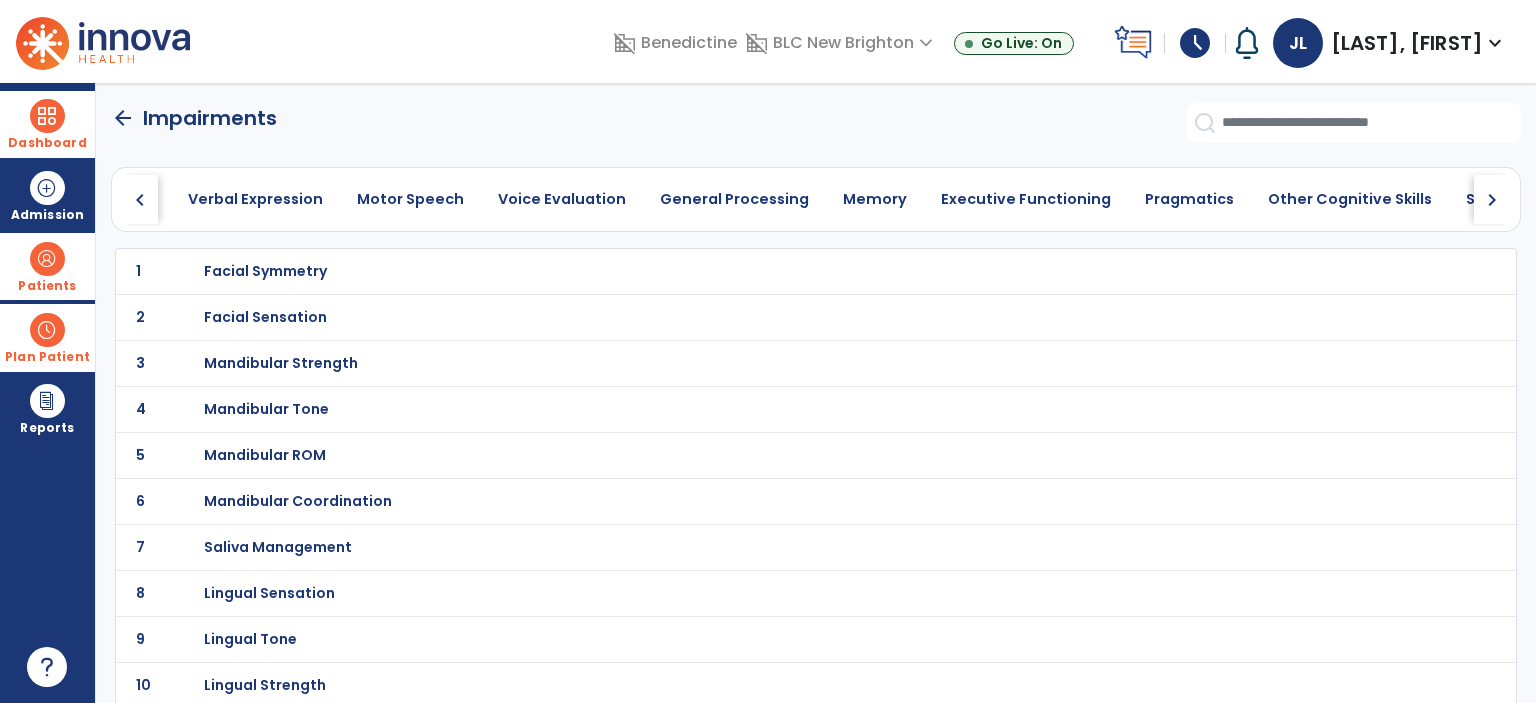 click on "chevron_right" 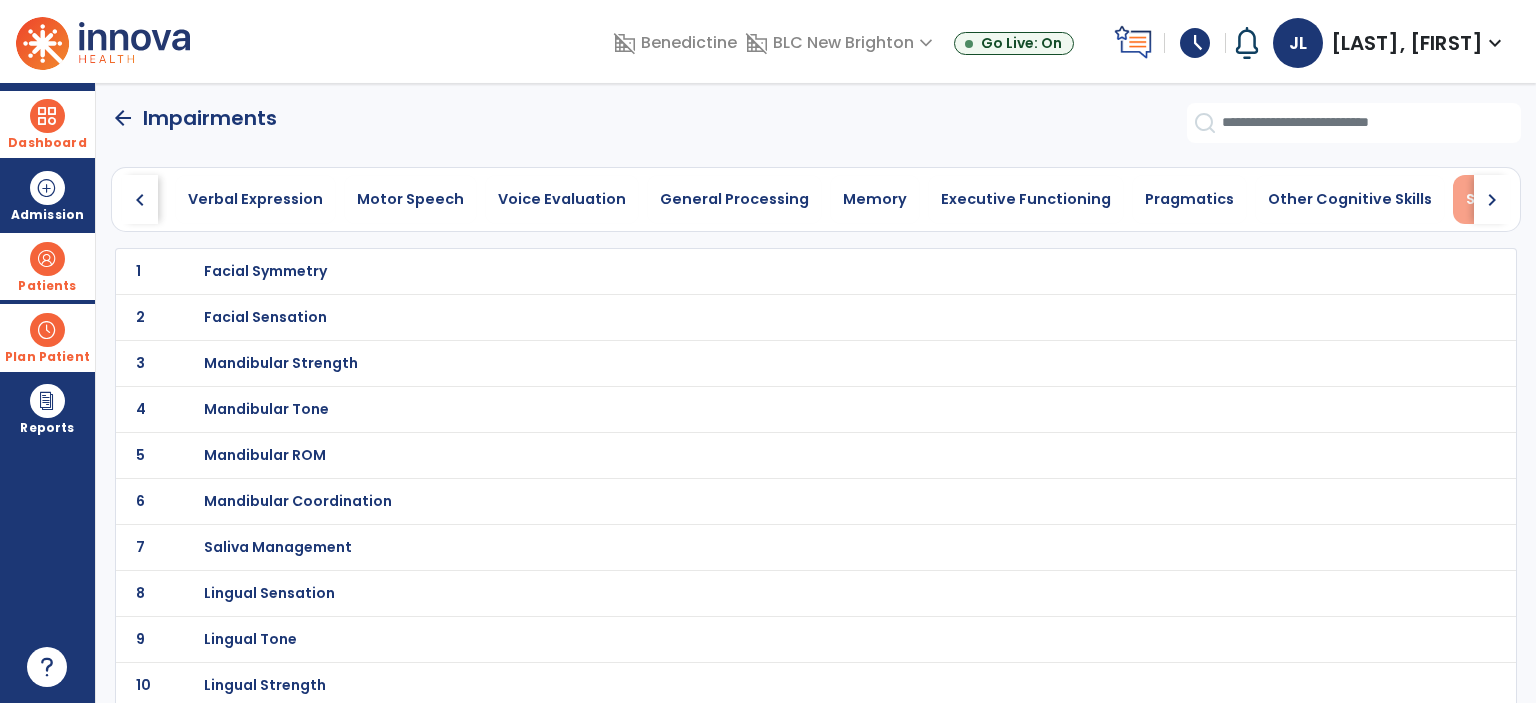 click on "Swallowing" at bounding box center (1508, 199) 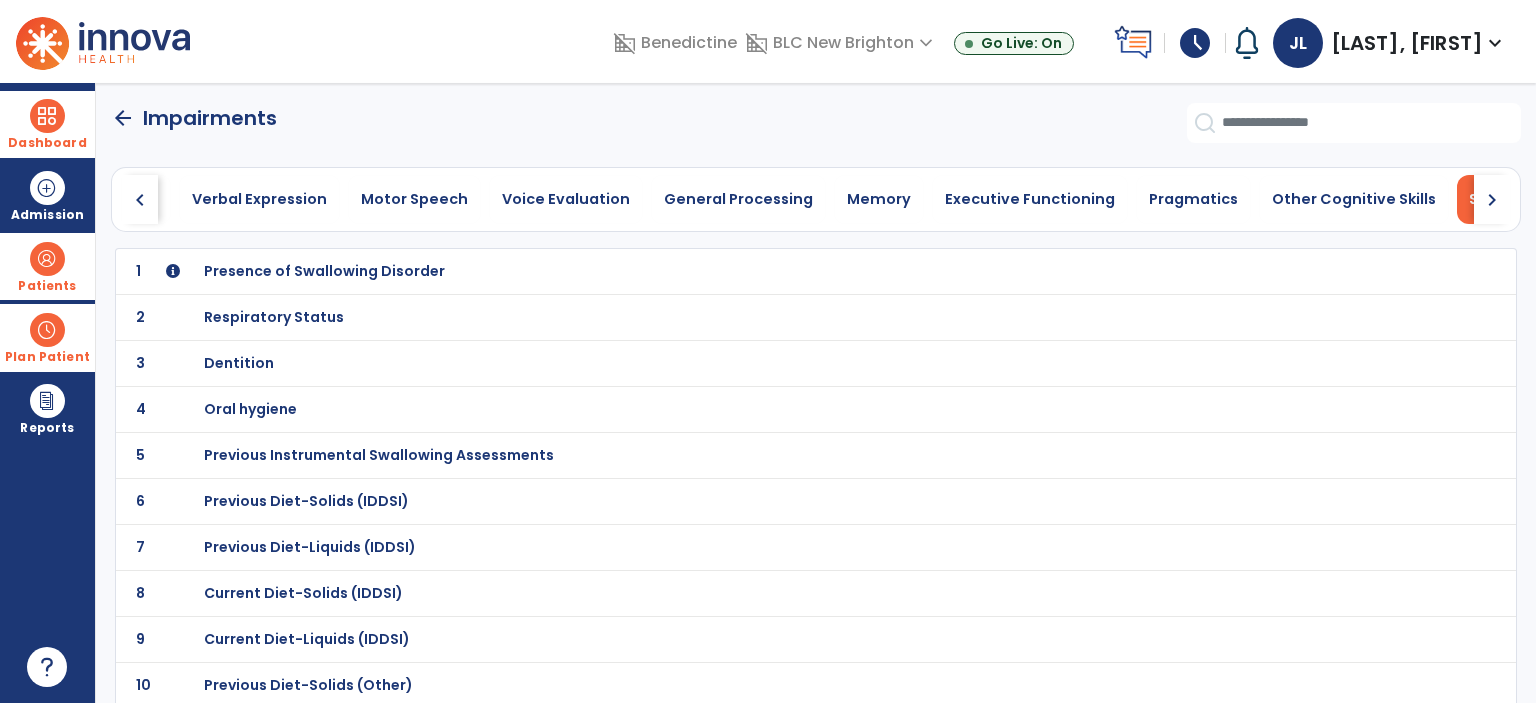 click on "Previous Instrumental Swallowing Assessments" at bounding box center [324, 271] 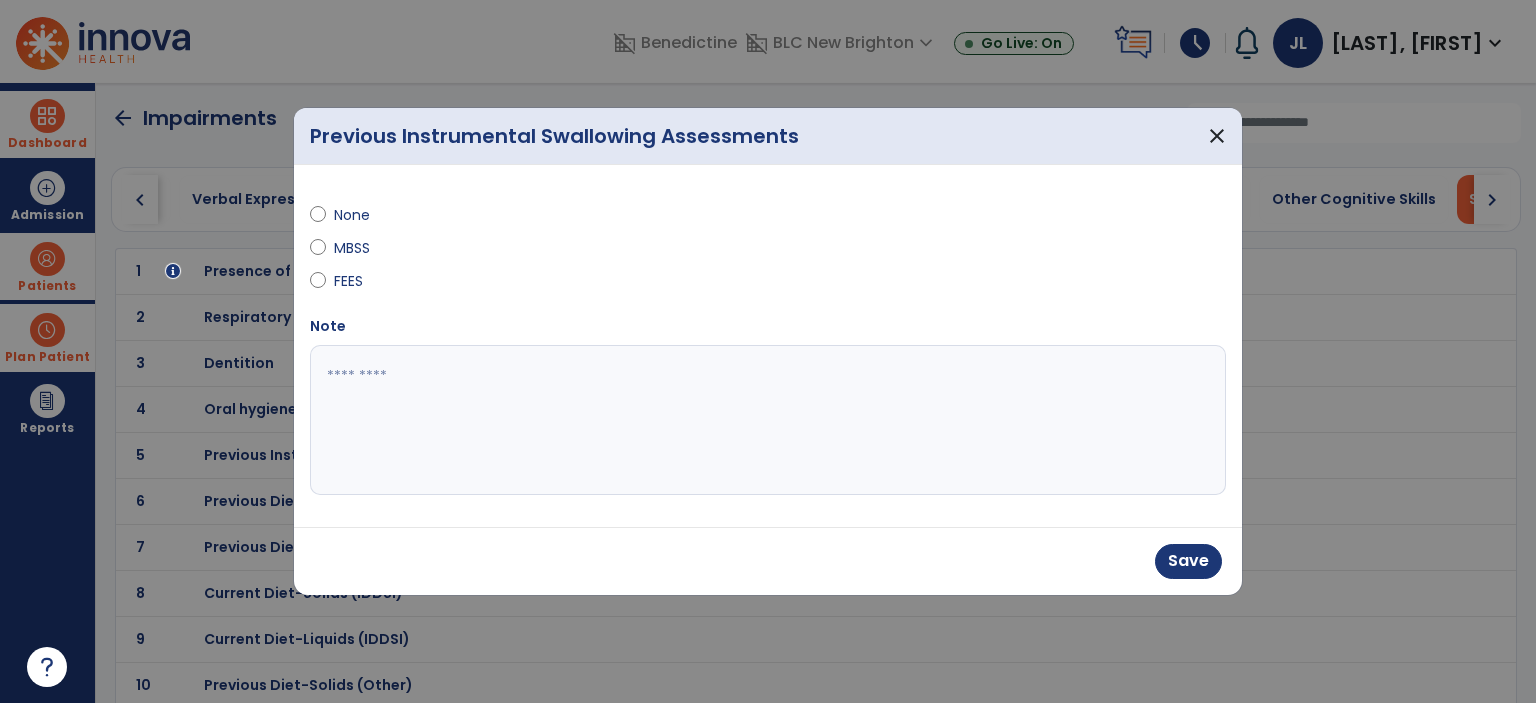 click at bounding box center [768, 420] 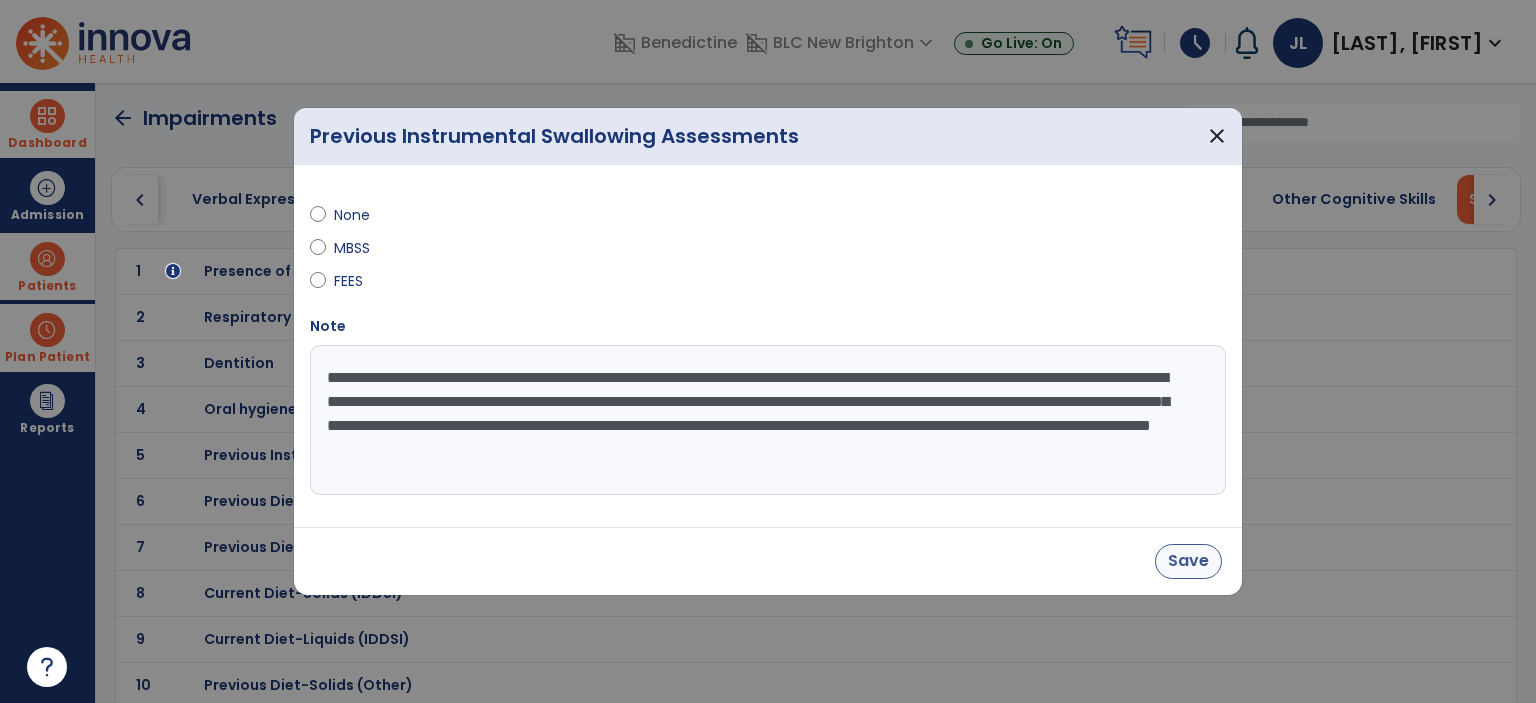 type on "**********" 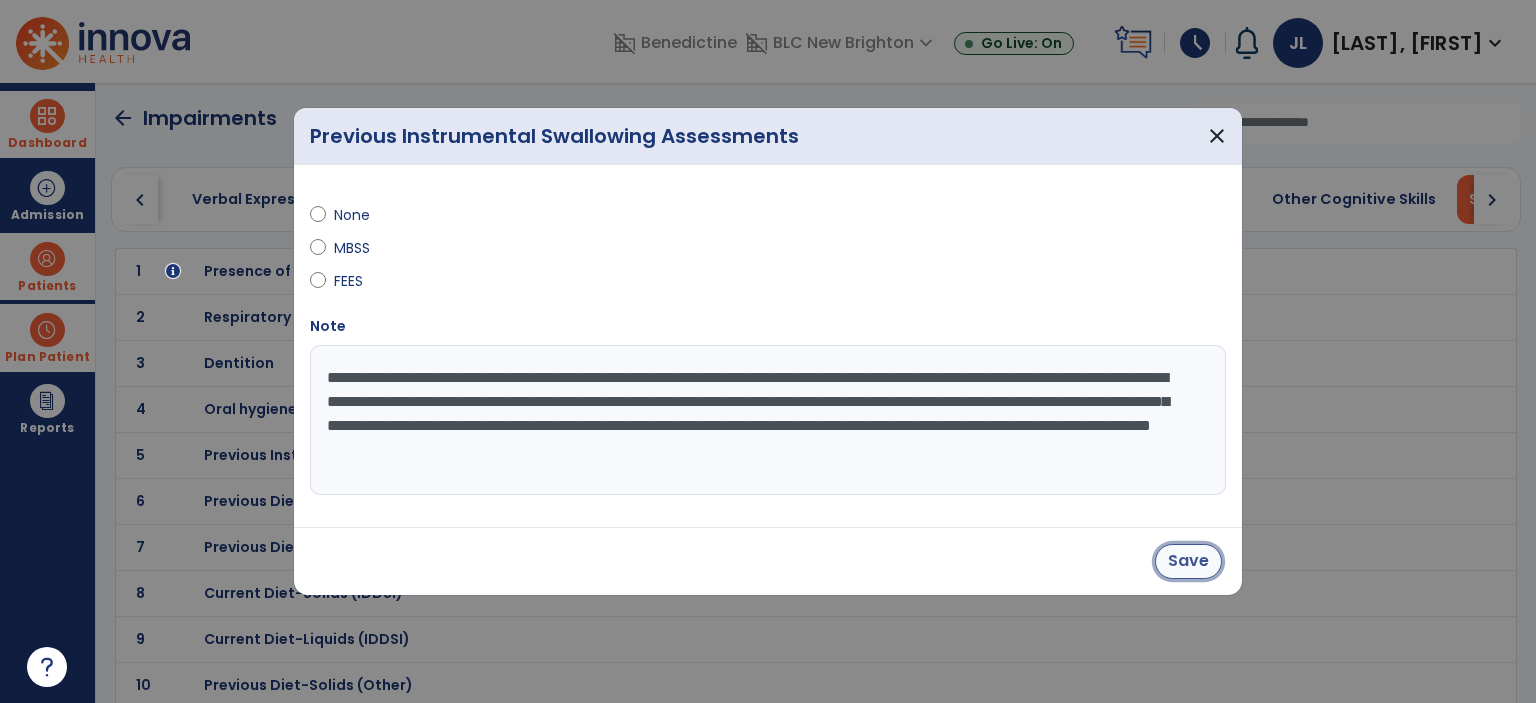 click on "Save" at bounding box center (1188, 561) 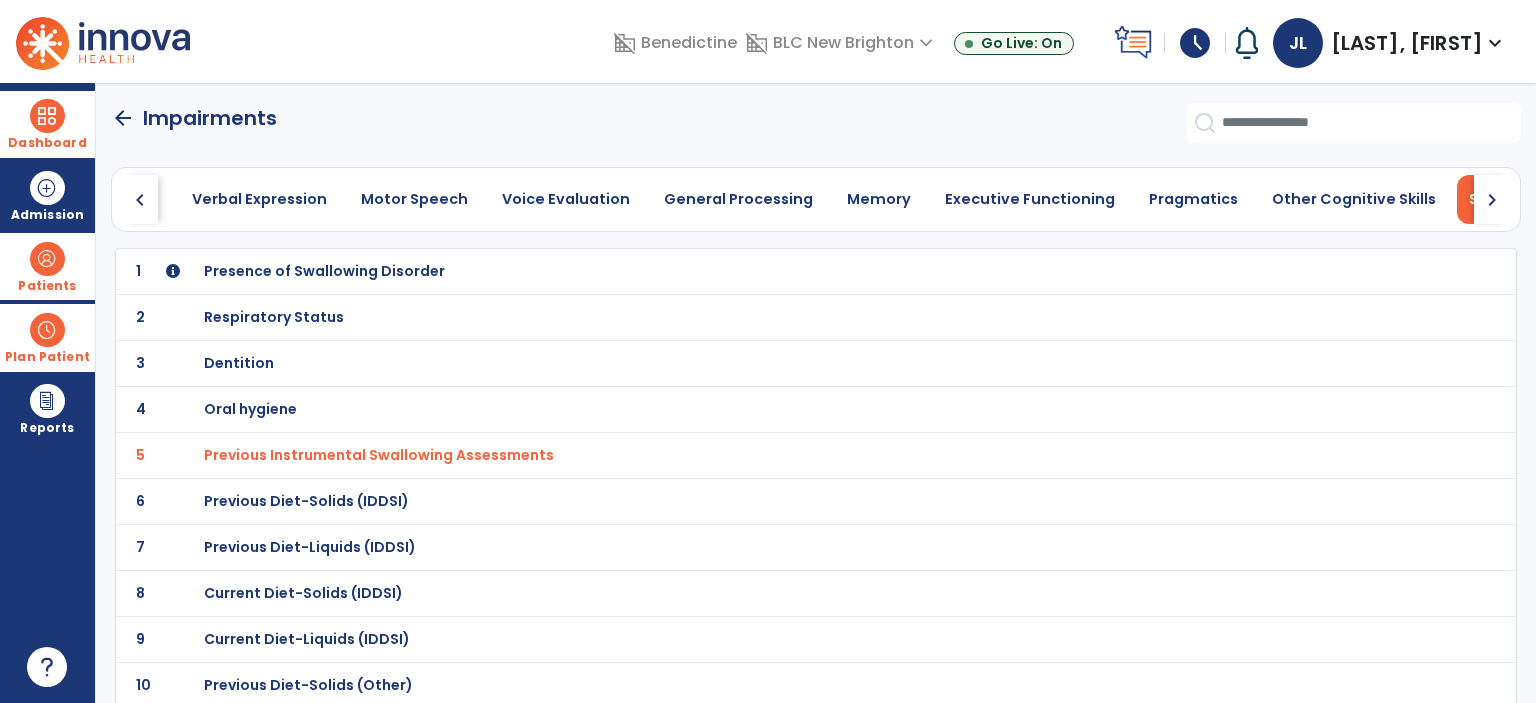 click on "arrow_back" 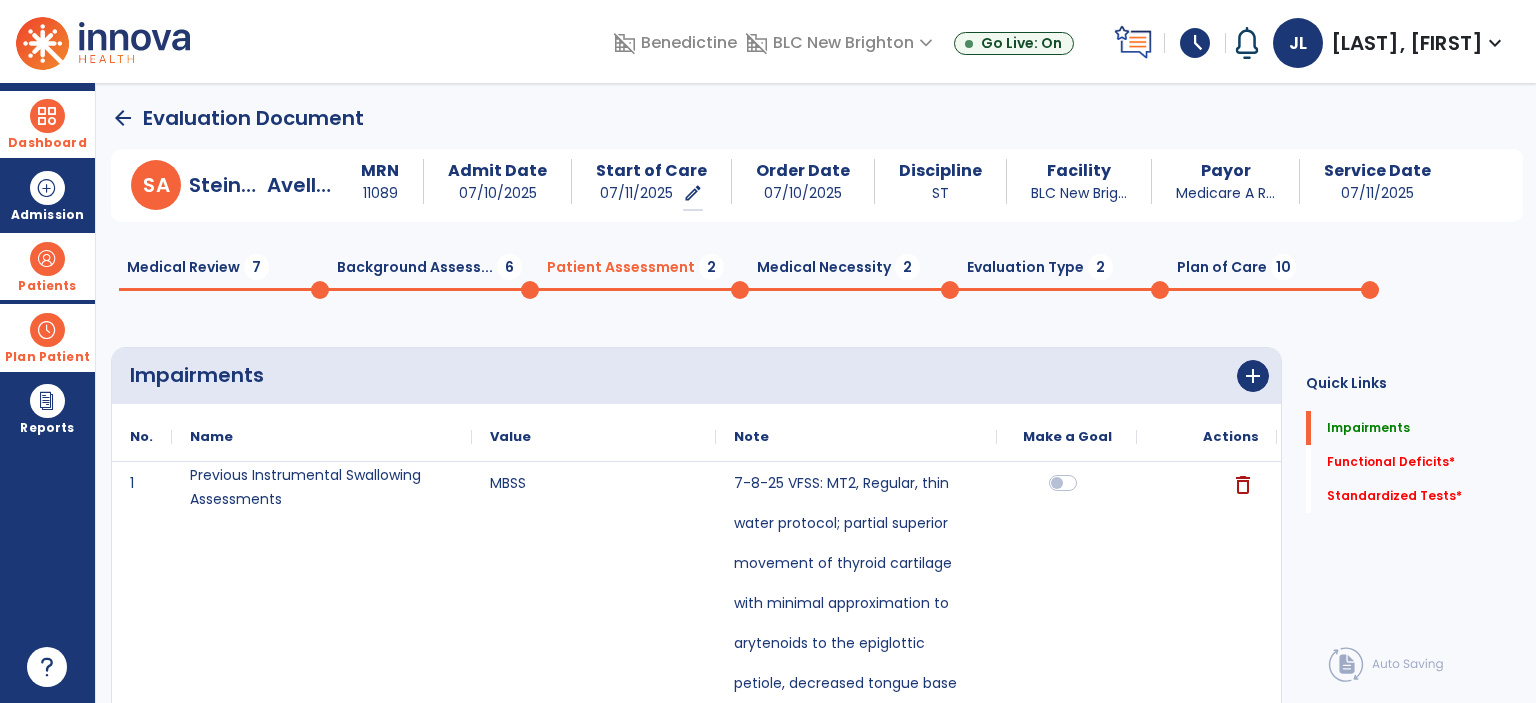 click on "arrow_back" 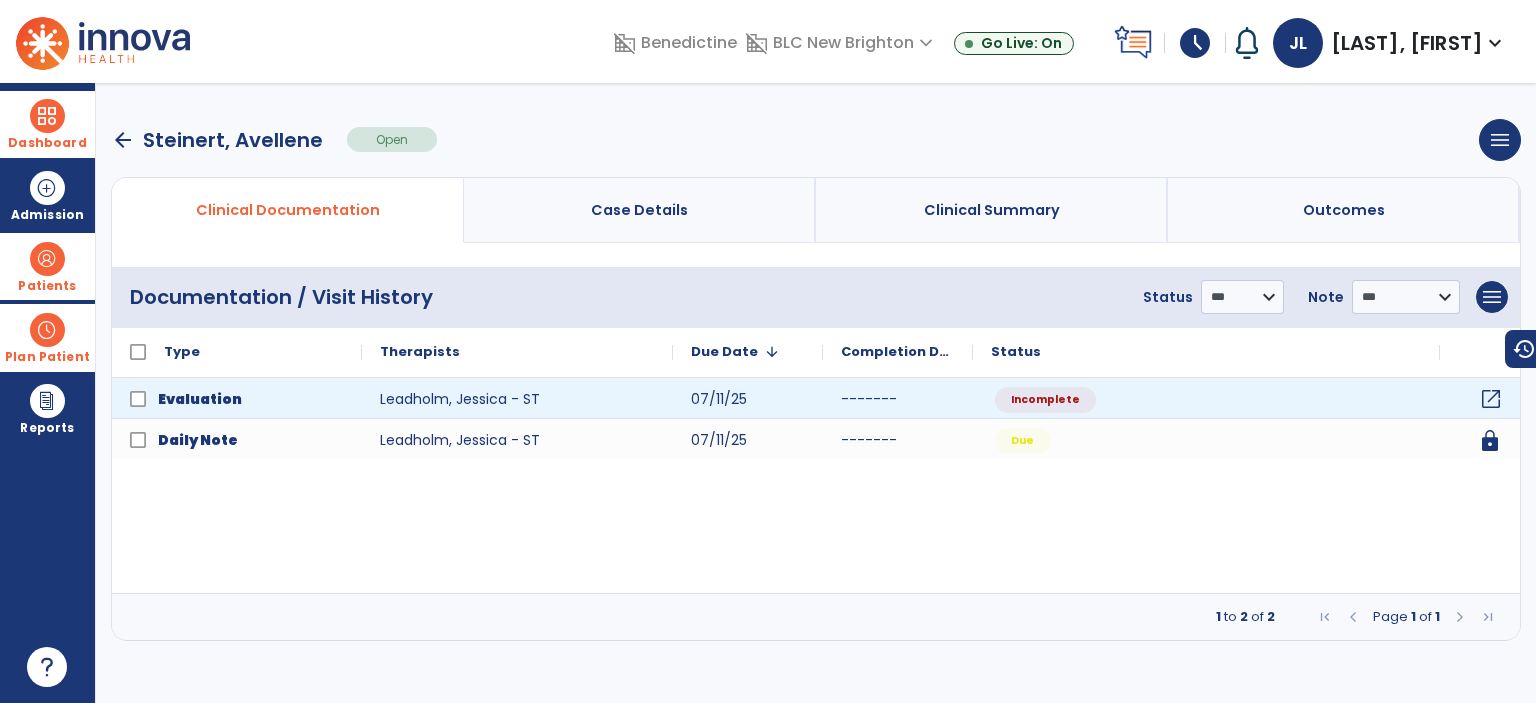 click on "open_in_new" 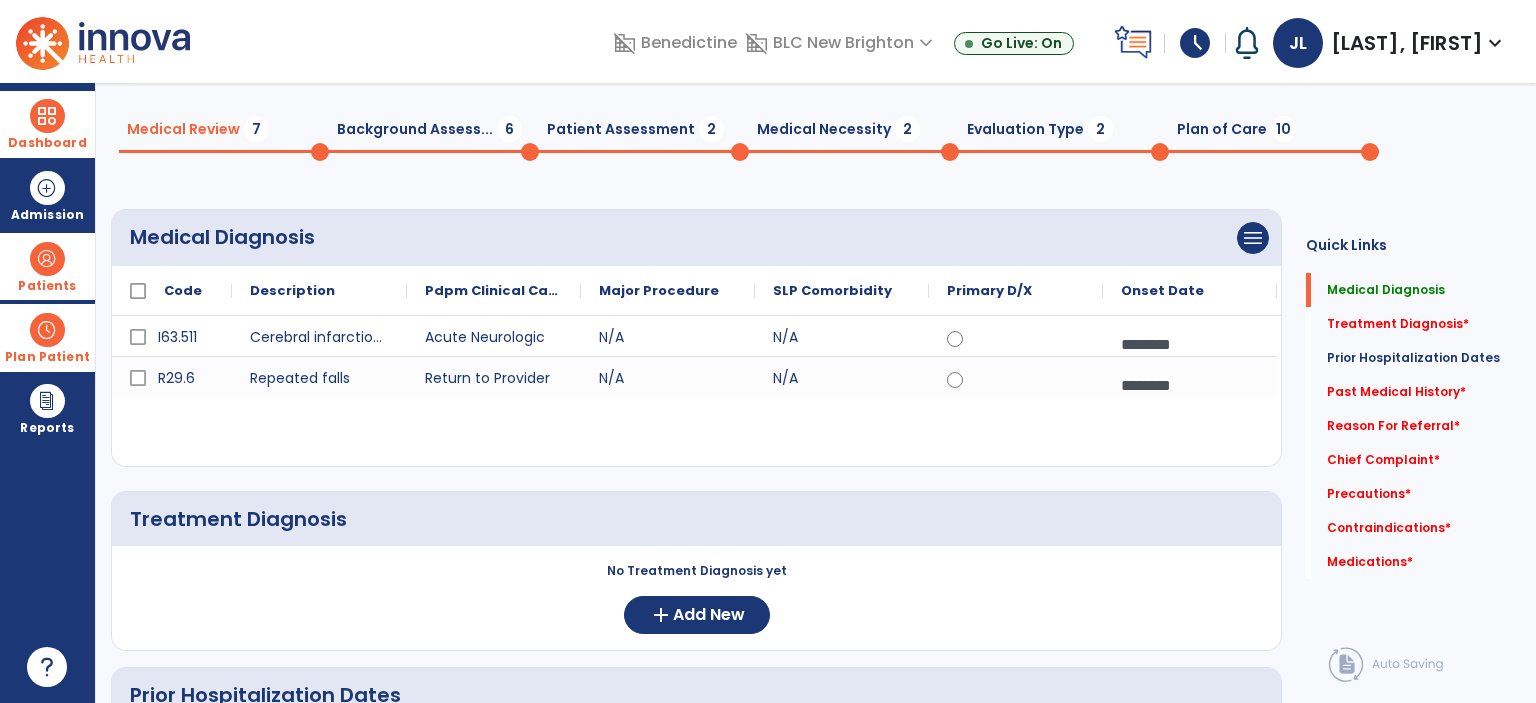 scroll, scrollTop: 0, scrollLeft: 0, axis: both 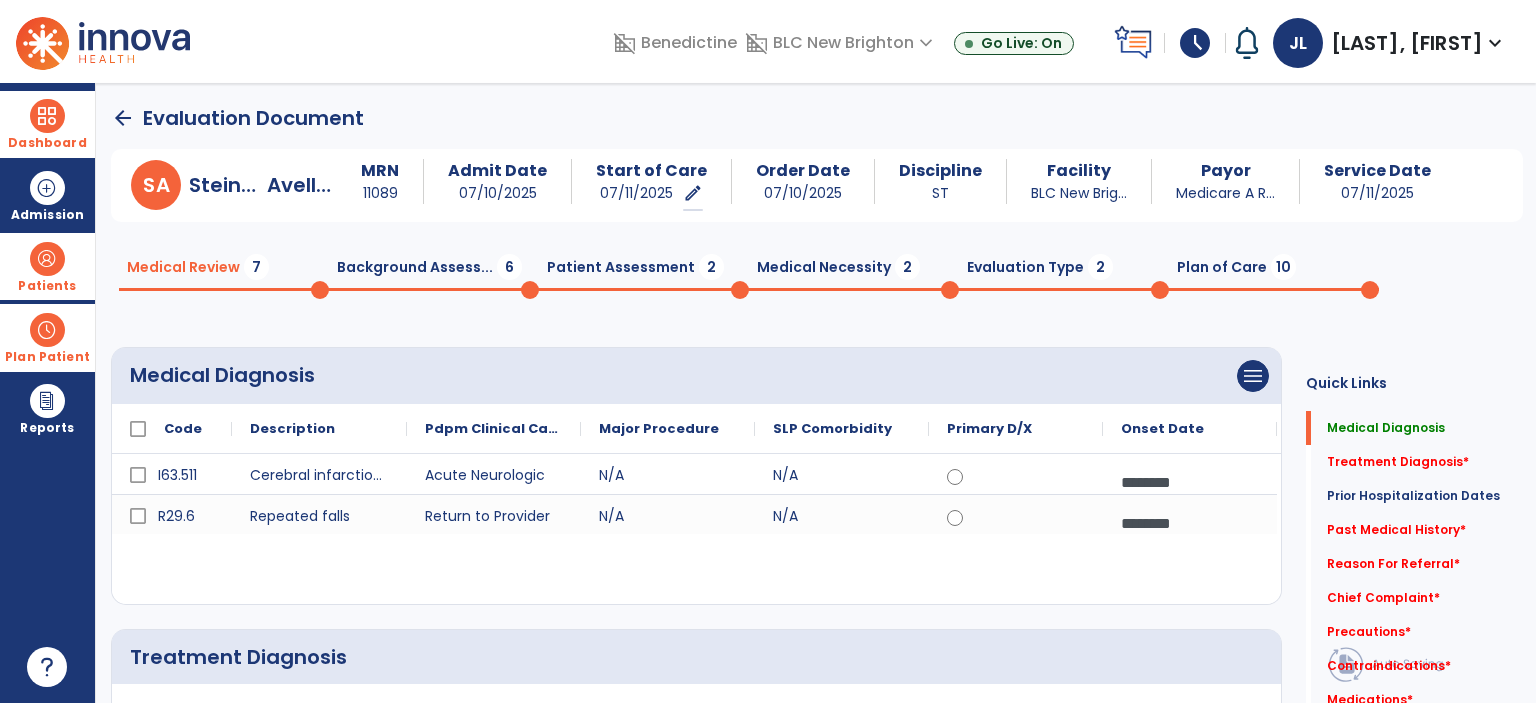 click on "Background Assess...  6" 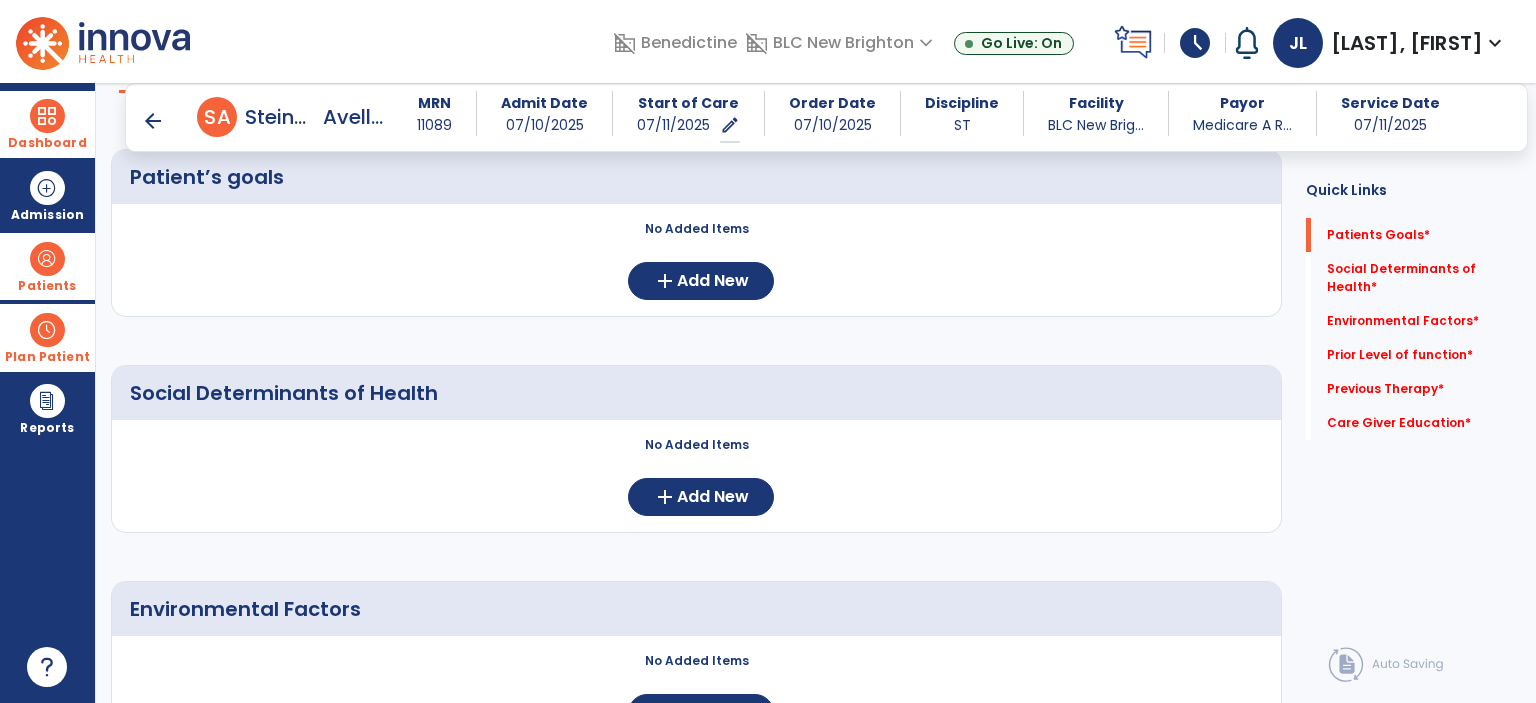 scroll, scrollTop: 300, scrollLeft: 0, axis: vertical 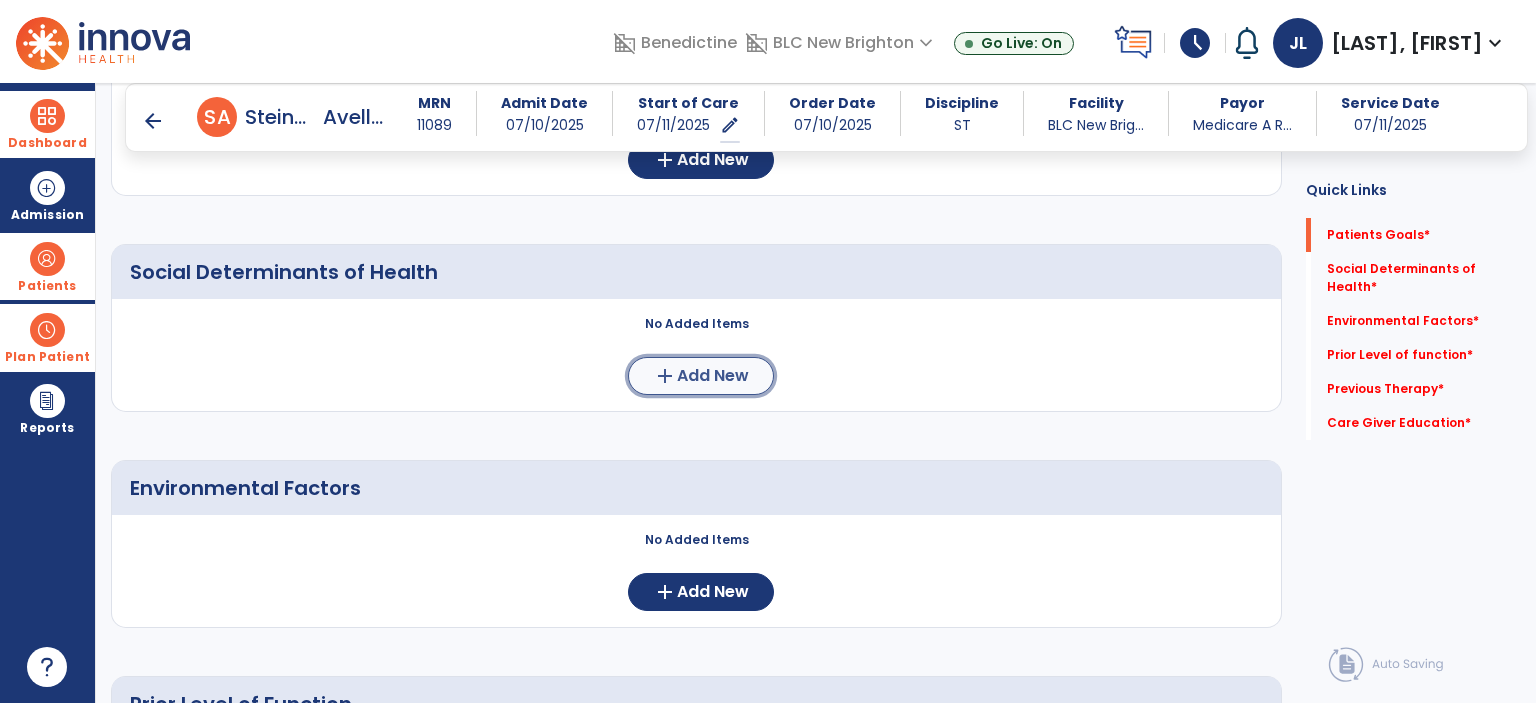 click on "Add New" 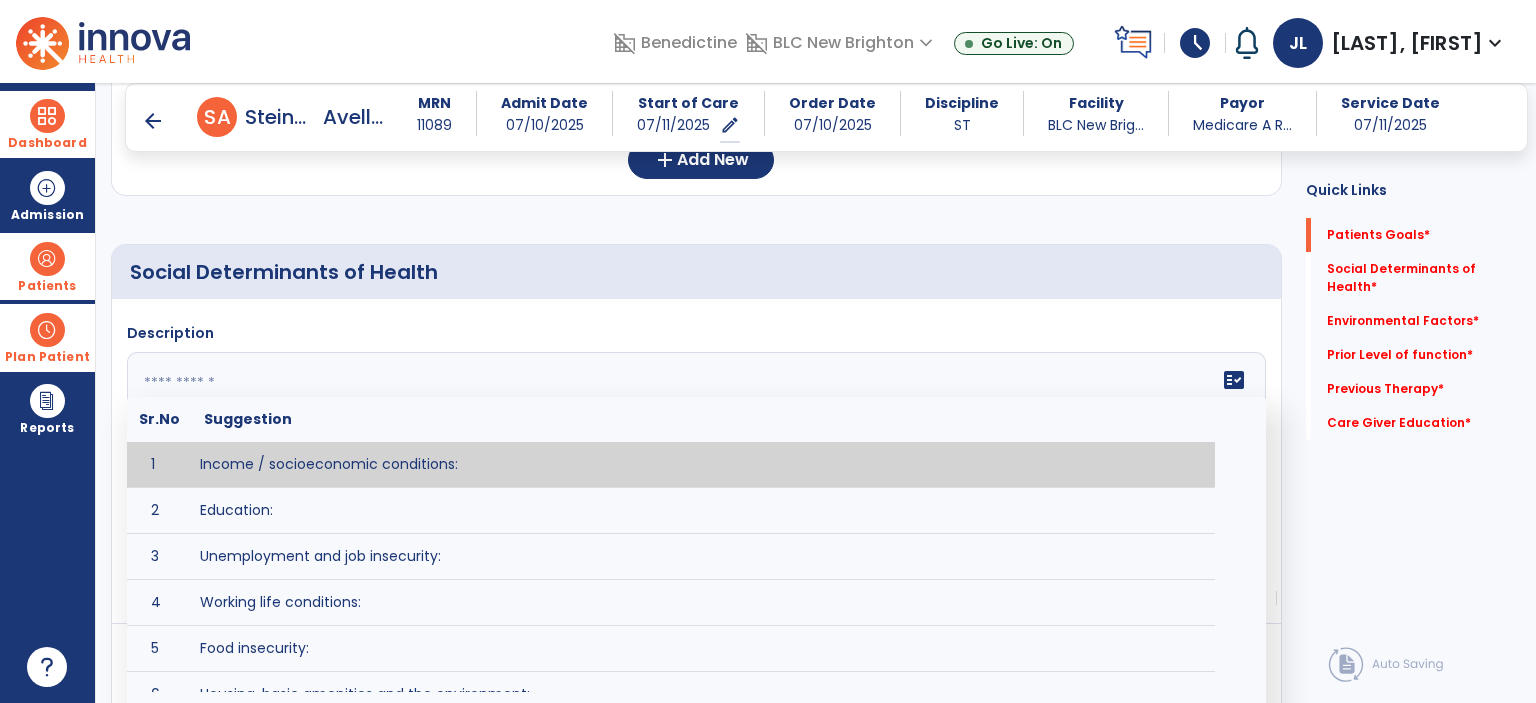 click 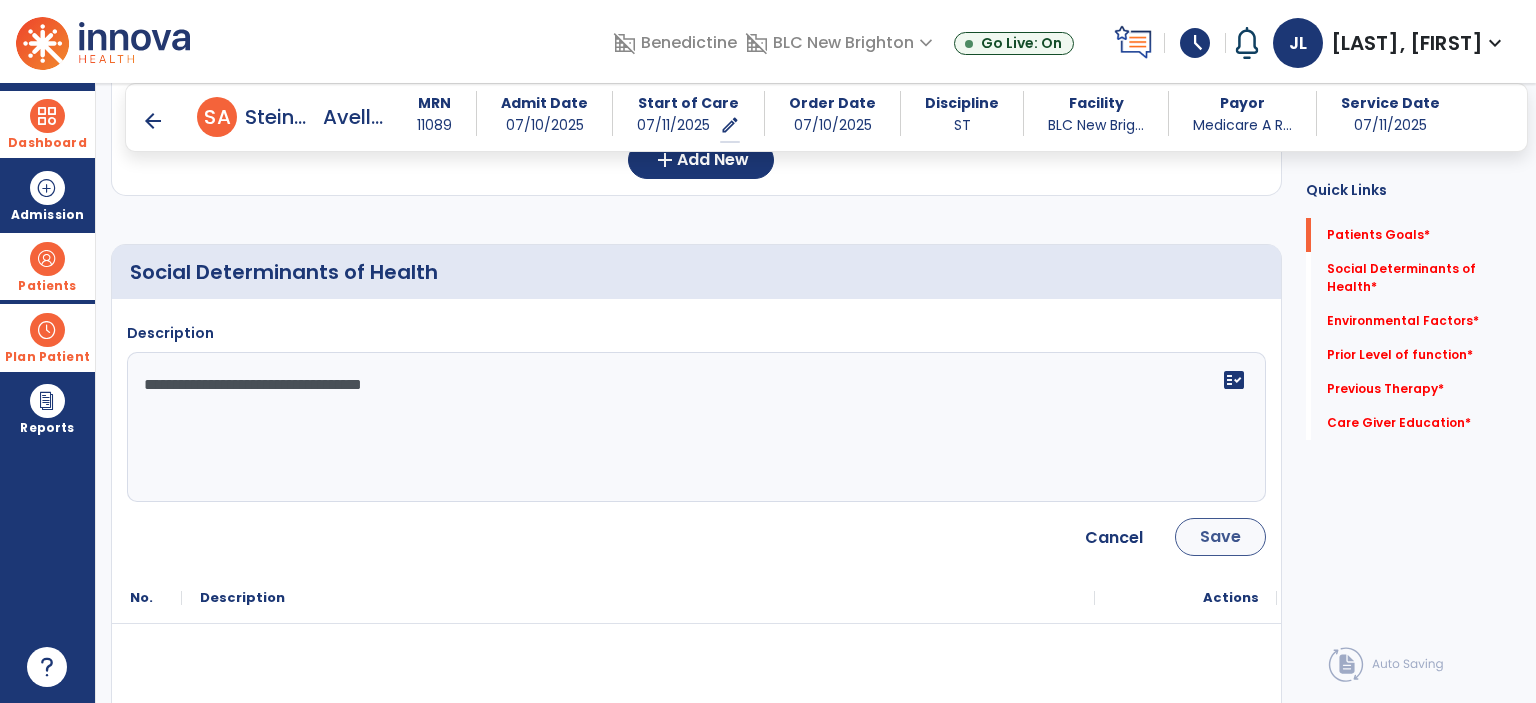 type on "**********" 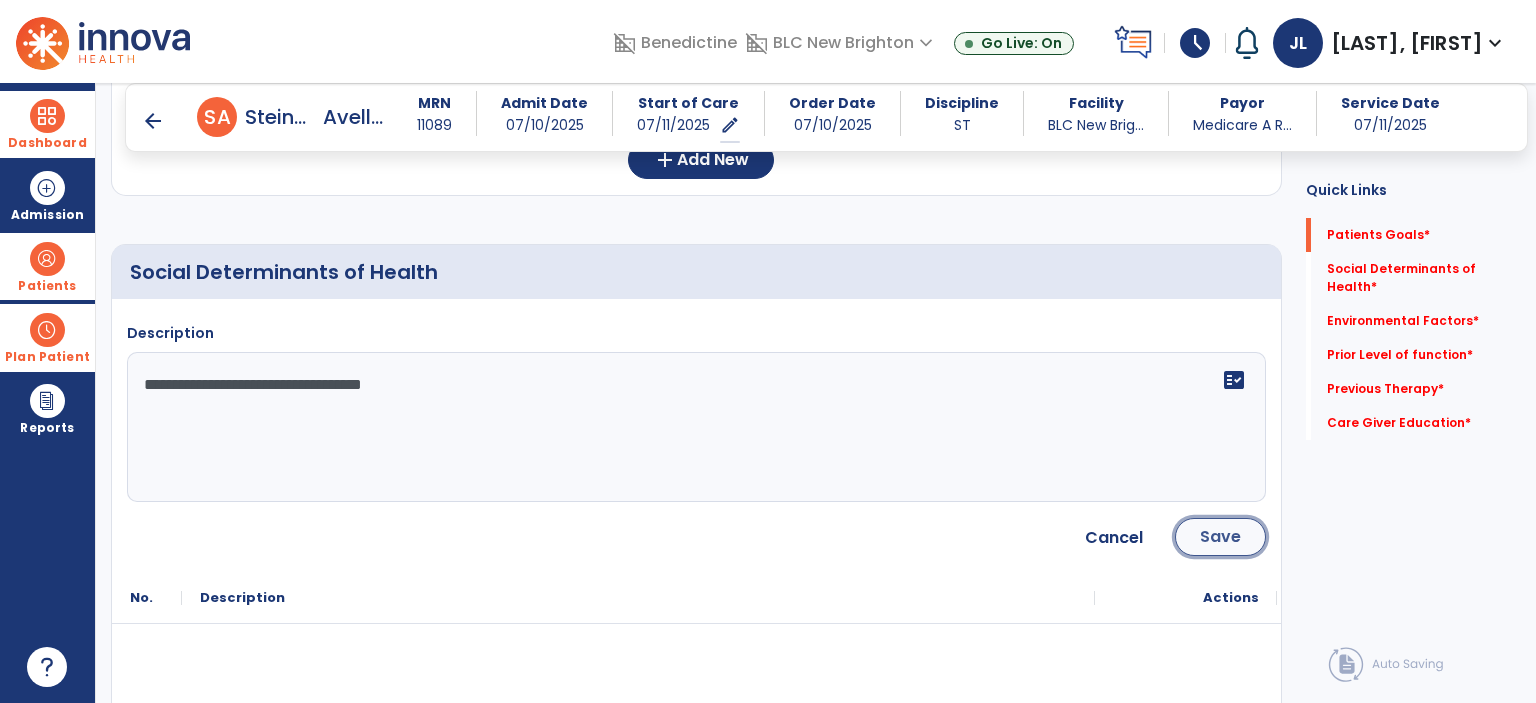click on "Save" 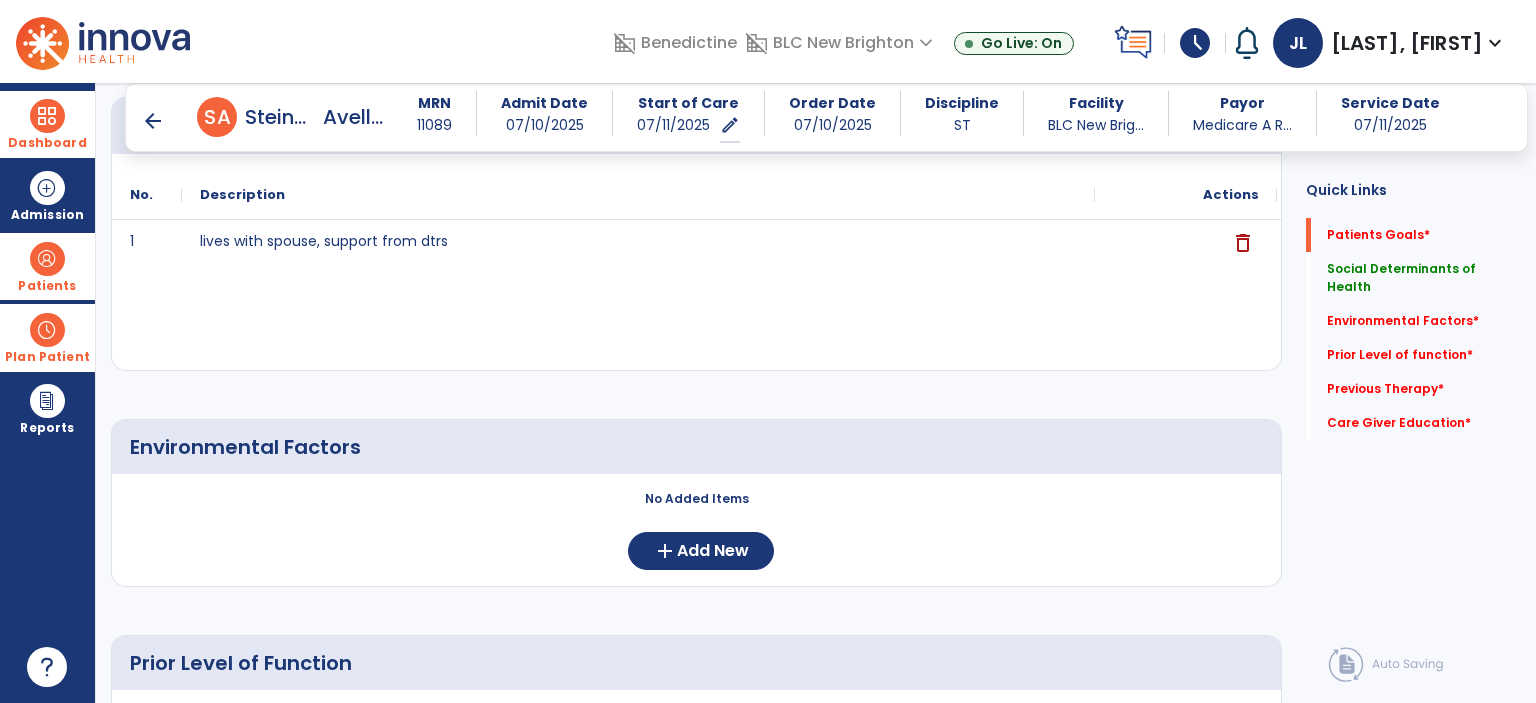 scroll, scrollTop: 600, scrollLeft: 0, axis: vertical 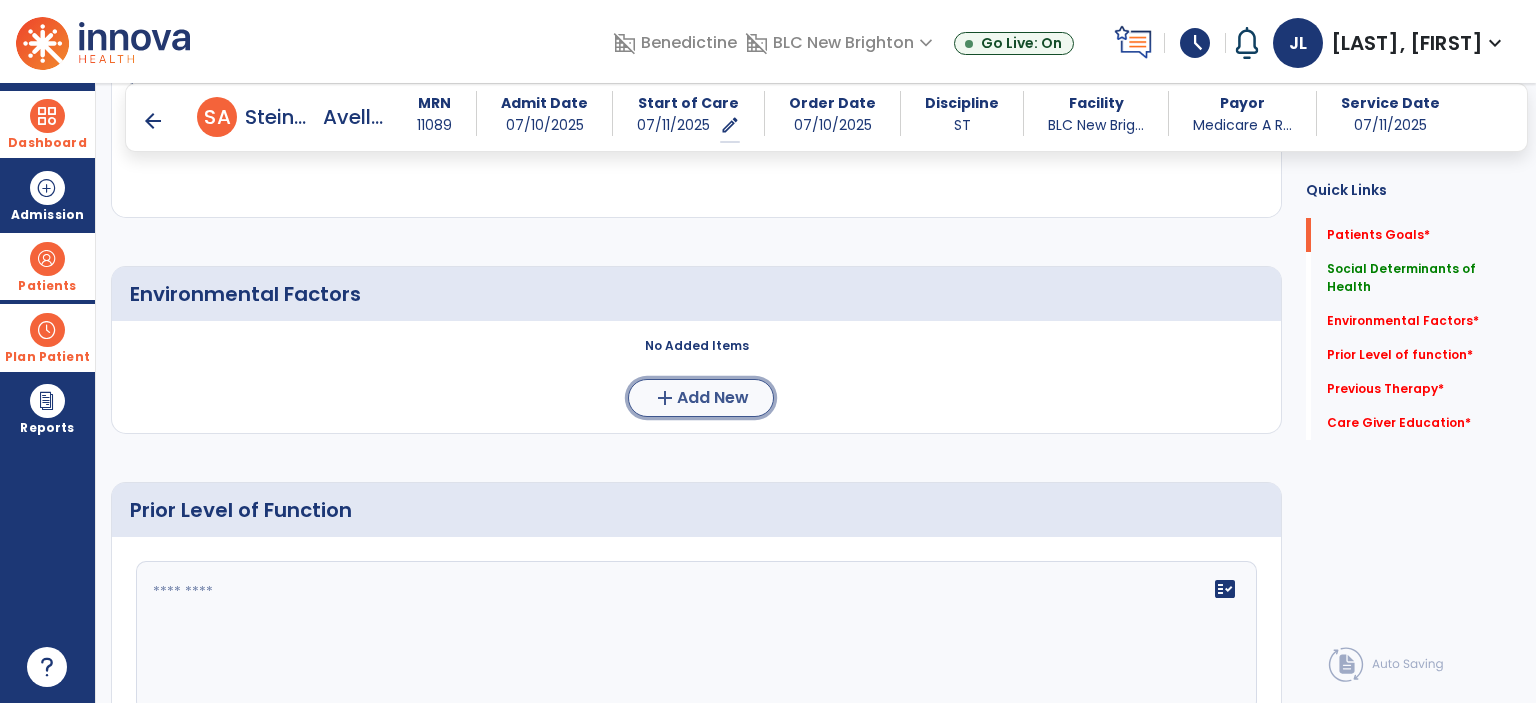click on "Add New" 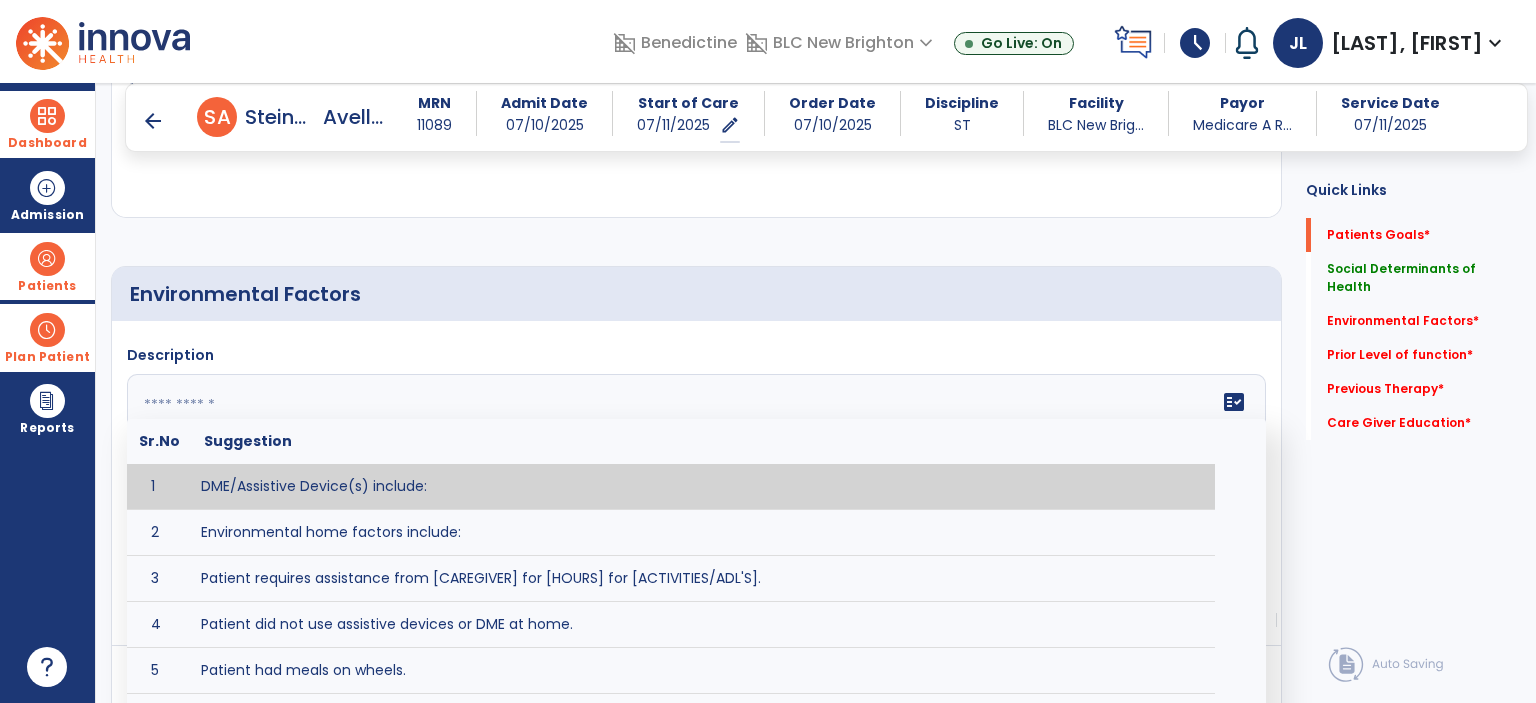 drag, startPoint x: 679, startPoint y: 405, endPoint x: 685, endPoint y: 430, distance: 25.70992 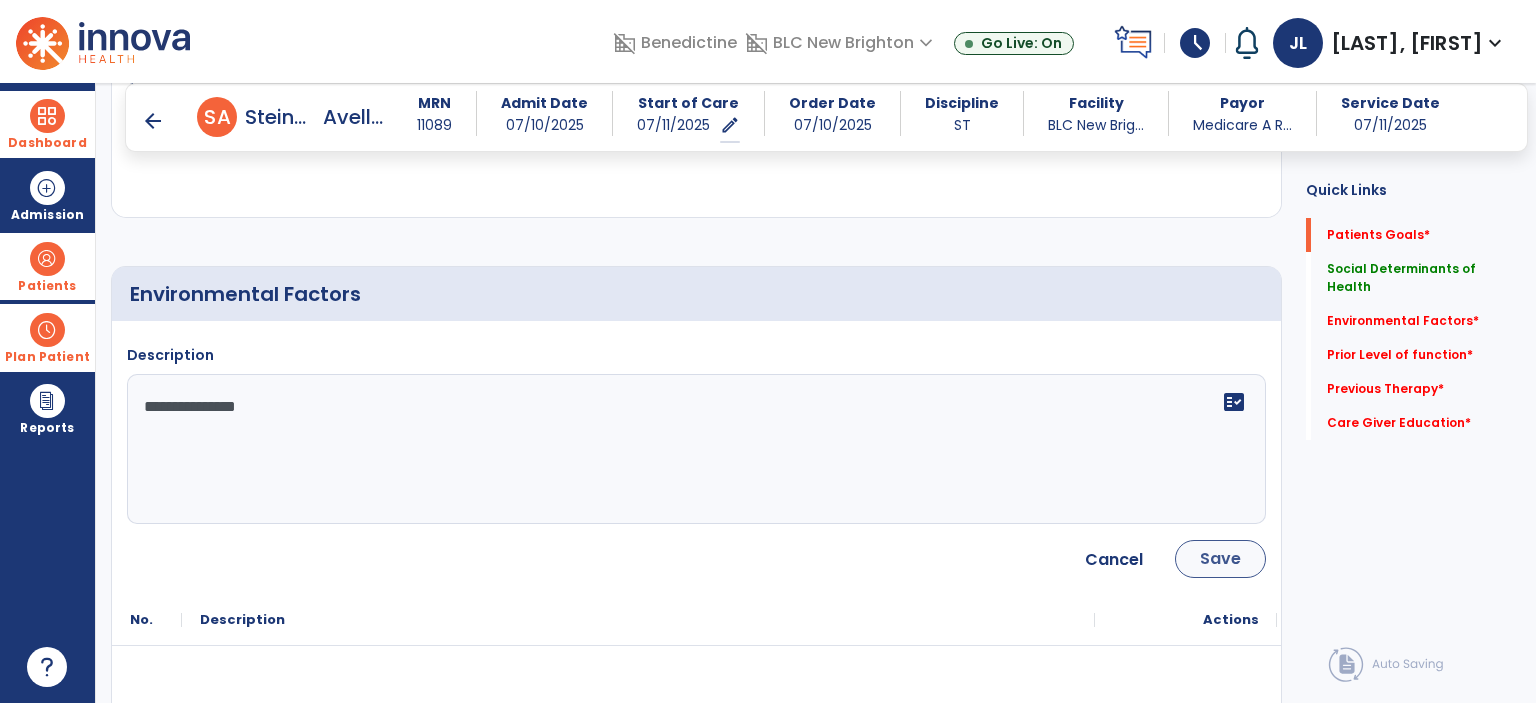 type on "**********" 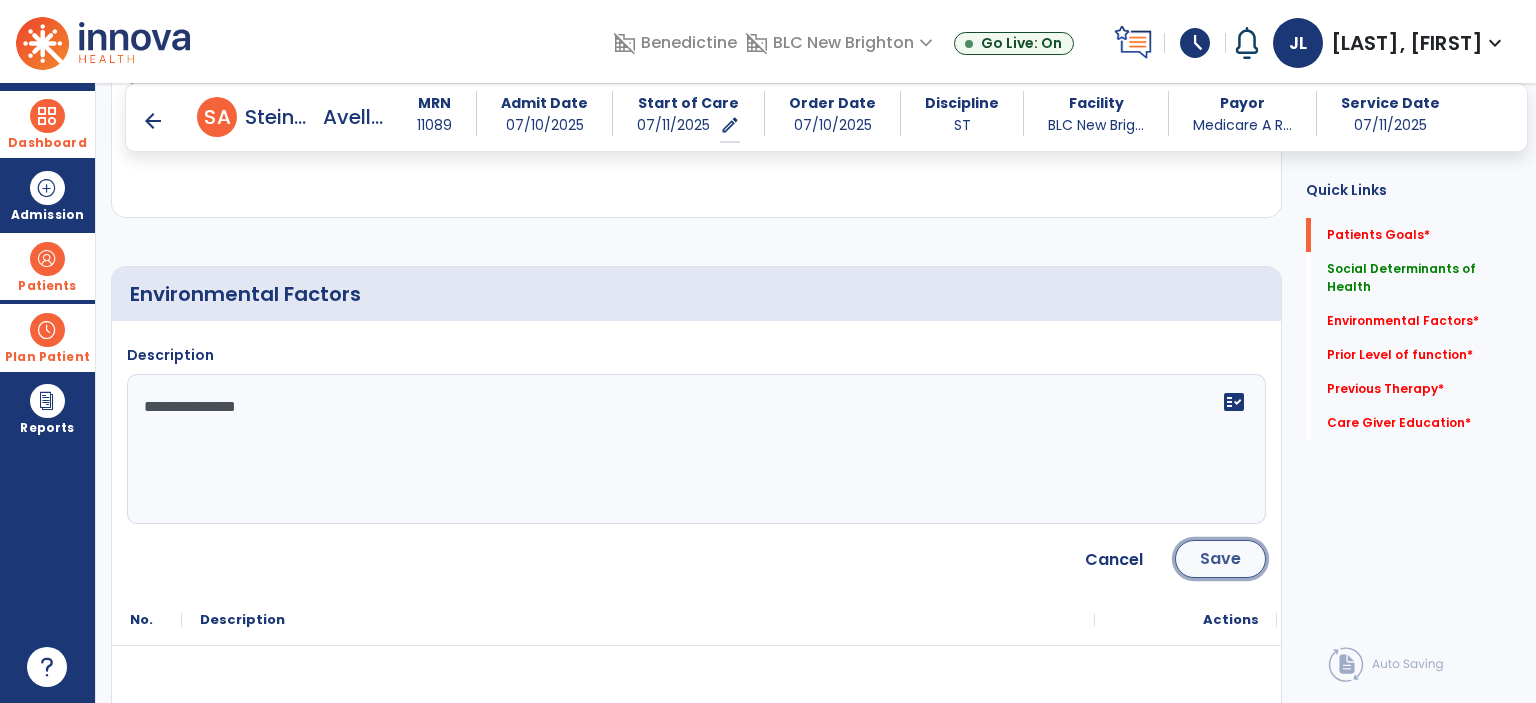 click on "Save" 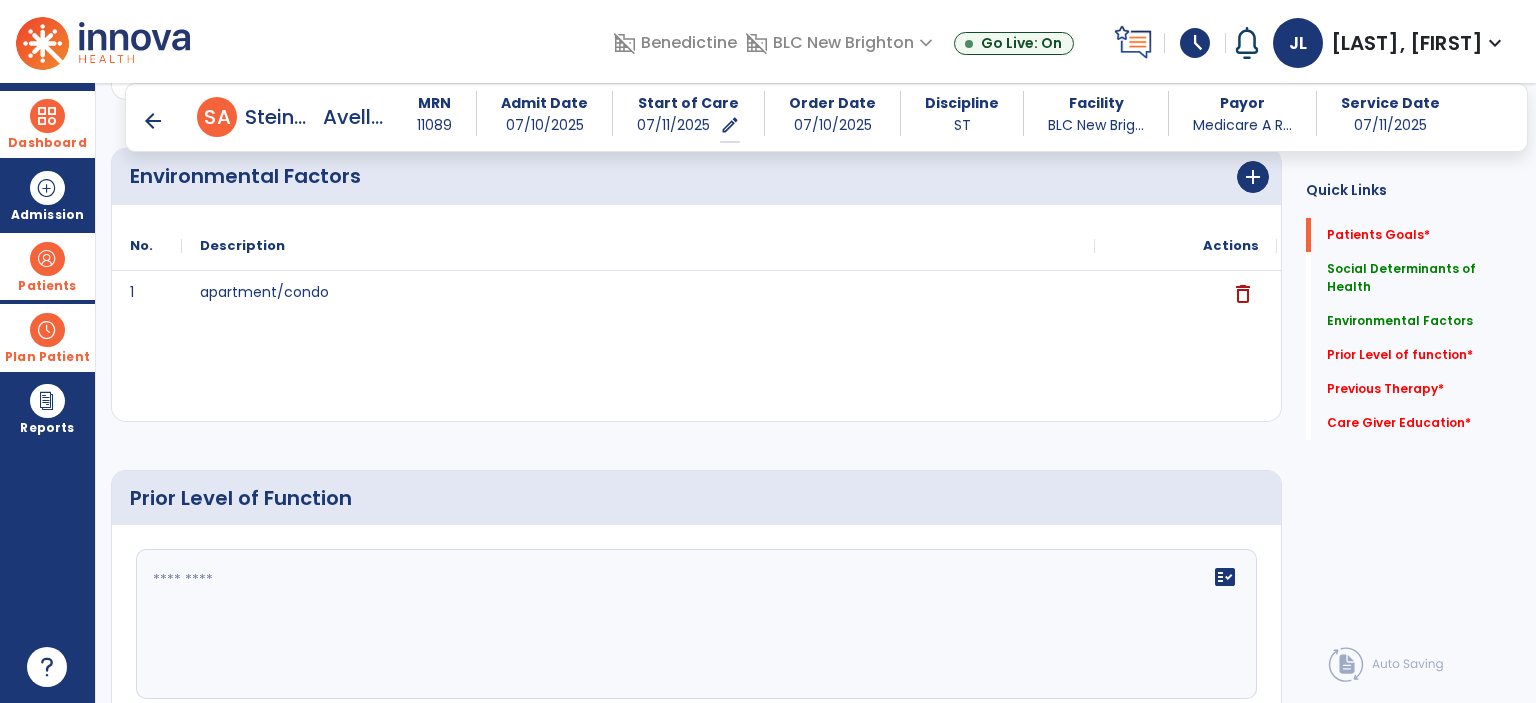 scroll, scrollTop: 800, scrollLeft: 0, axis: vertical 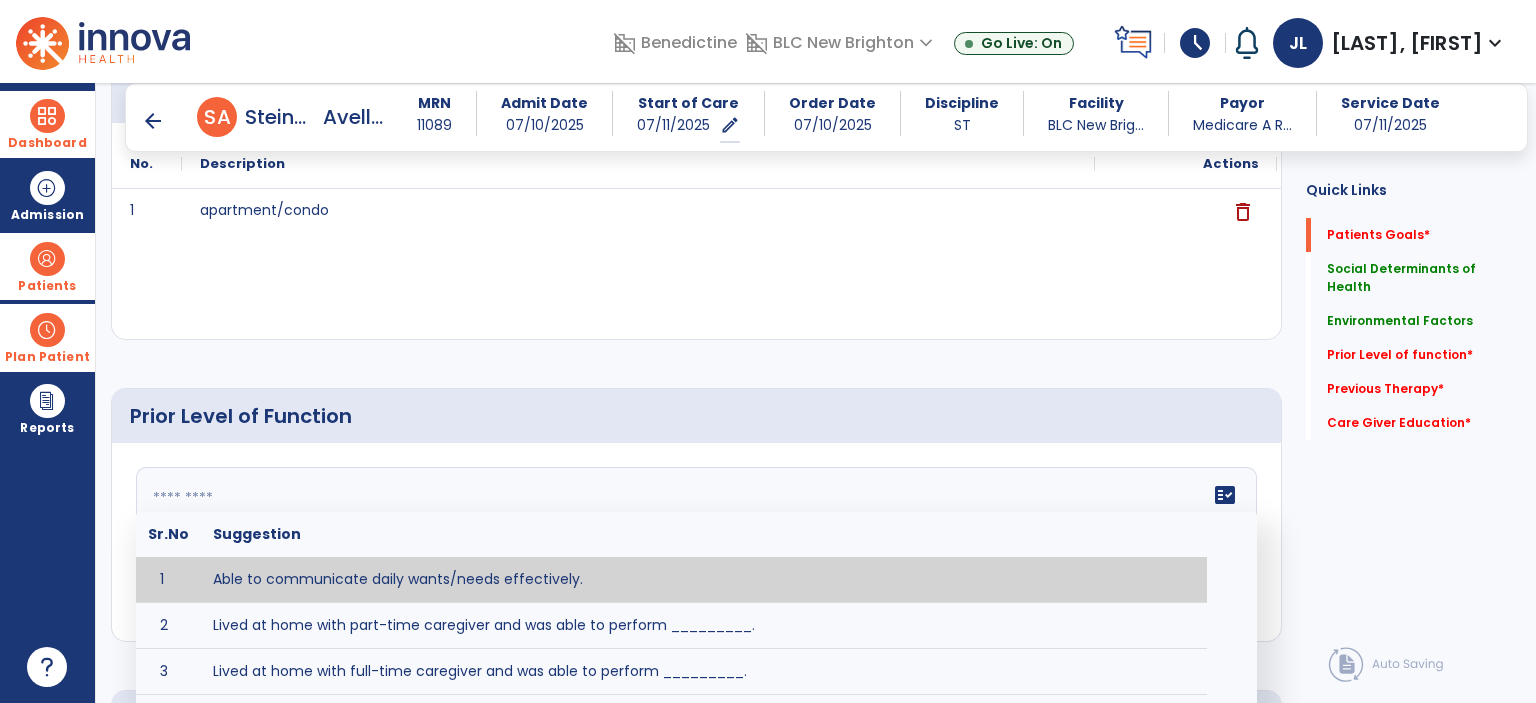 click 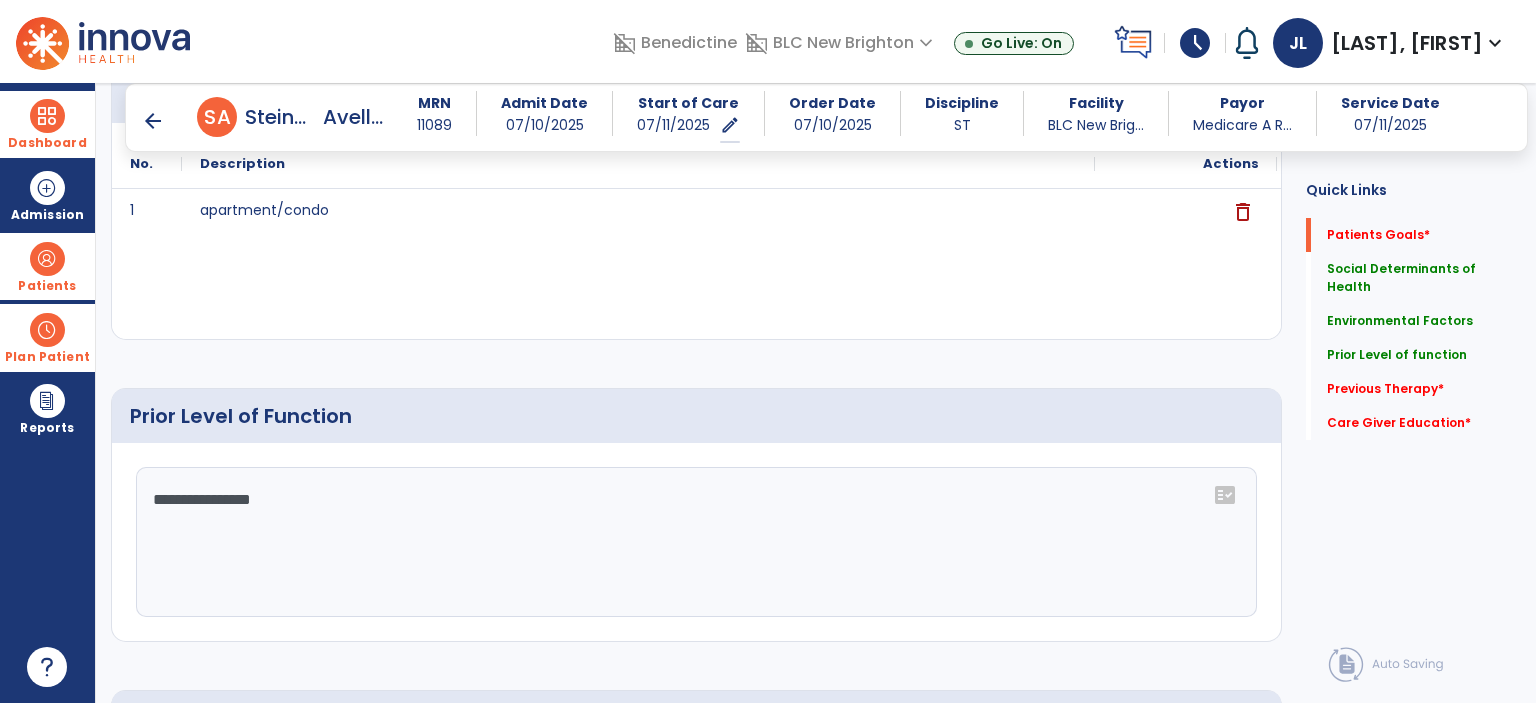 type on "**********" 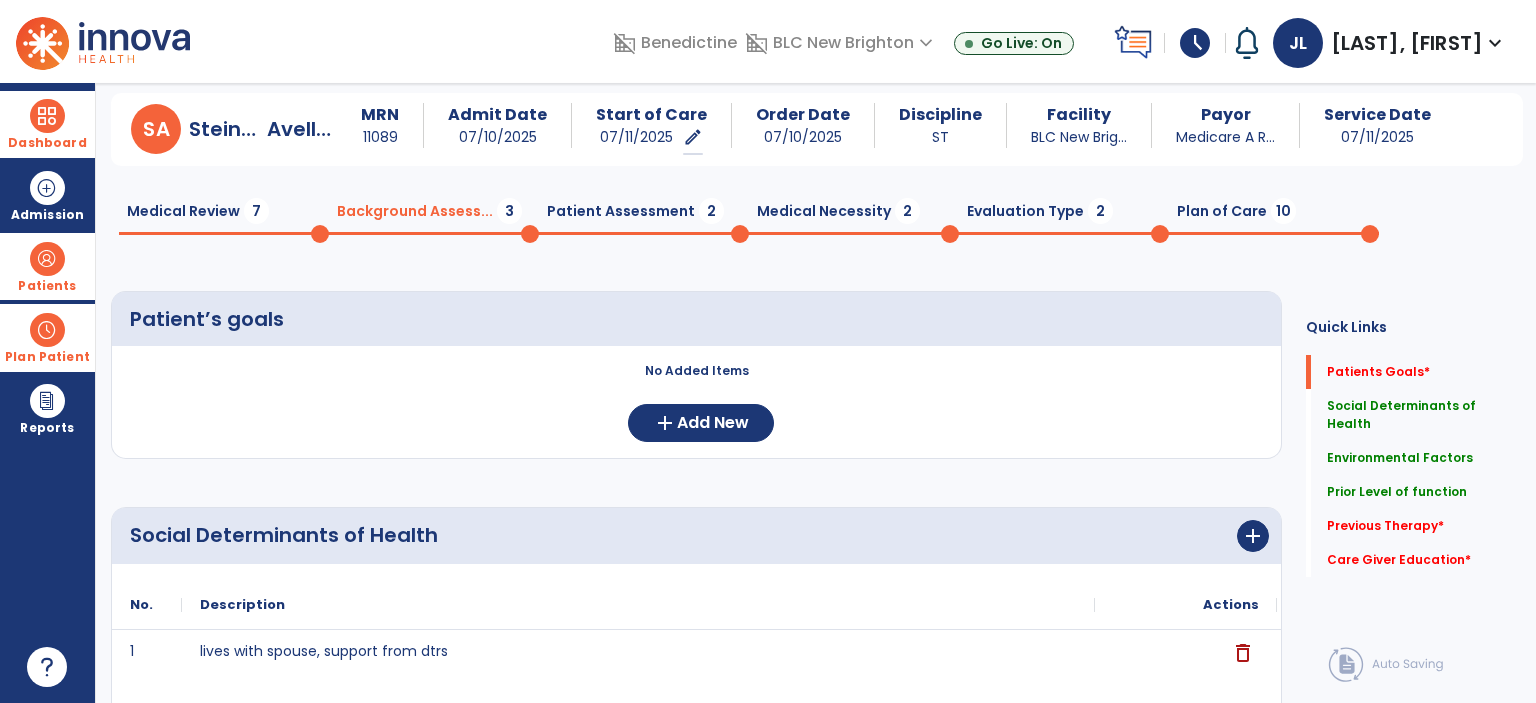 scroll, scrollTop: 7, scrollLeft: 0, axis: vertical 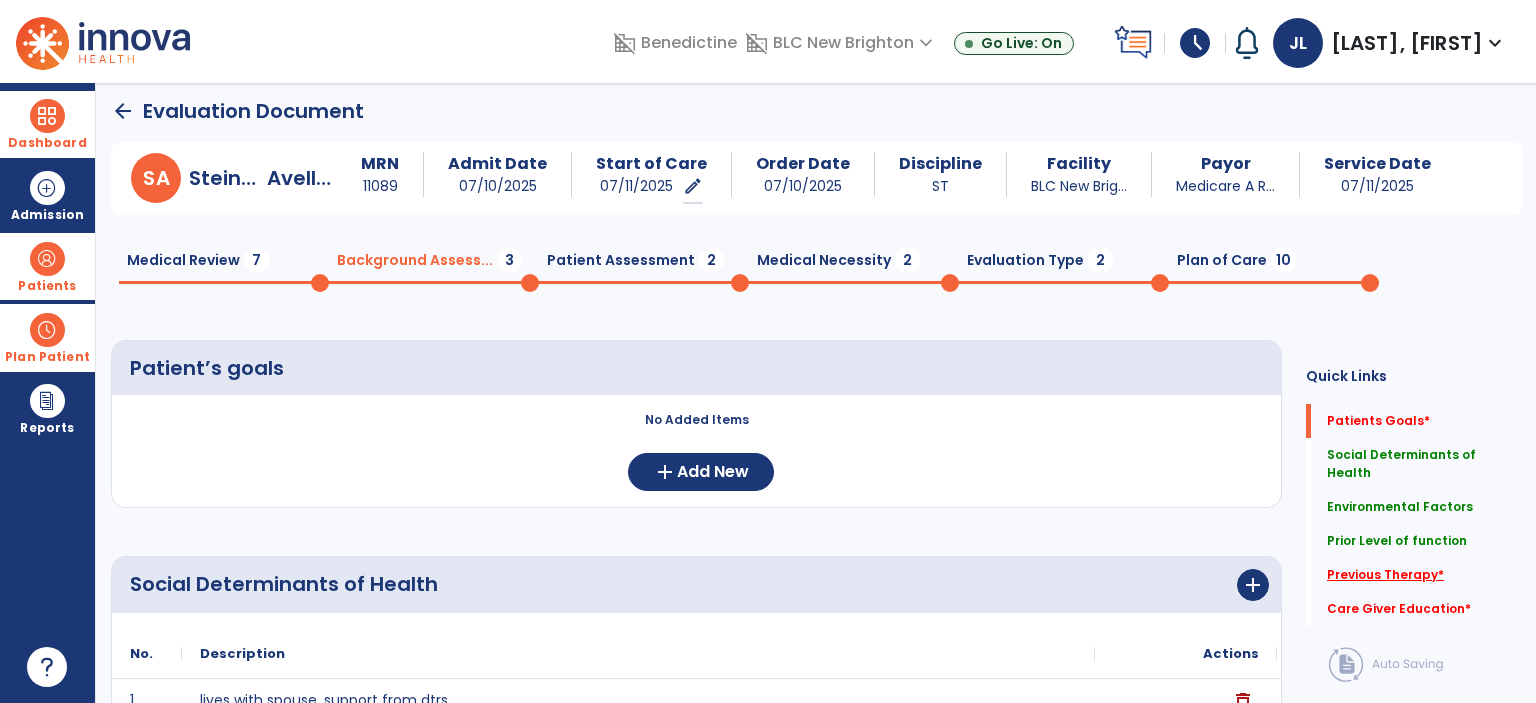 click on "Previous Therapy   *" 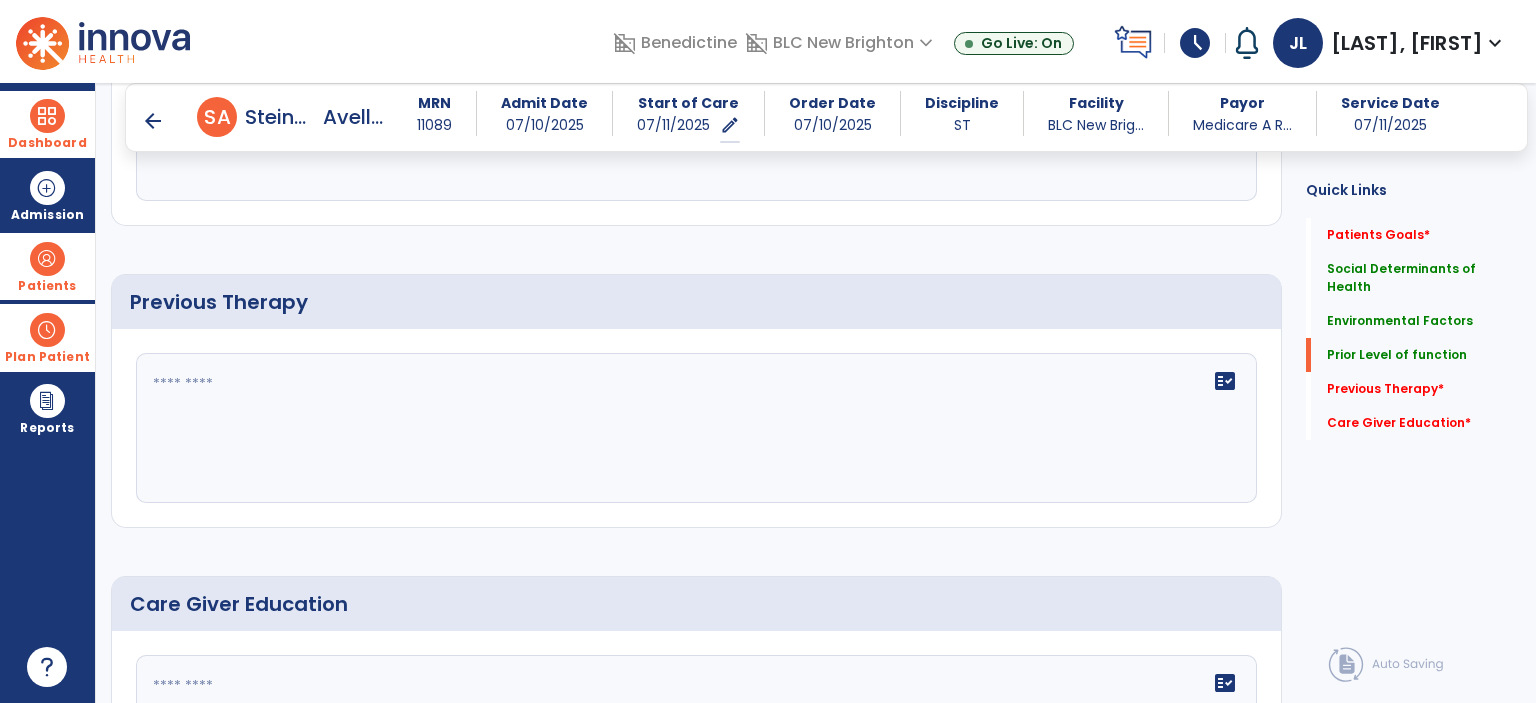 scroll, scrollTop: 1268, scrollLeft: 0, axis: vertical 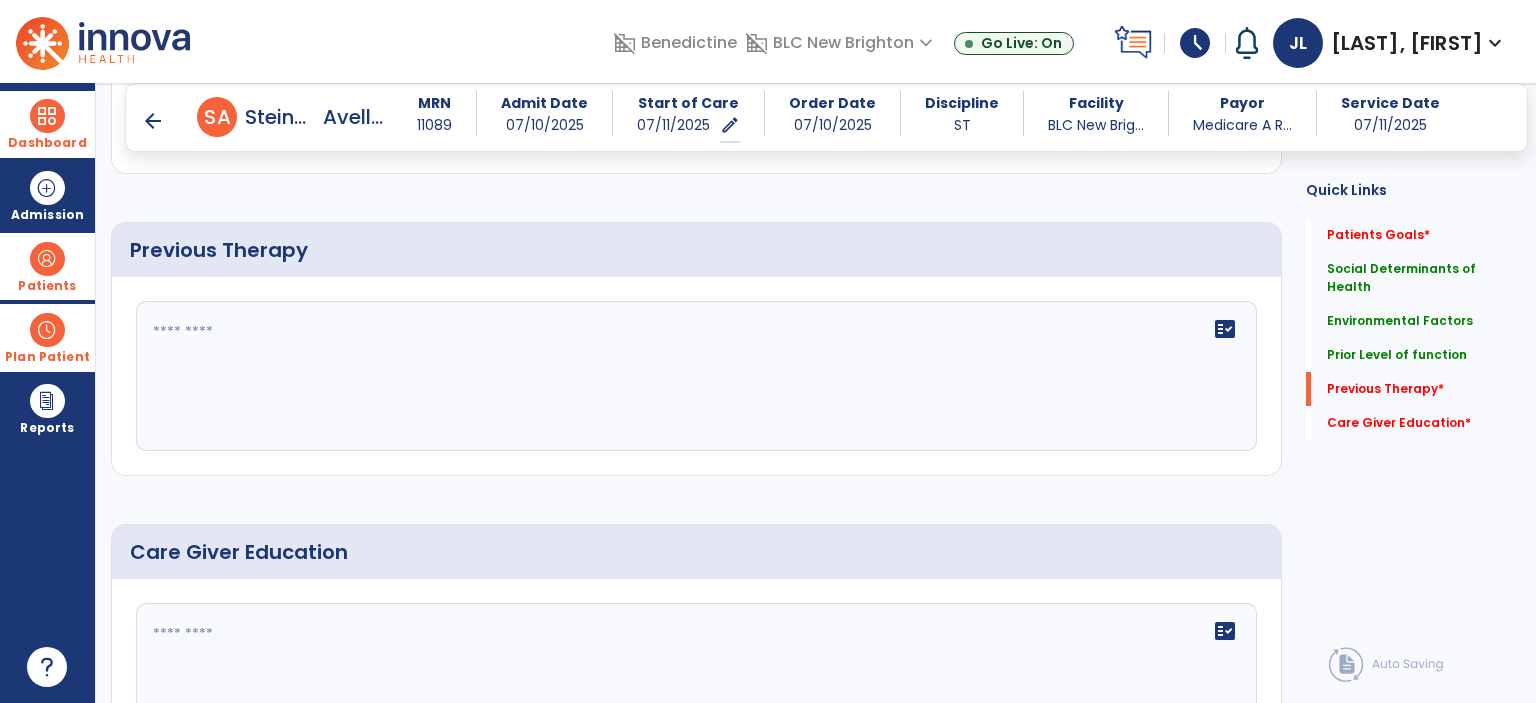 click on "fact_check" 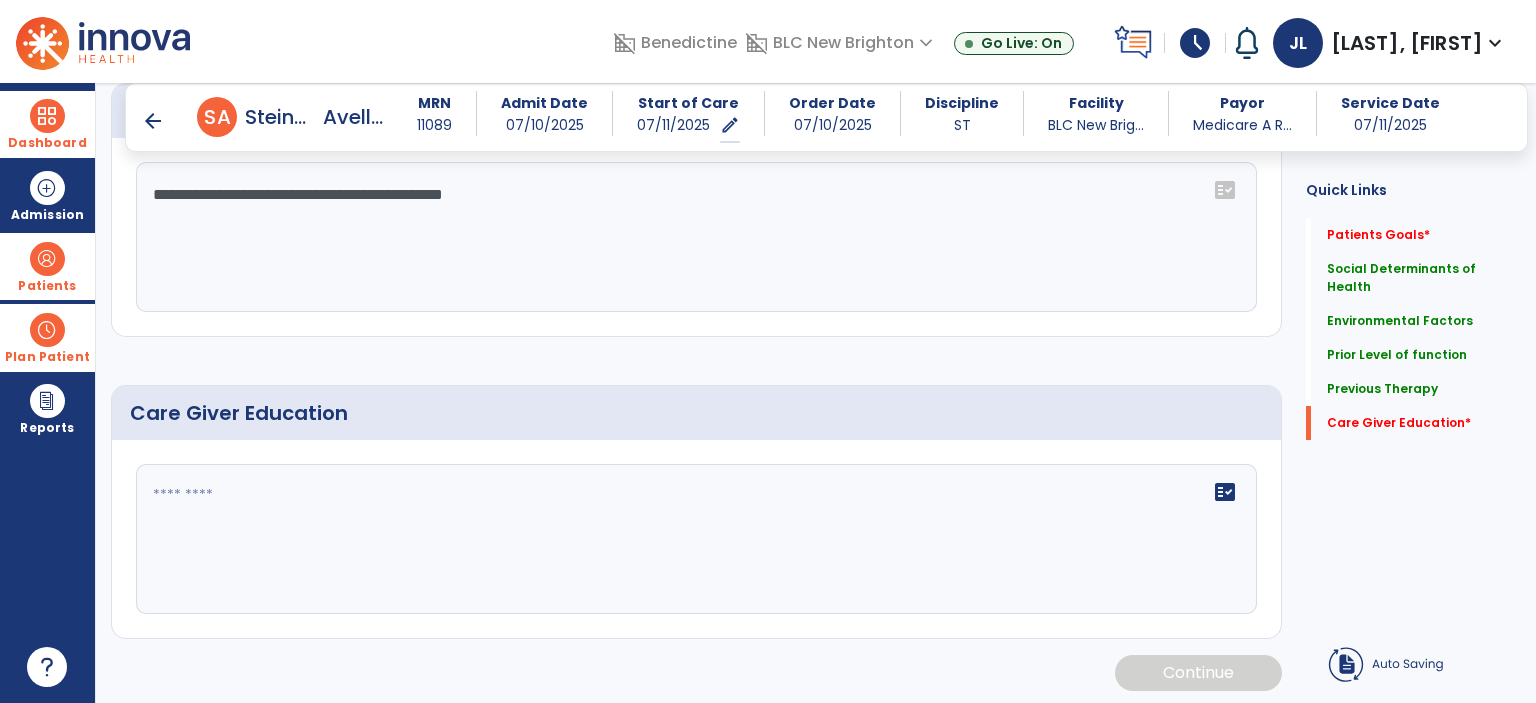 type on "**********" 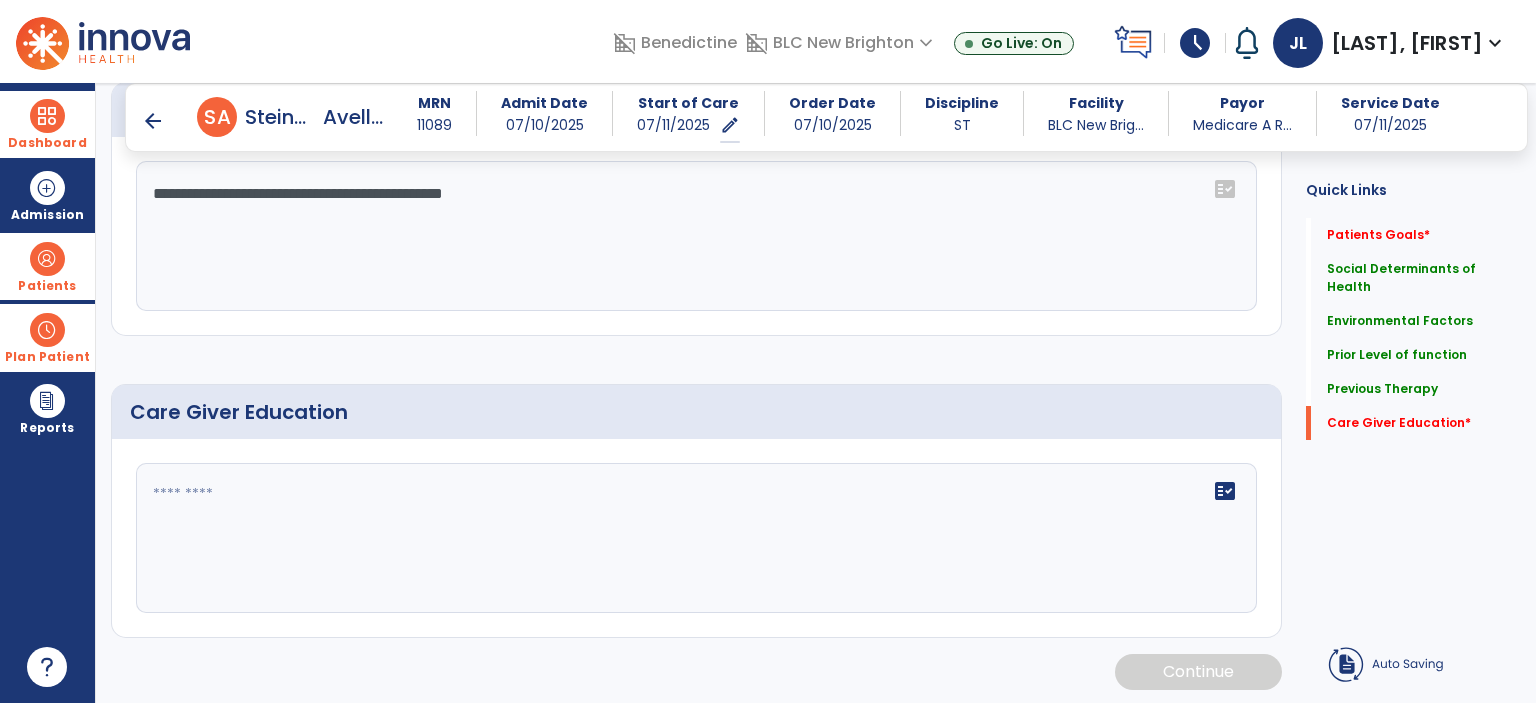 click 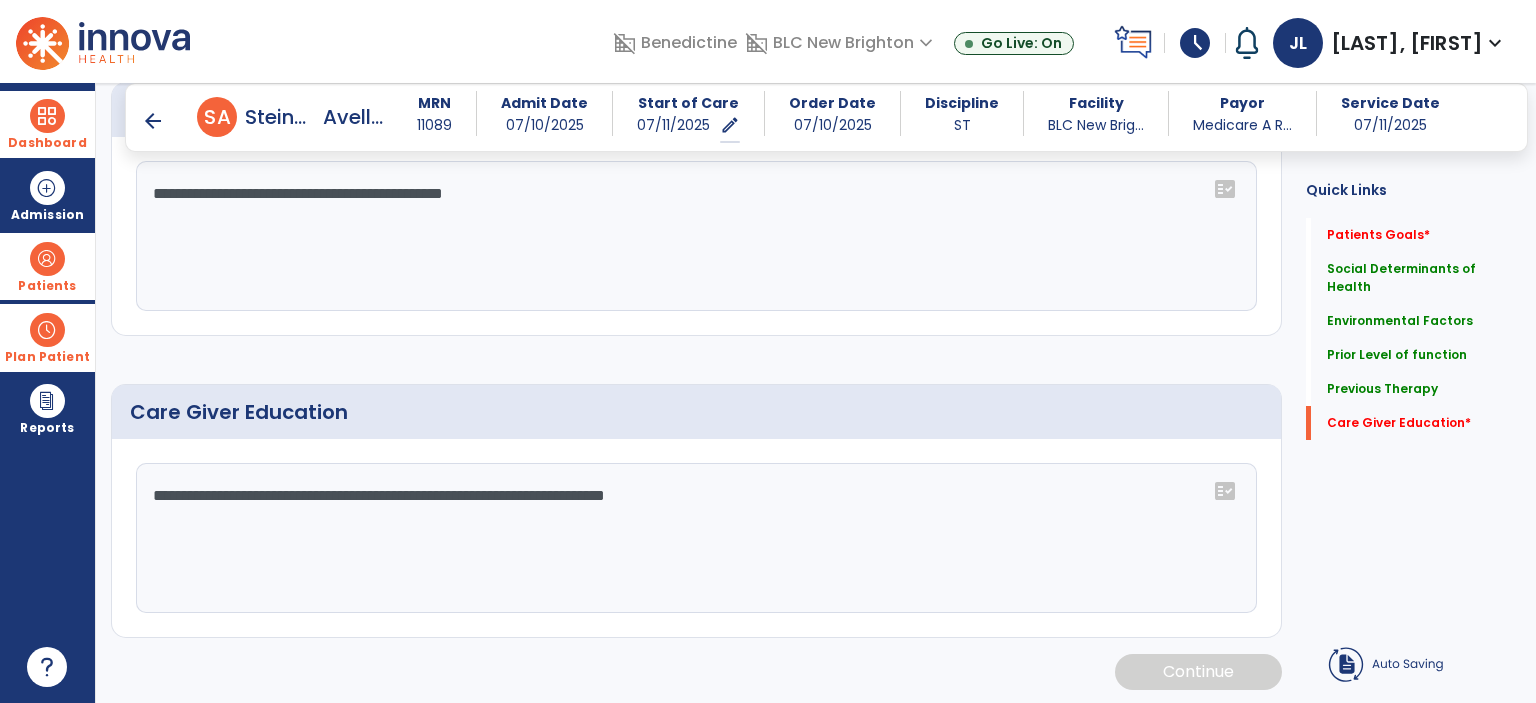 scroll, scrollTop: 1408, scrollLeft: 0, axis: vertical 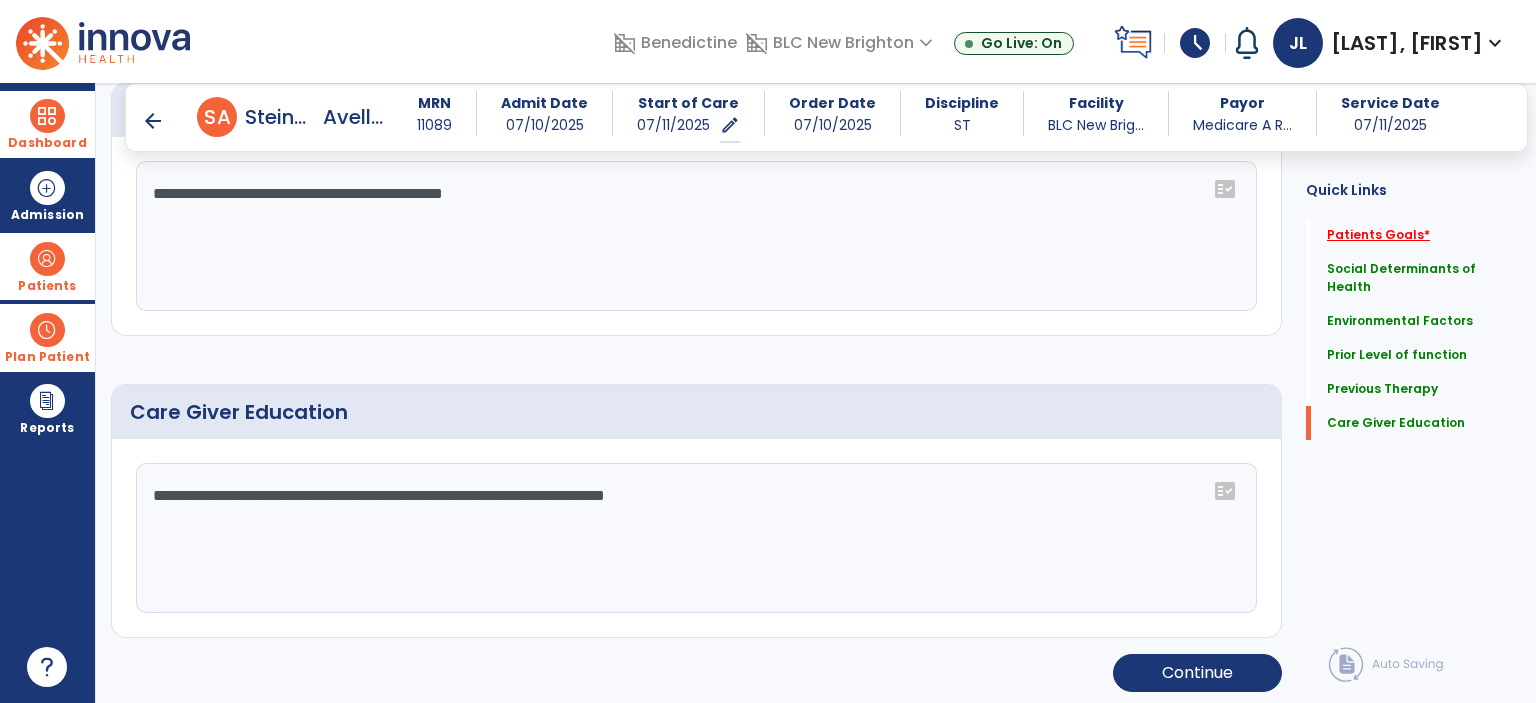 type on "**********" 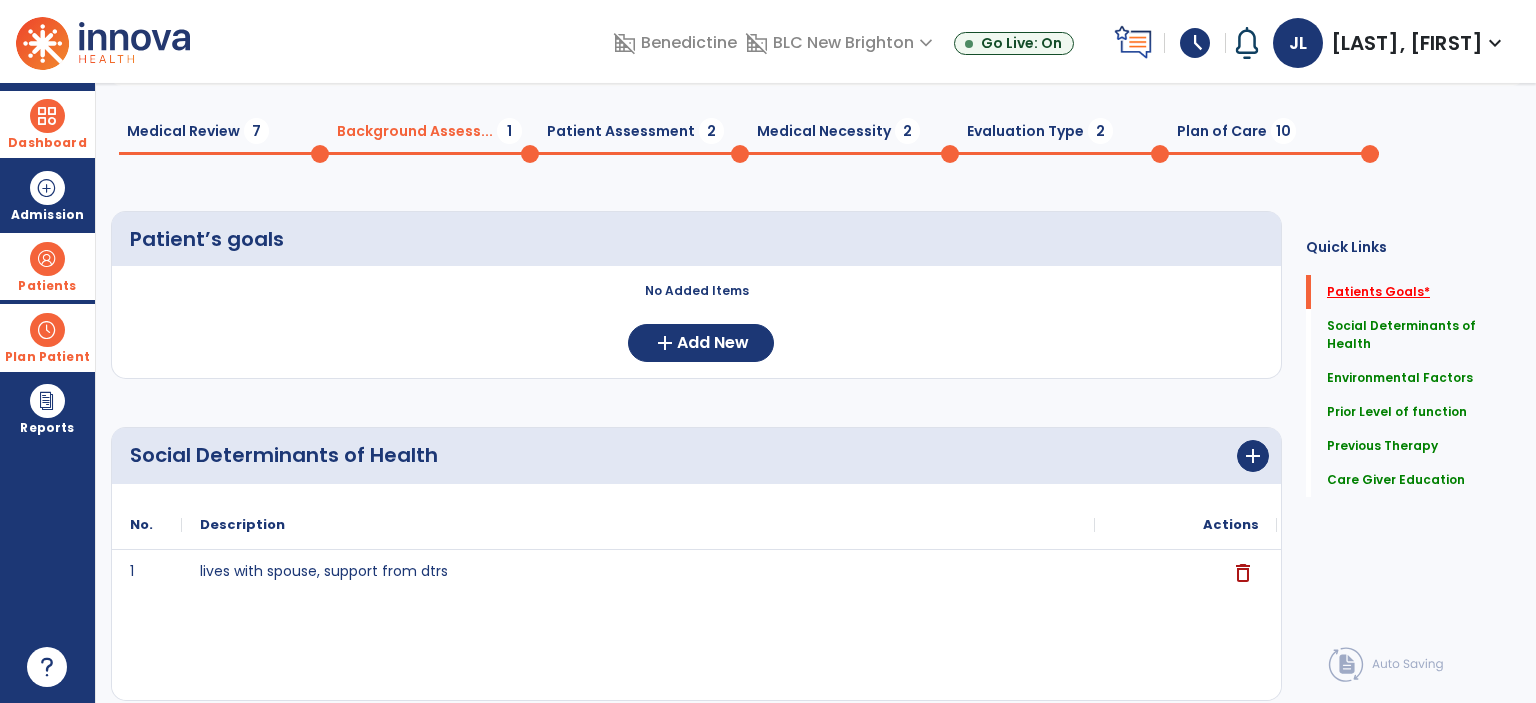scroll, scrollTop: 7, scrollLeft: 0, axis: vertical 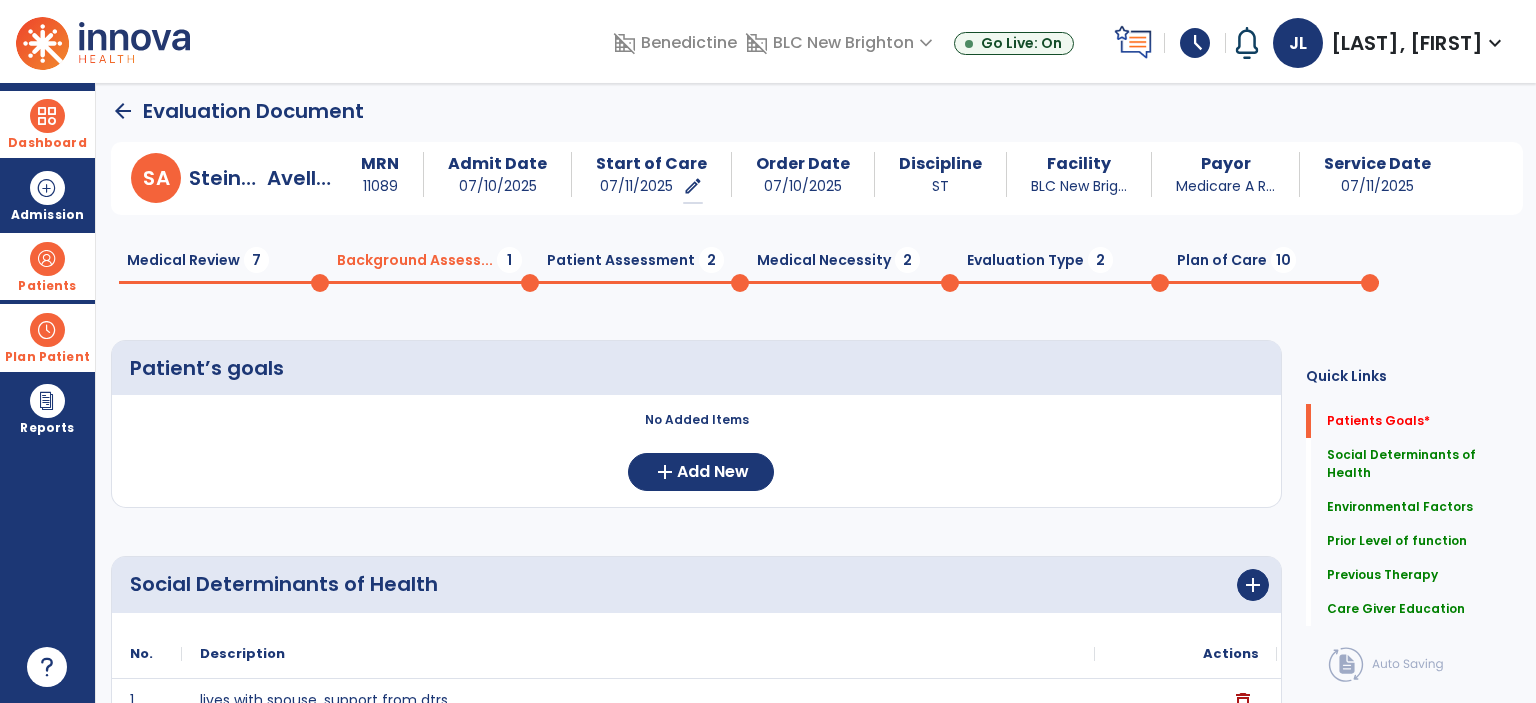 click on "Medical Review  7" 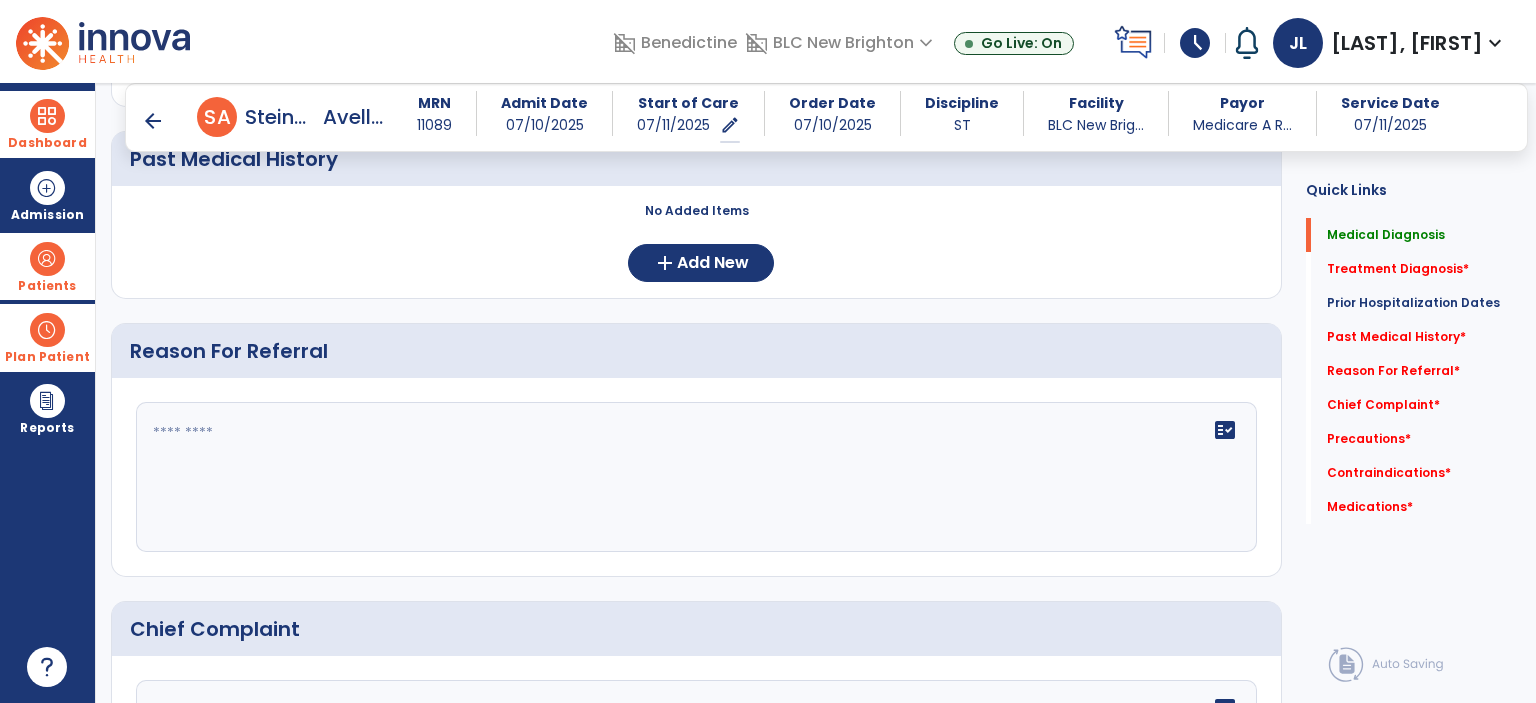 scroll, scrollTop: 907, scrollLeft: 0, axis: vertical 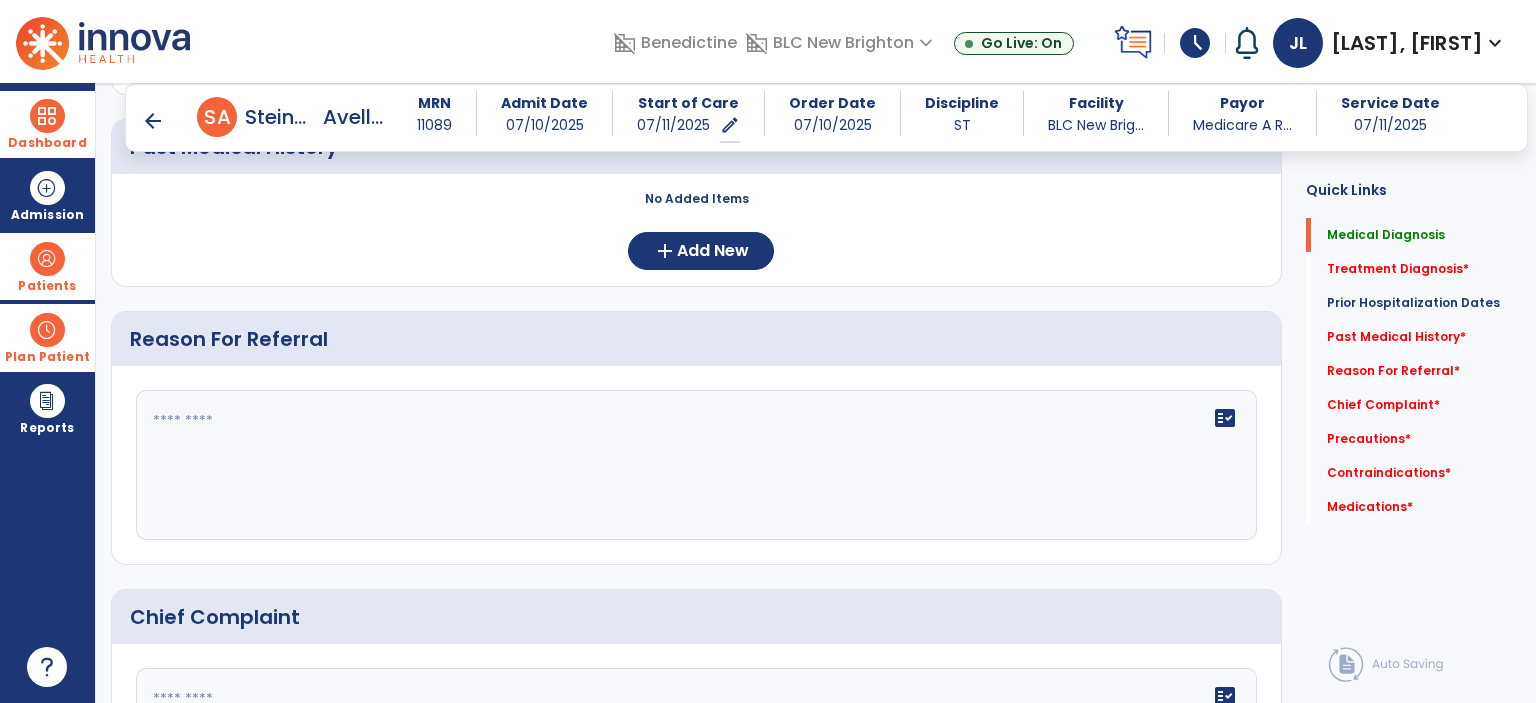 click 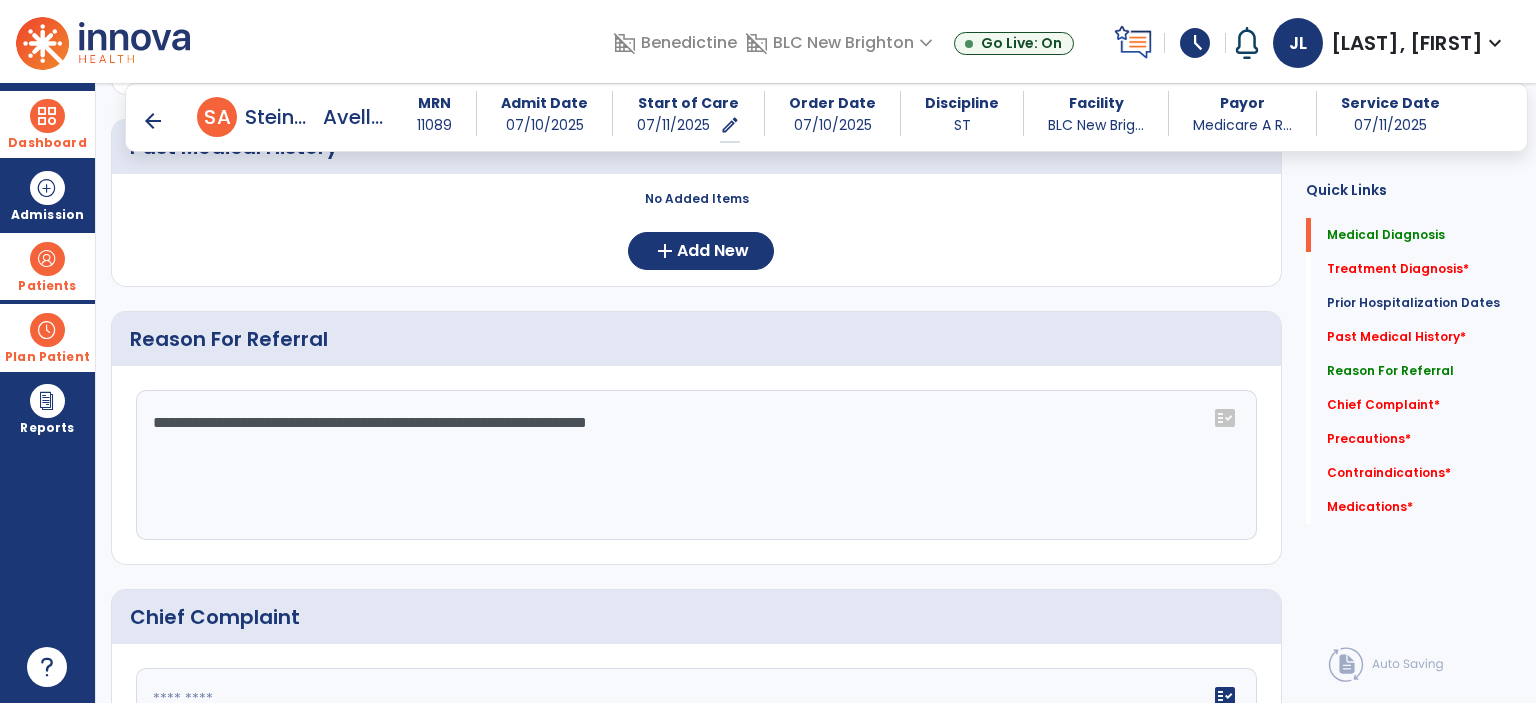 click on "**********" 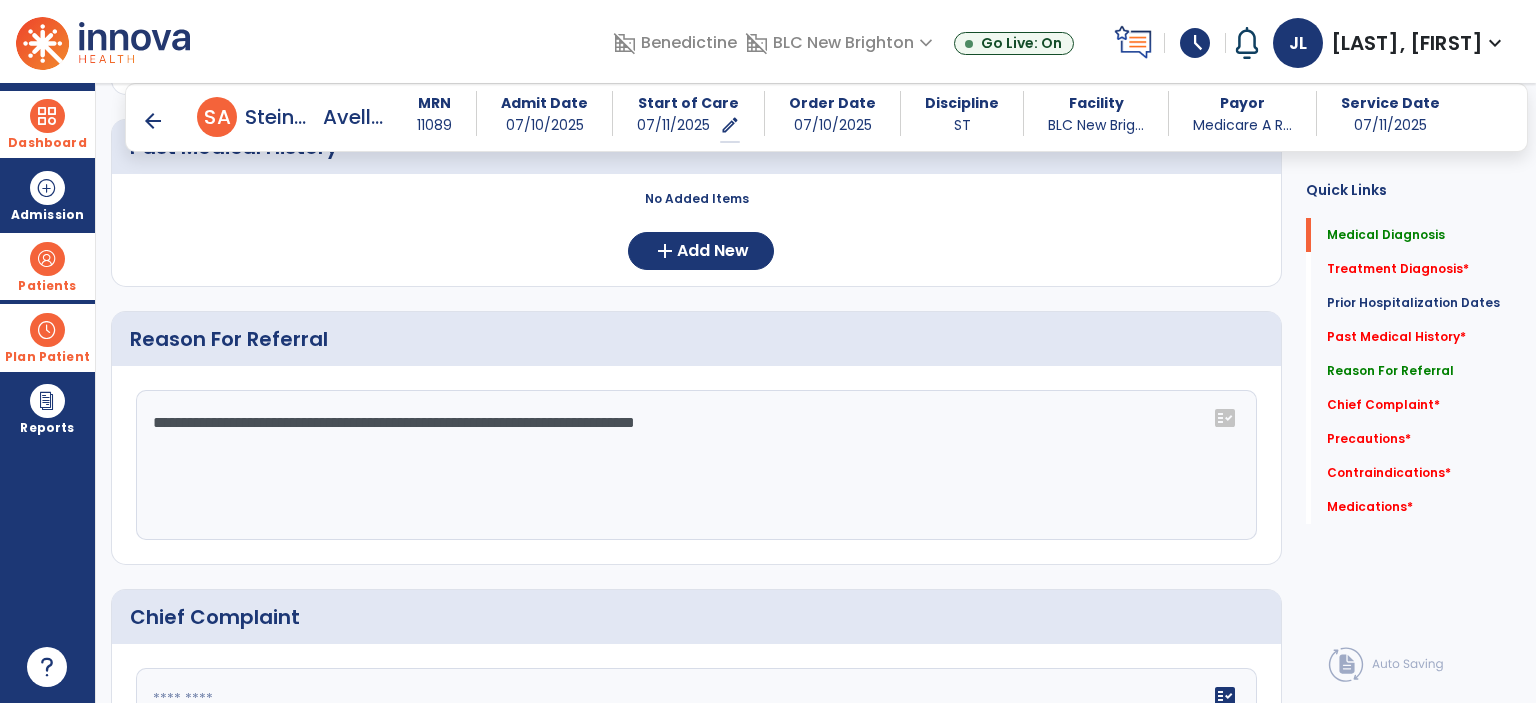 drag, startPoint x: 818, startPoint y: 421, endPoint x: 808, endPoint y: 414, distance: 12.206555 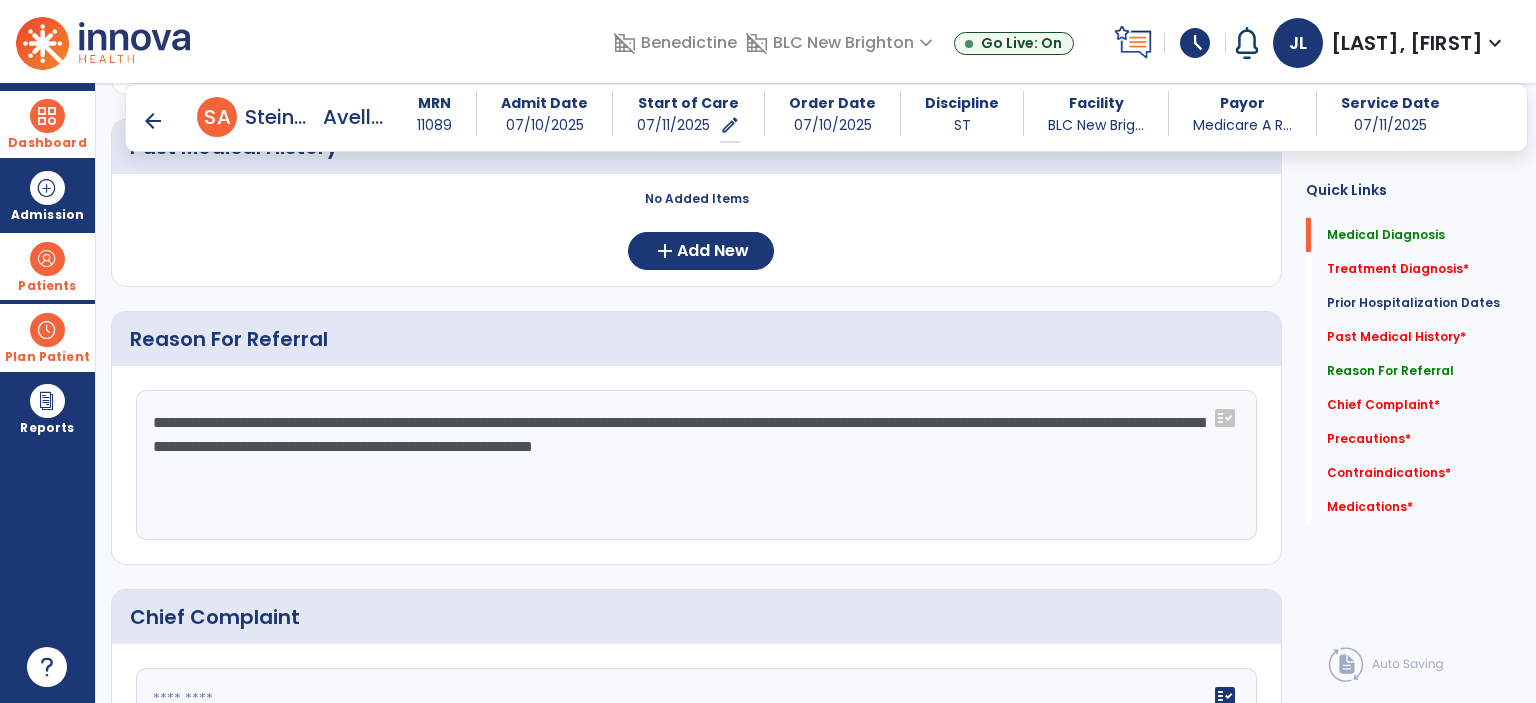 type on "**********" 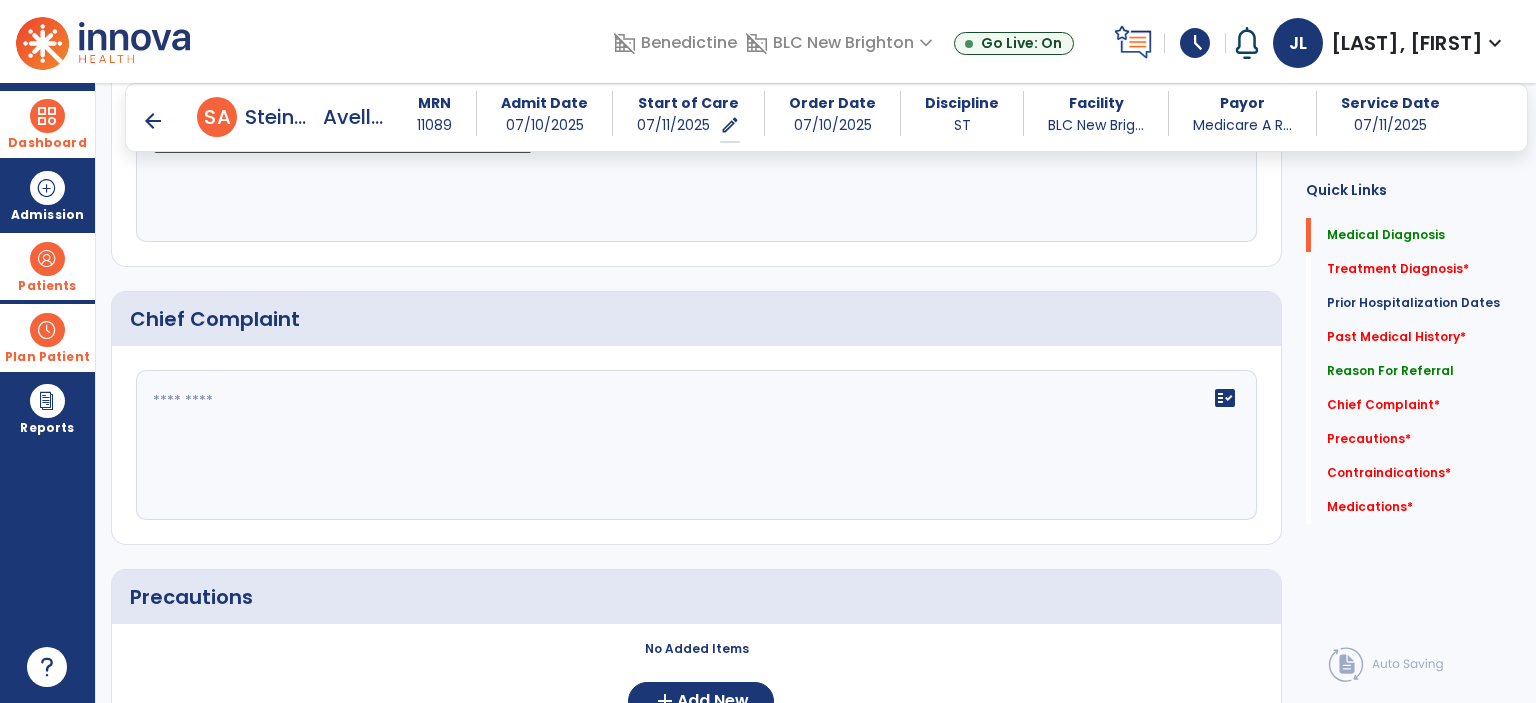 scroll, scrollTop: 1207, scrollLeft: 0, axis: vertical 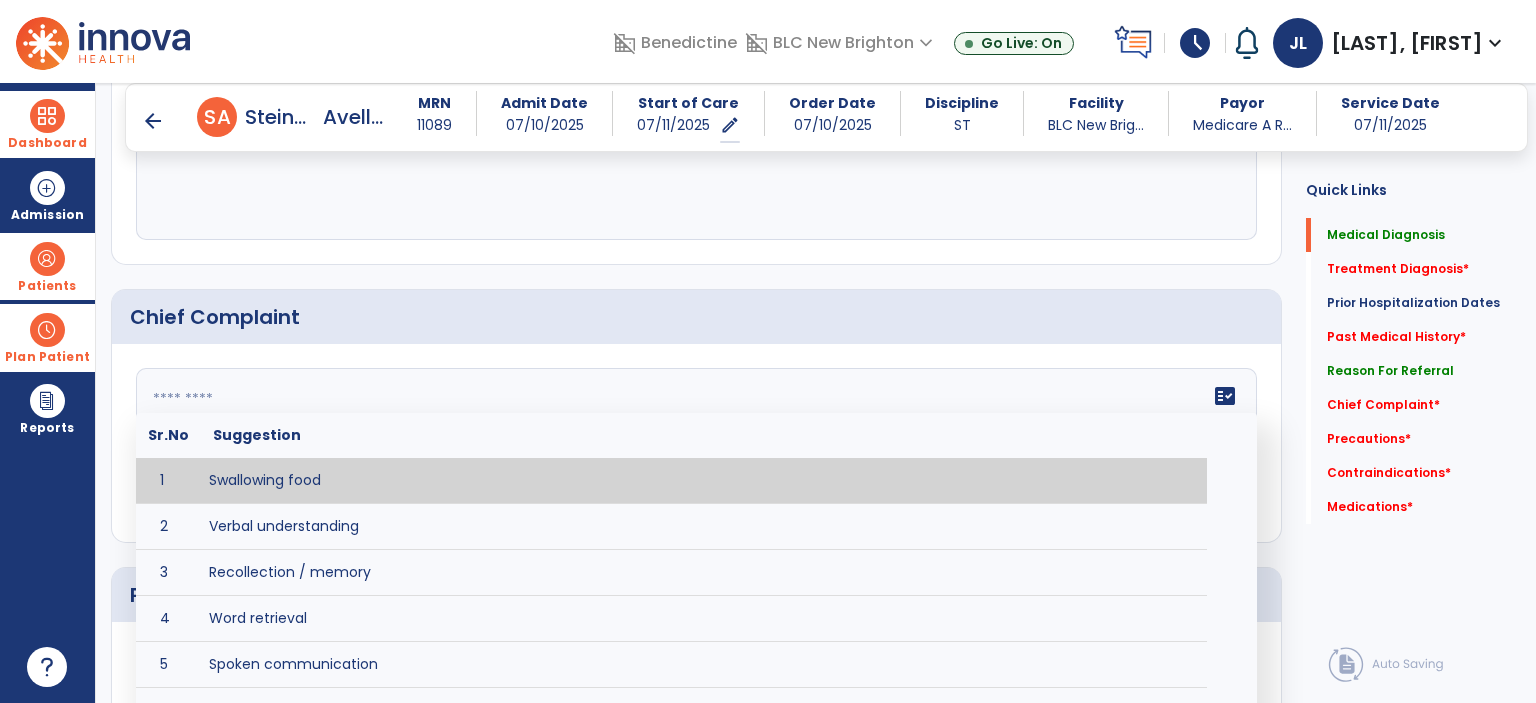 click on "fact_check  Sr.No Suggestion 1 Swallowing food 2 Verbal understanding 3 Recollection / memory 4 Word retrieval 5 Spoken communication 6 Written communication 7 Understanding 8 Pocketing food 9 Holding food in mouth 10 Coughing at meals 11 Expectorating food or medications 12 Weight loss related to dysphagia 13 Recurrent aspiration PNA" 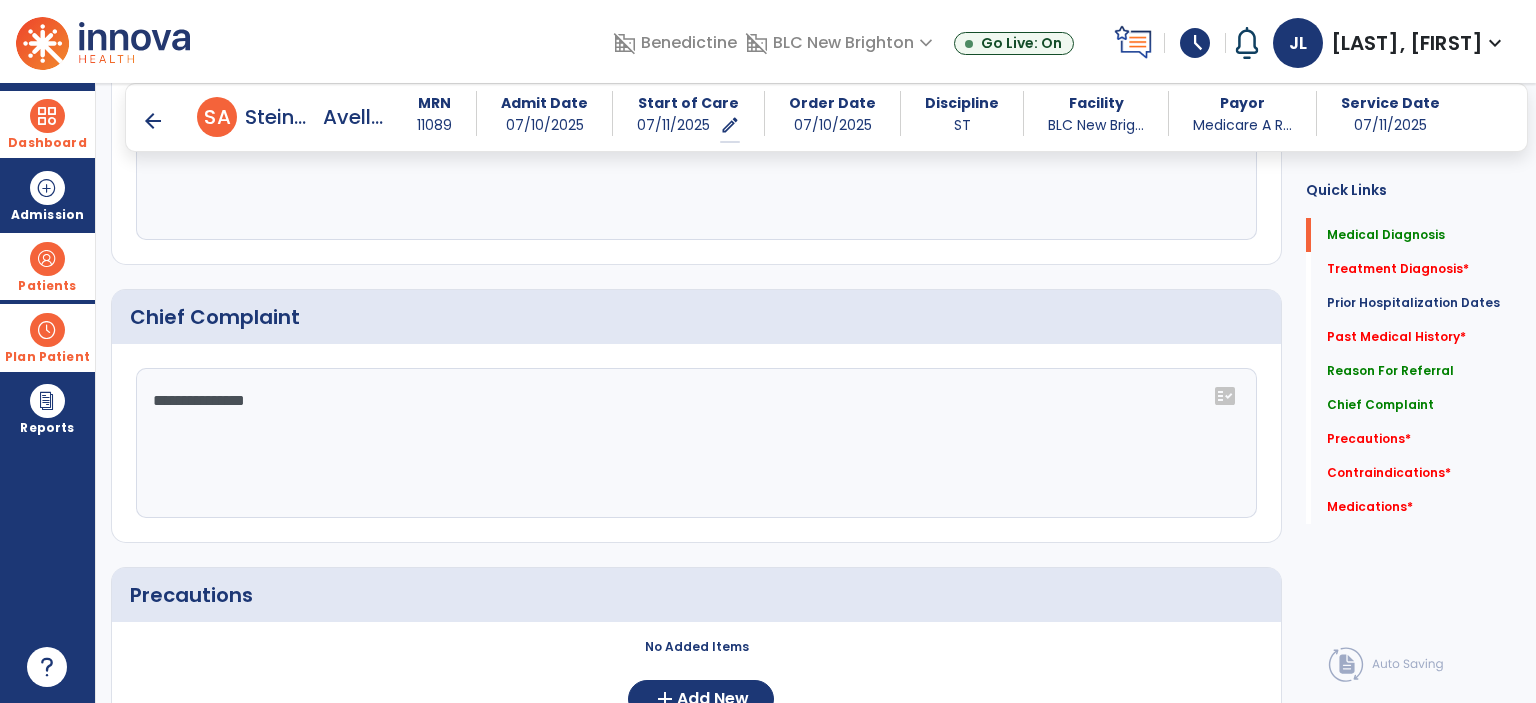 drag, startPoint x: 284, startPoint y: 410, endPoint x: 247, endPoint y: 398, distance: 38.8973 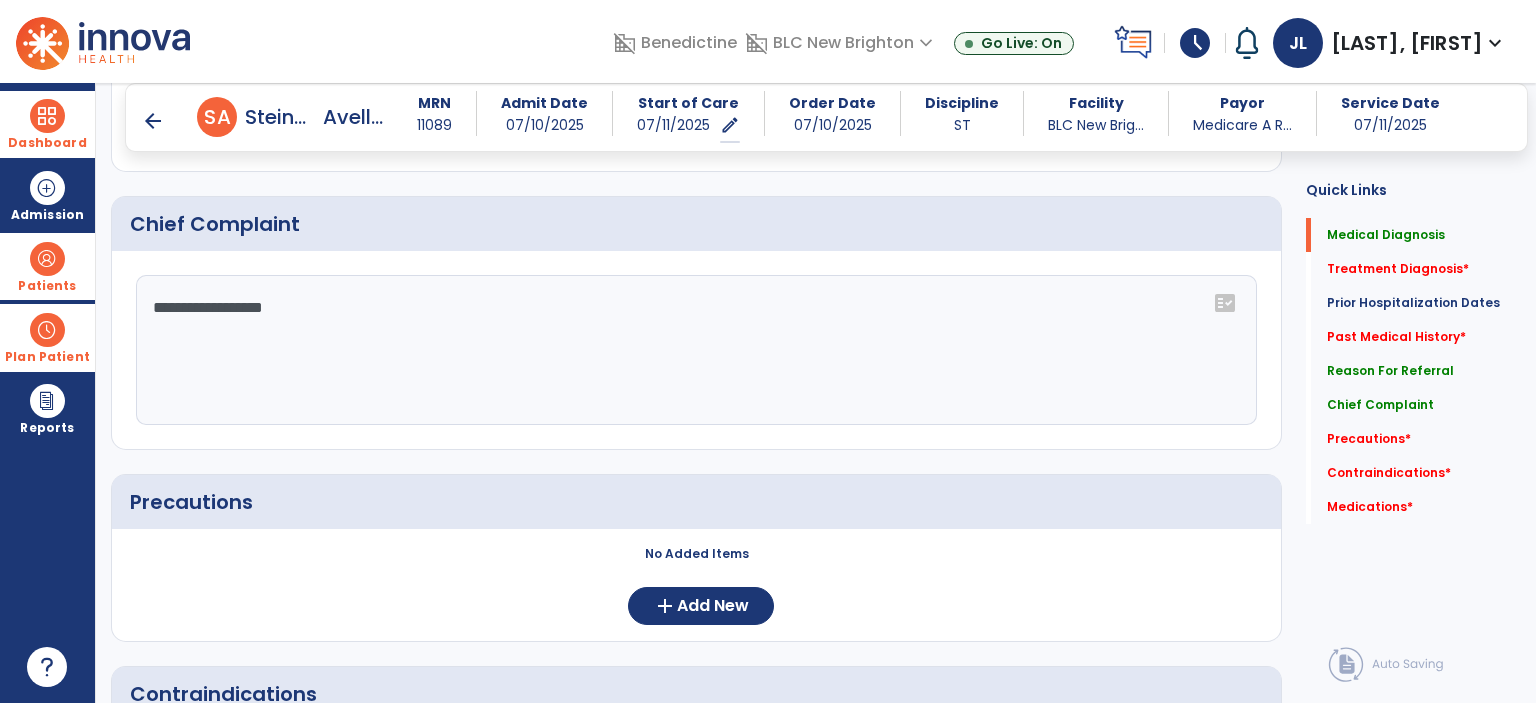 scroll, scrollTop: 1407, scrollLeft: 0, axis: vertical 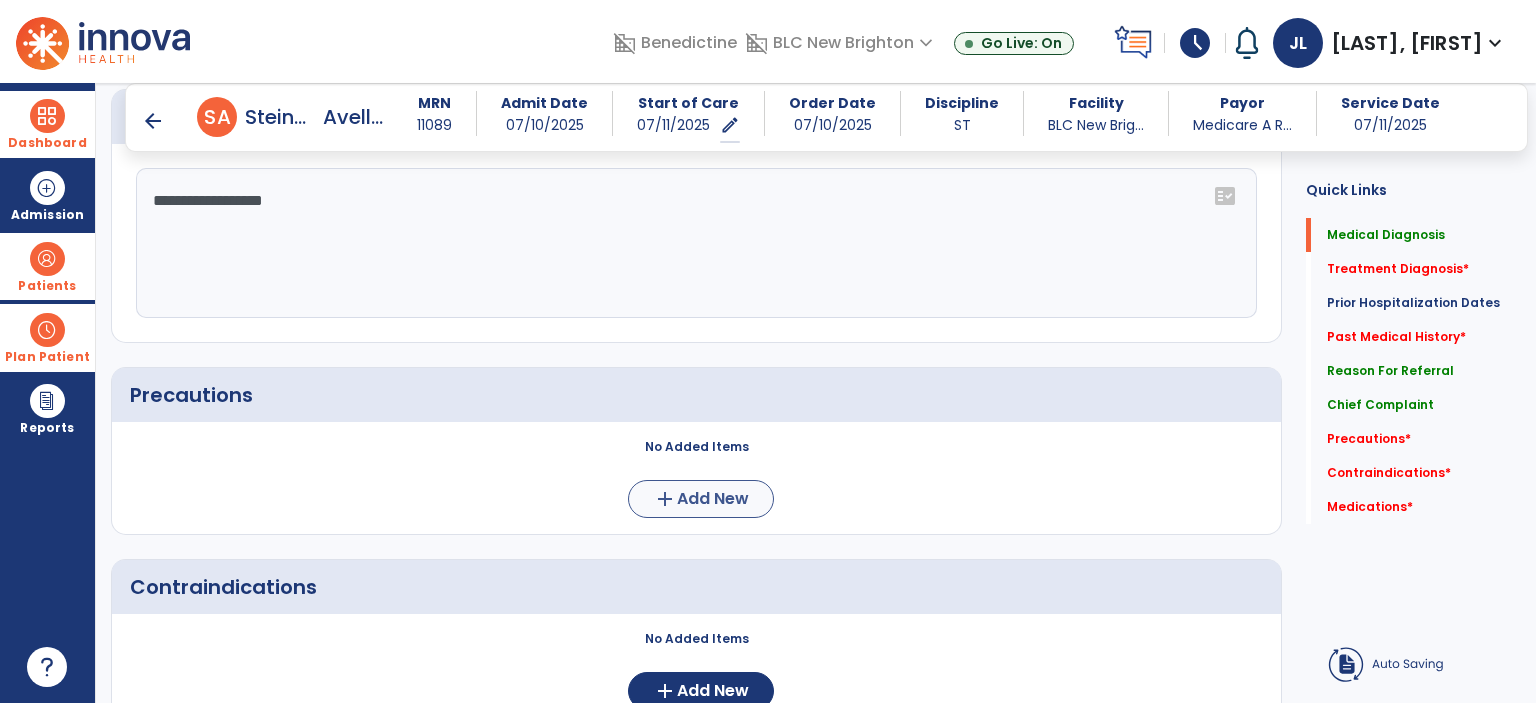 type on "**********" 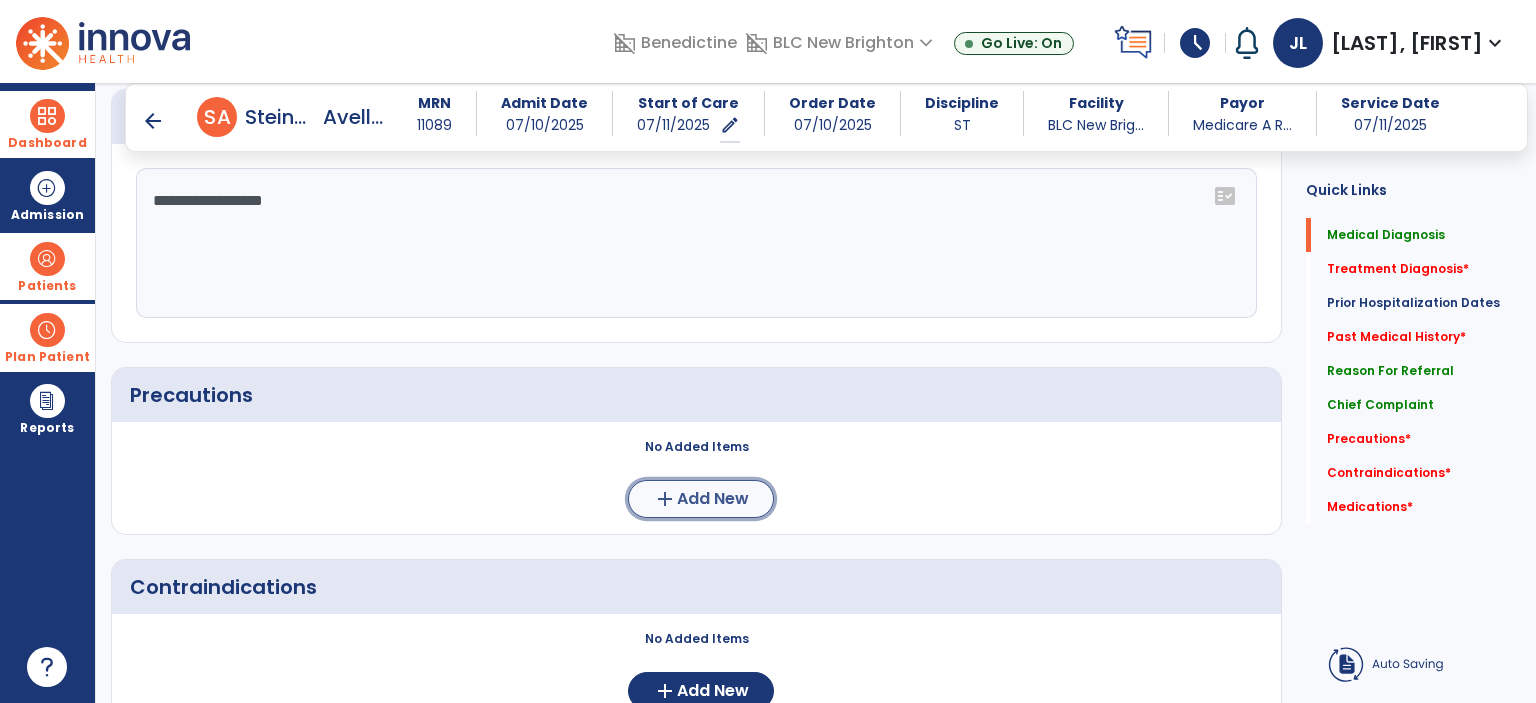 click on "Add New" 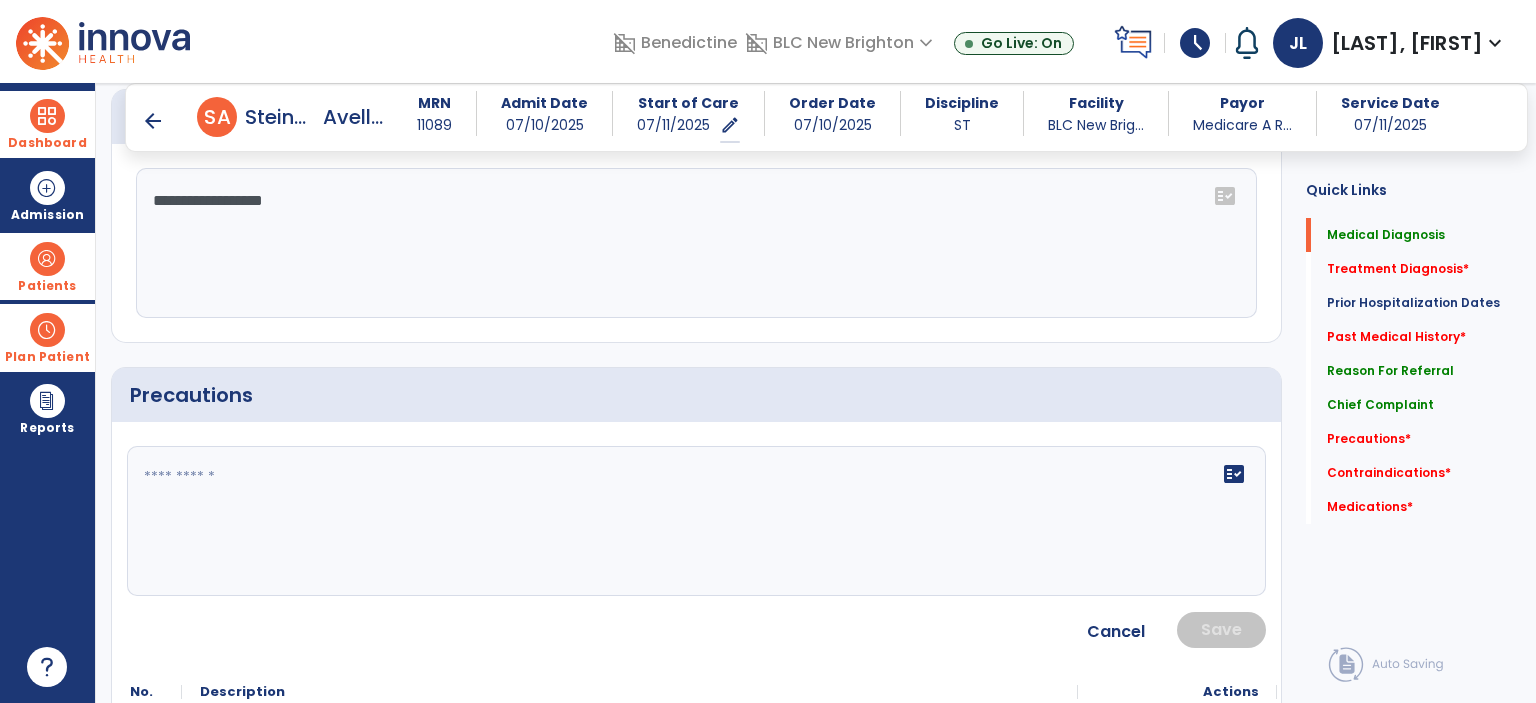 click 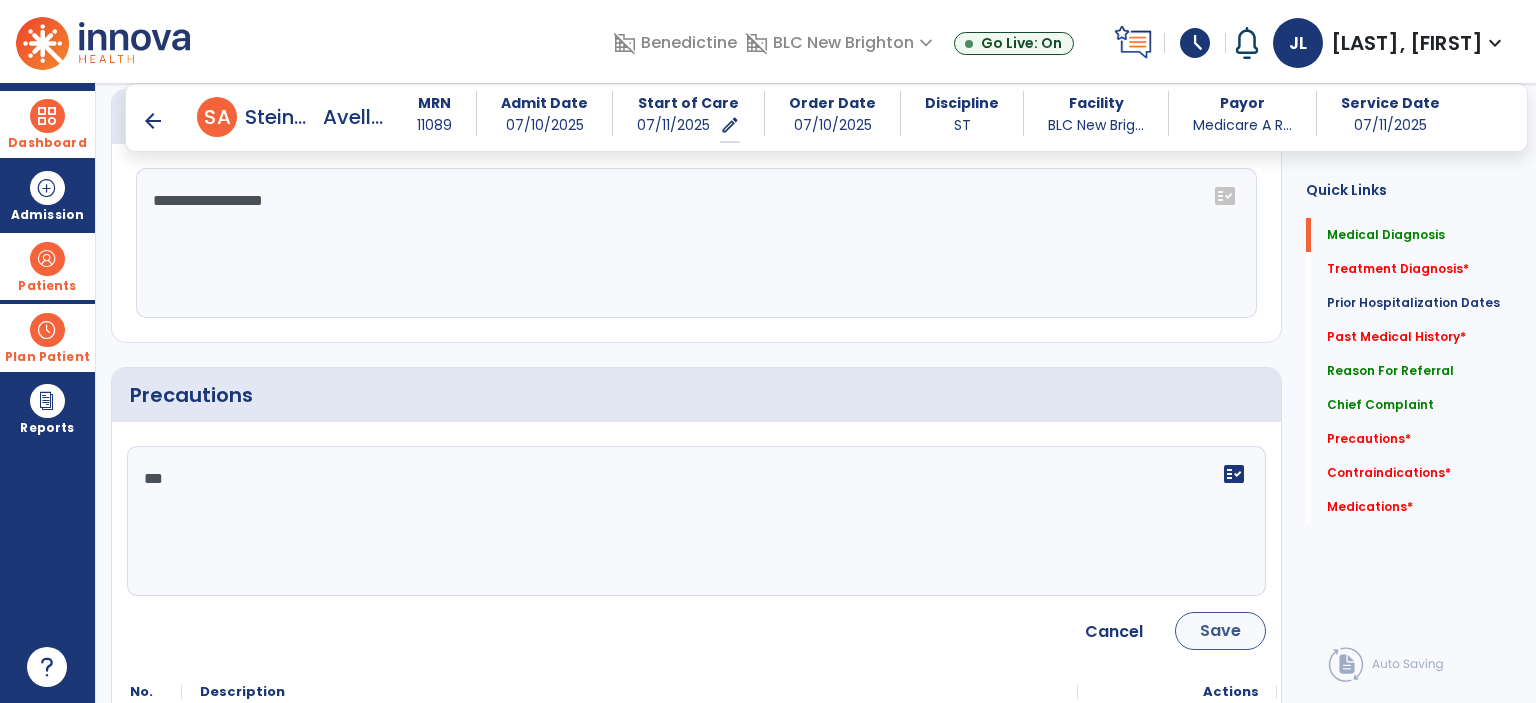 type on "***" 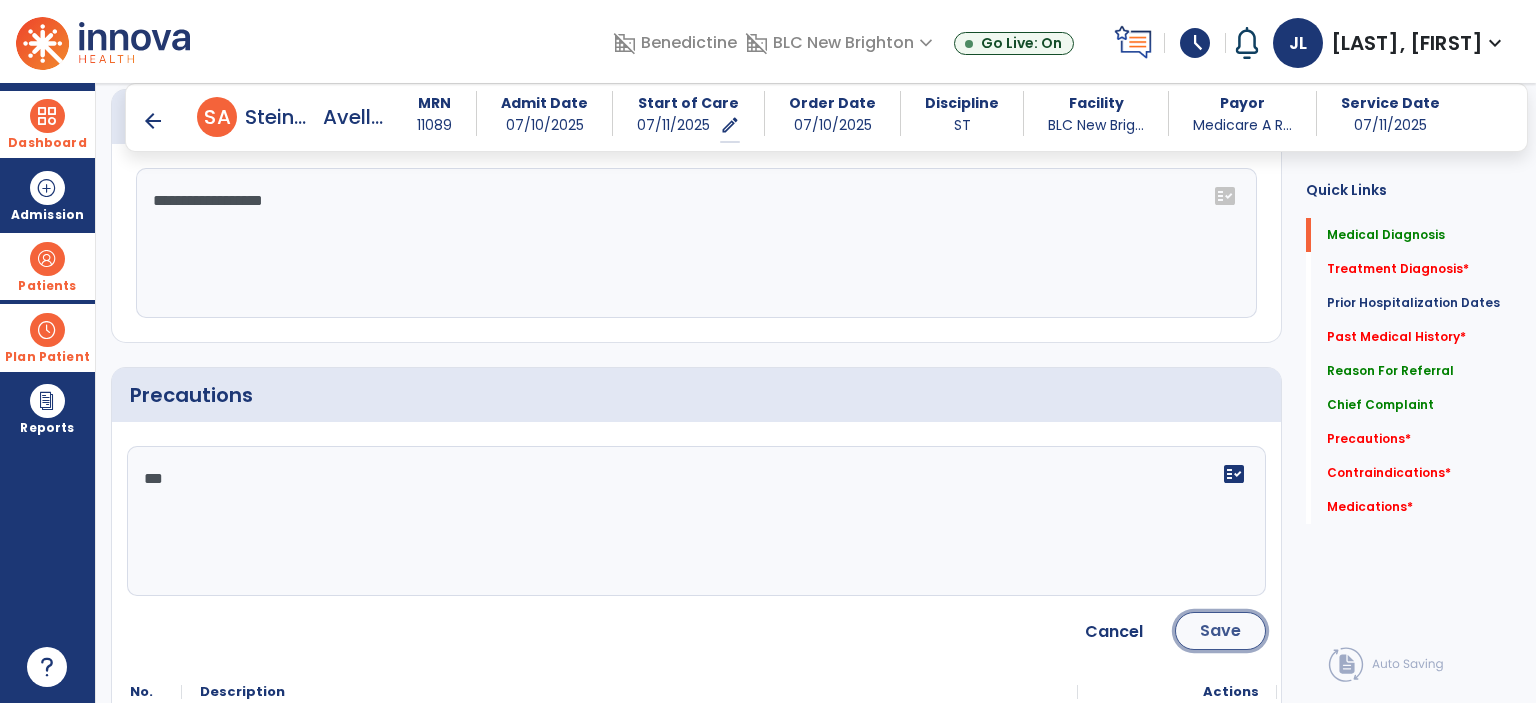 click on "Save" 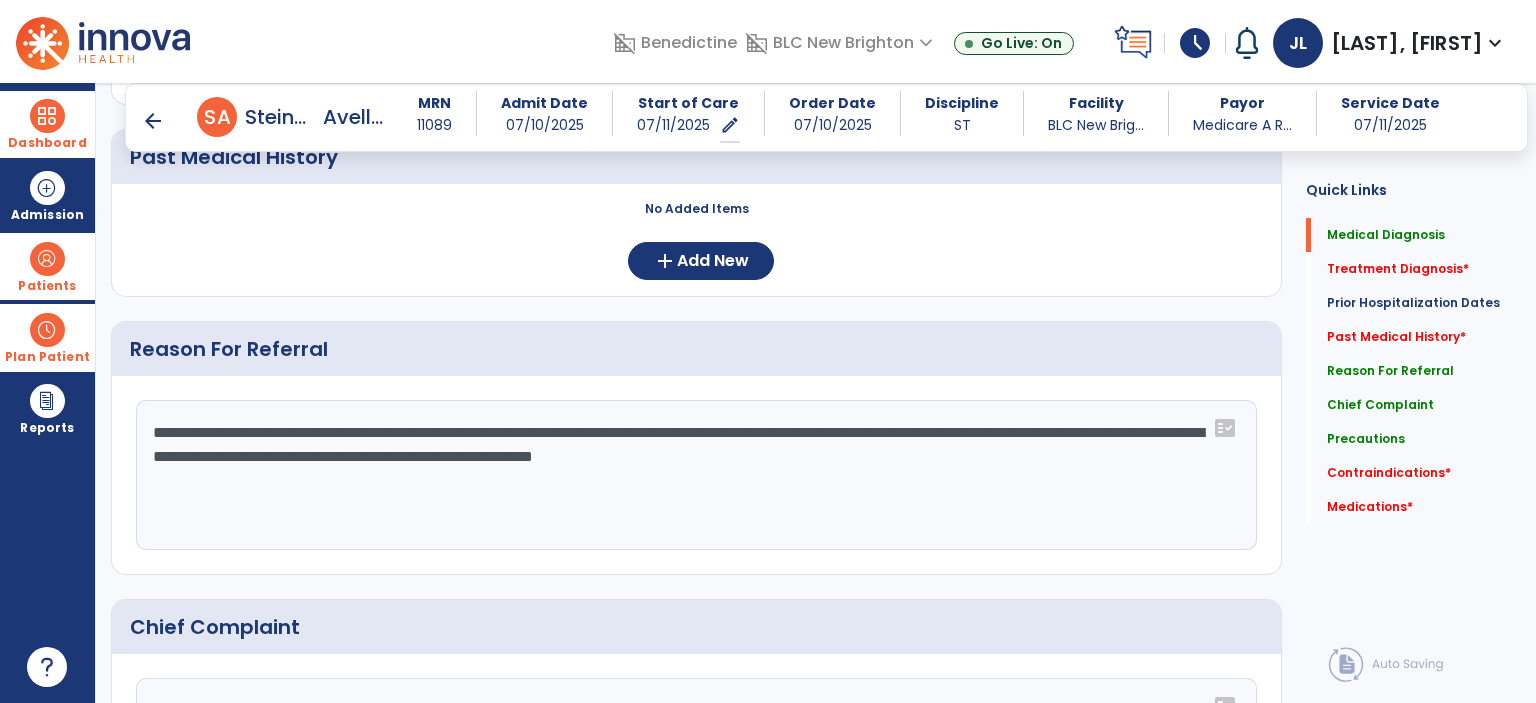scroll, scrollTop: 792, scrollLeft: 0, axis: vertical 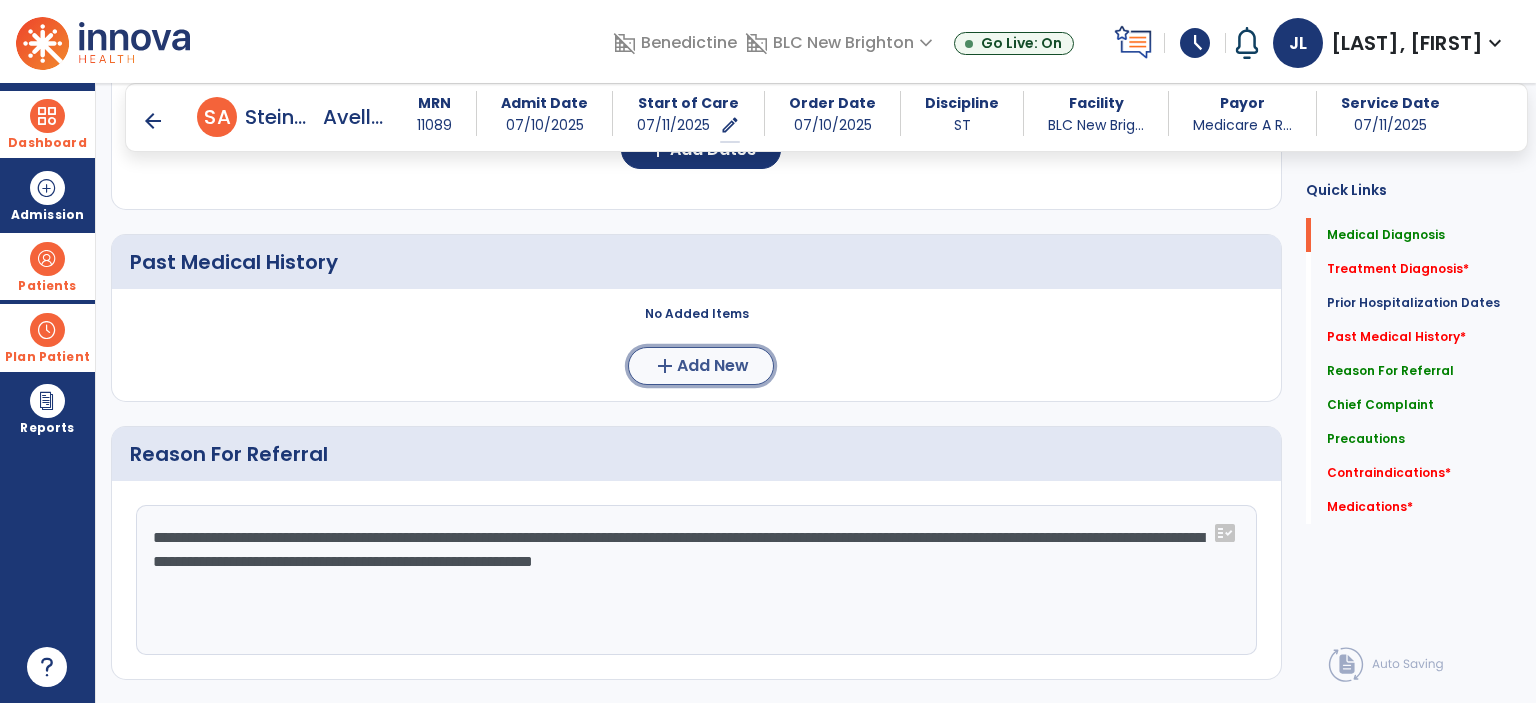 click on "add  Add New" 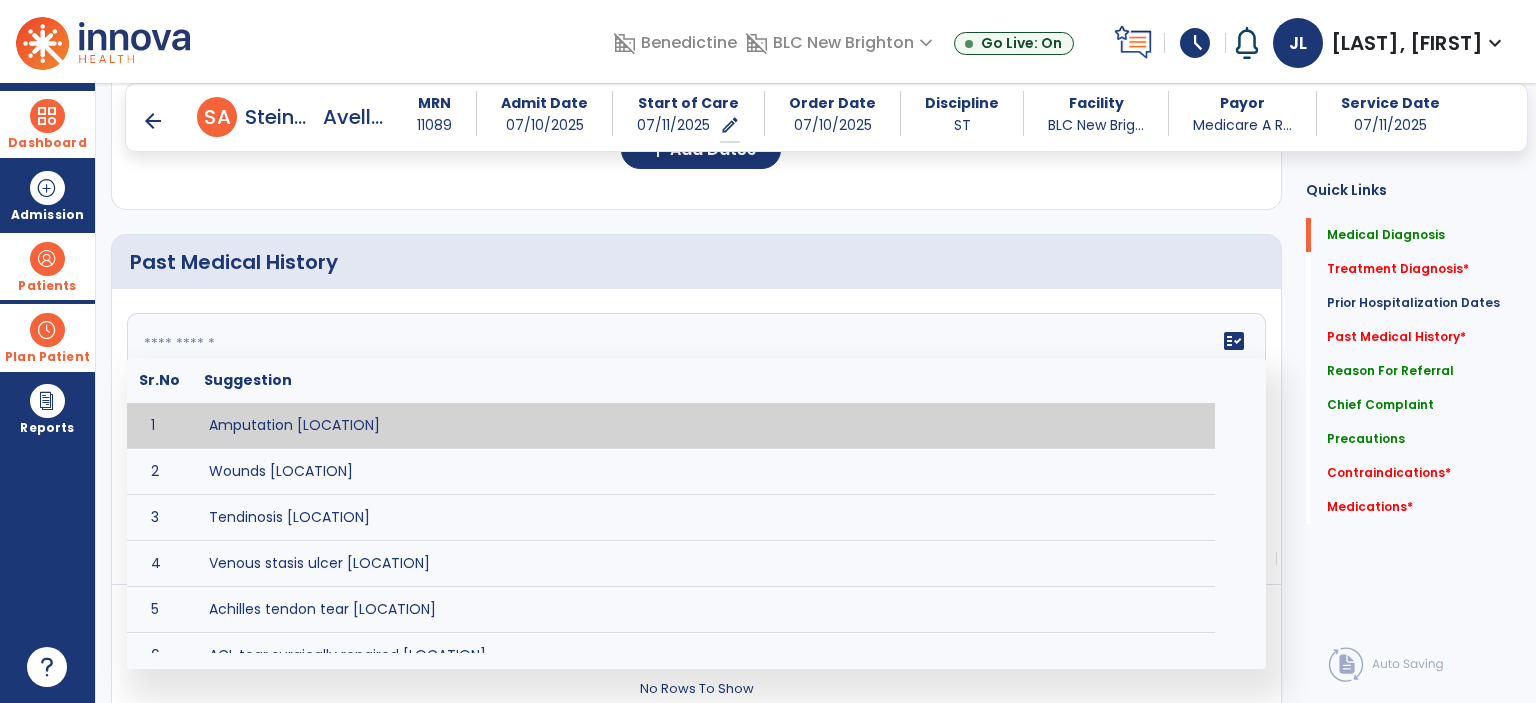click on "fact_check  Sr.No Suggestion 1 Amputation [LOCATION] 2 Wounds [LOCATION] 3 Tendinosis [LOCATION] 4 Venous stasis ulcer [LOCATION] 5 Achilles tendon tear [LOCATION] 6 ACL tear surgically repaired [LOCATION] 7 Above knee amputation (AKA) [LOCATION] 8 Below knee amputation (BKE) [LOCATION] 9 Cancer (SITE/TYPE) 10 Surgery (TYPE) 11 AAA (Abdominal Aortic Aneurysm) 12 Achilles tendon tear [LOCATION] 13 Acute Renal Failure 14 AIDS (Acquired Immune Deficiency Syndrome) 15 Alzheimer's Disease 16 Anemia 17 Angina 18 Anxiety 19 ASHD (Arteriosclerotic Heart Disease) 20 Atrial Fibrillation 21 Bipolar Disorder 22 Bowel Obstruction 23 C-Diff 24 Coronary Artery Bypass Graft (CABG) 25 CAD (Coronary Artery Disease) 26 Carpal tunnel syndrome 27 Chronic bronchitis 28 Chronic renal failure 29 Colostomy 30 COPD (Chronic Obstructive Pulmonary Disease) 31 CRPS (Complex Regional Pain Syndrome) 32 CVA (Cerebrovascular Accident) 33 CVI (Chronic Venous Insufficiency) 34 DDD (Degenerative Disc Disease) 35 Depression 36 37 38 39 40 41 42" 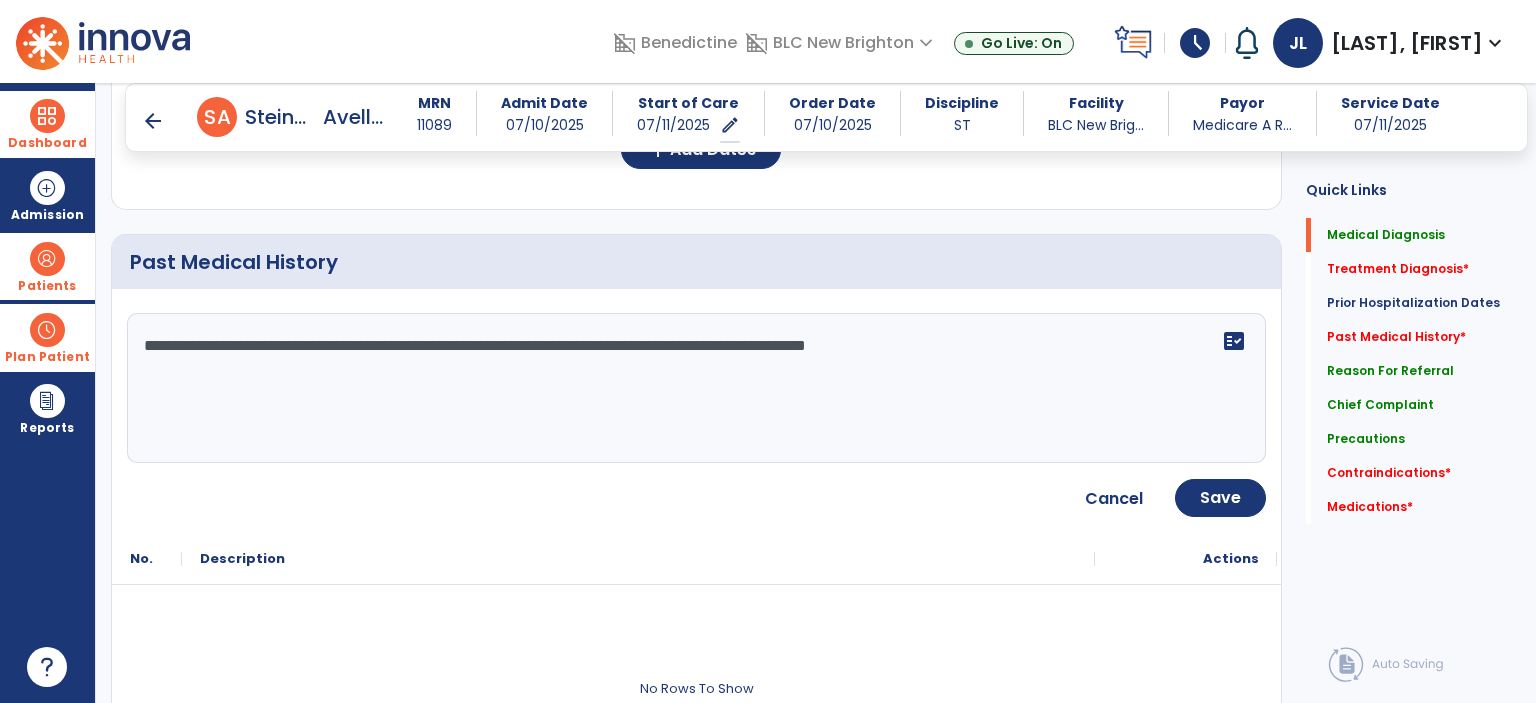 click on "**********" 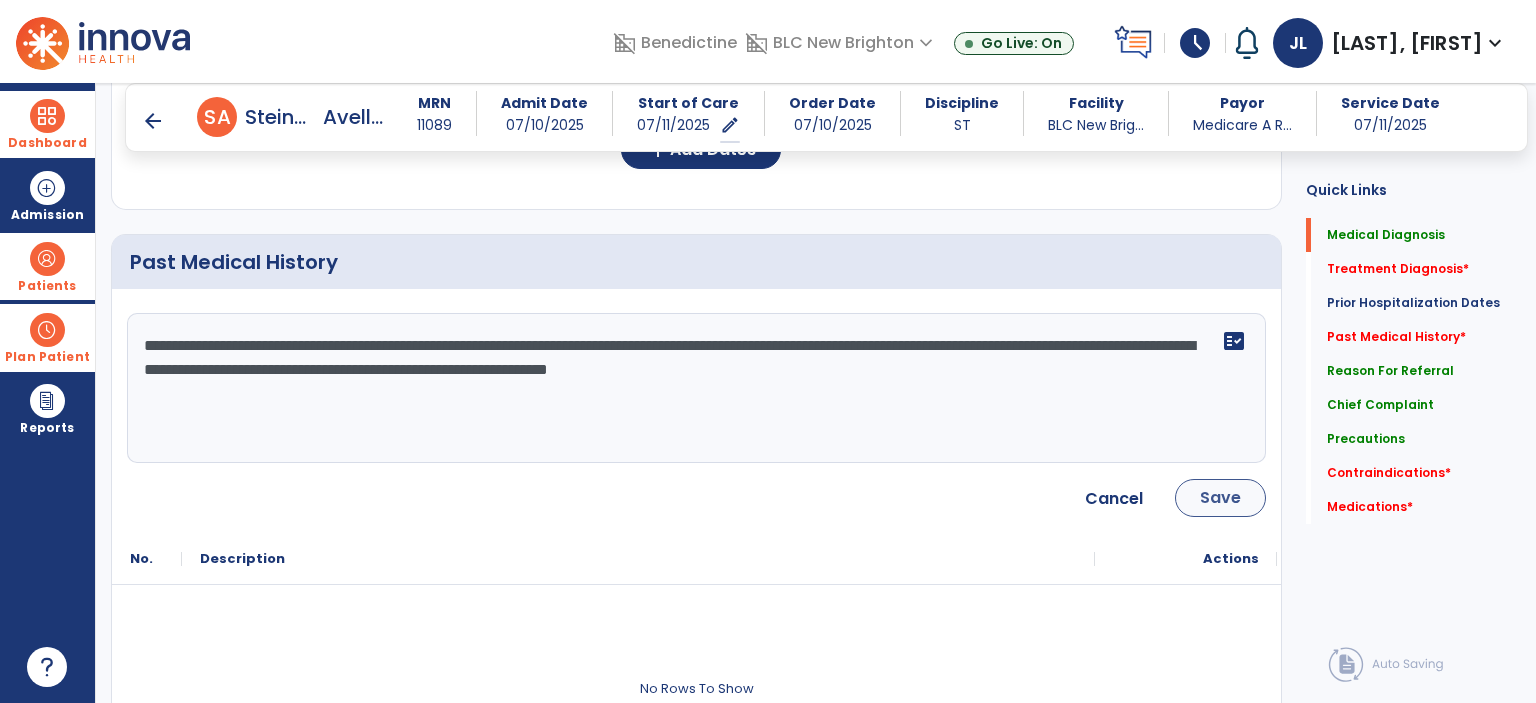 type on "**********" 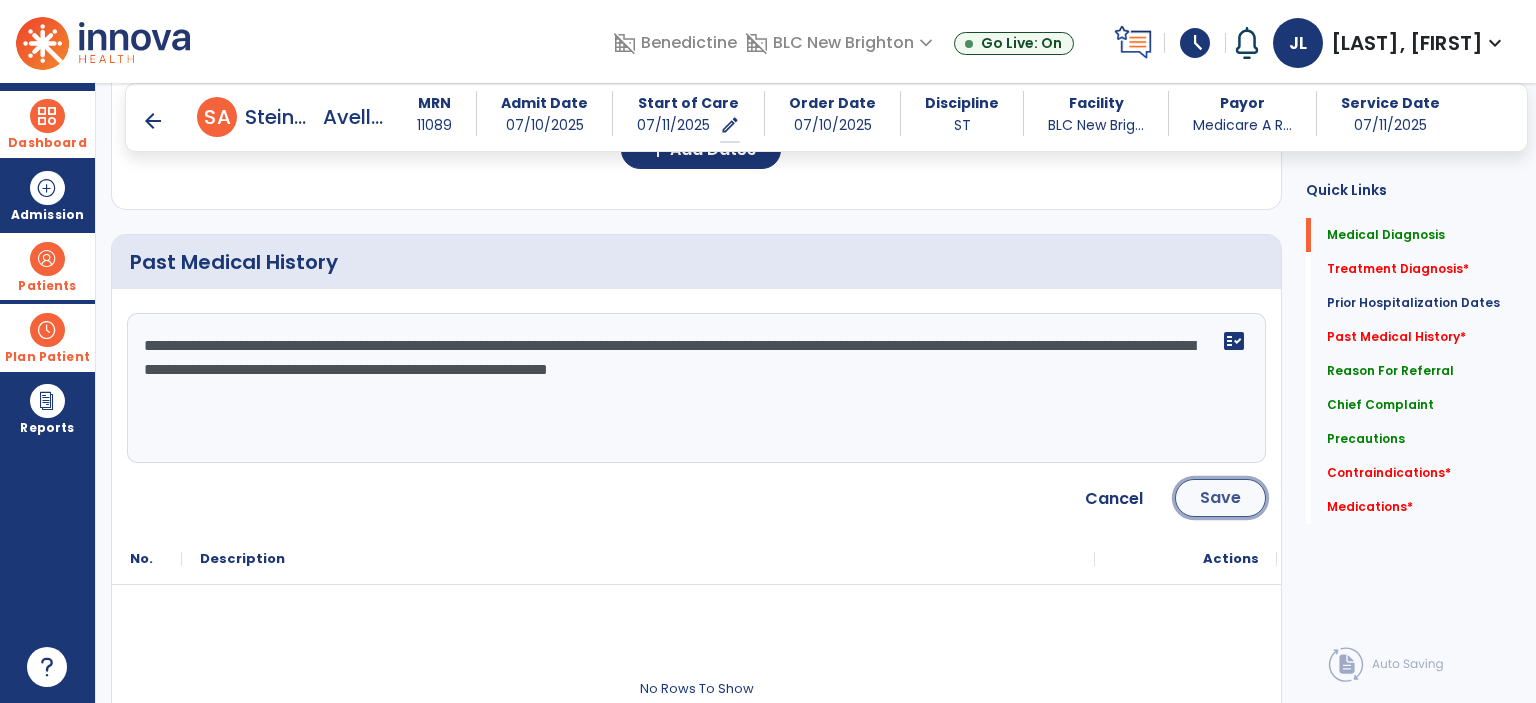click on "Save" 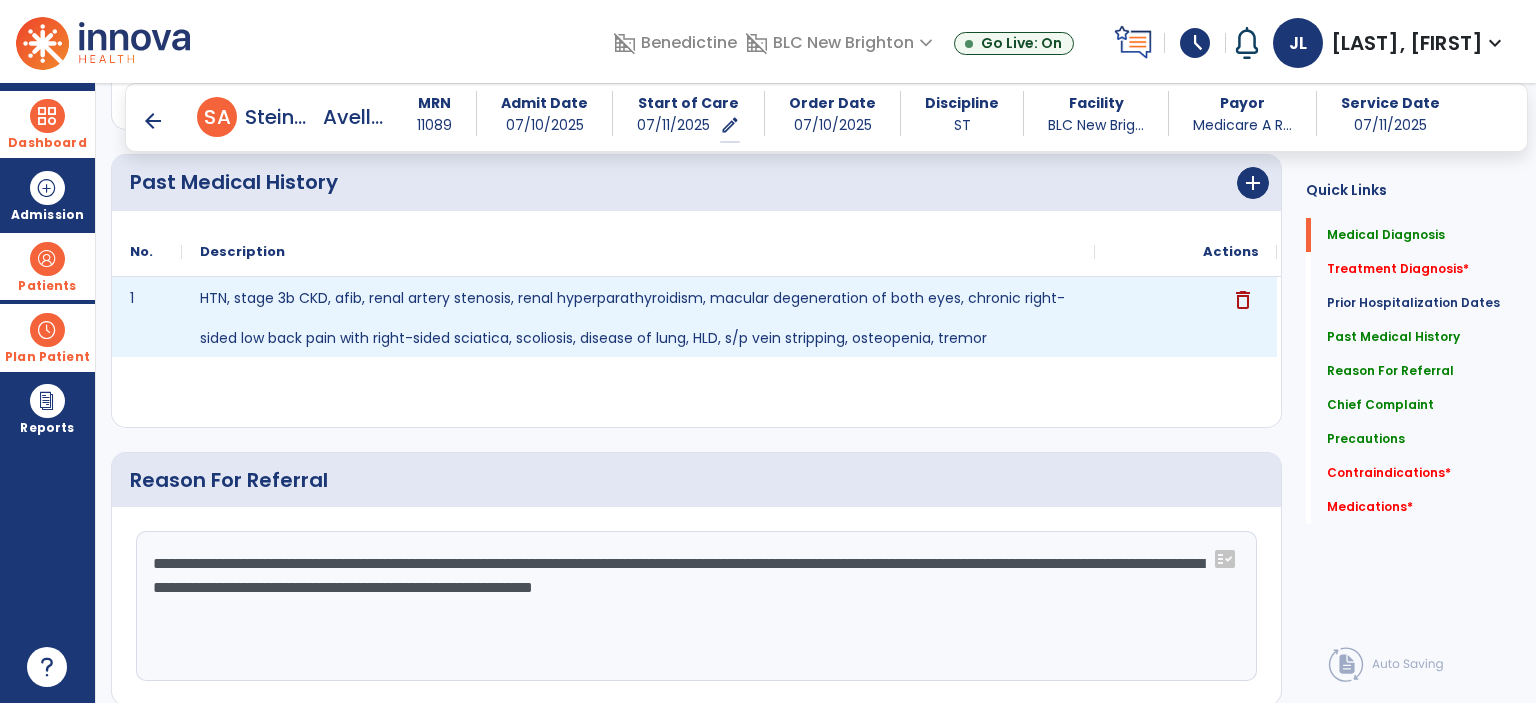 scroll, scrollTop: 892, scrollLeft: 0, axis: vertical 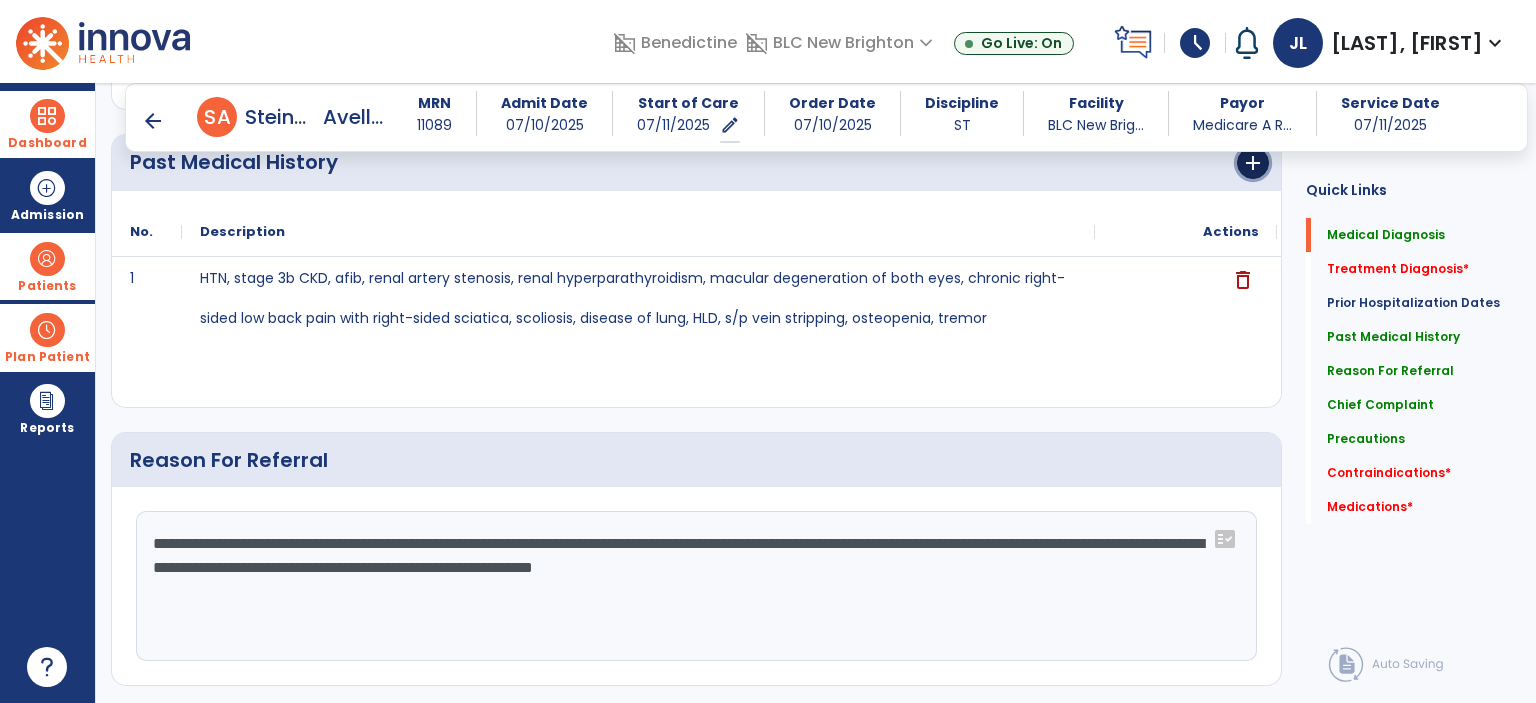 click on "add" 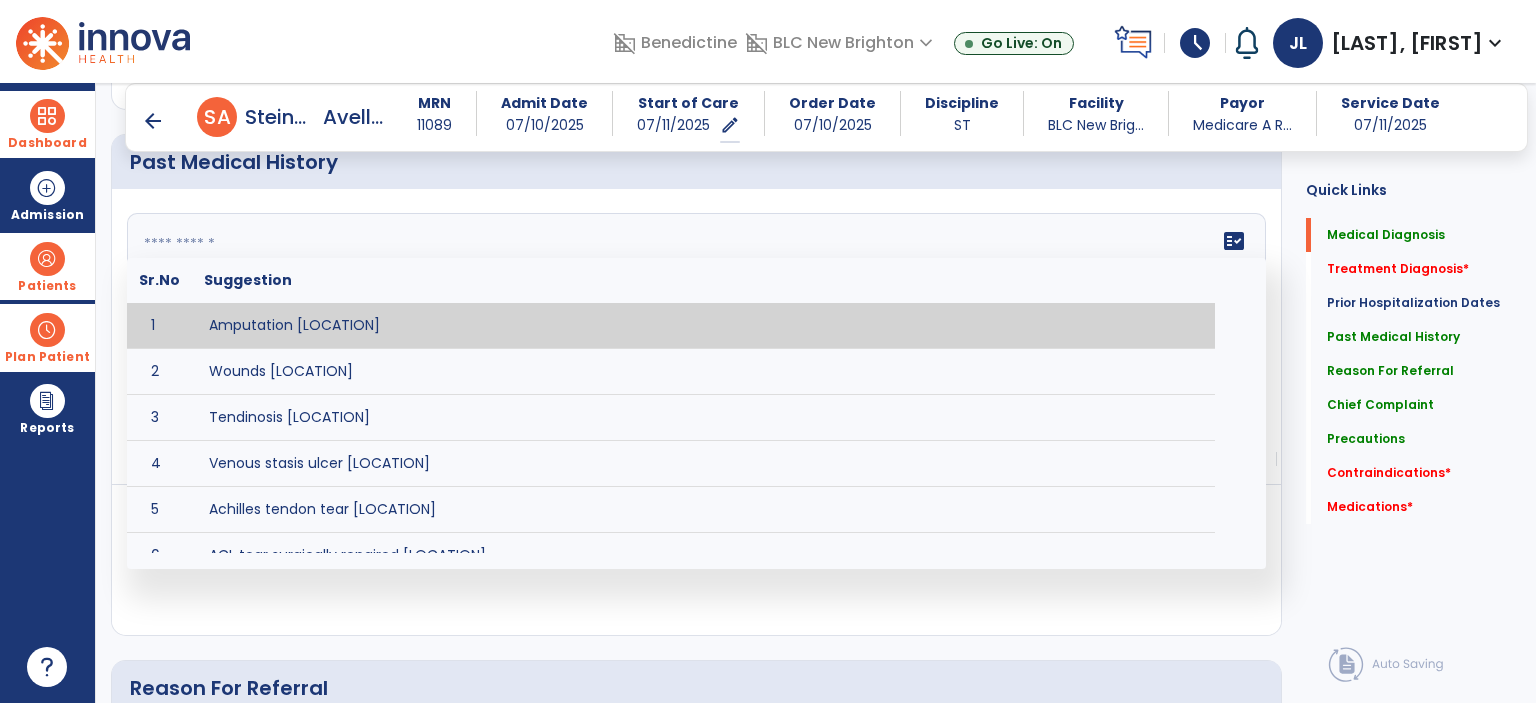click 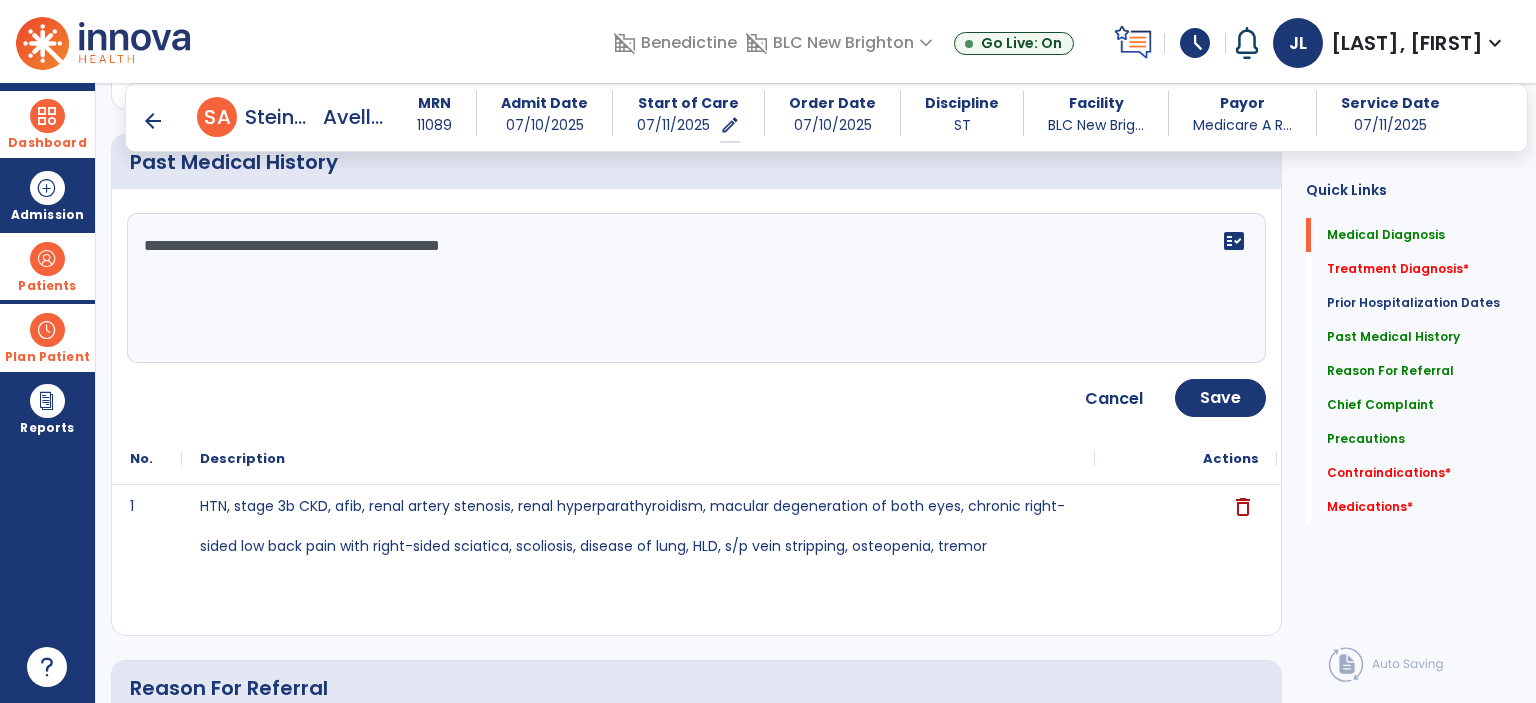 type on "**********" 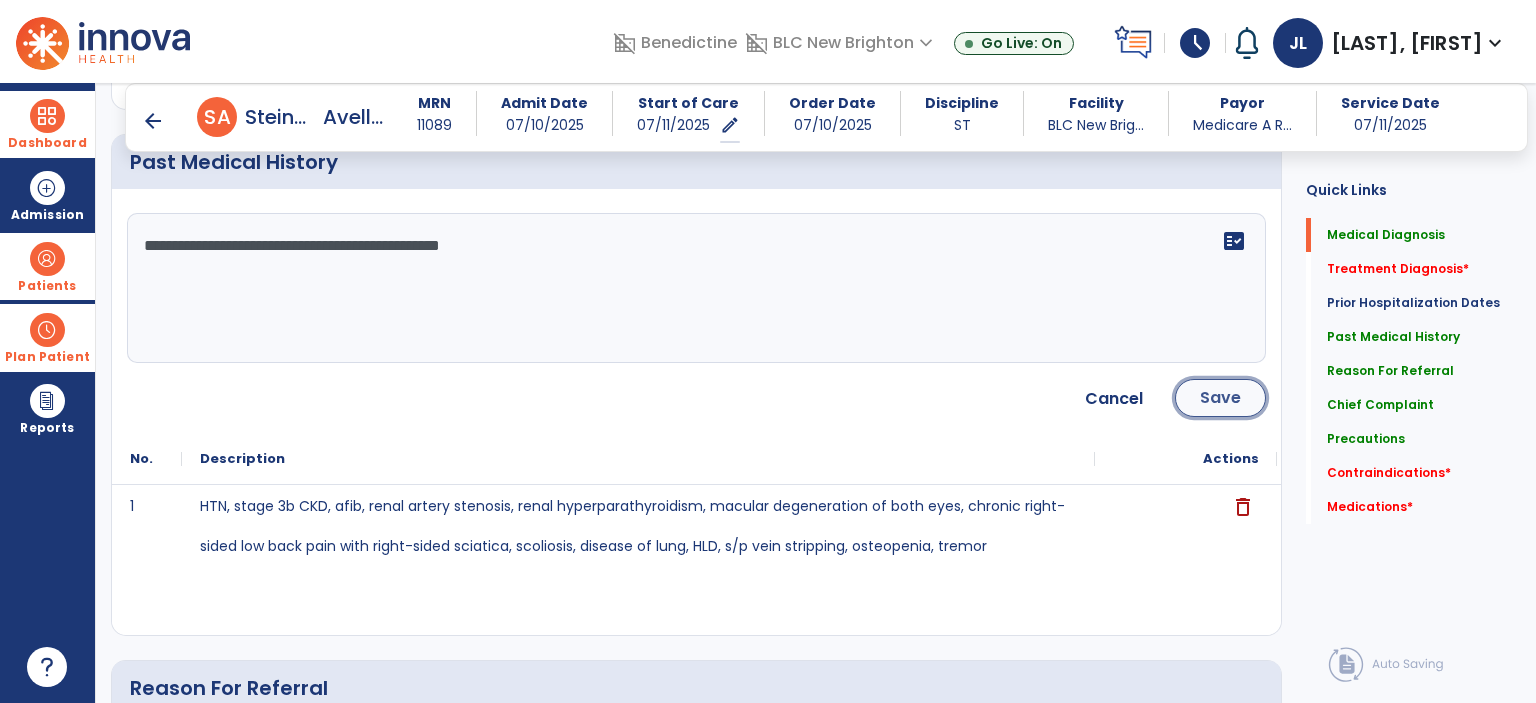 click on "Save" 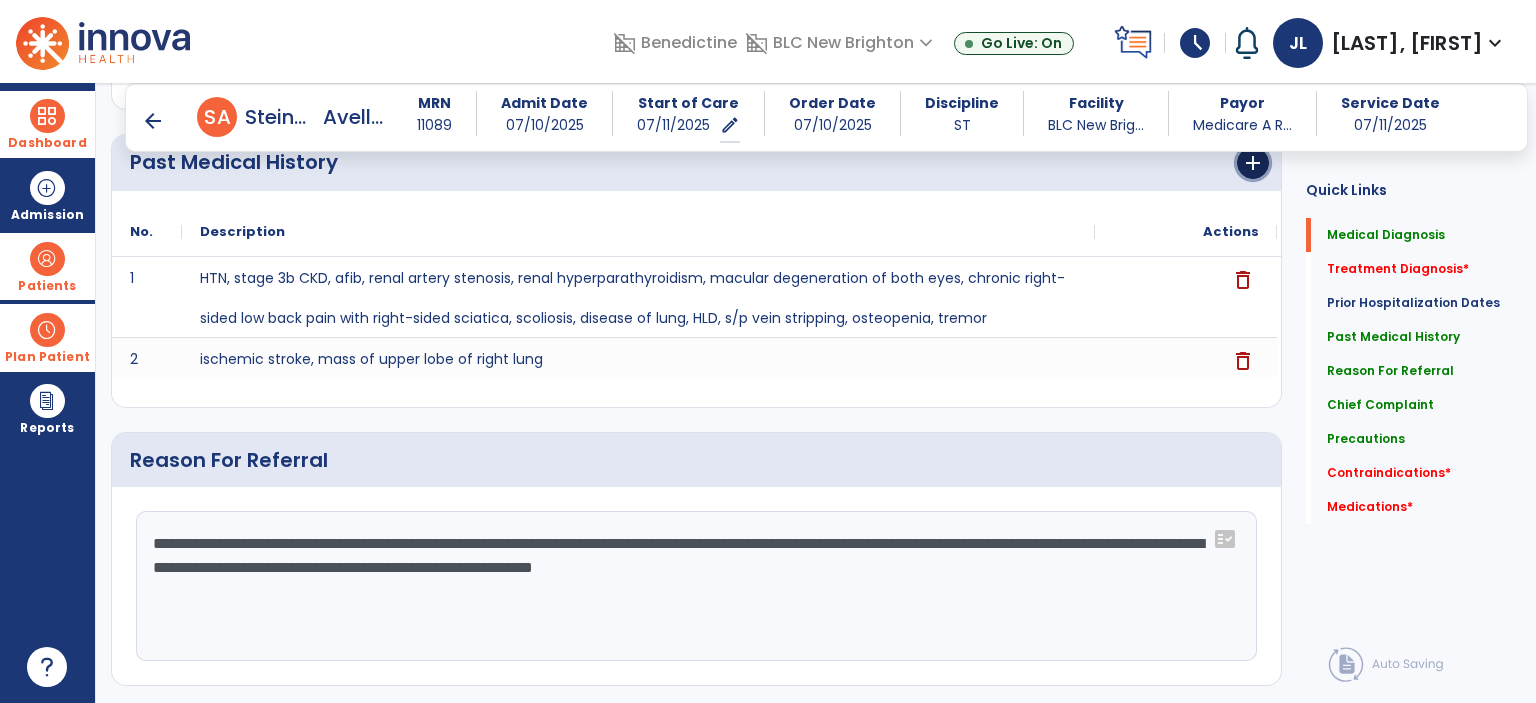 click on "add" 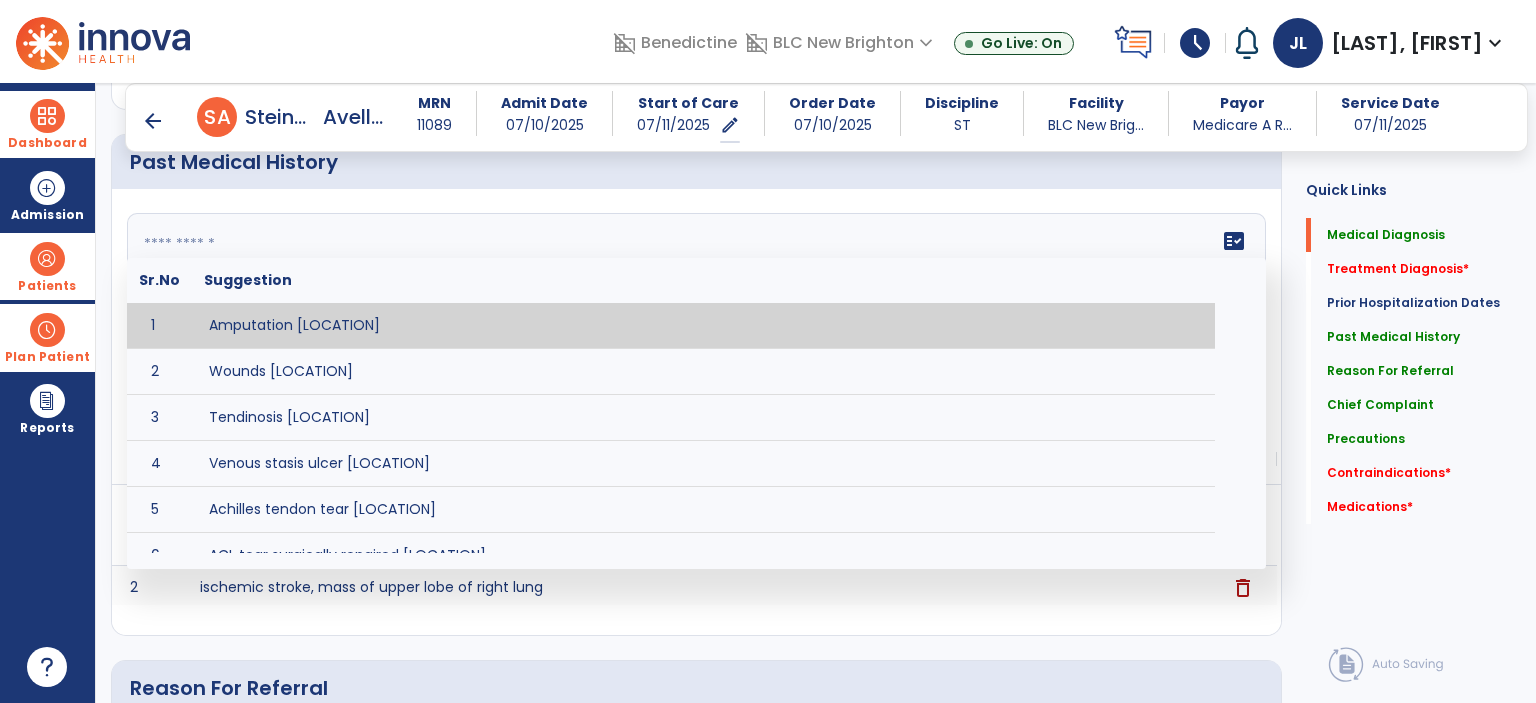 click 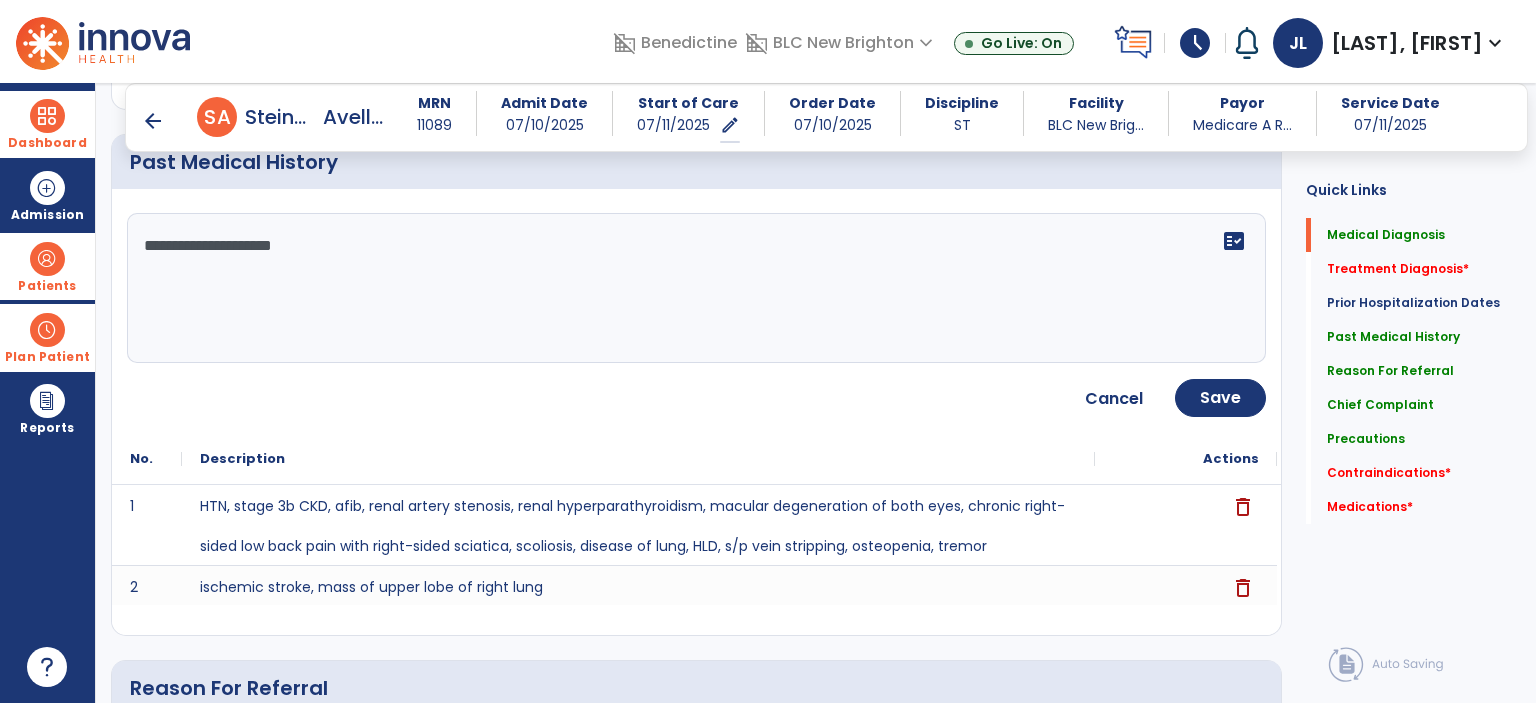 click on "**********" 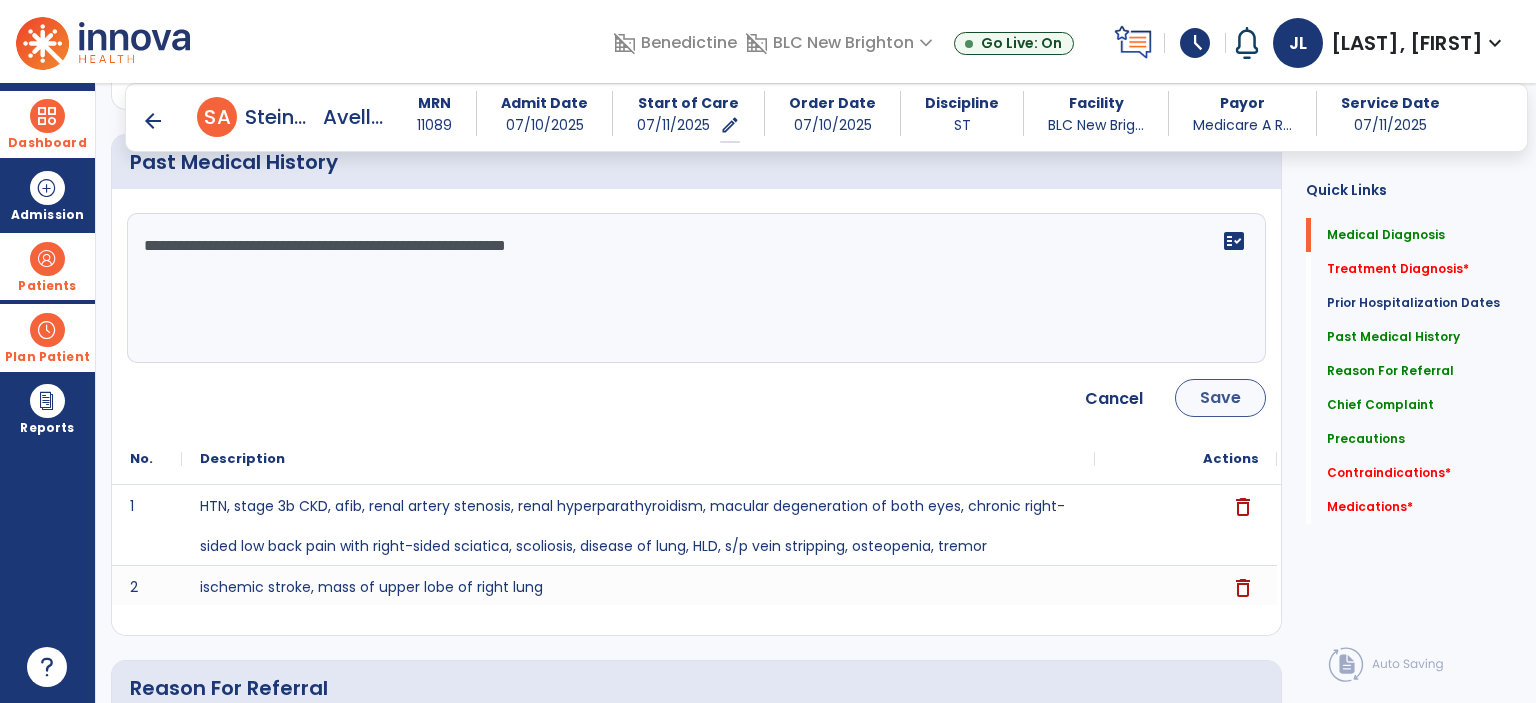 type on "**********" 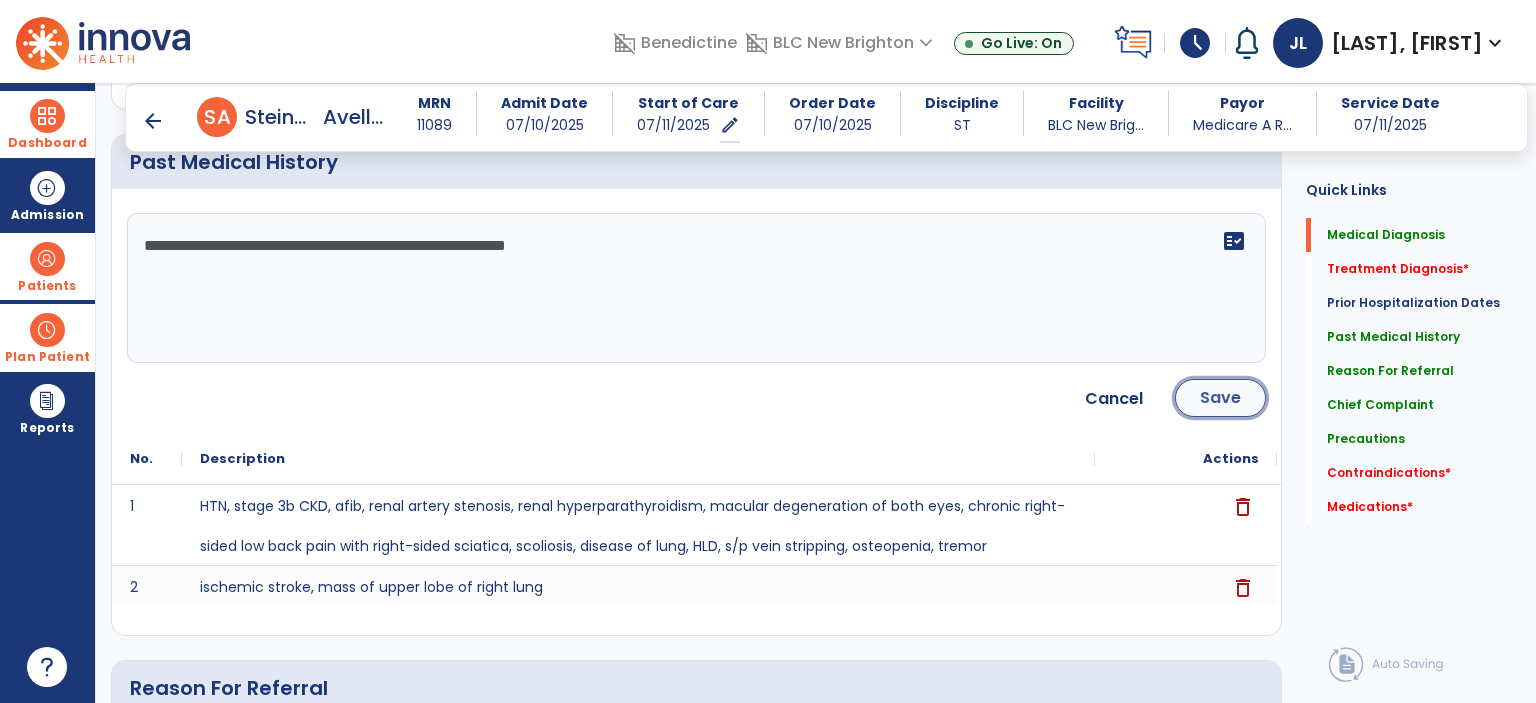 click on "Save" 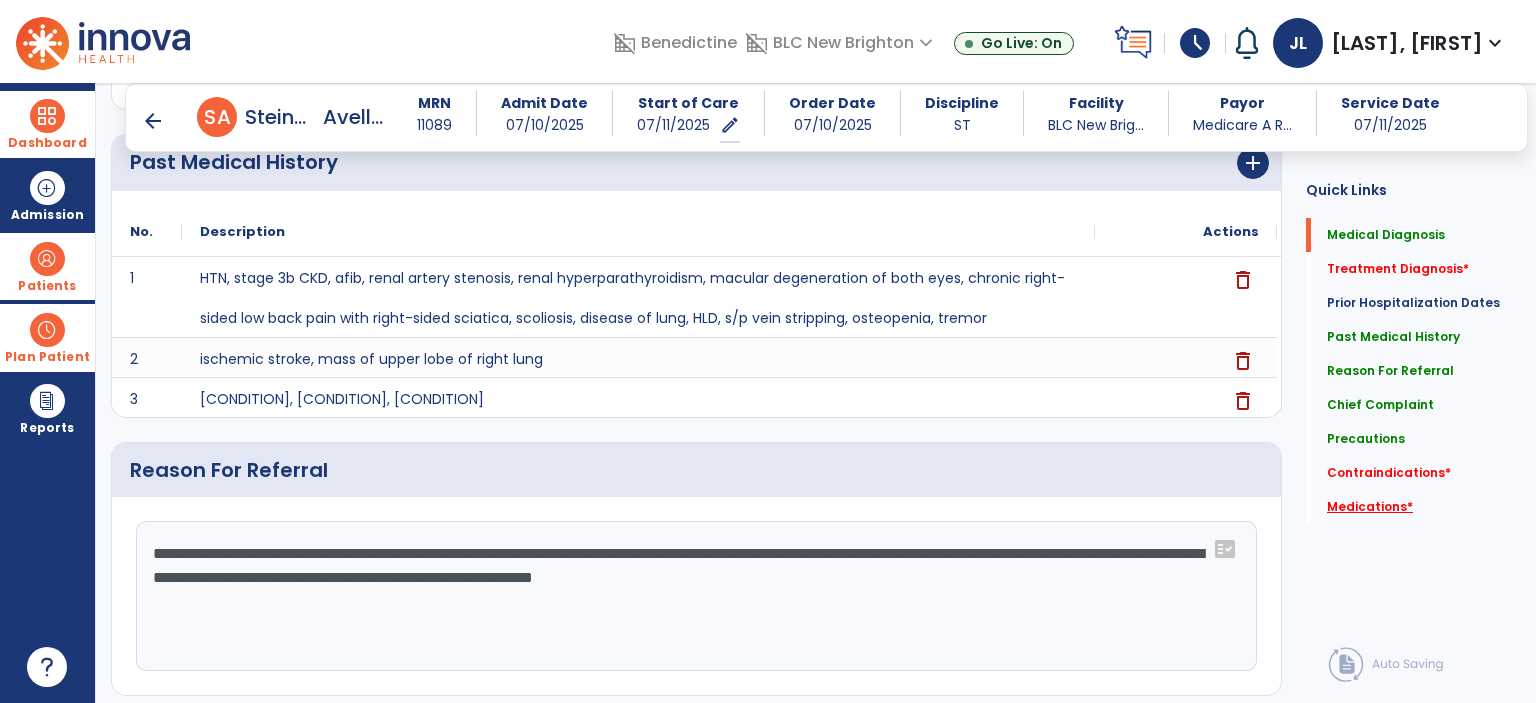 click on "Medications   *" 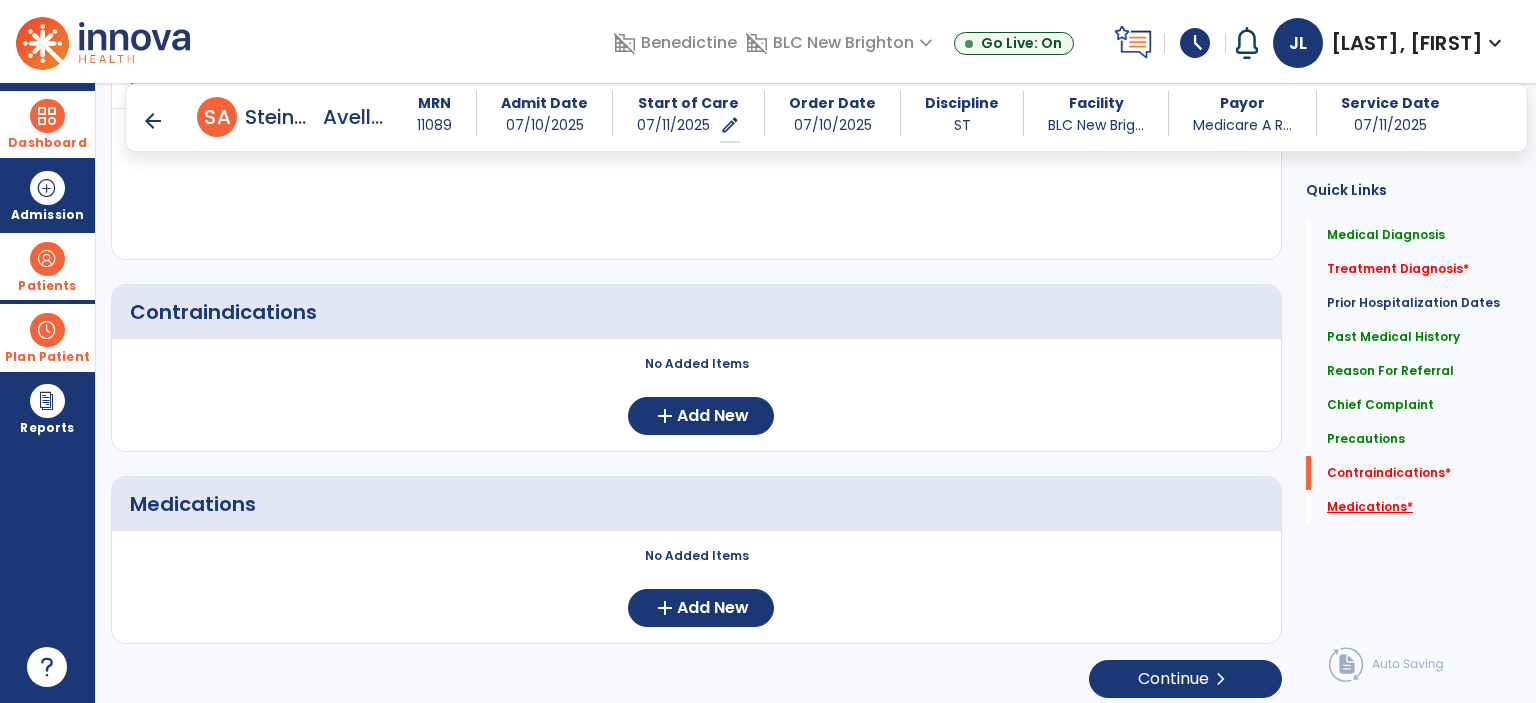 scroll, scrollTop: 1908, scrollLeft: 0, axis: vertical 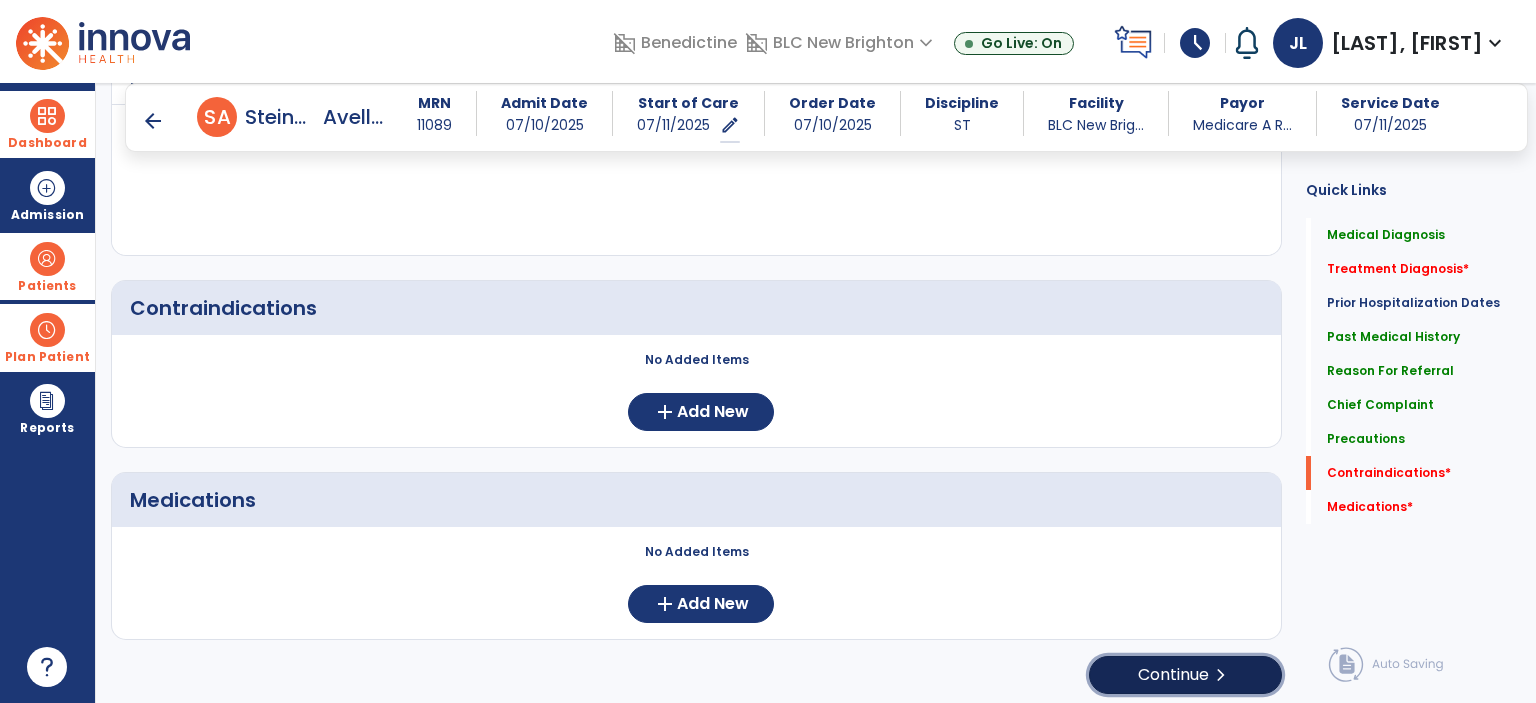 click on "Continue  chevron_right" 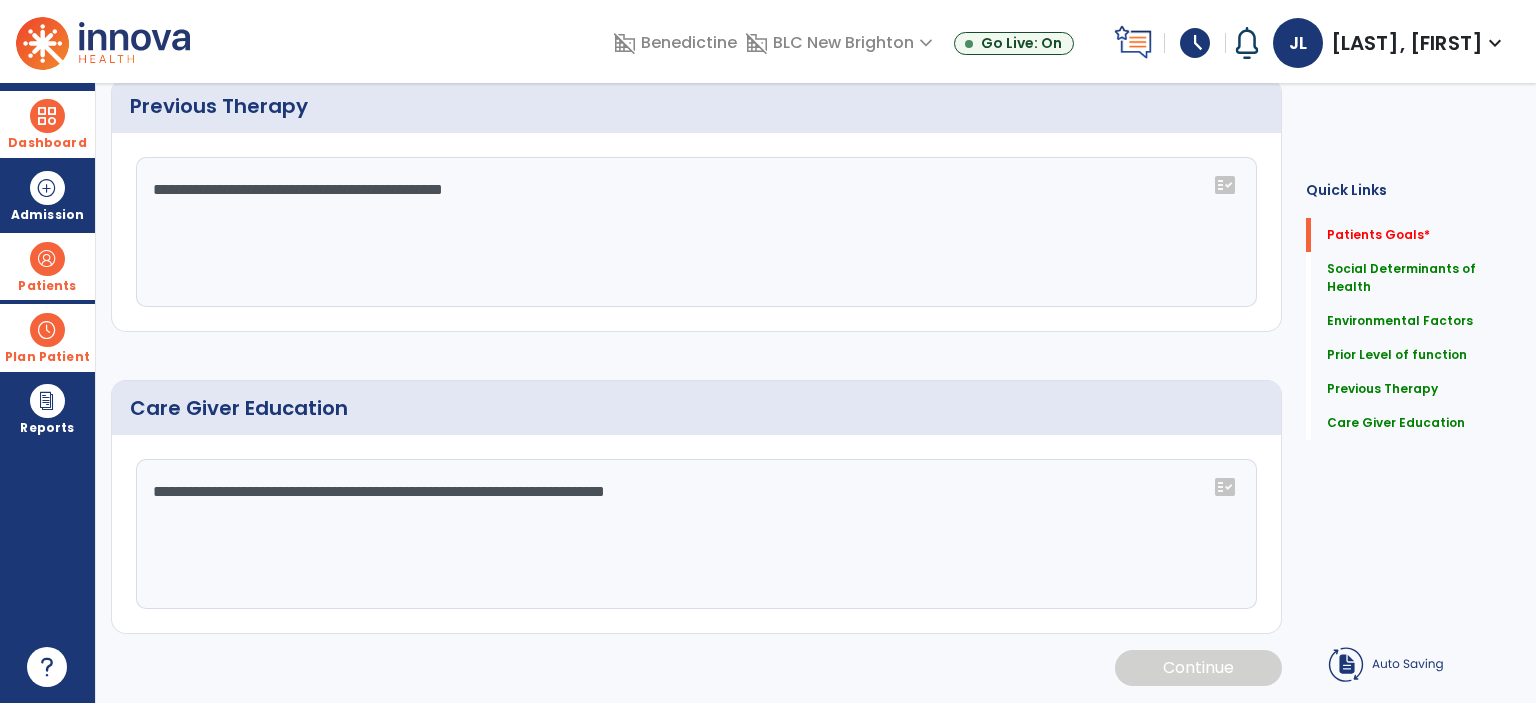 scroll, scrollTop: 0, scrollLeft: 0, axis: both 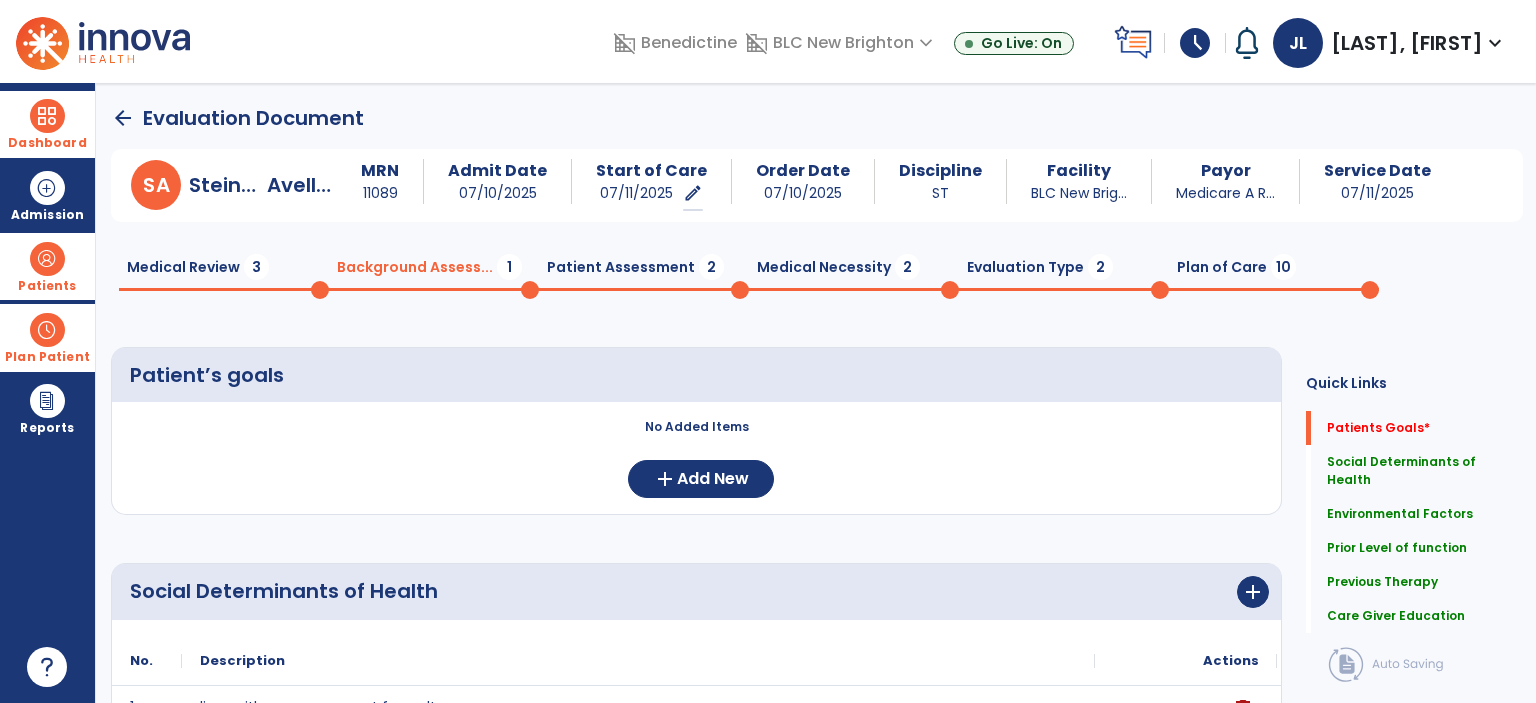 click on "Medical Review  3" 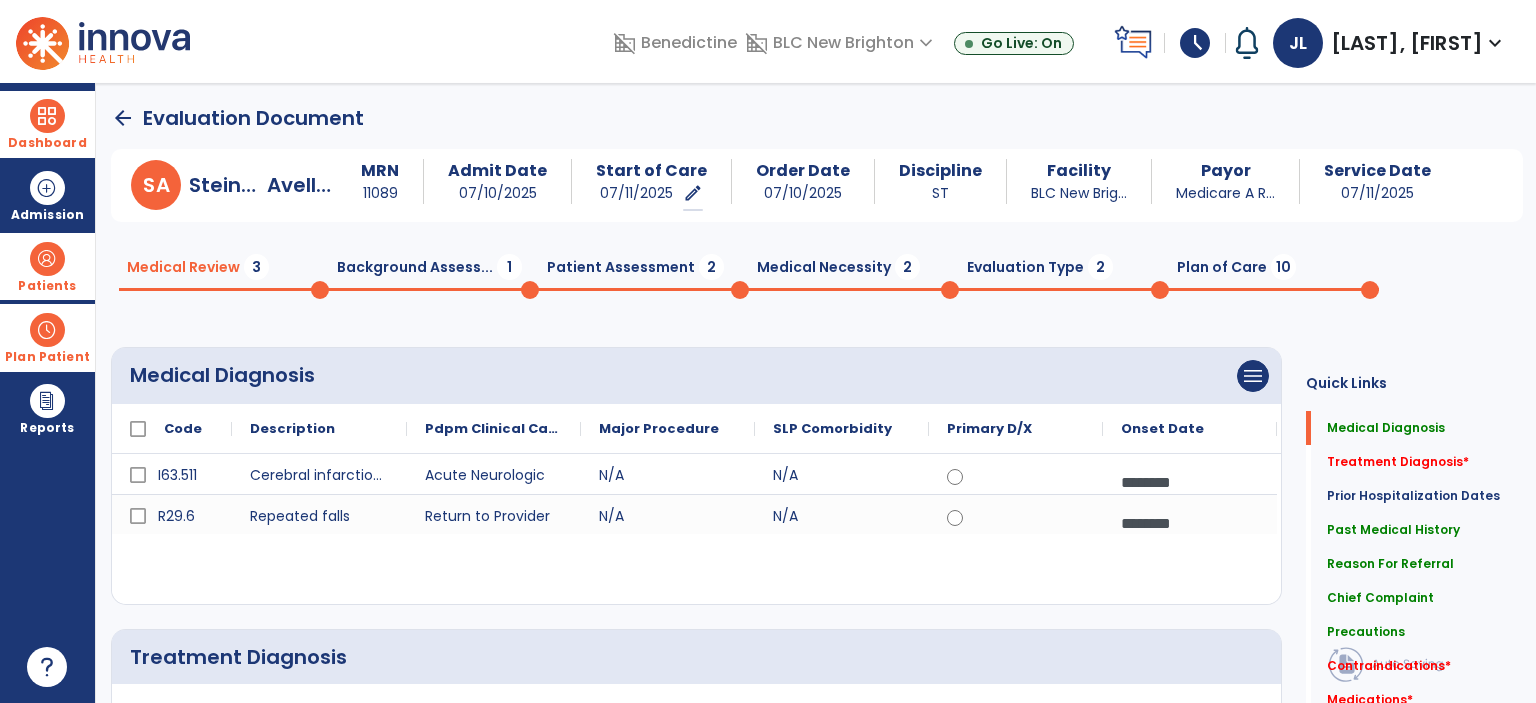 click on "schedule" at bounding box center (1195, 43) 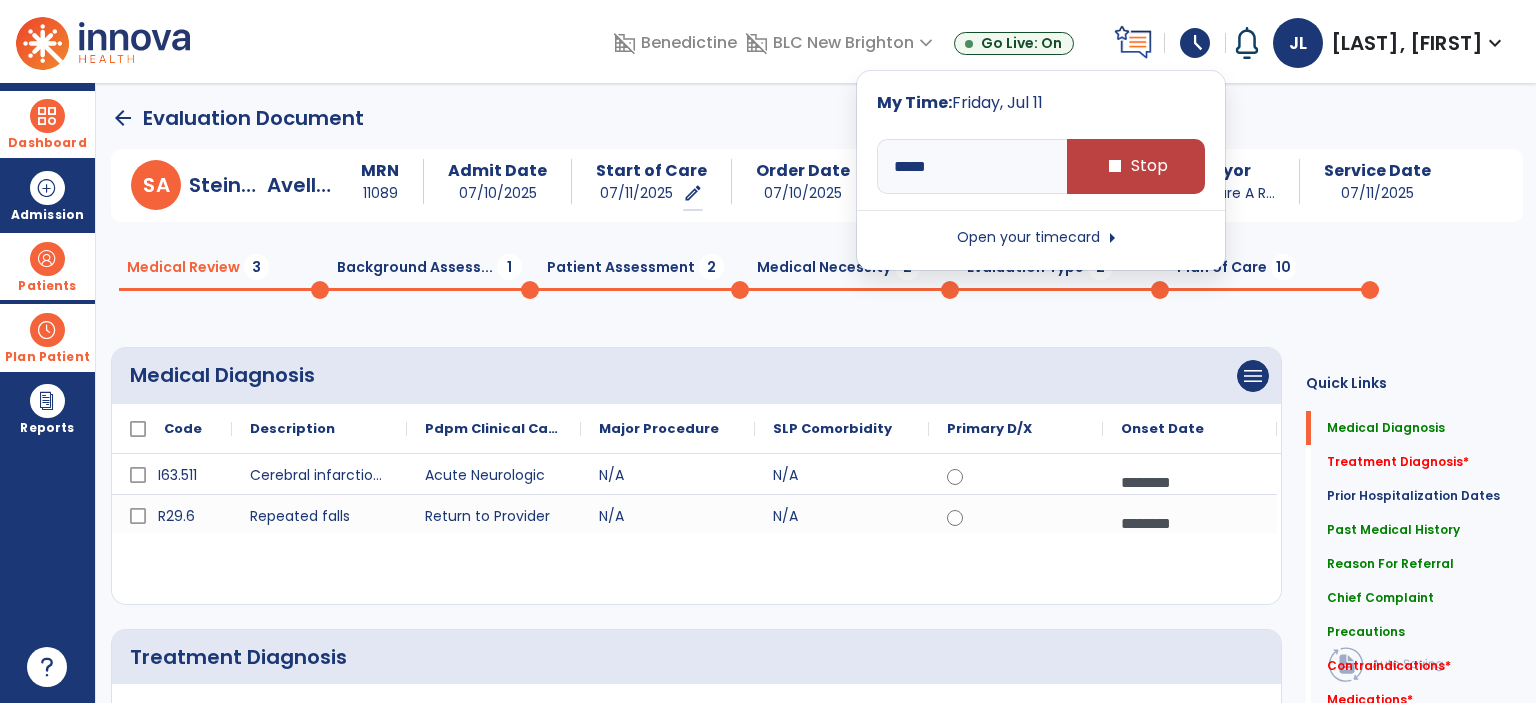 click on "Open your timecard  arrow_right" at bounding box center (1041, 238) 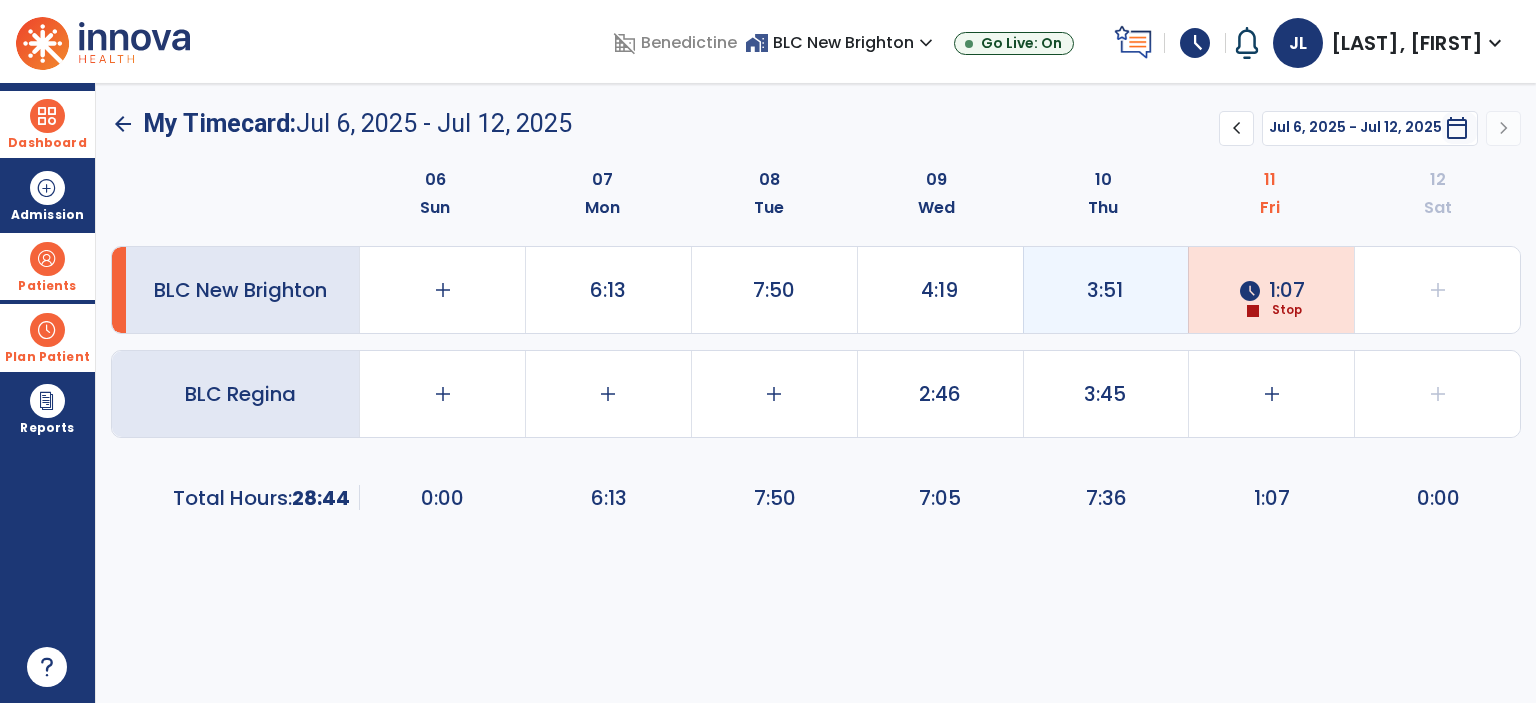 click on "3:51" 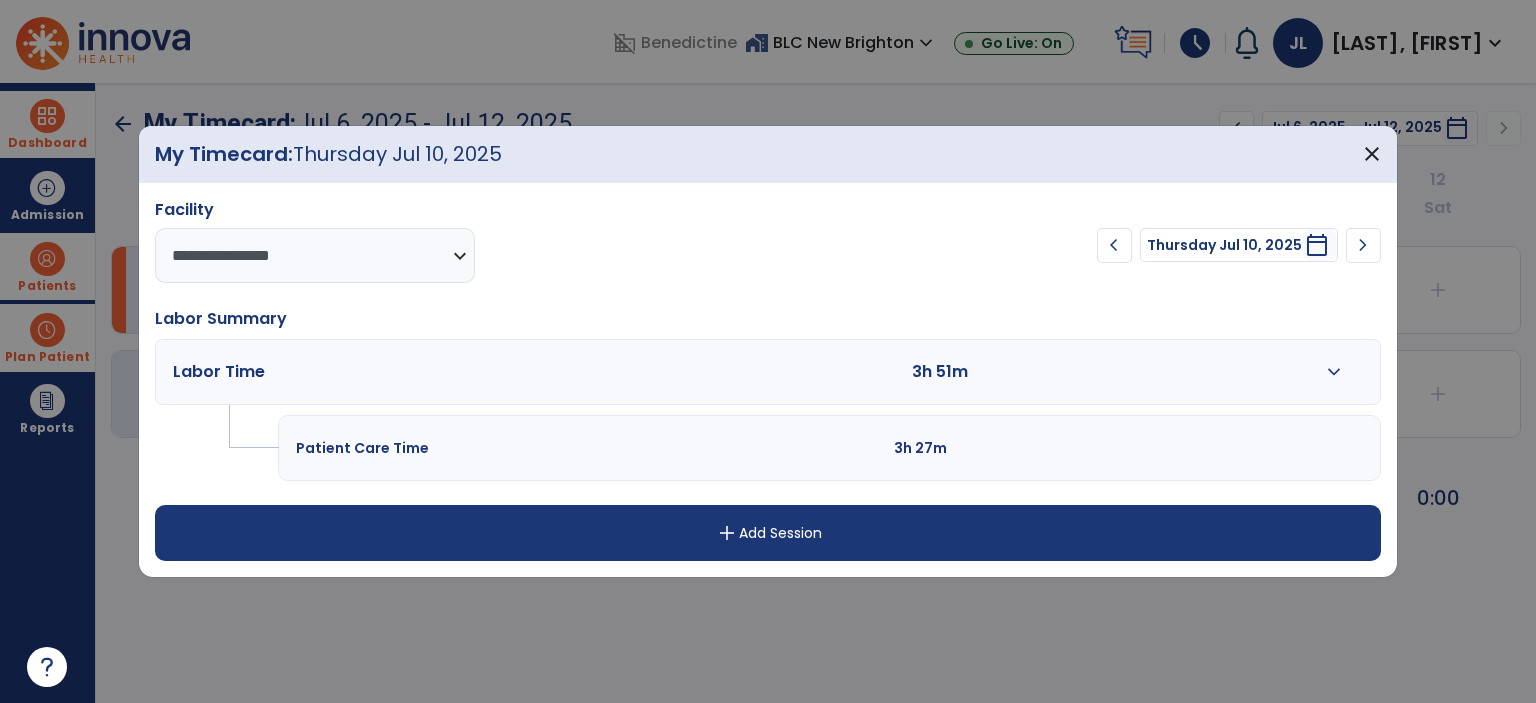 click on "expand_more" at bounding box center (1334, 372) 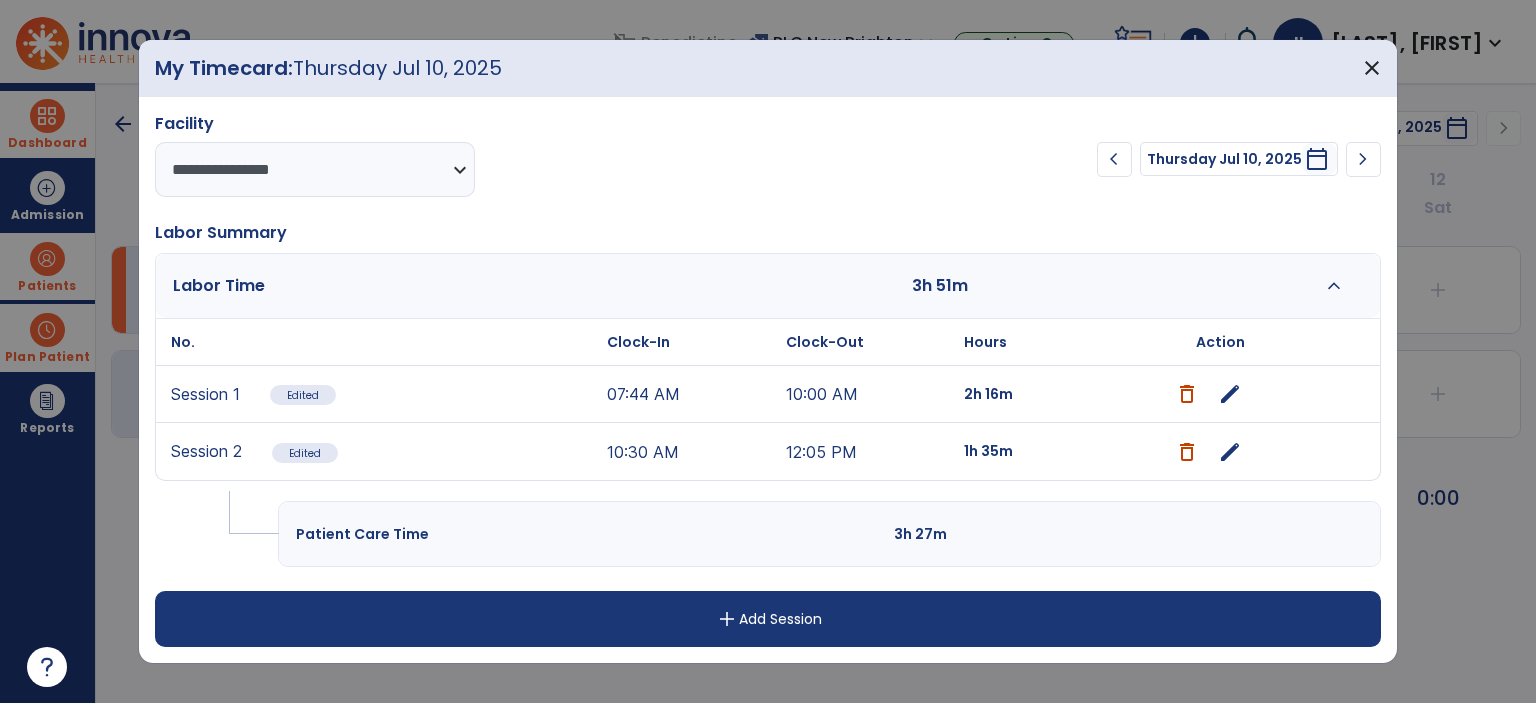 click on "edit" at bounding box center (1230, 452) 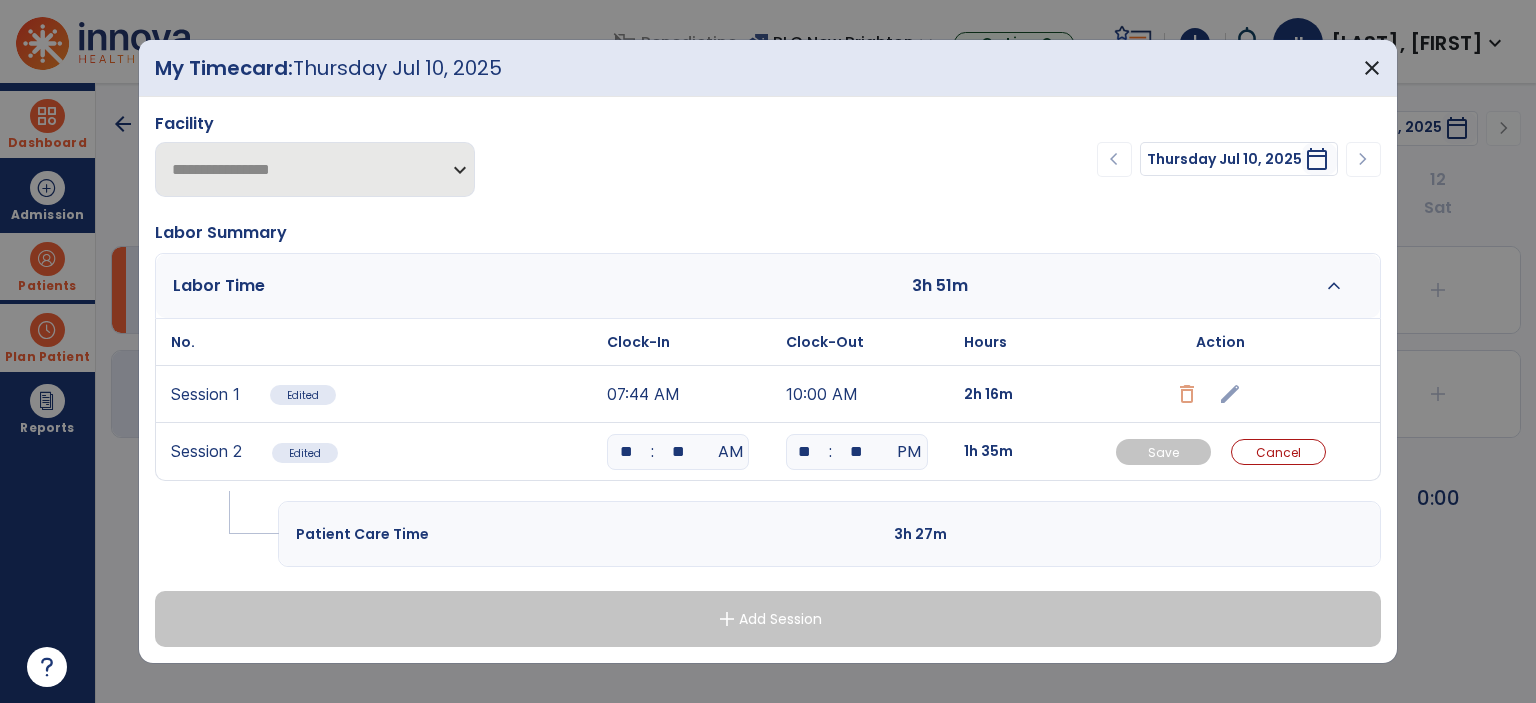 click on "**" at bounding box center (857, 452) 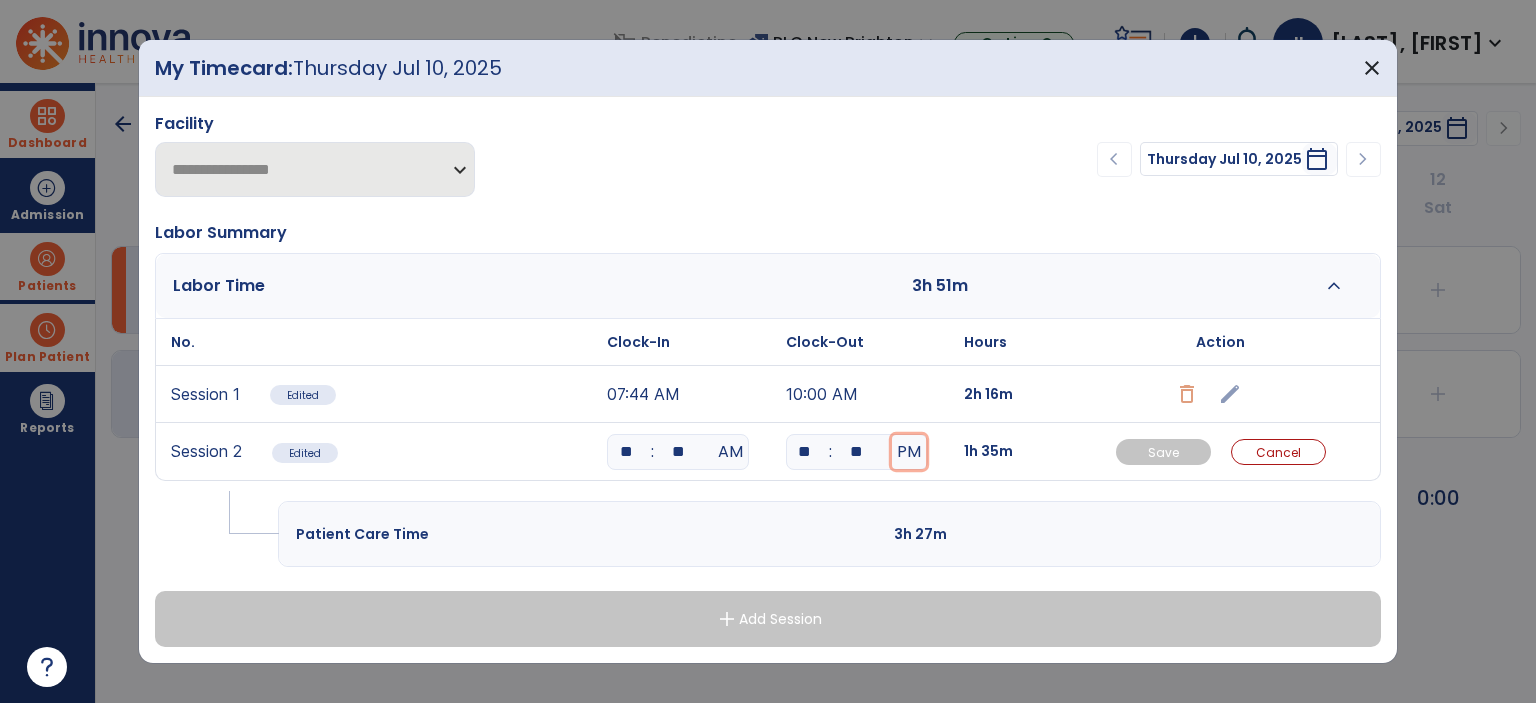 type 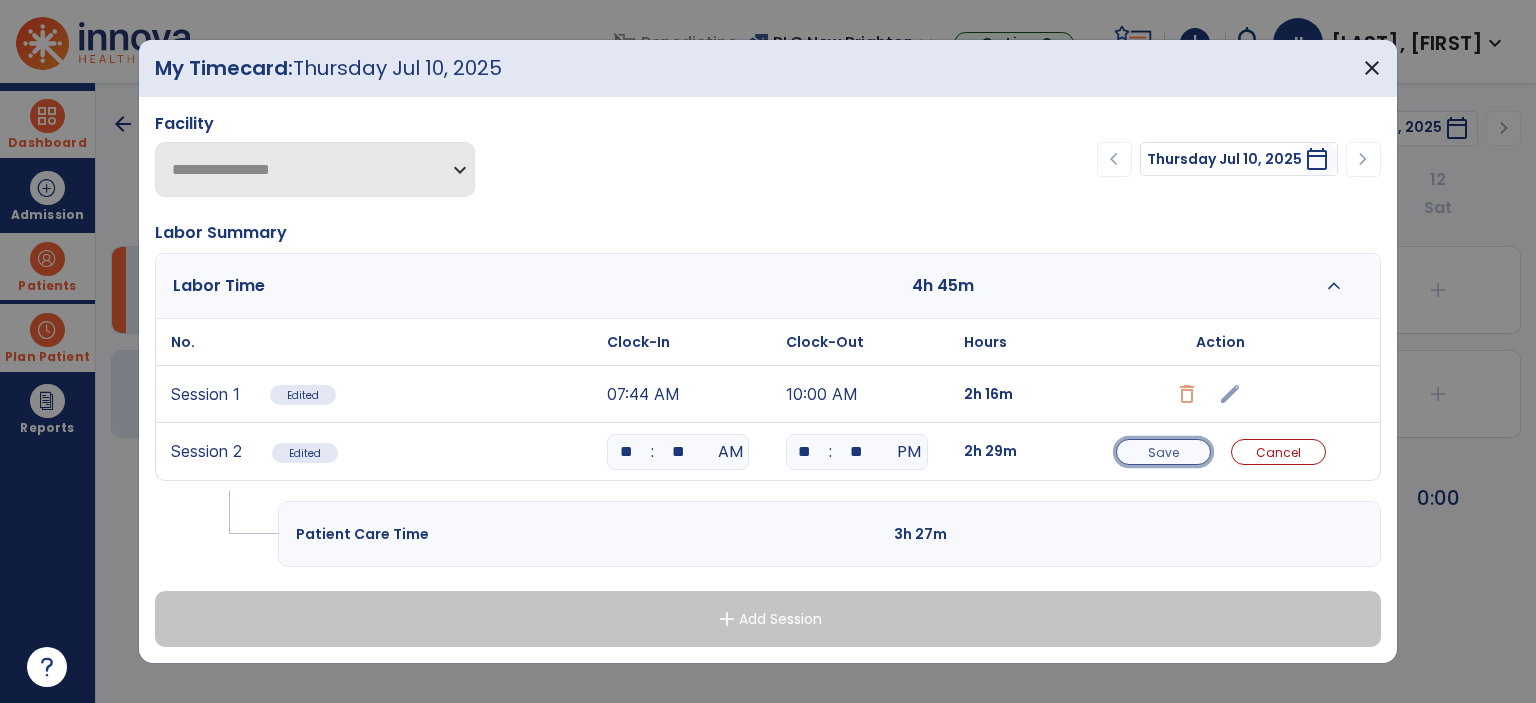 click on "Save" at bounding box center [1163, 452] 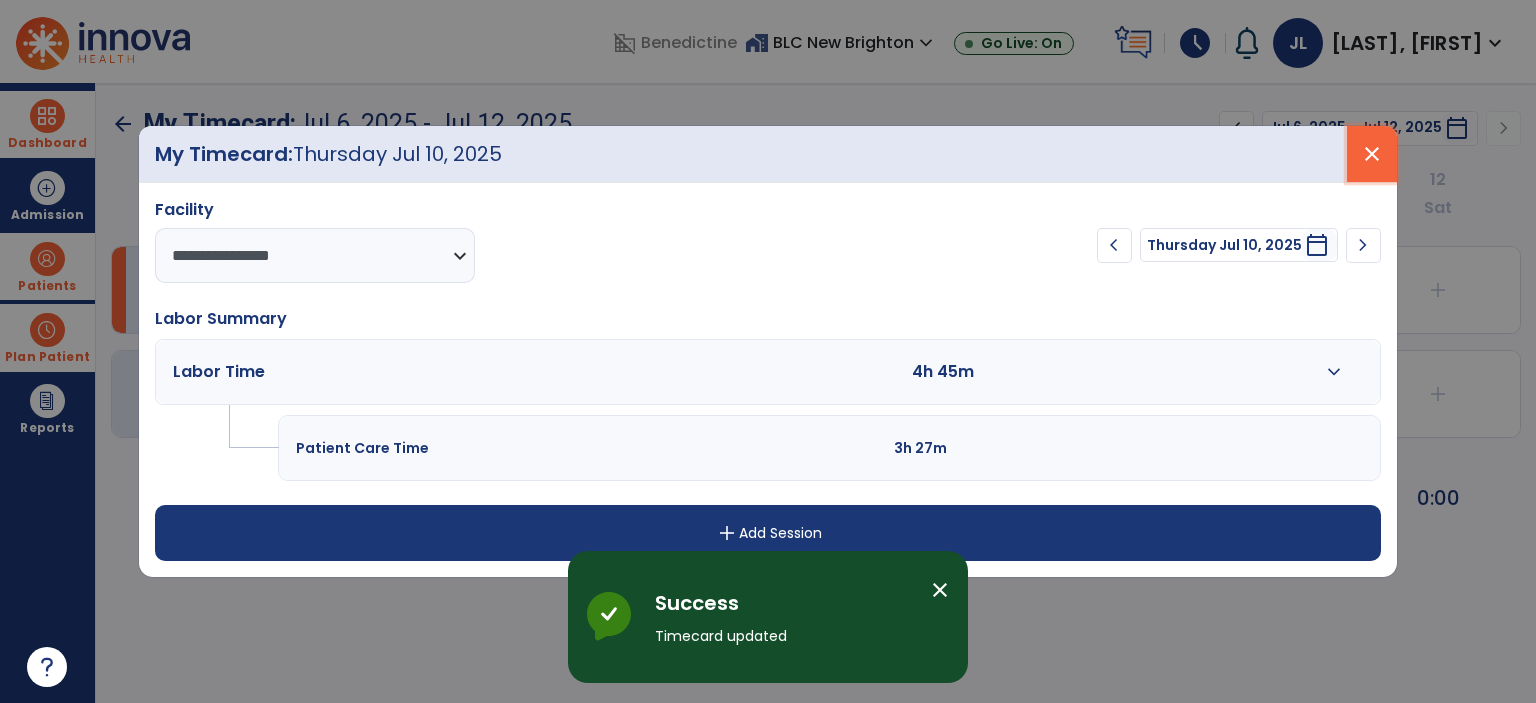 click on "close" at bounding box center [1372, 154] 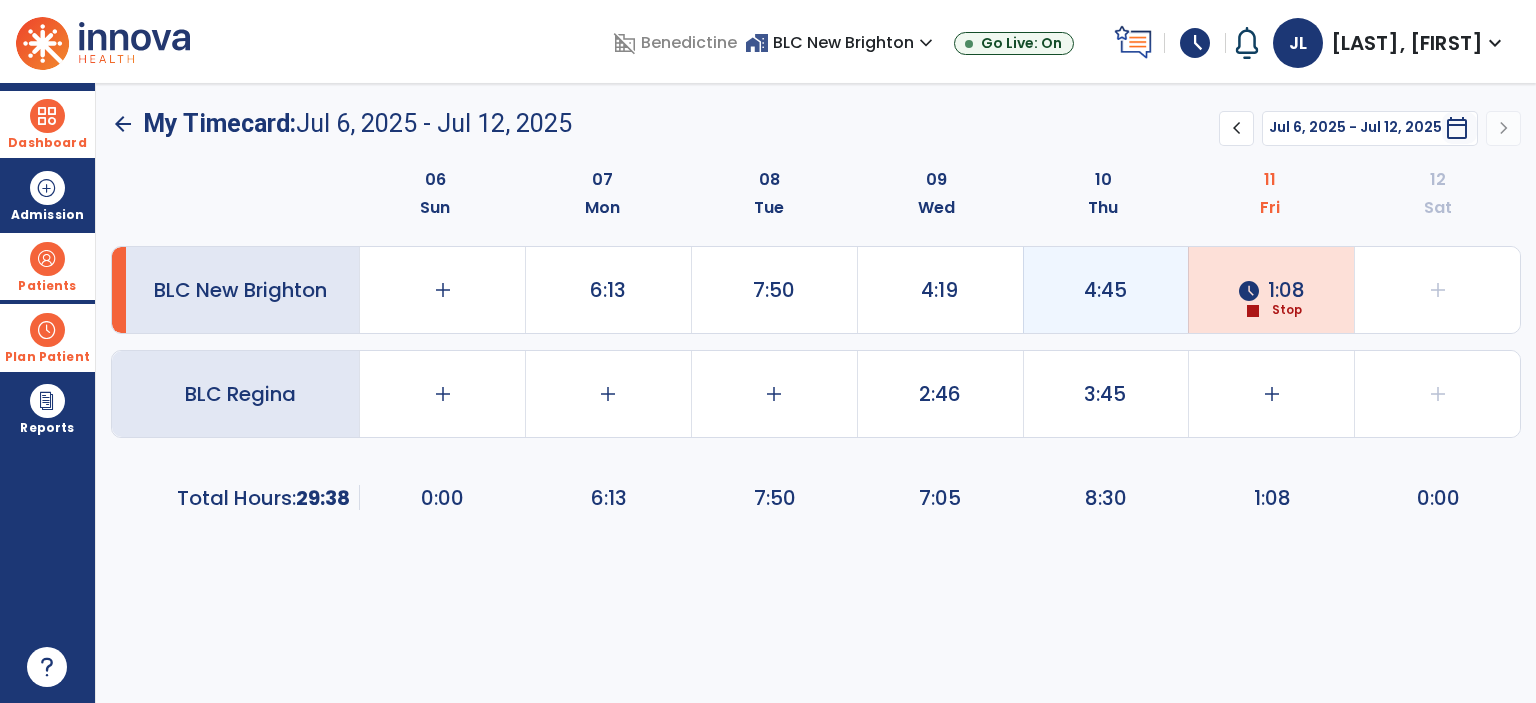 click on "4:45" 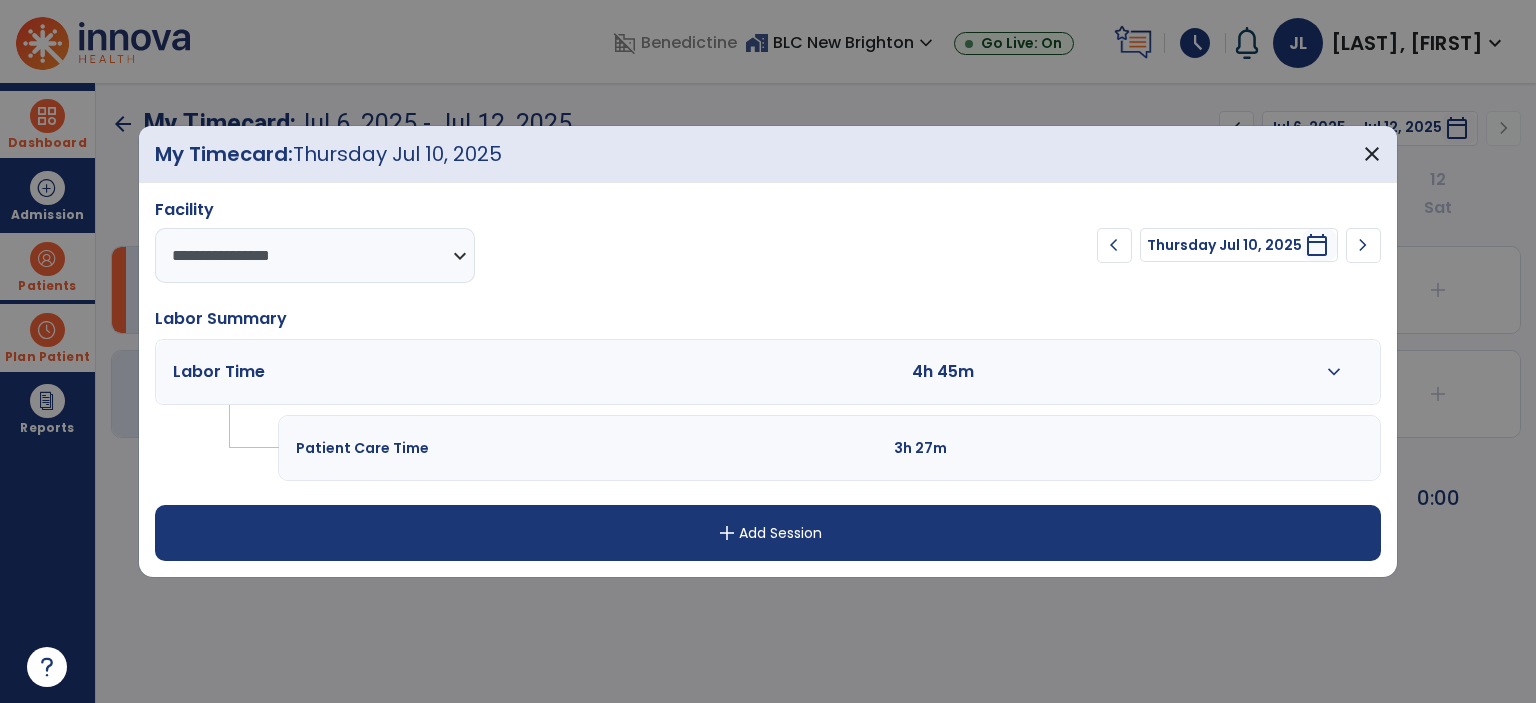 click on "expand_more" at bounding box center [1334, 372] 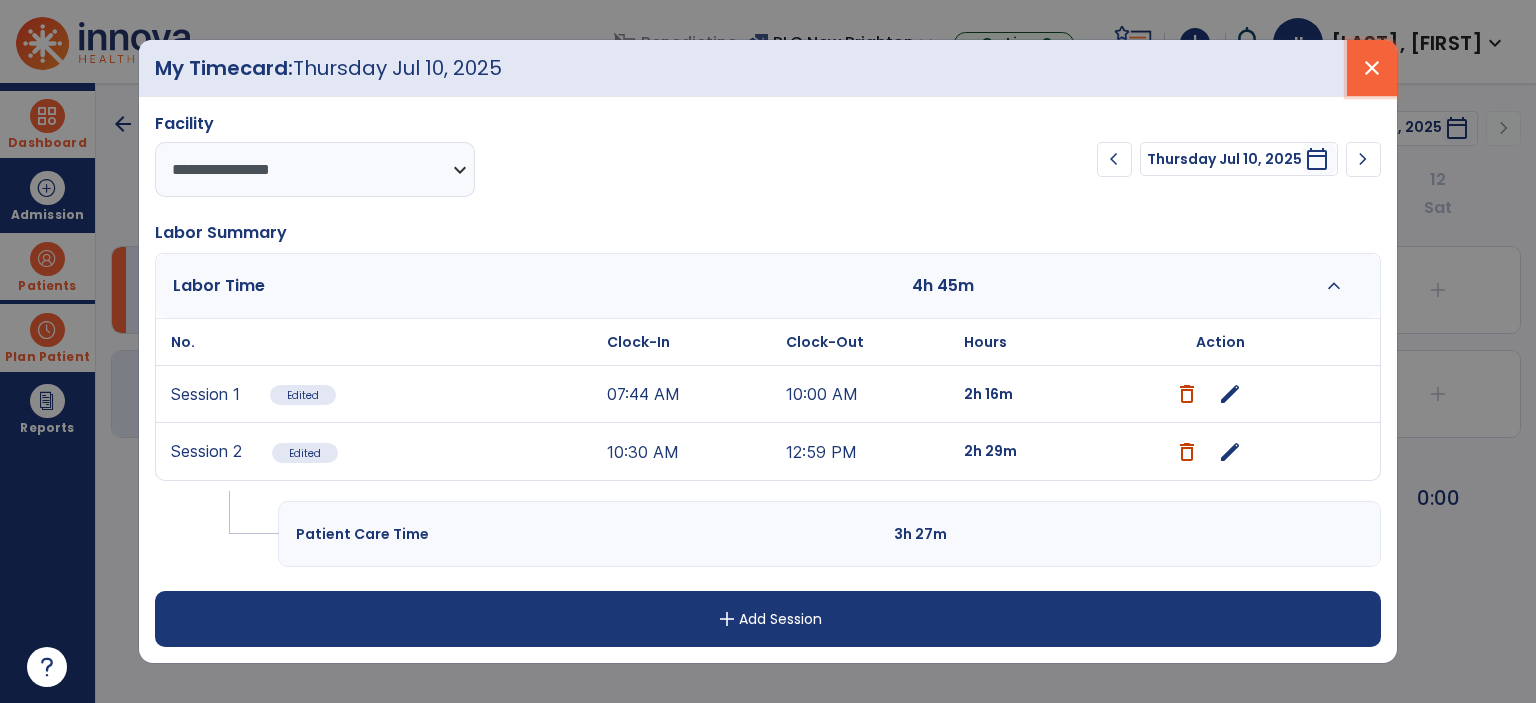 click on "close" at bounding box center (1372, 68) 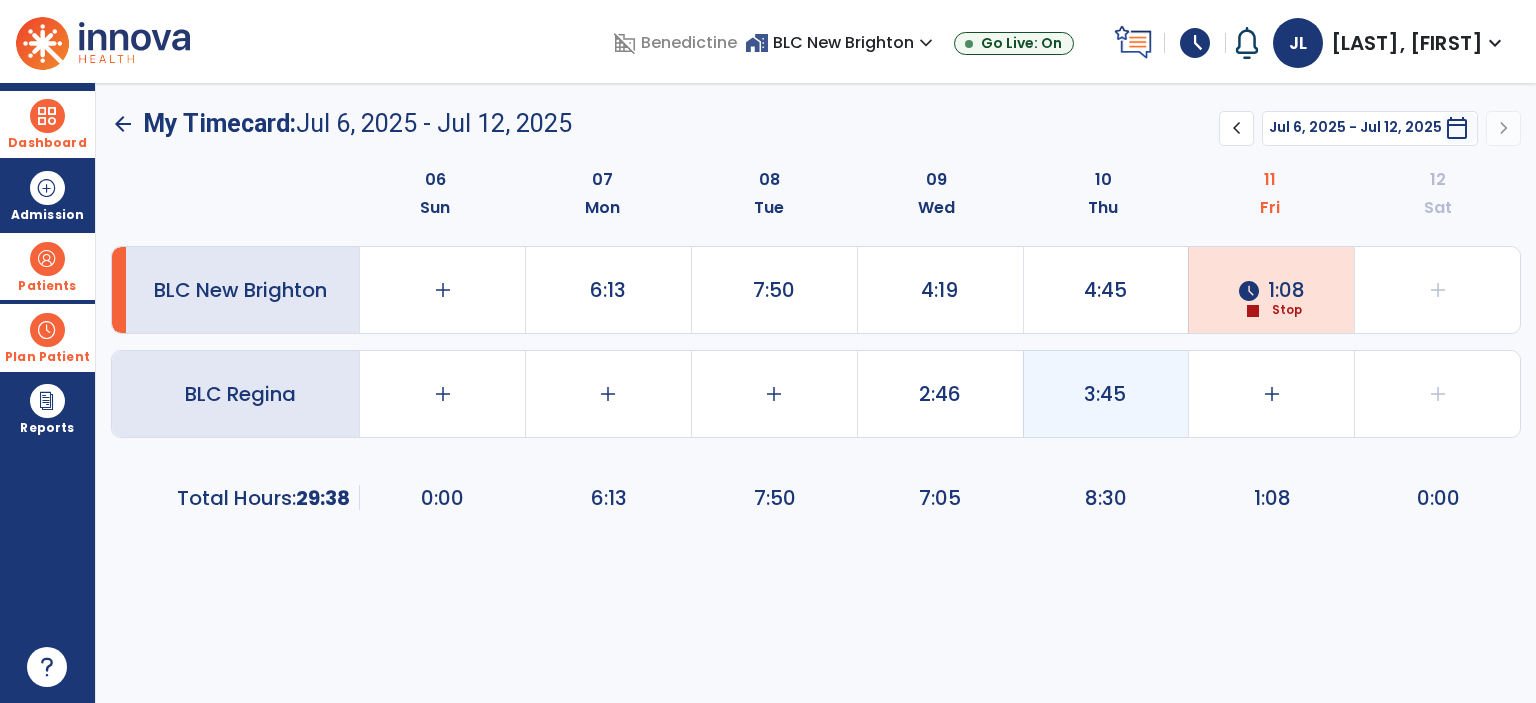 click on "3:45" 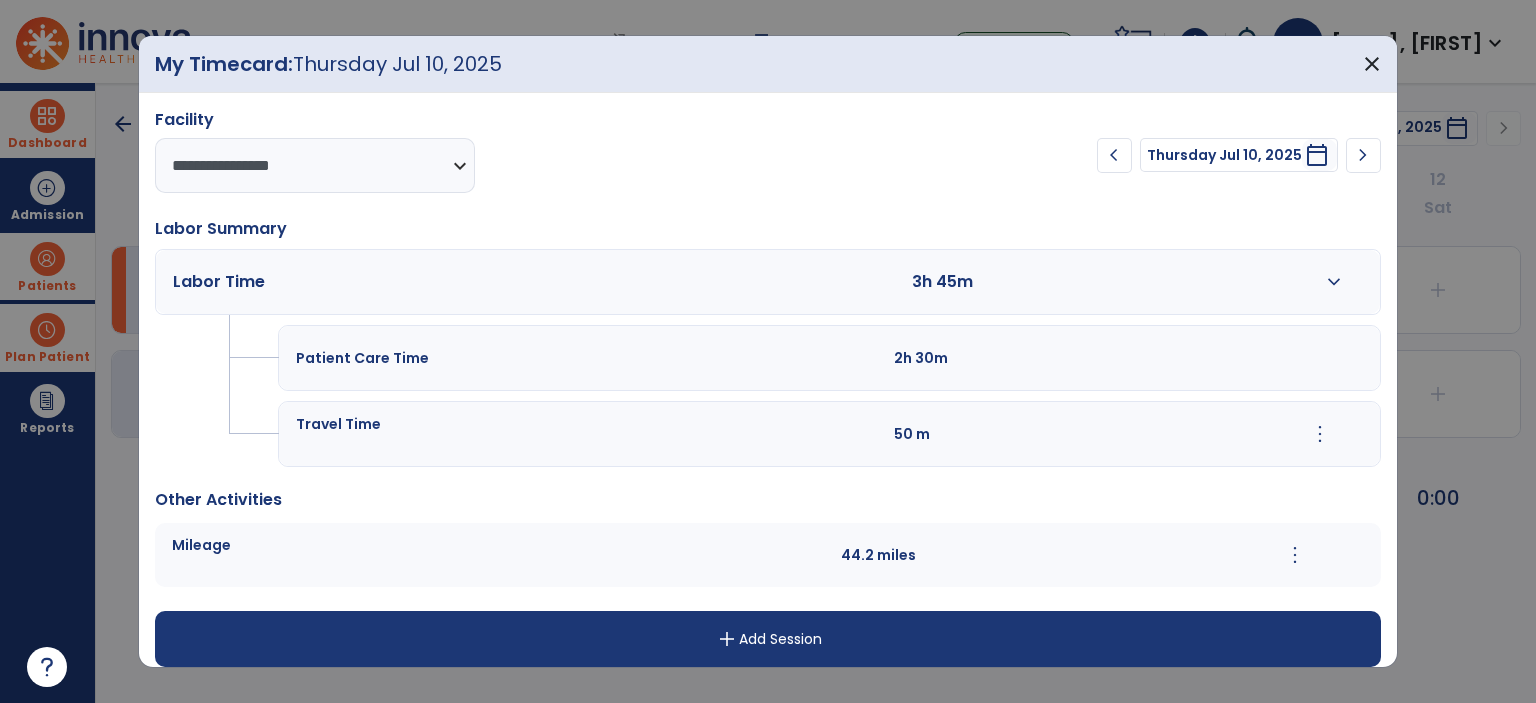click on "expand_more" at bounding box center (1334, 282) 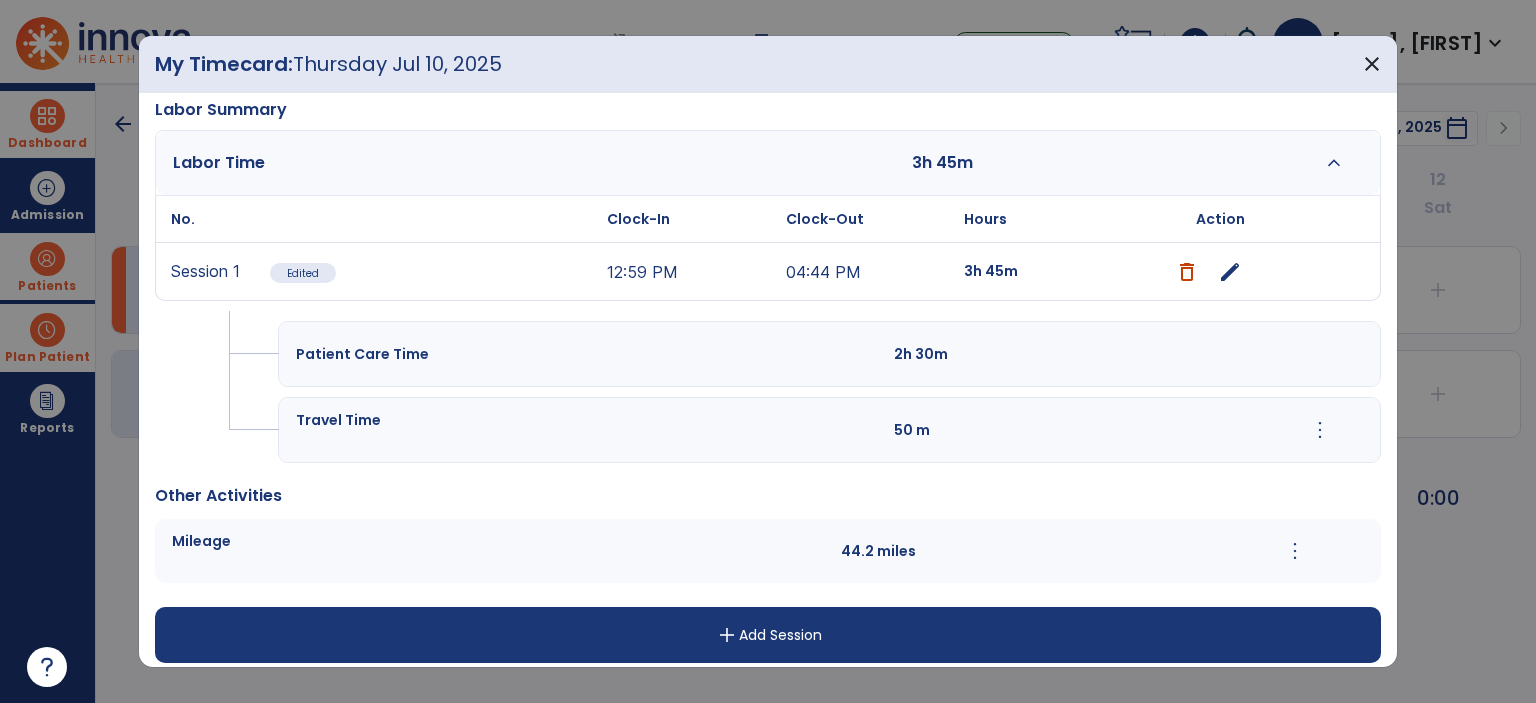 scroll, scrollTop: 128, scrollLeft: 0, axis: vertical 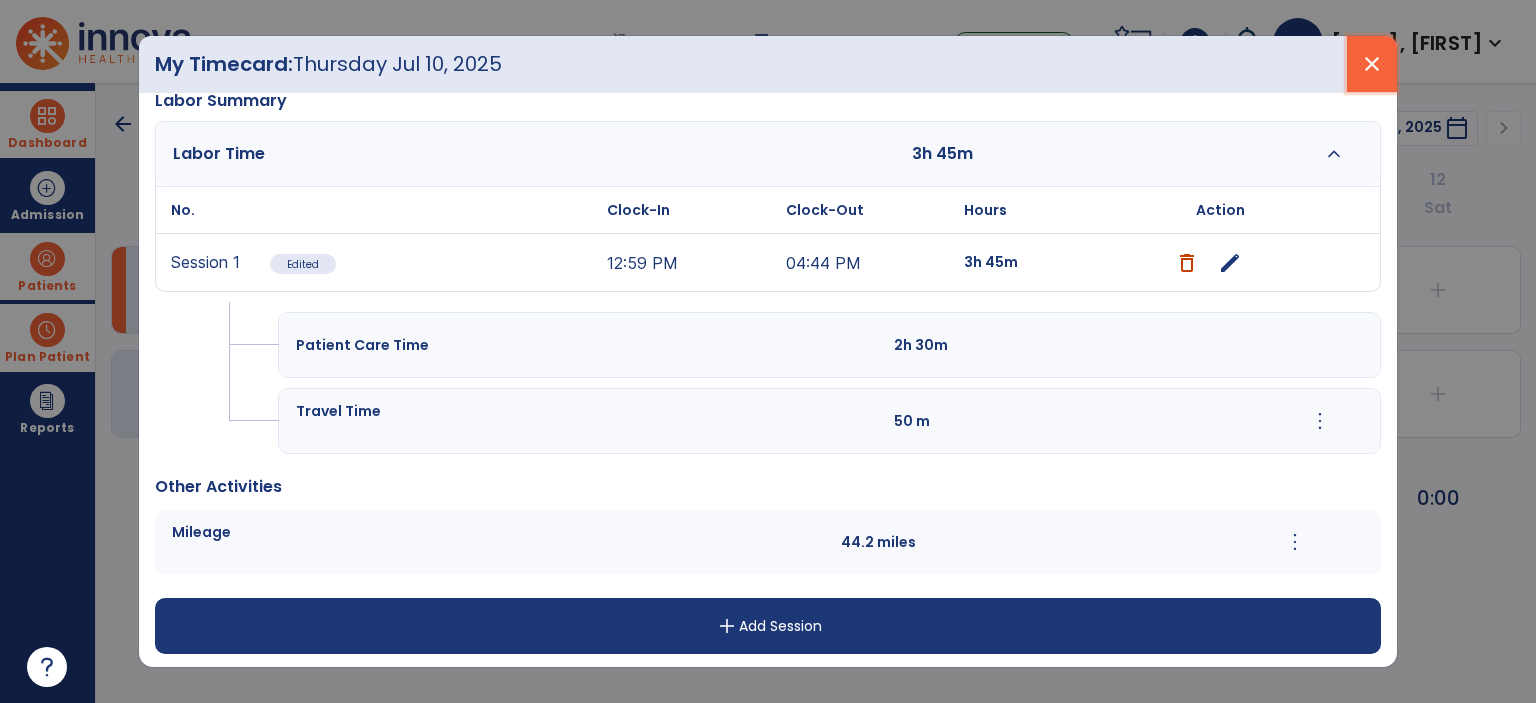 click on "close" at bounding box center (1372, 64) 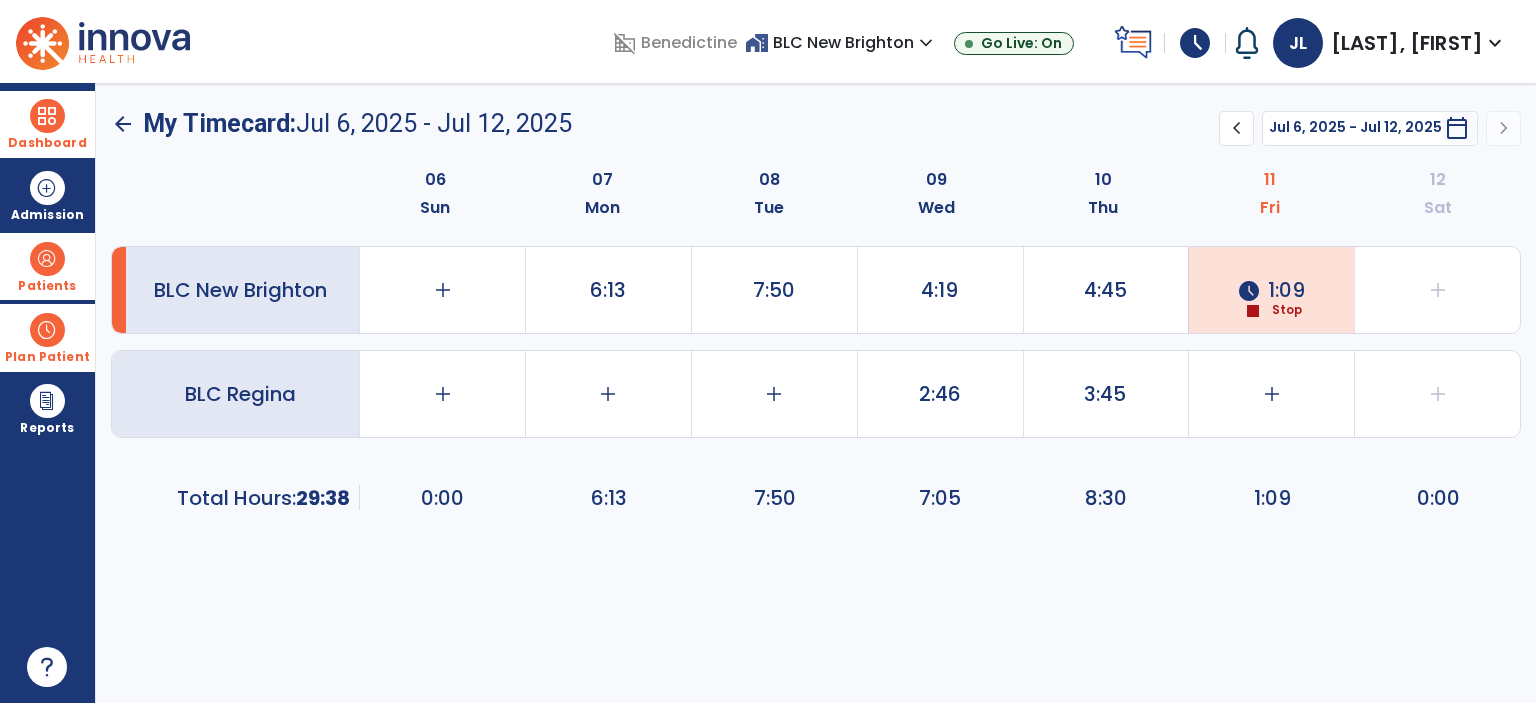 click at bounding box center [47, 116] 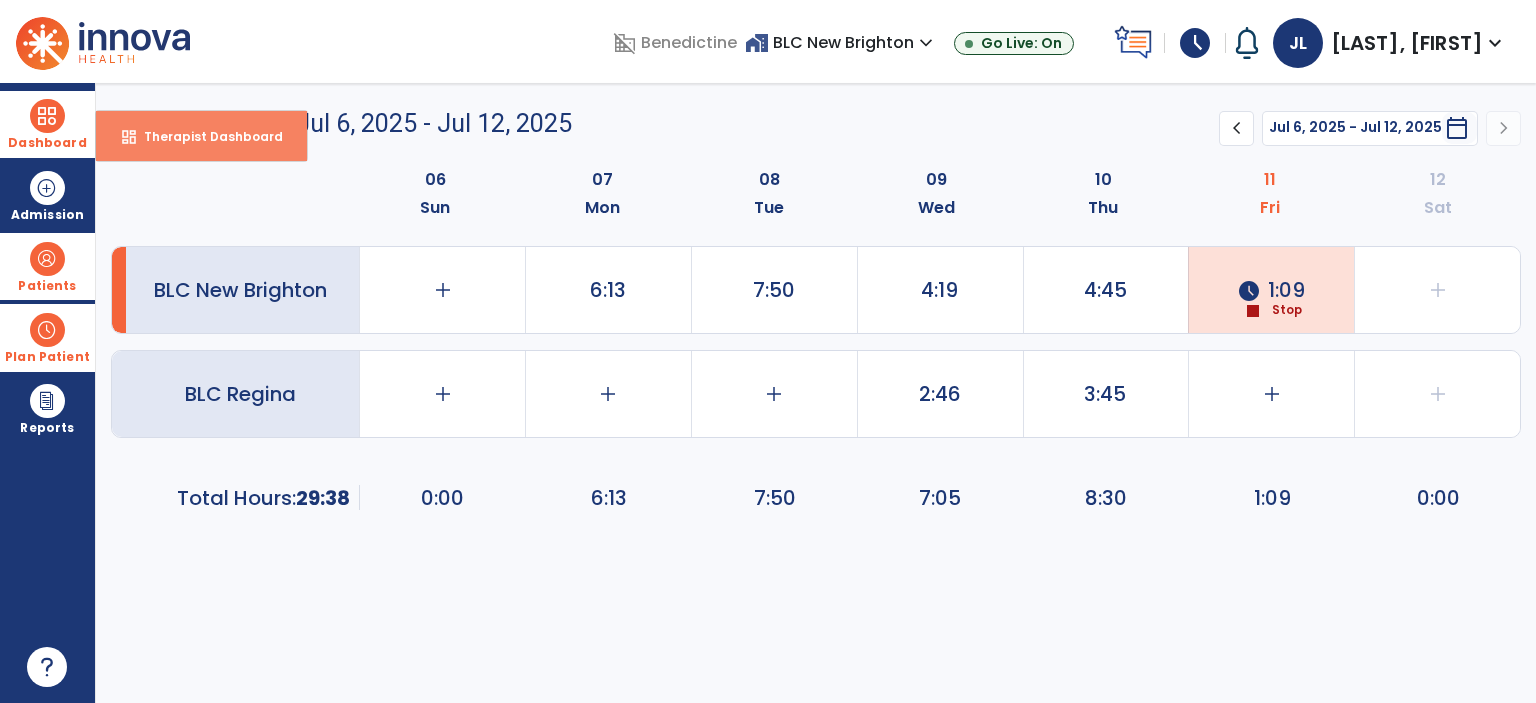 click on "Therapist Dashboard" at bounding box center [205, 136] 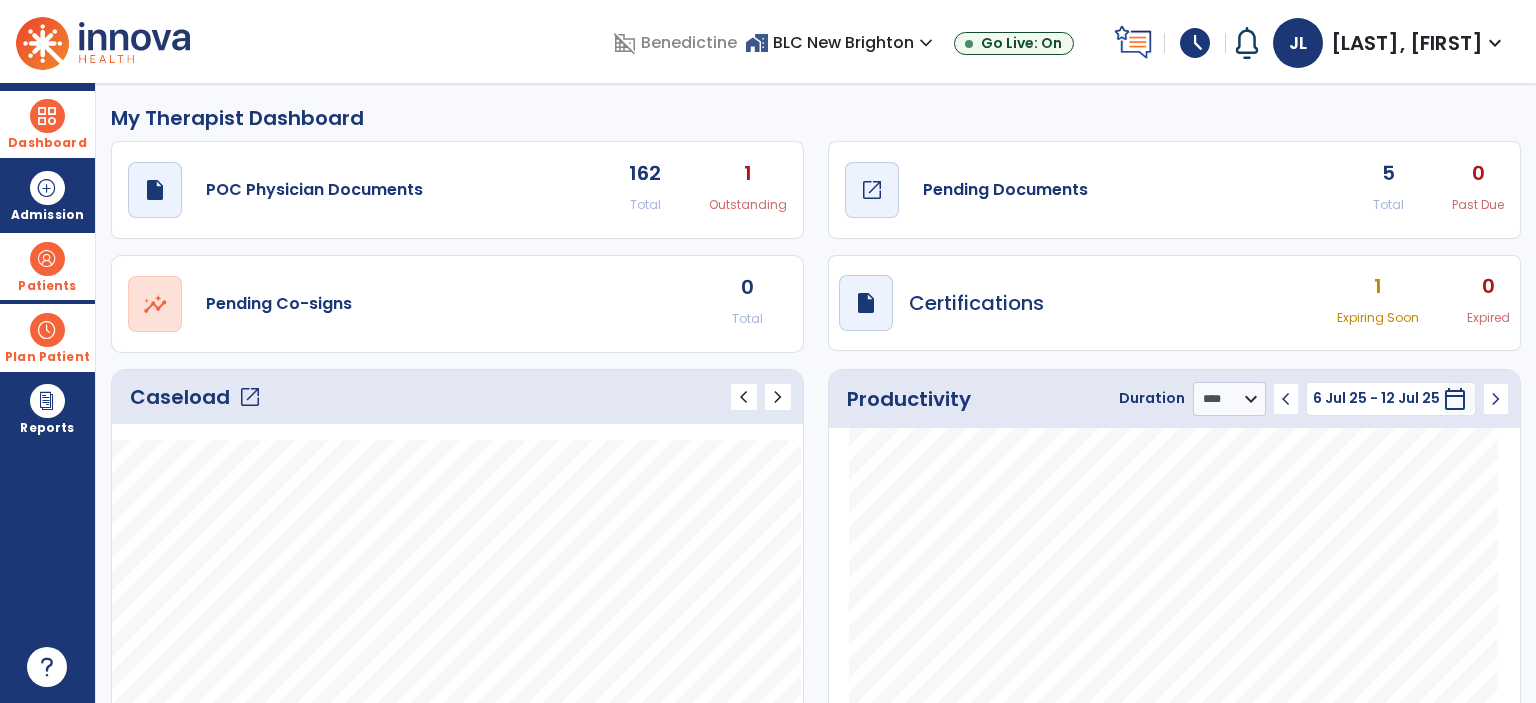 click on "Pending Documents" 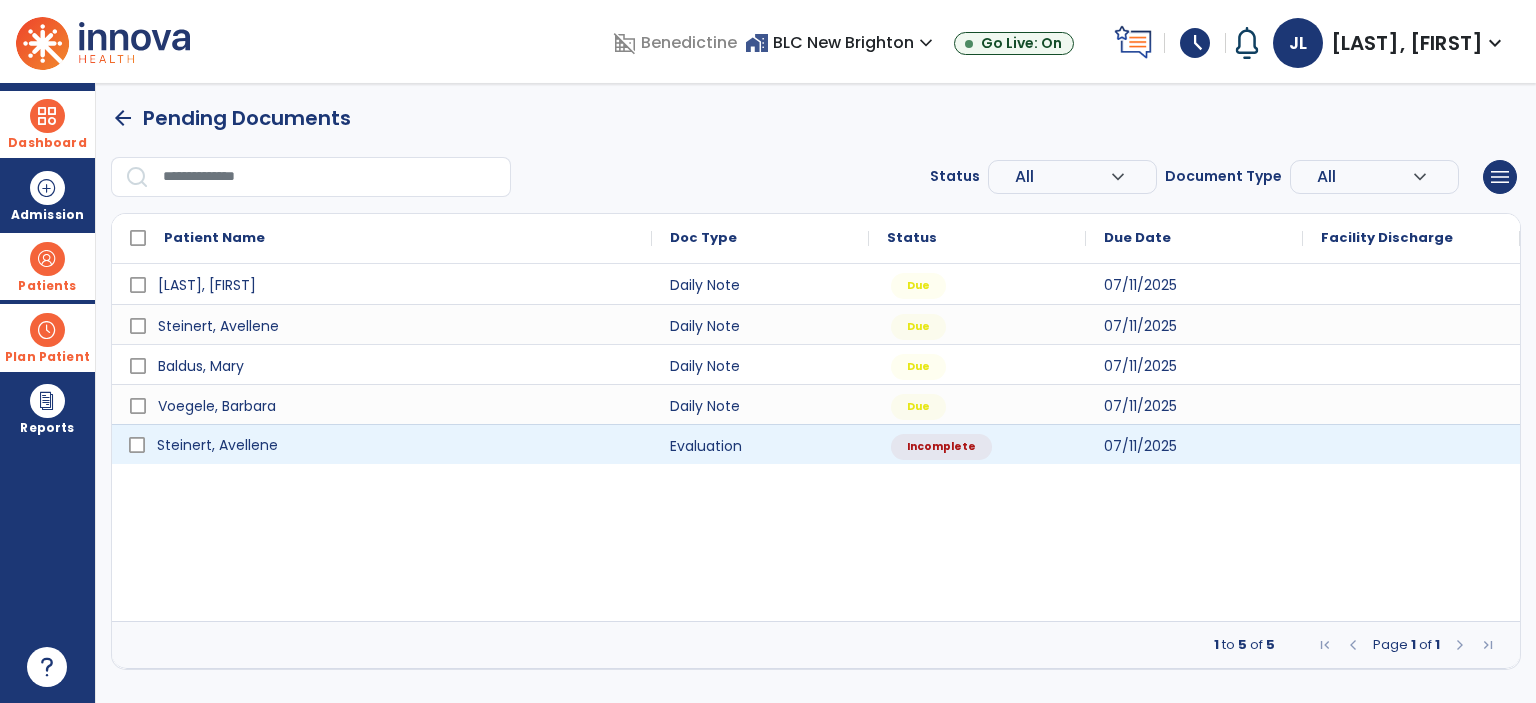 click on "Steinert, Avellene" at bounding box center [217, 445] 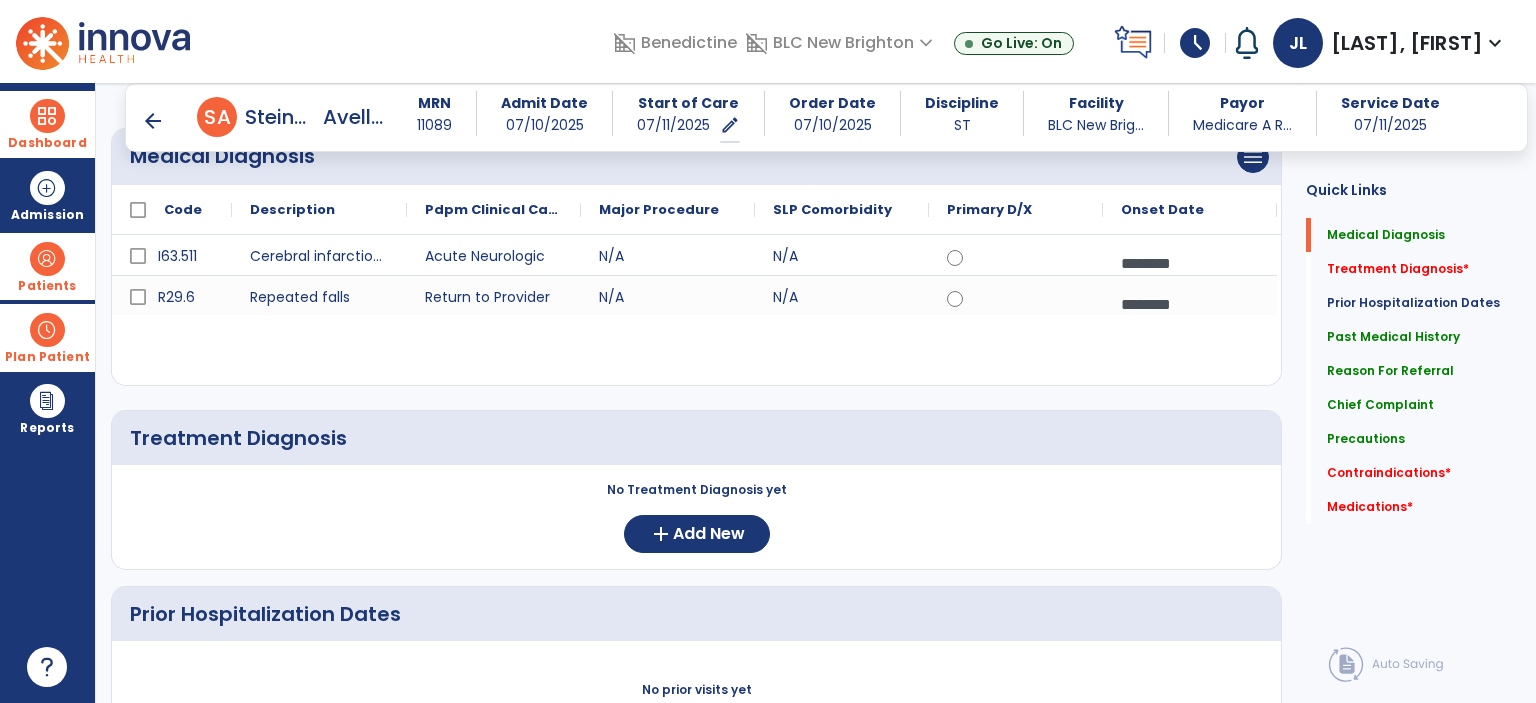 scroll, scrollTop: 300, scrollLeft: 0, axis: vertical 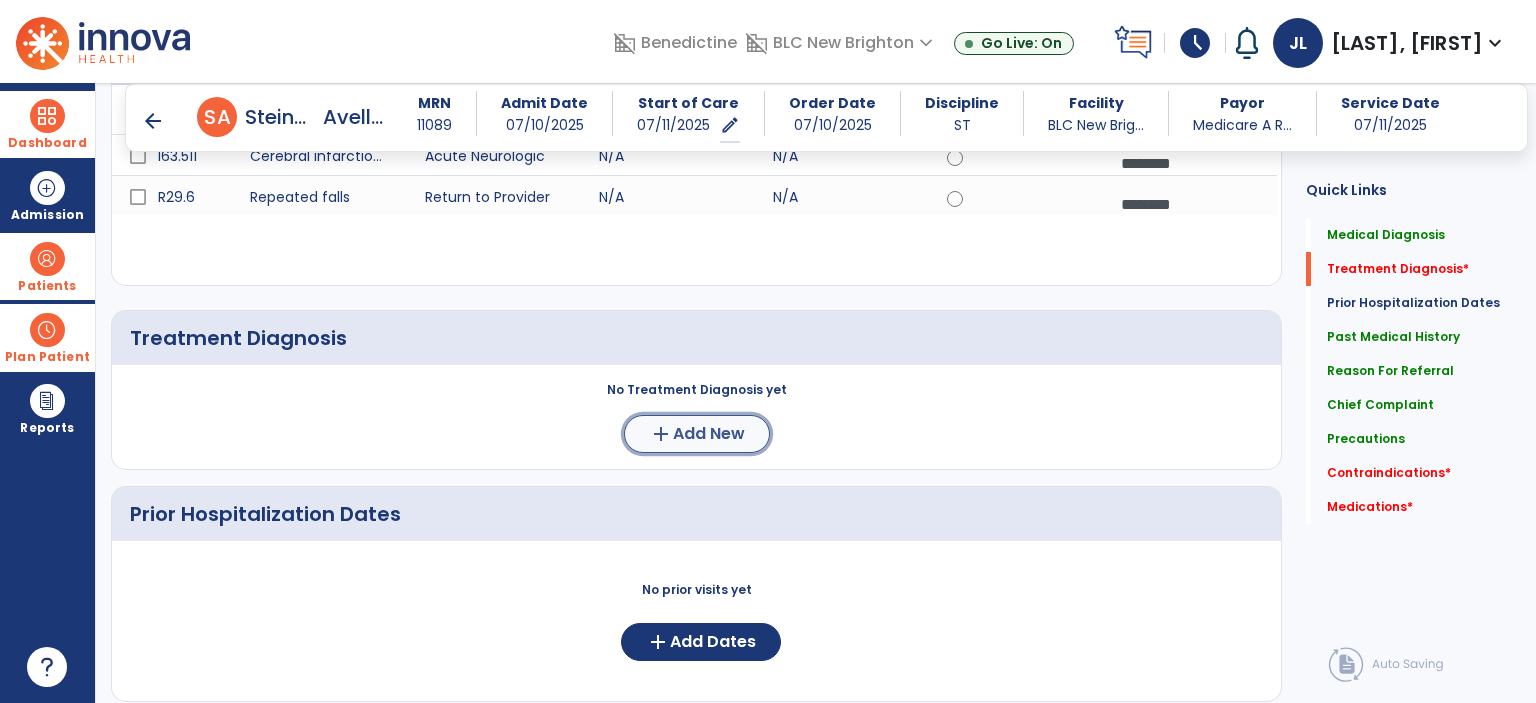 click on "Add New" 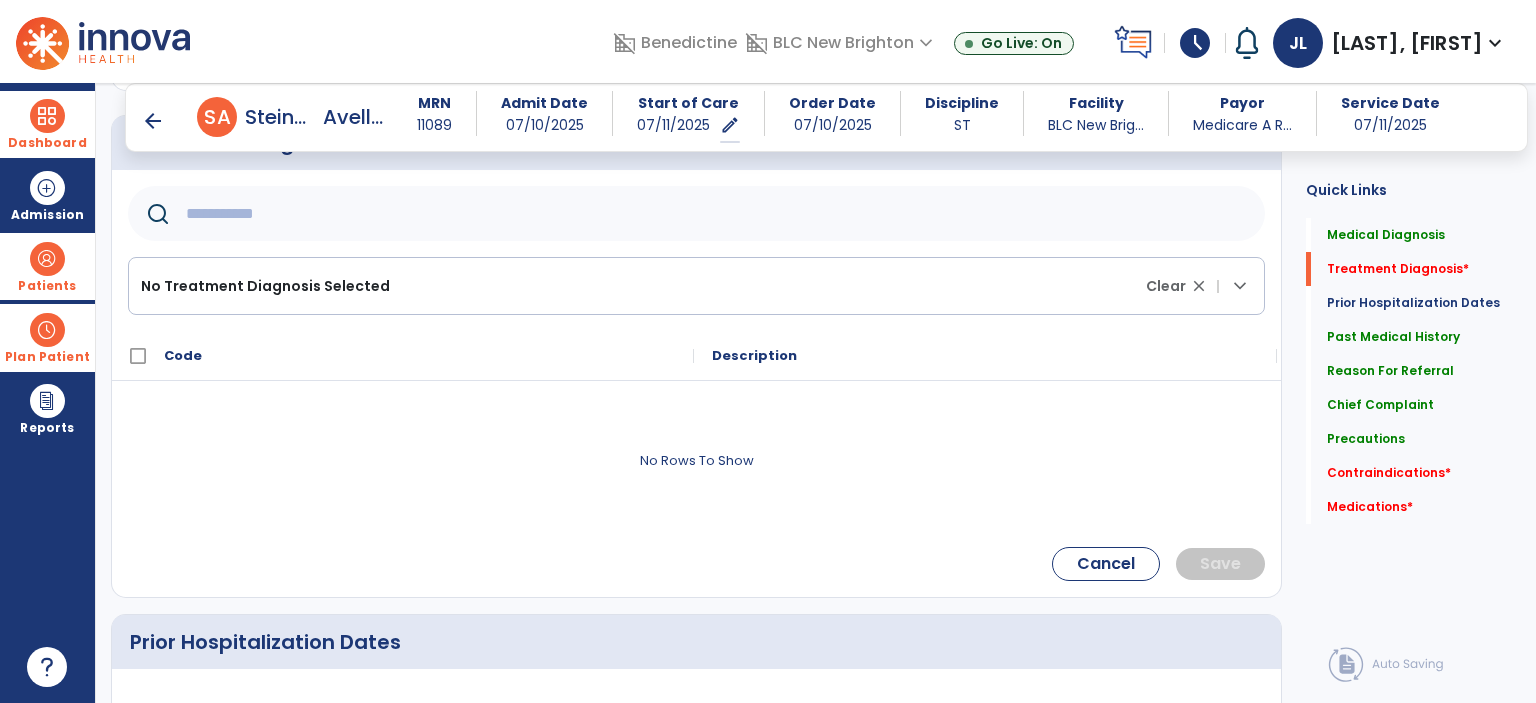 scroll, scrollTop: 500, scrollLeft: 0, axis: vertical 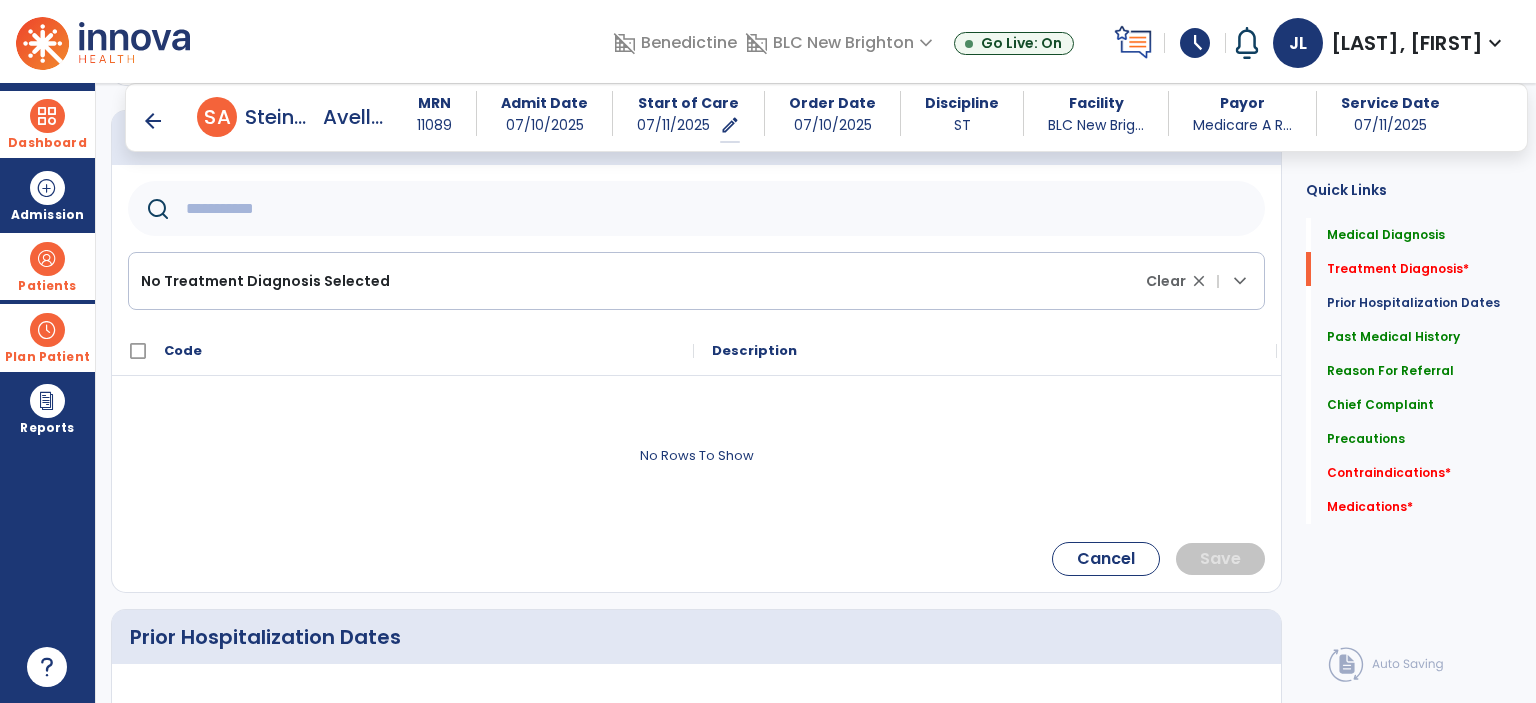 click 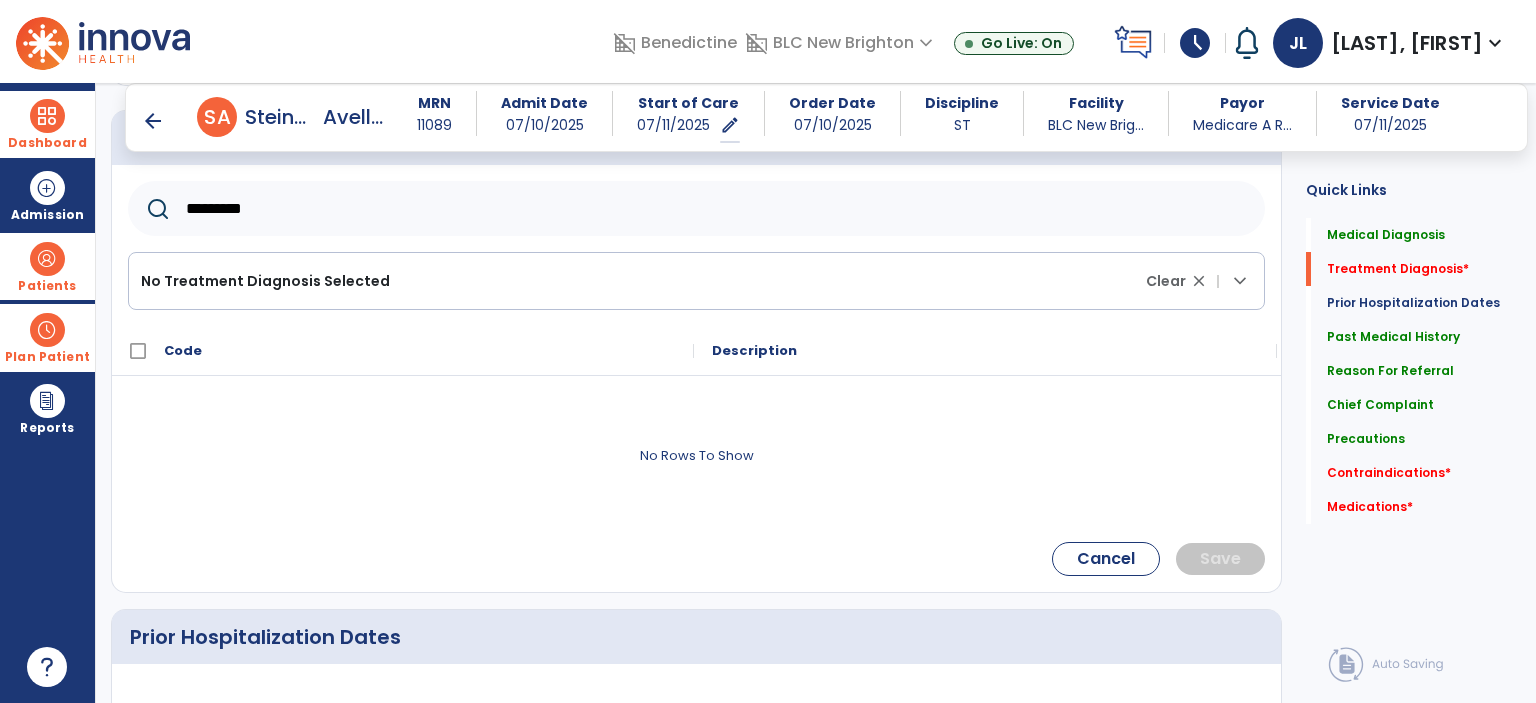 type on "*********" 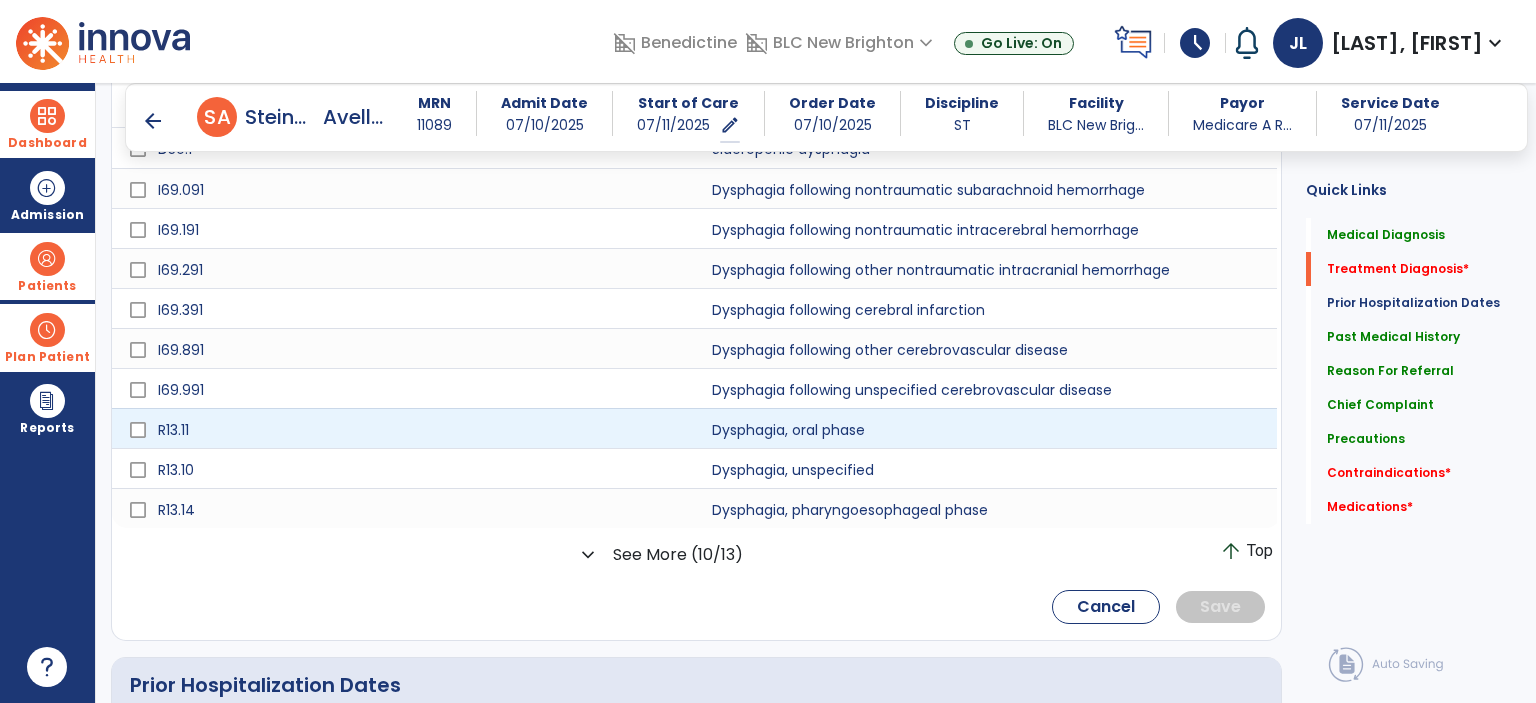 scroll, scrollTop: 817, scrollLeft: 0, axis: vertical 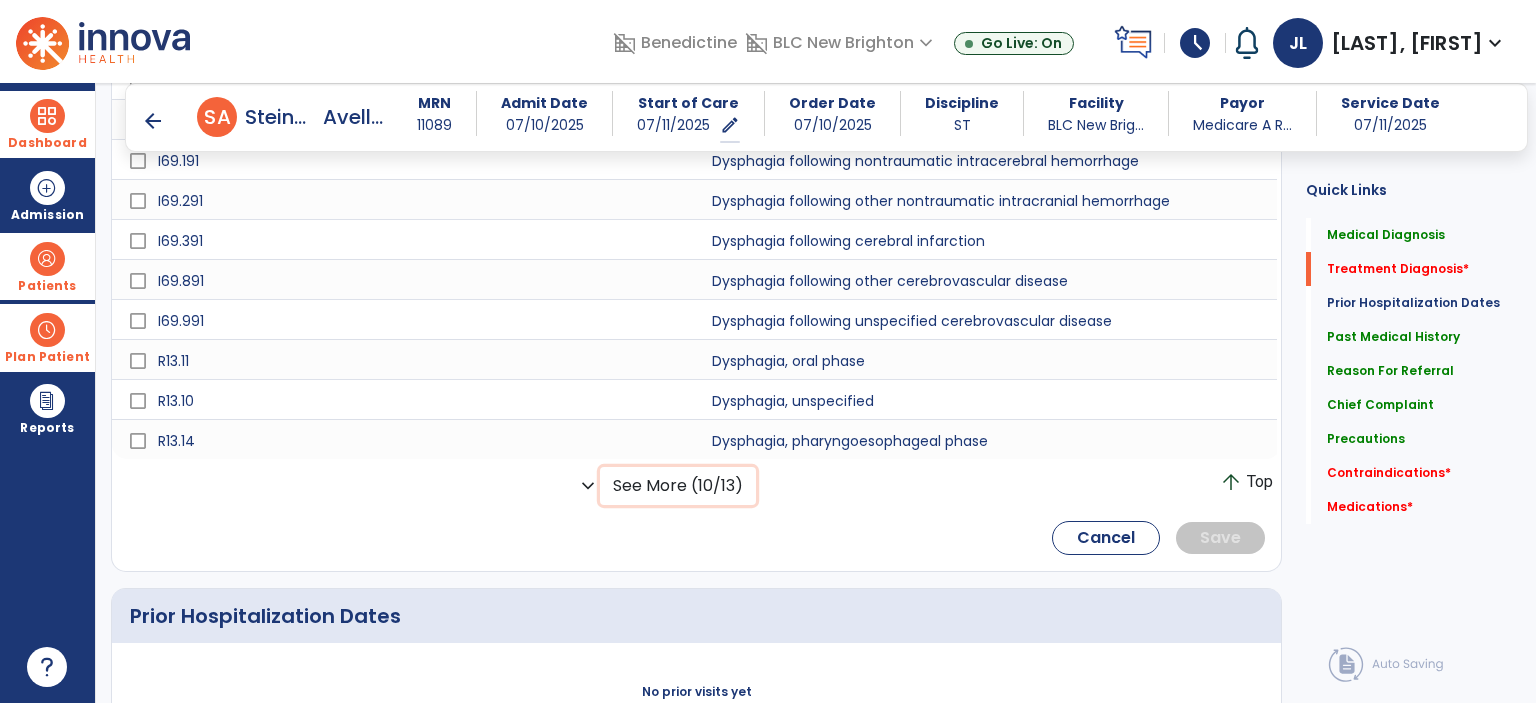 click on "See More (10/13)" 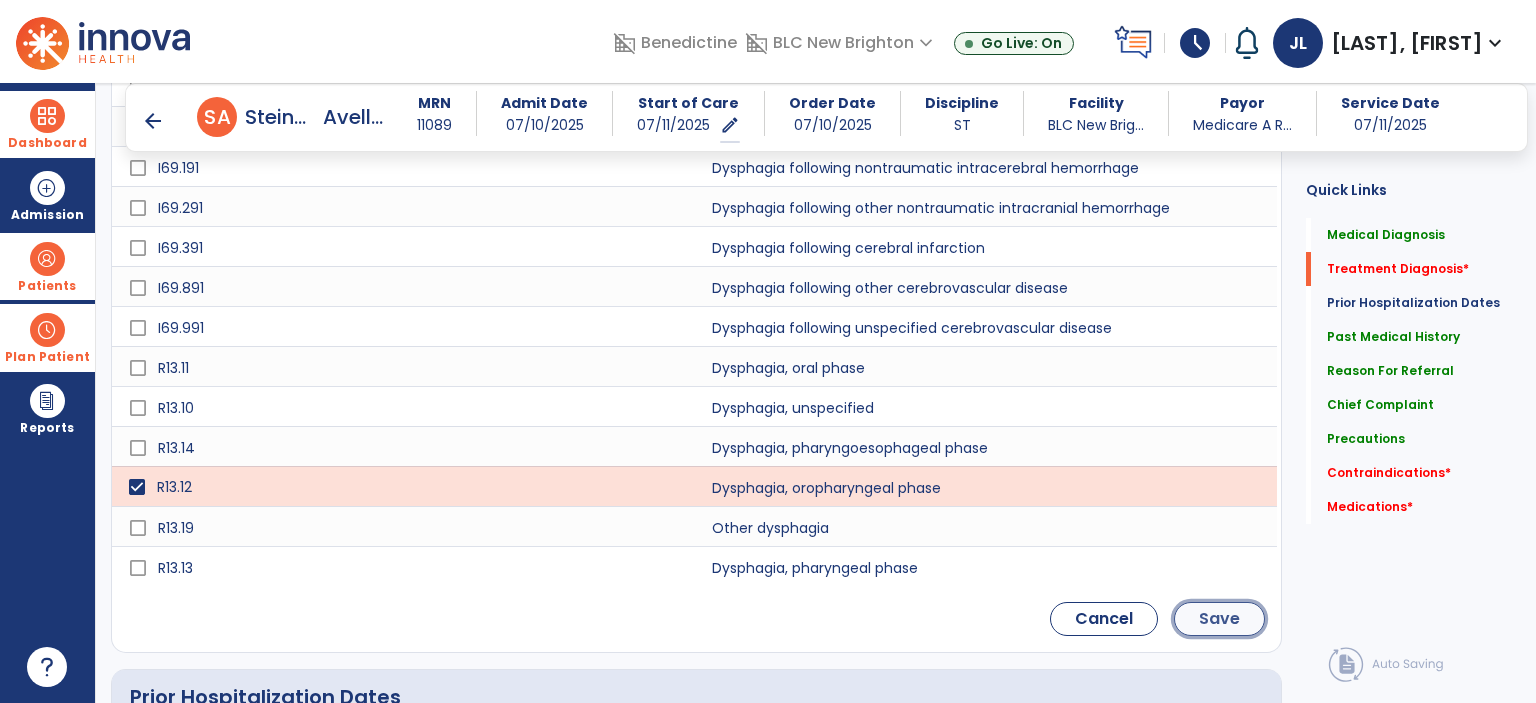 click on "Save" 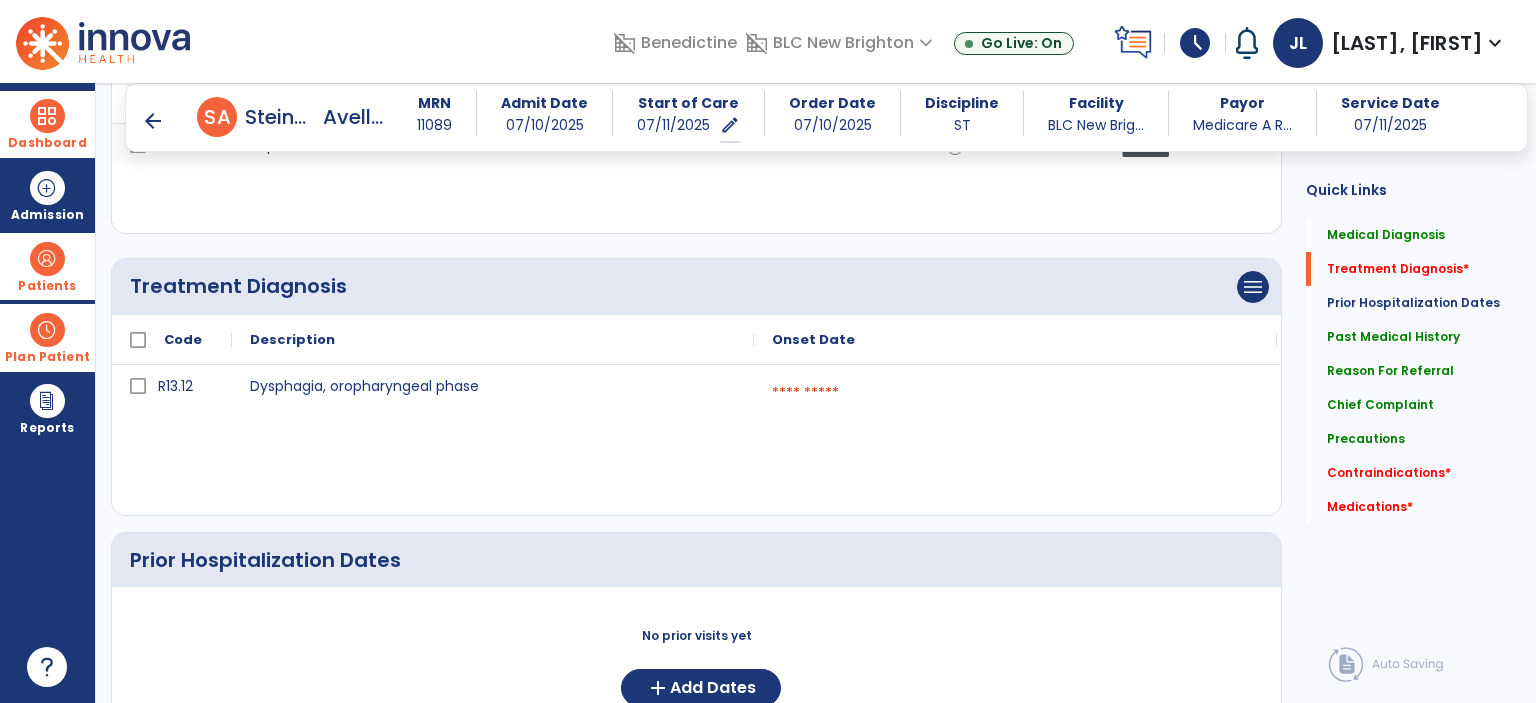 scroll, scrollTop: 252, scrollLeft: 0, axis: vertical 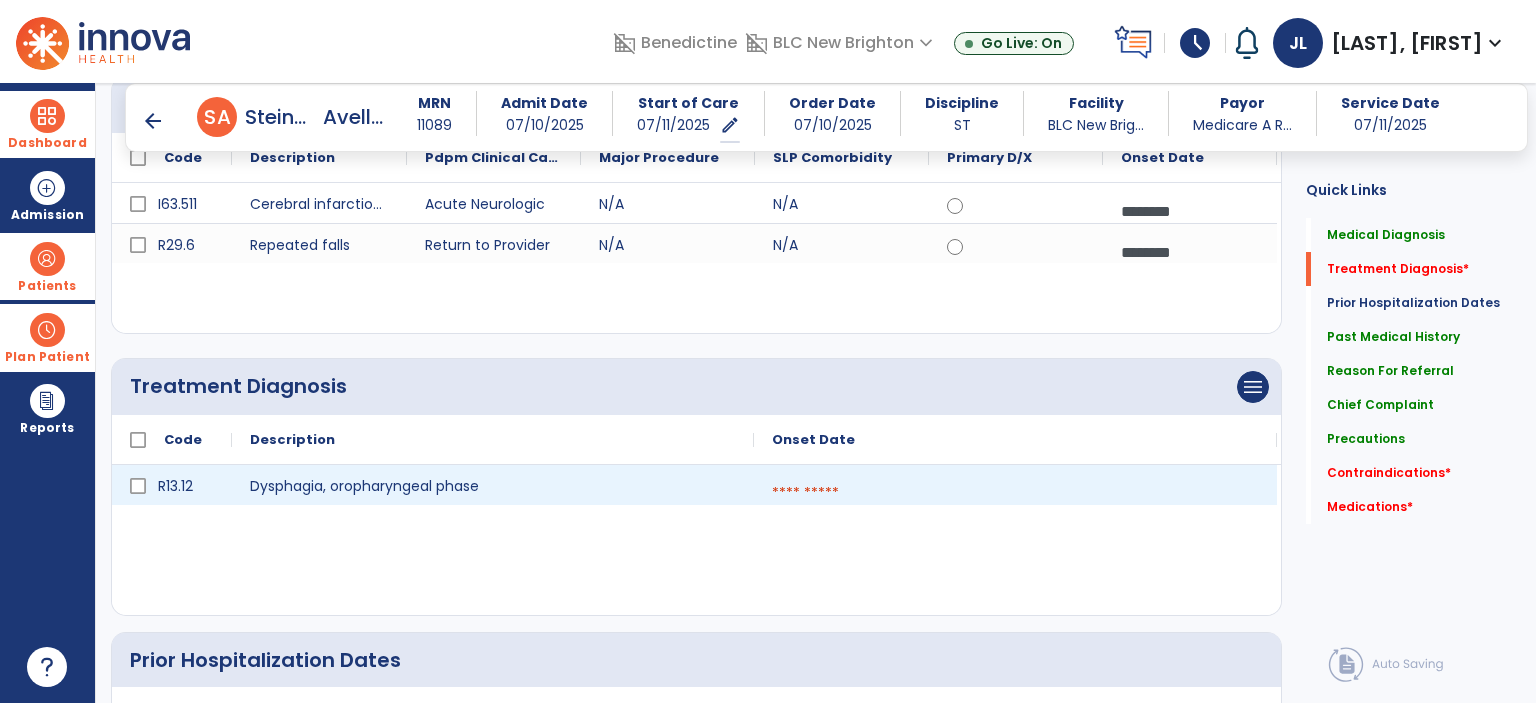 click at bounding box center [1015, 493] 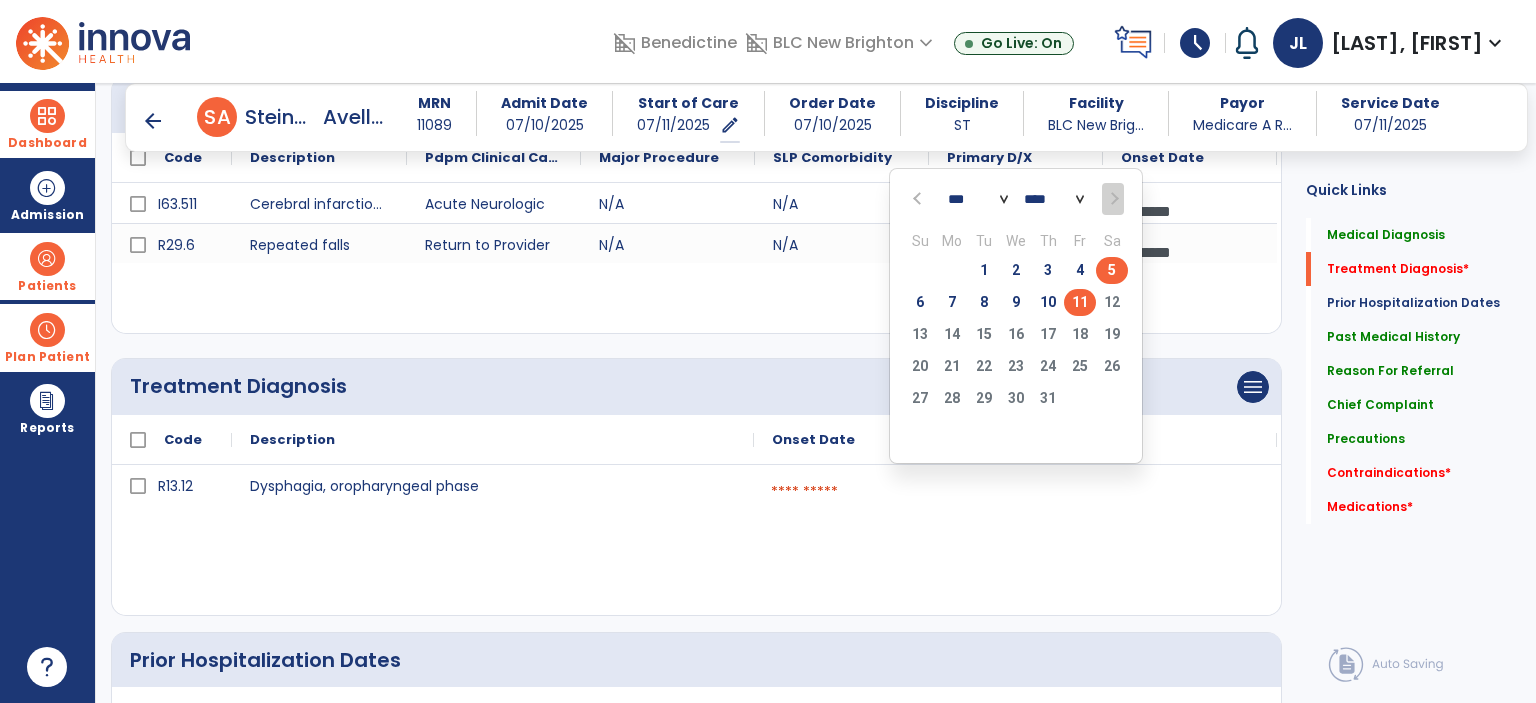 click on "5" 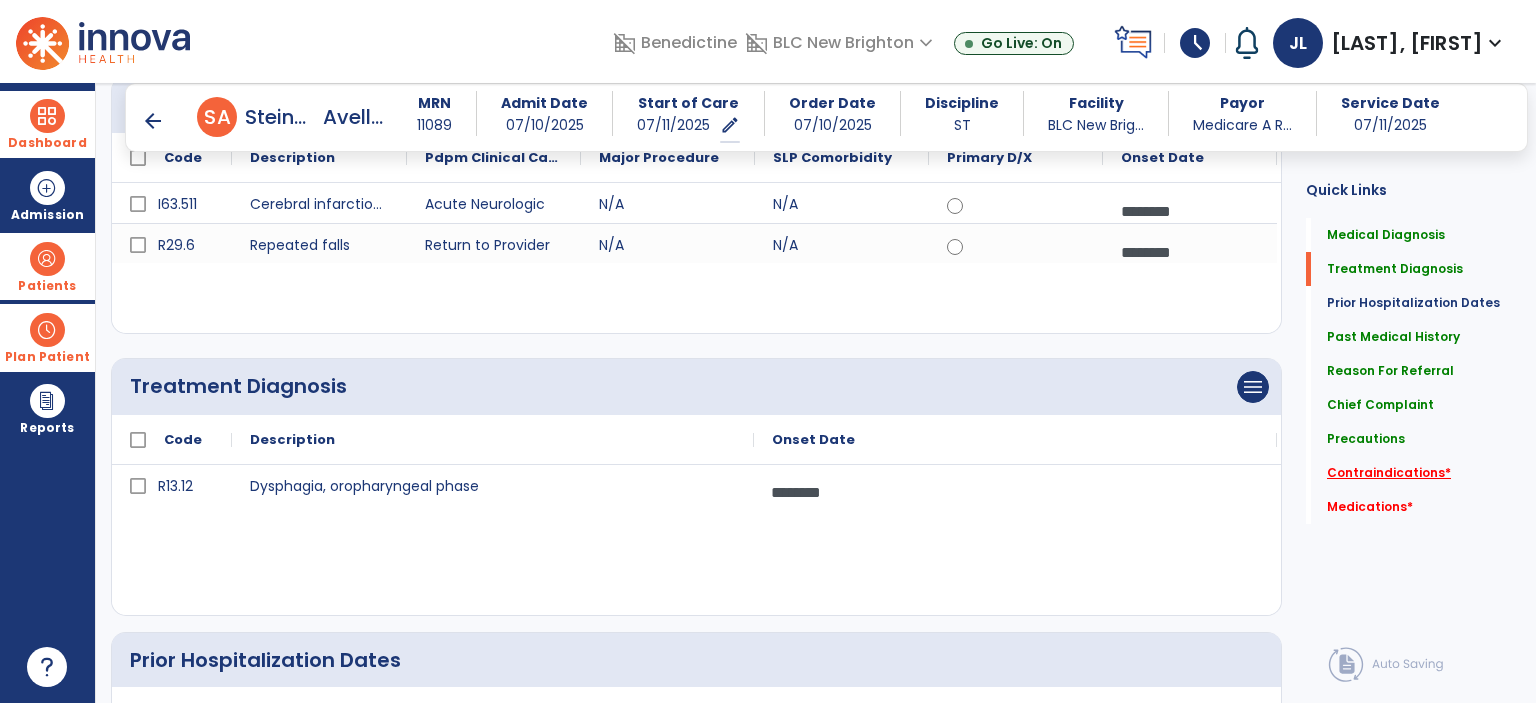 click on "Contraindications   *" 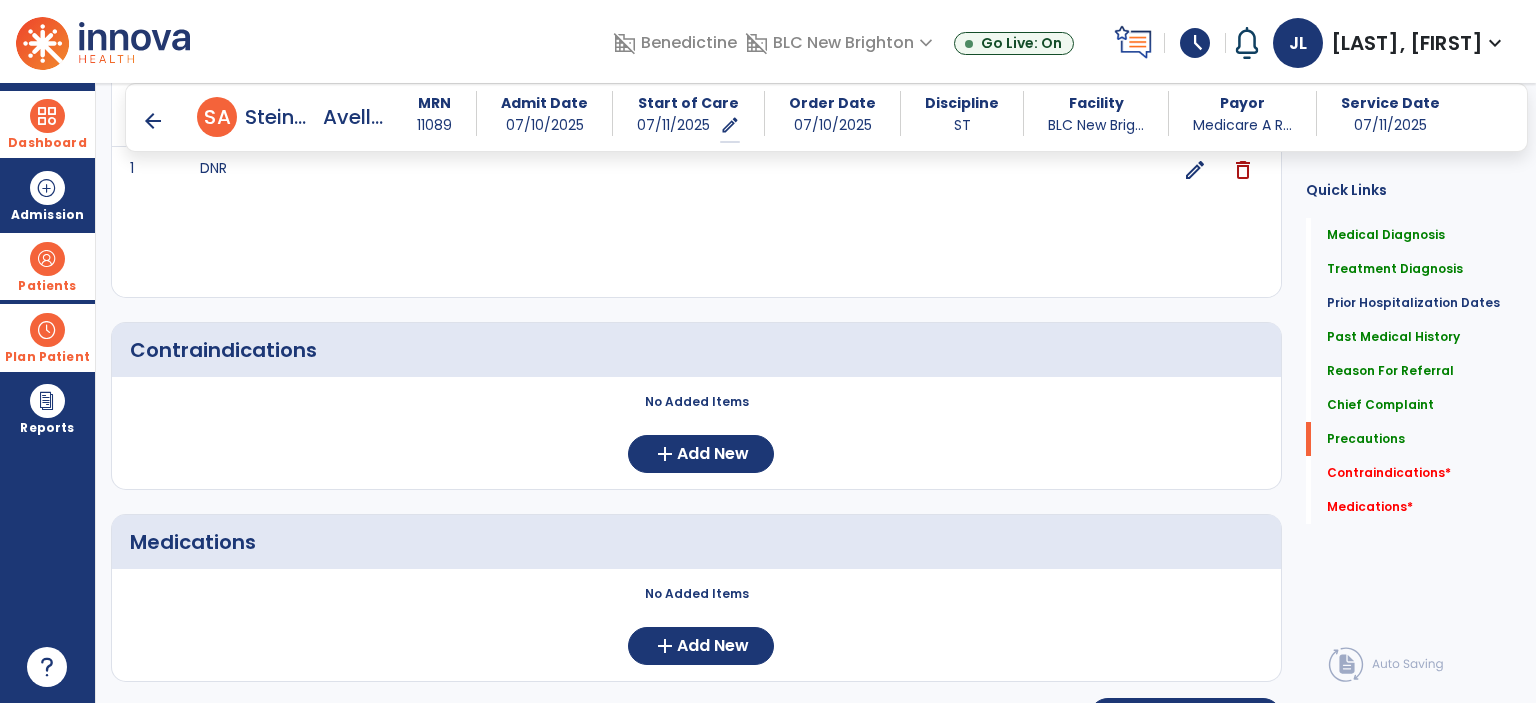 scroll, scrollTop: 1972, scrollLeft: 0, axis: vertical 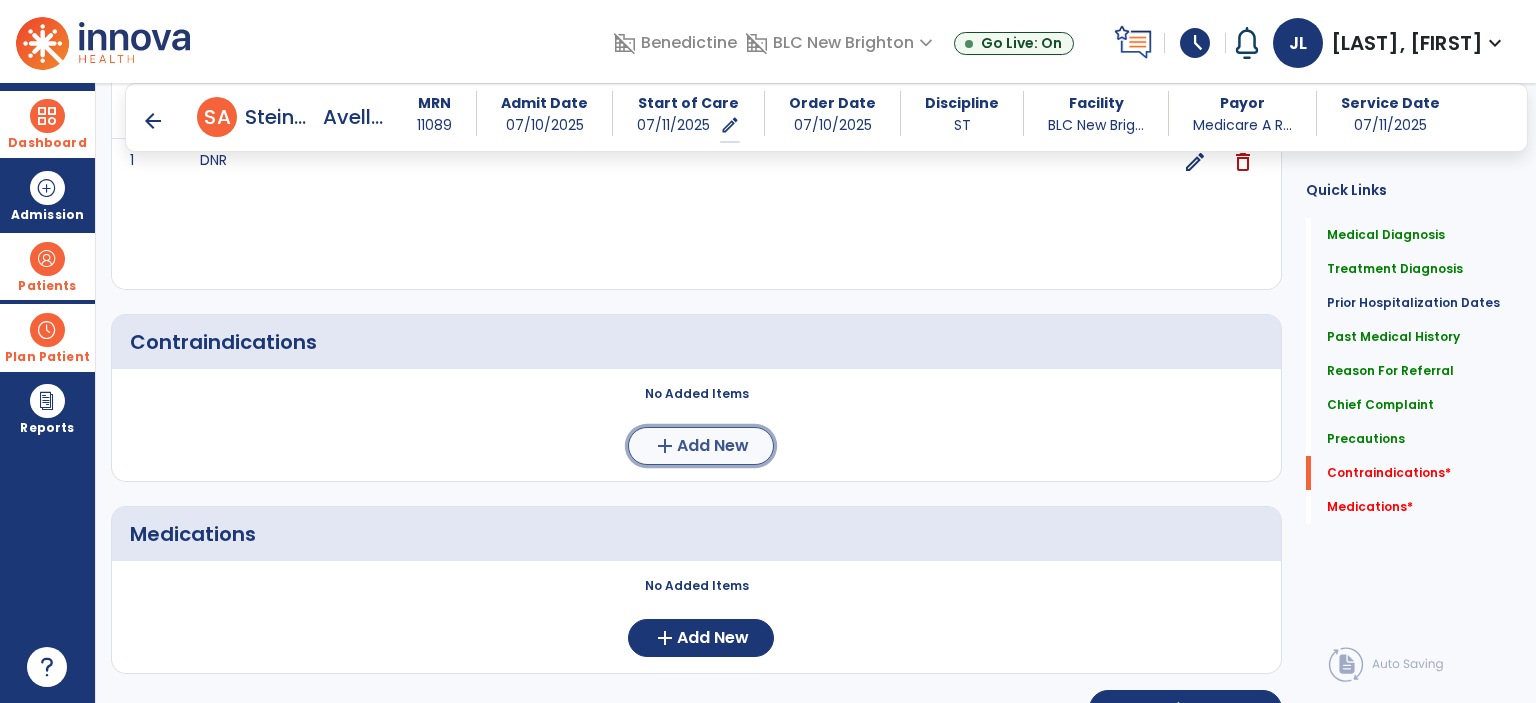 click on "Add New" 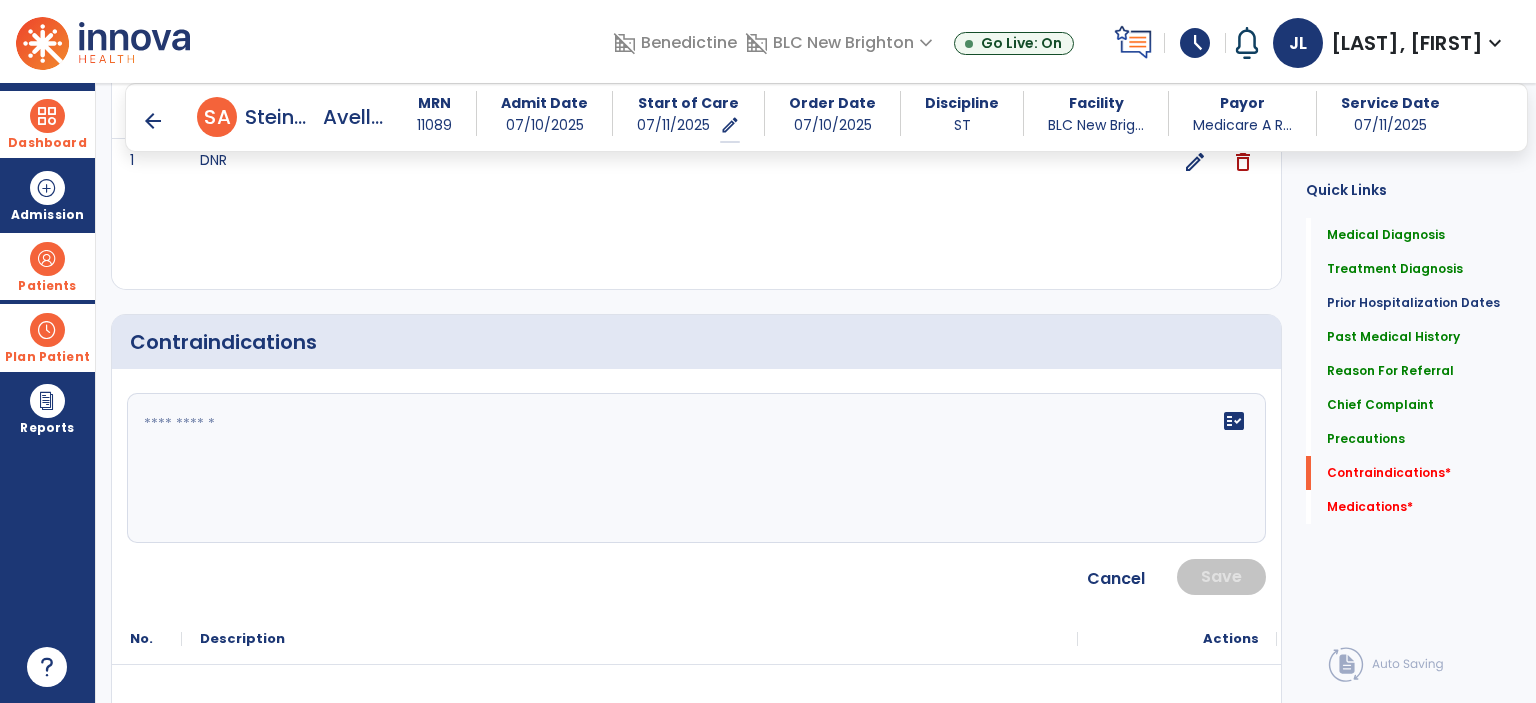 click on "fact_check" 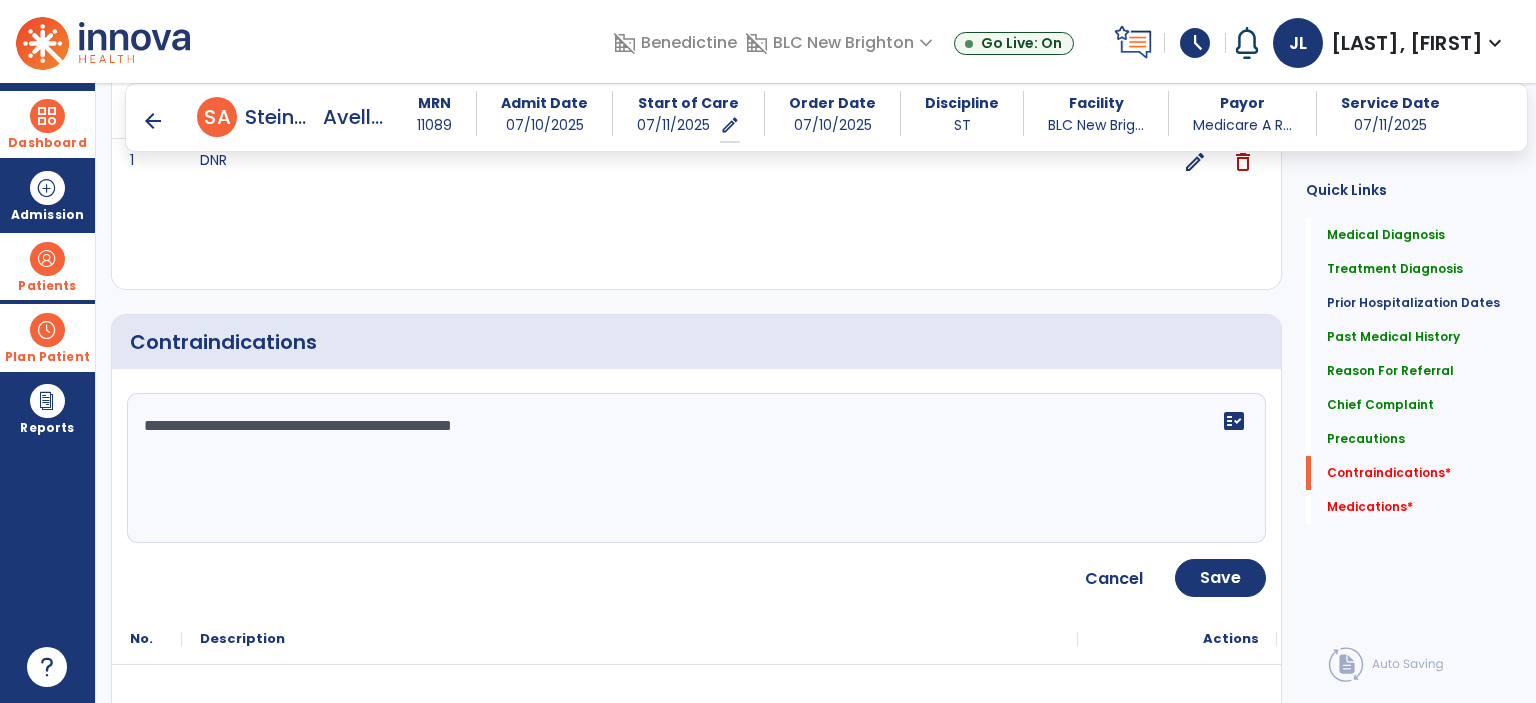 drag, startPoint x: 579, startPoint y: 420, endPoint x: 352, endPoint y: 430, distance: 227.22015 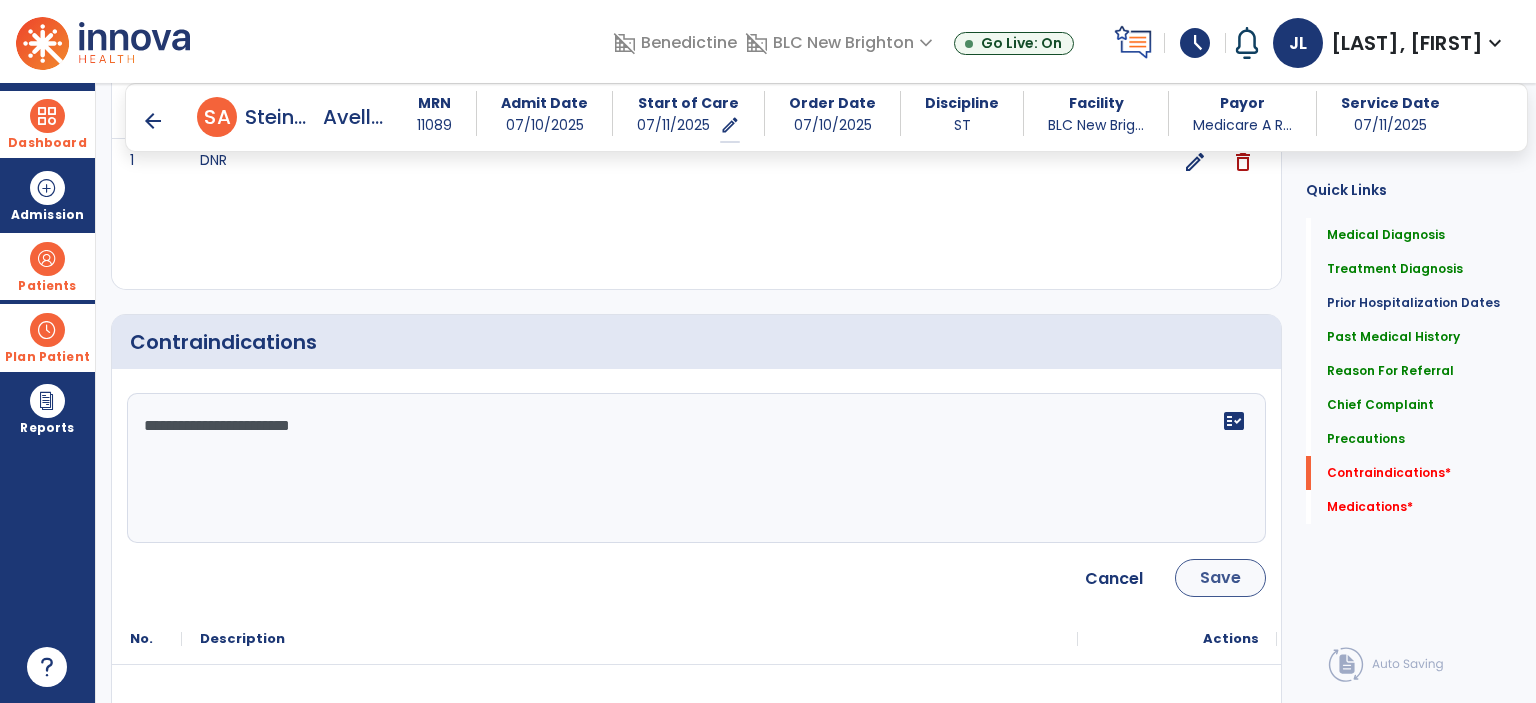 type on "**********" 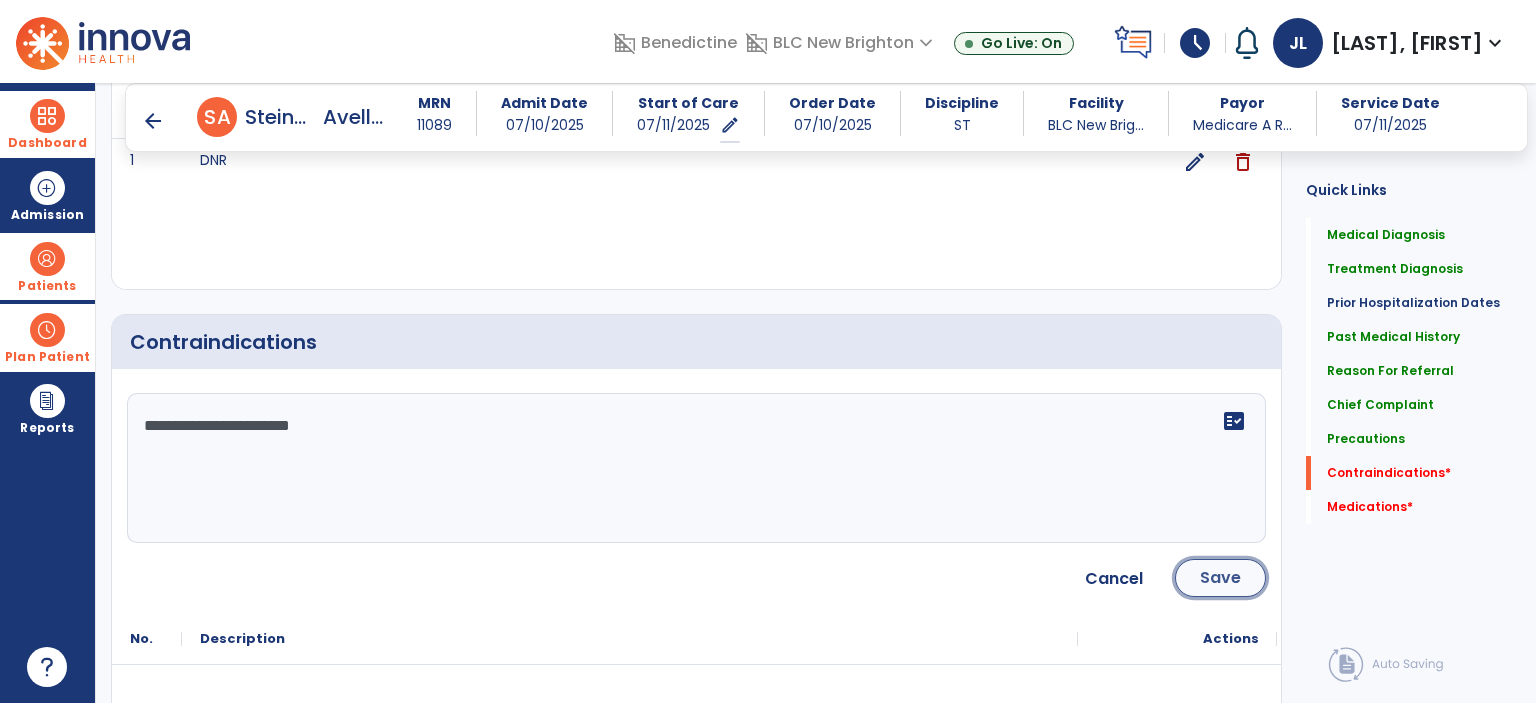 click on "Save" 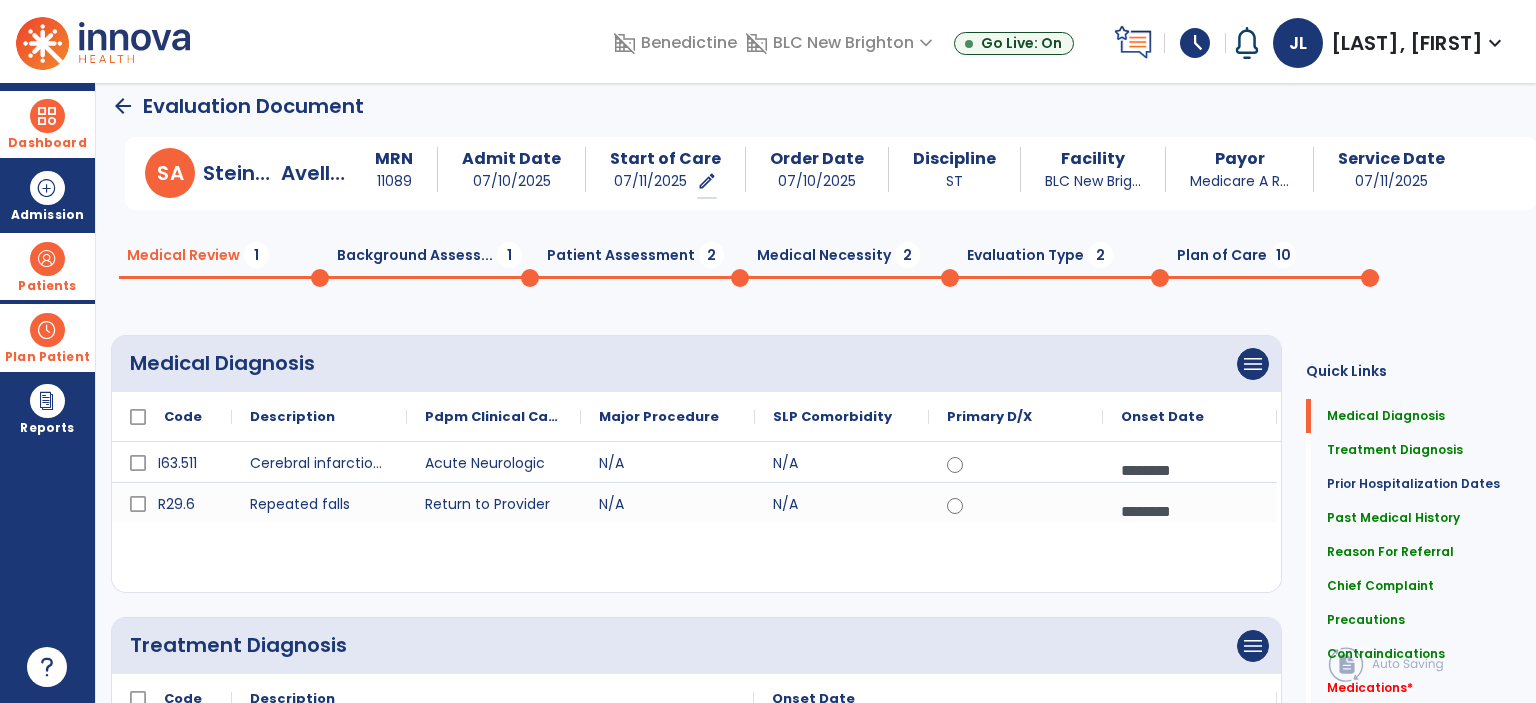 scroll, scrollTop: 0, scrollLeft: 0, axis: both 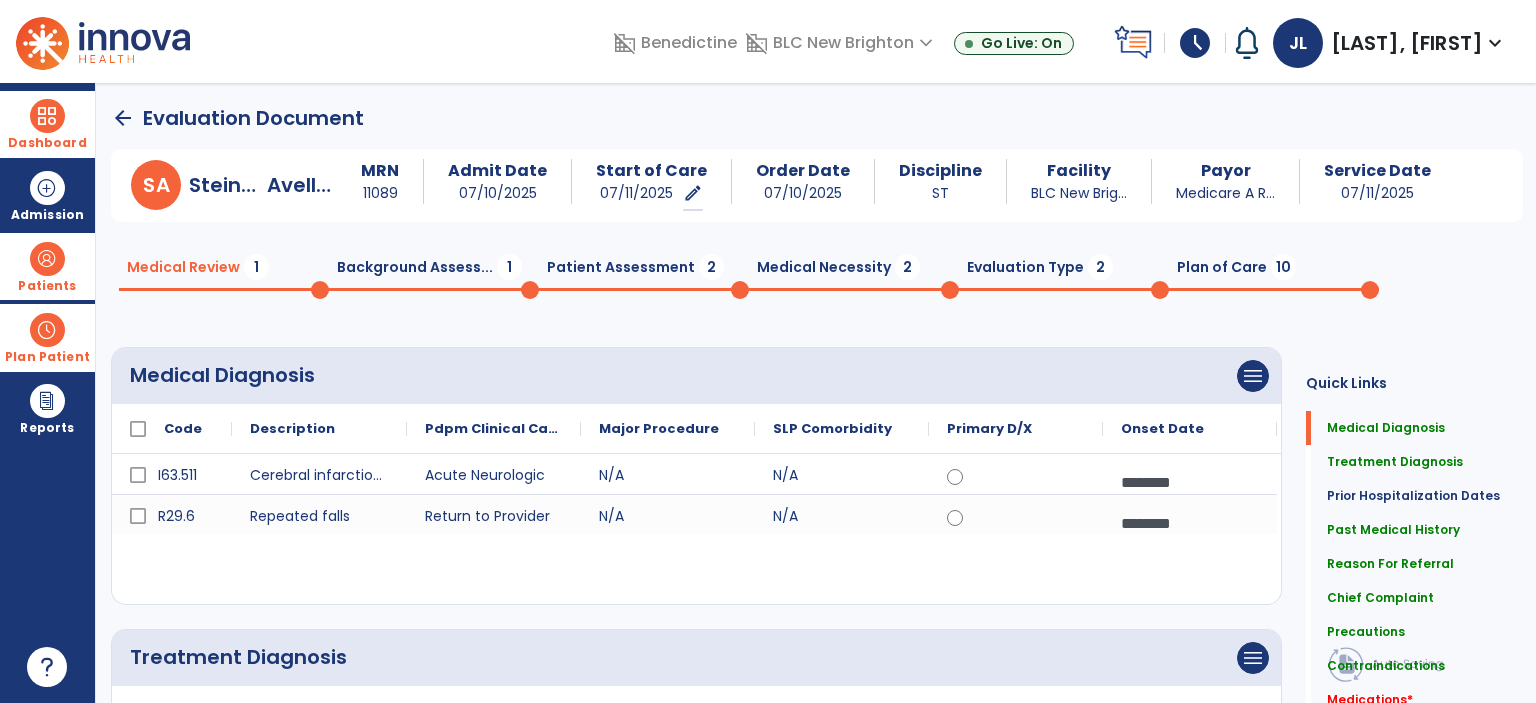 click on "Background Assess...  1" 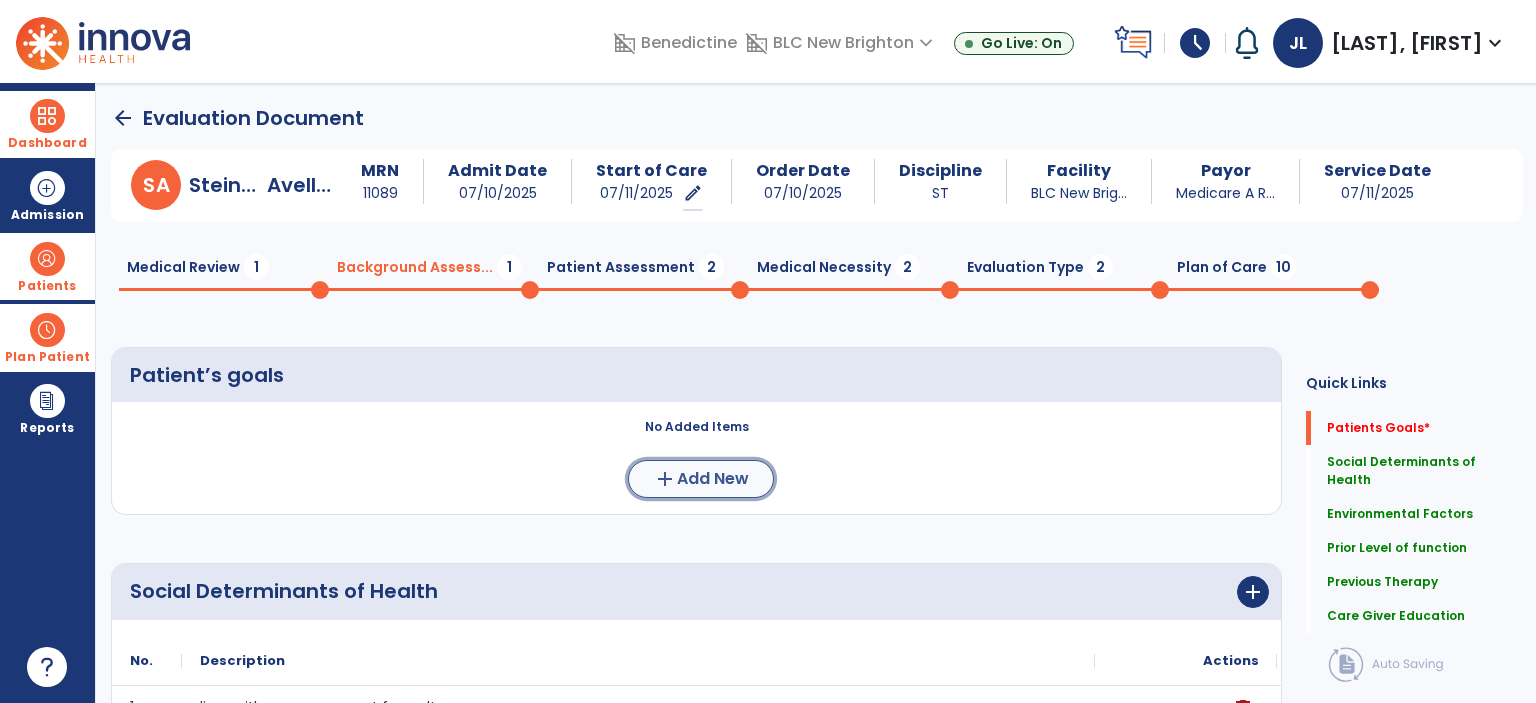 click on "Add New" 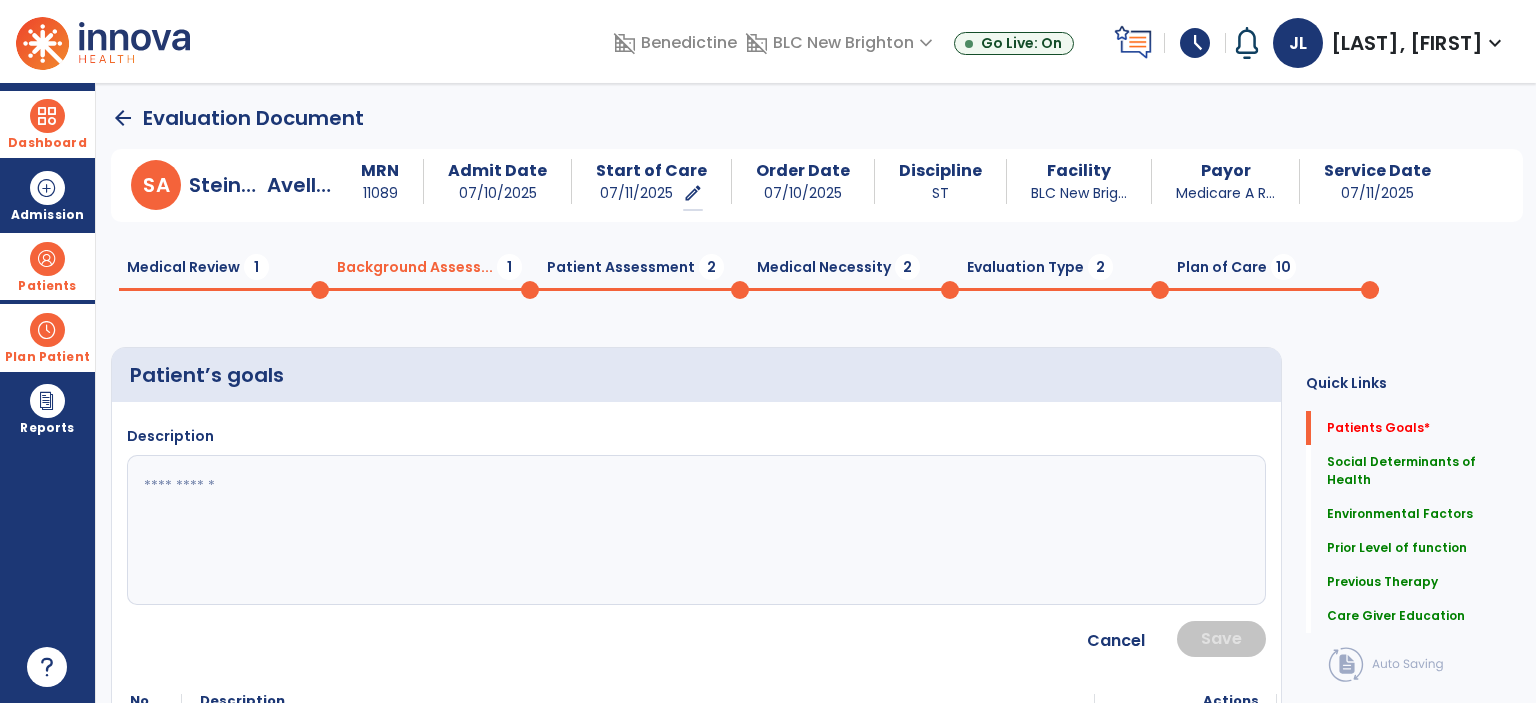 click 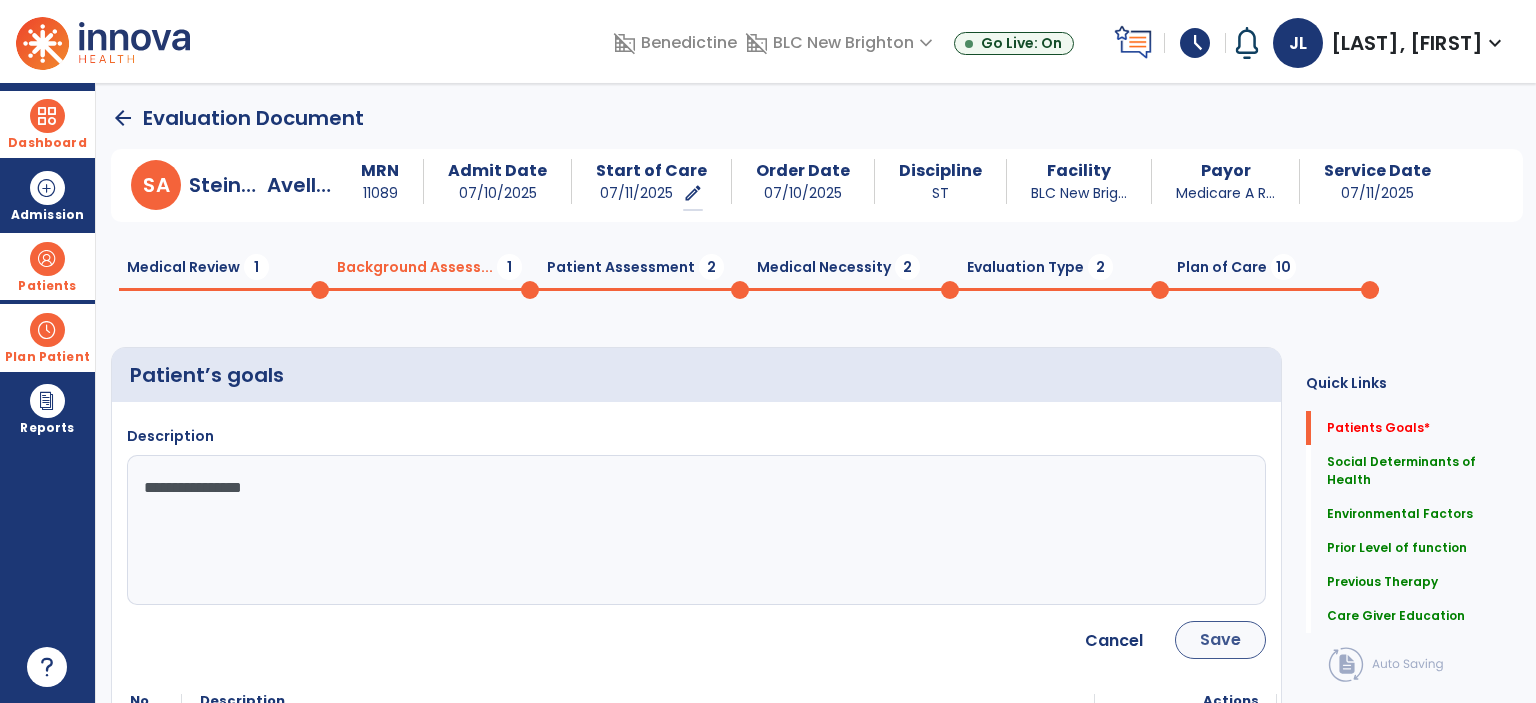 type on "**********" 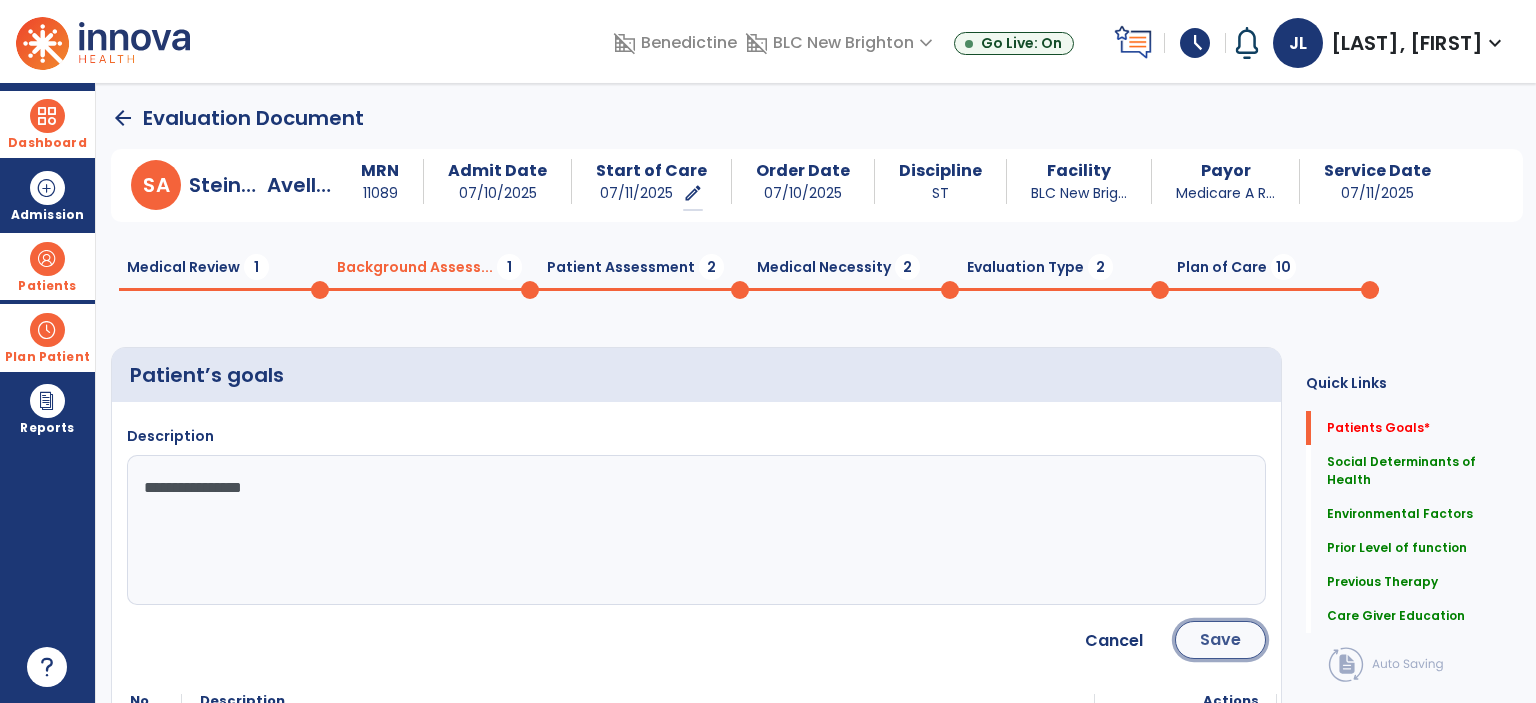 click on "Save" 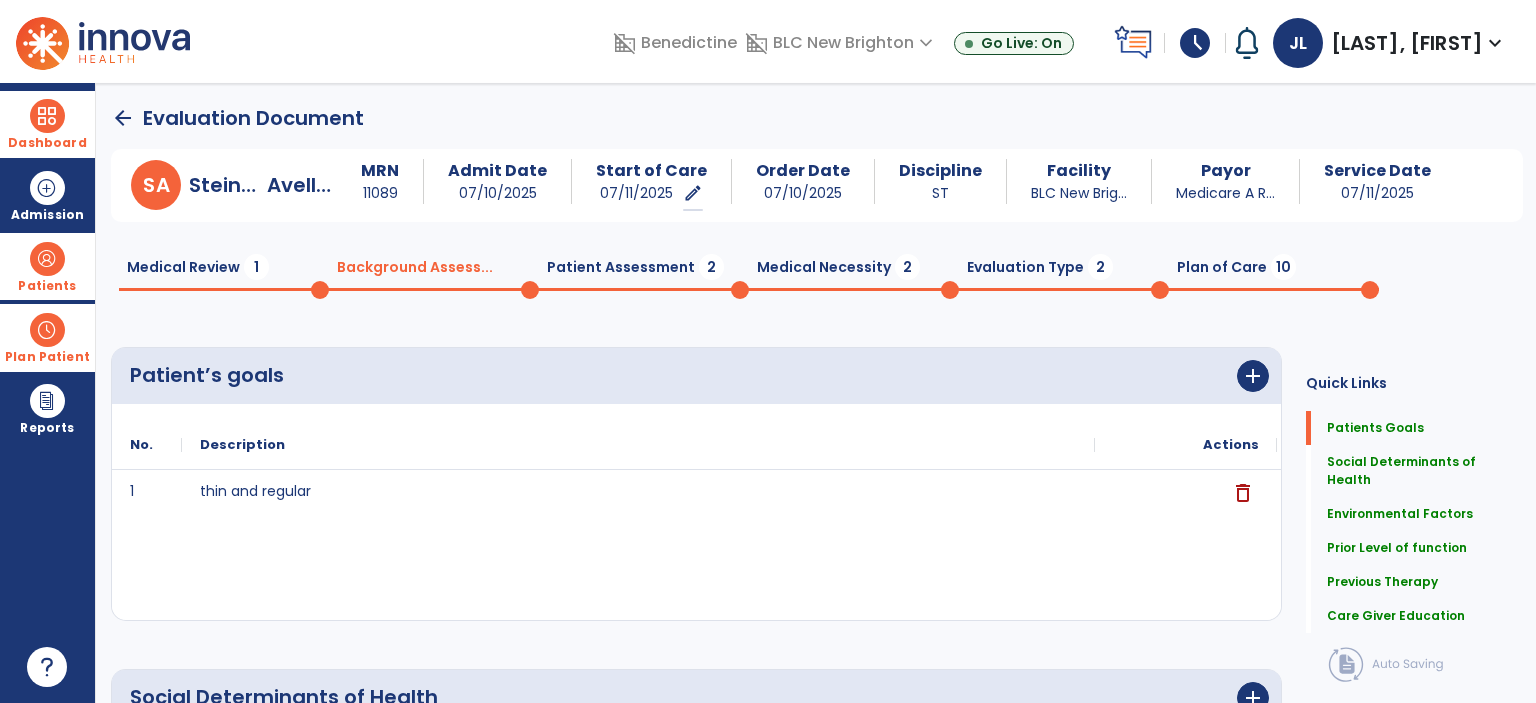 click on "Patient Assessment  2" 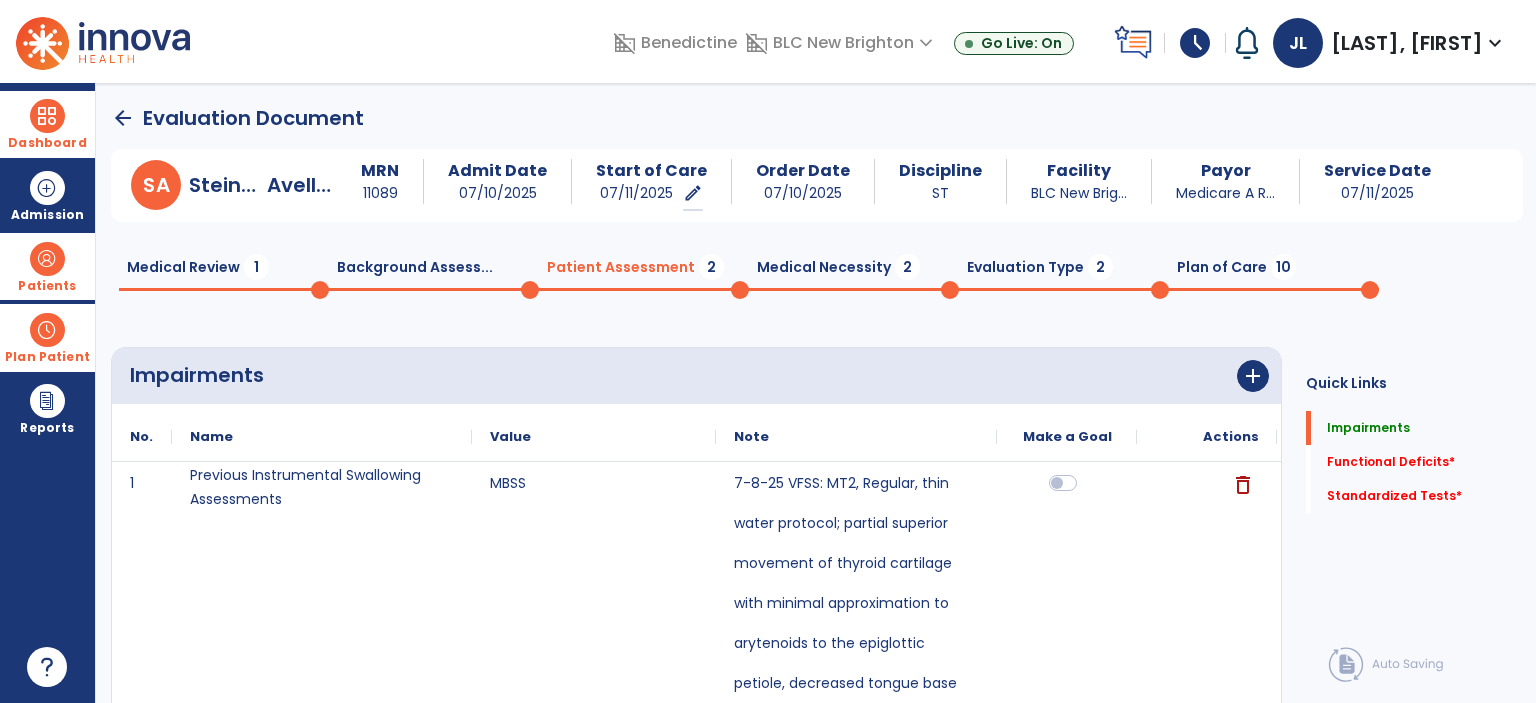 click on "Medical Necessity  2" 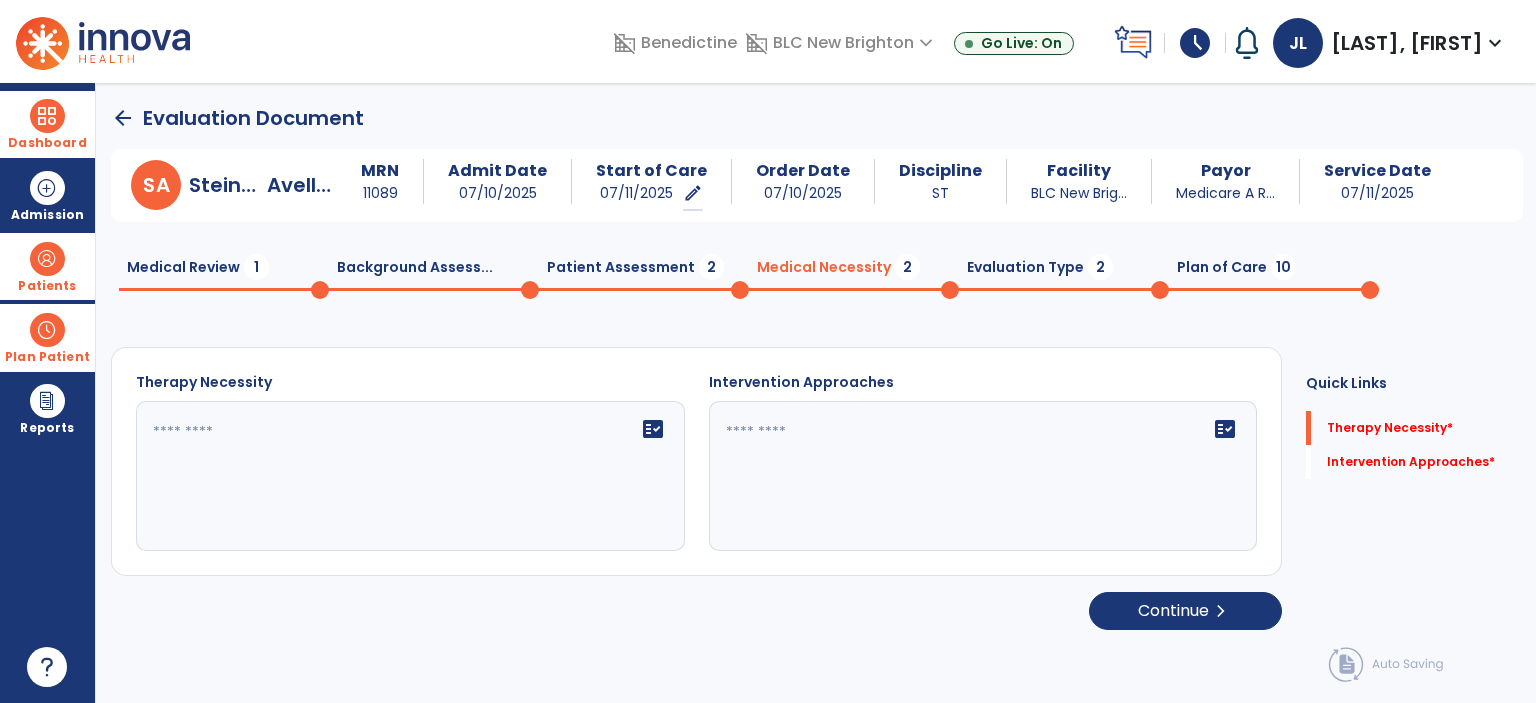 click 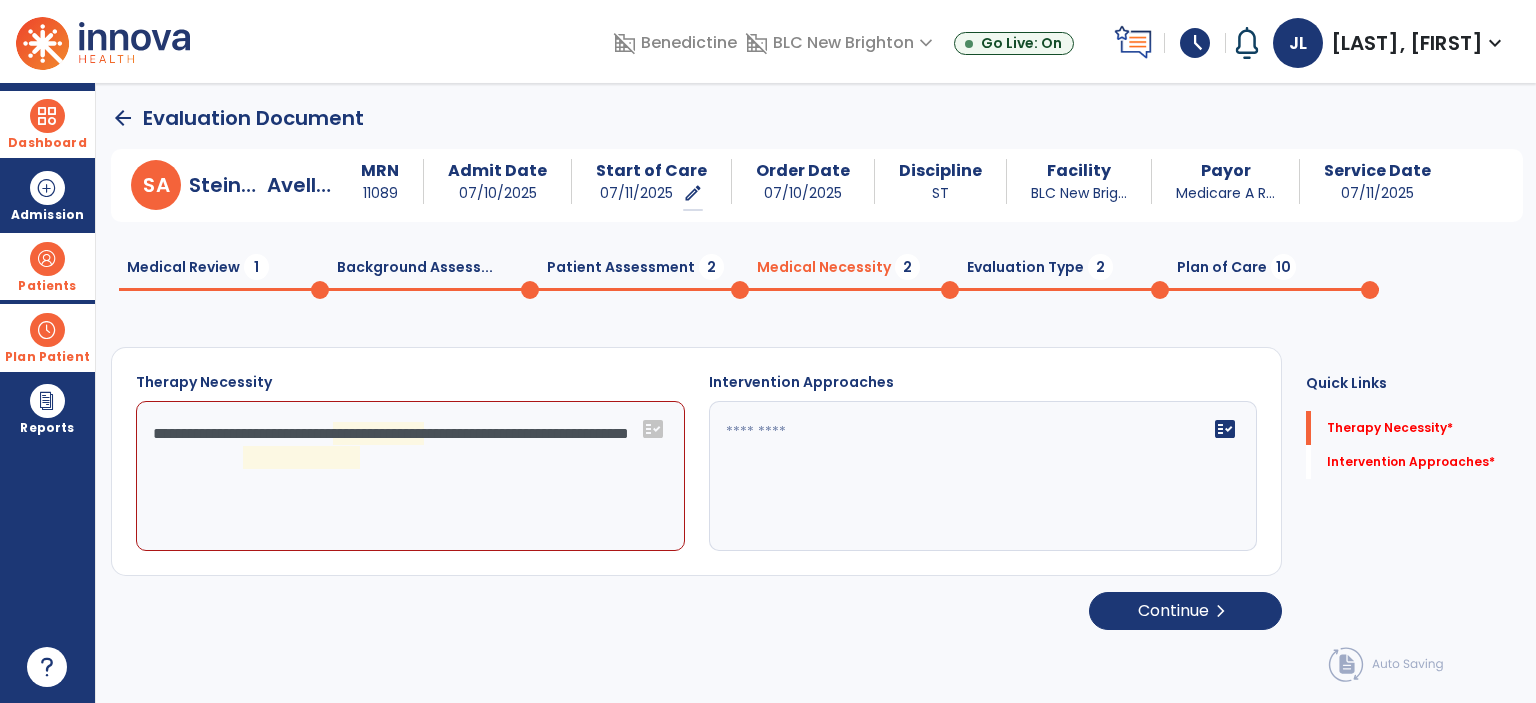 click on "**********" 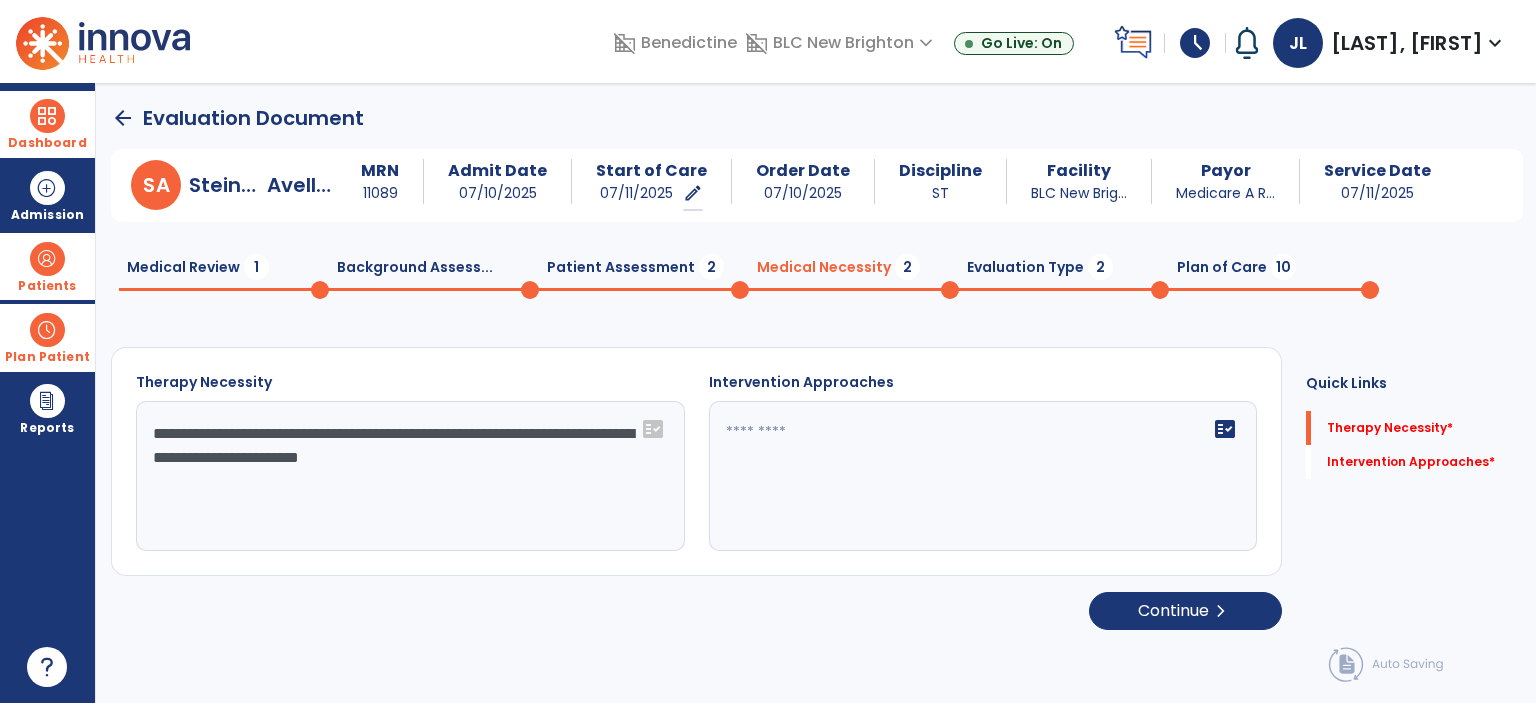 type on "**********" 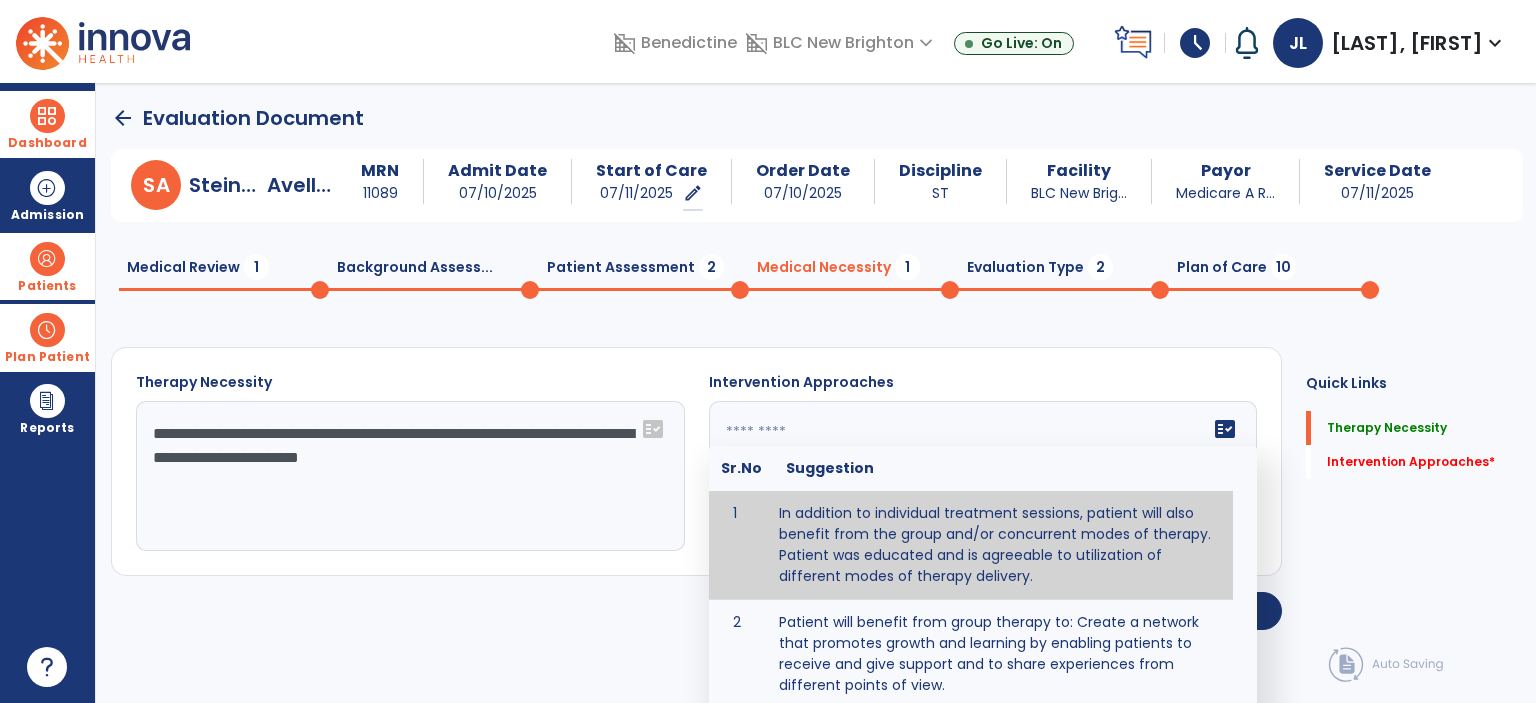 type on "**********" 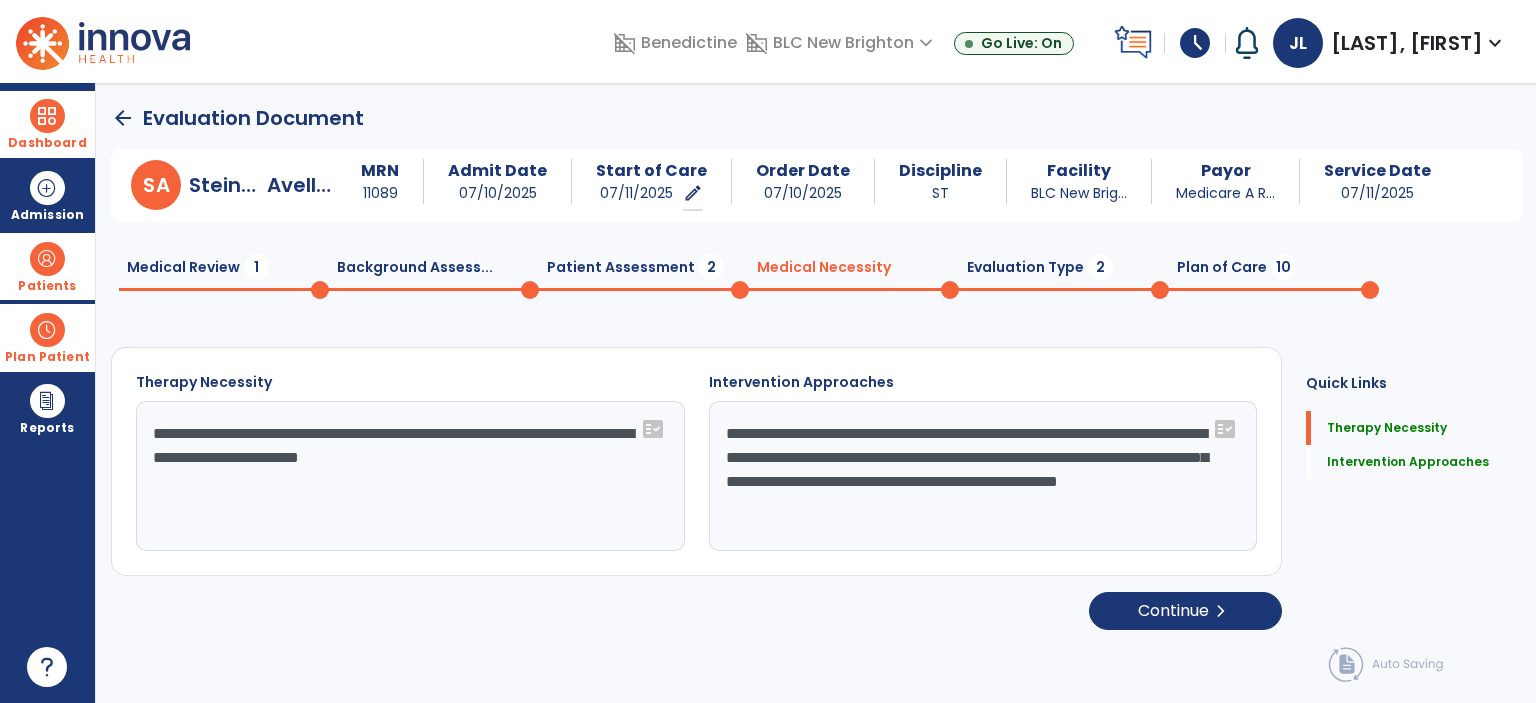 drag, startPoint x: 1096, startPoint y: 515, endPoint x: 681, endPoint y: 388, distance: 433.99768 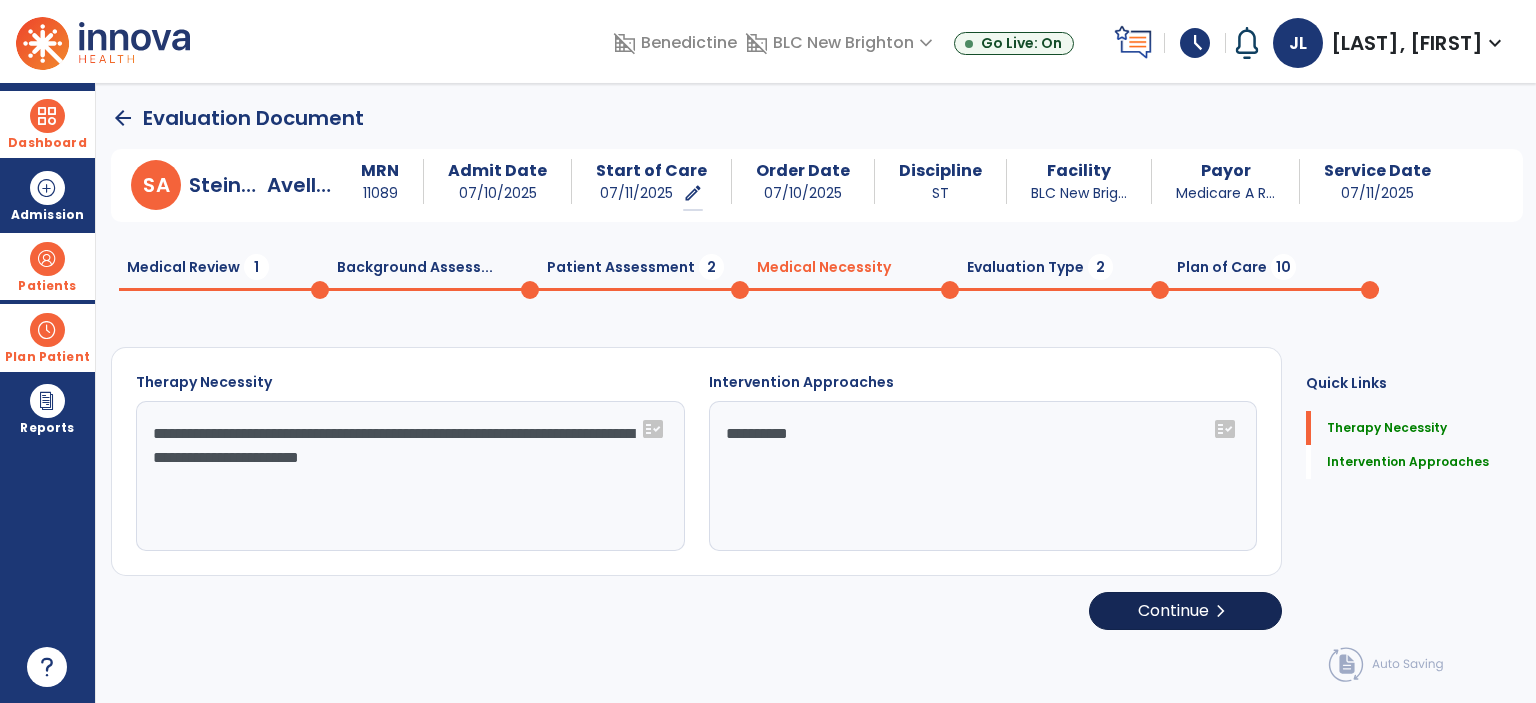type on "**********" 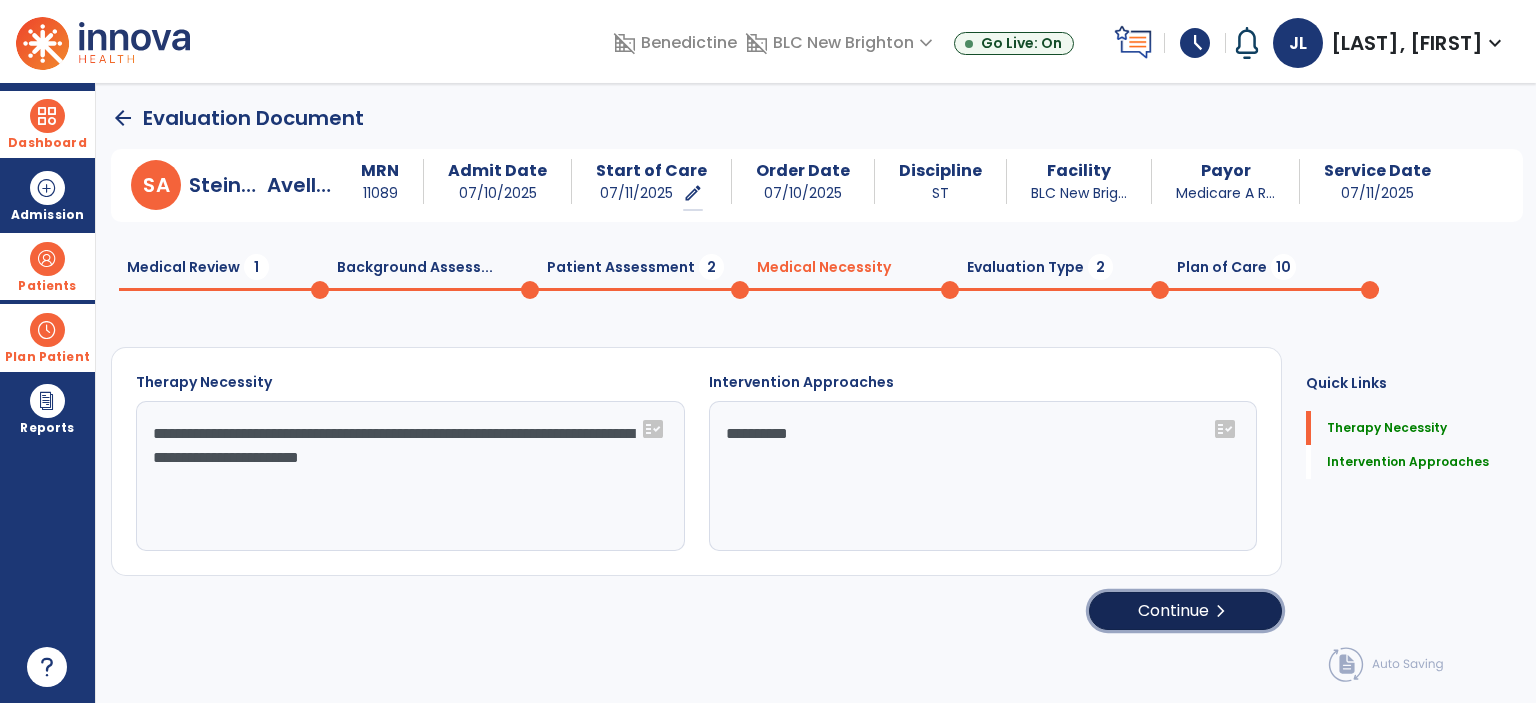click on "Continue  chevron_right" 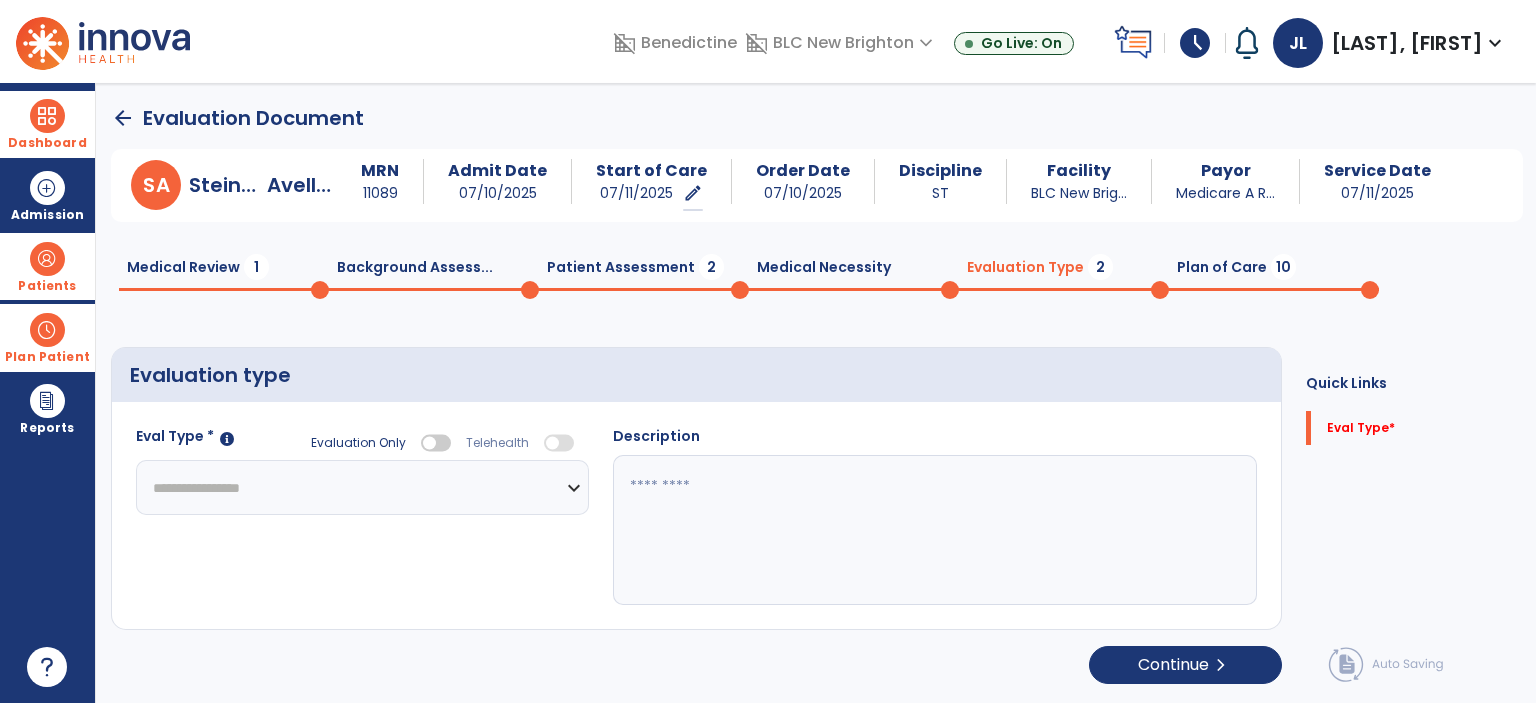 click on "**********" 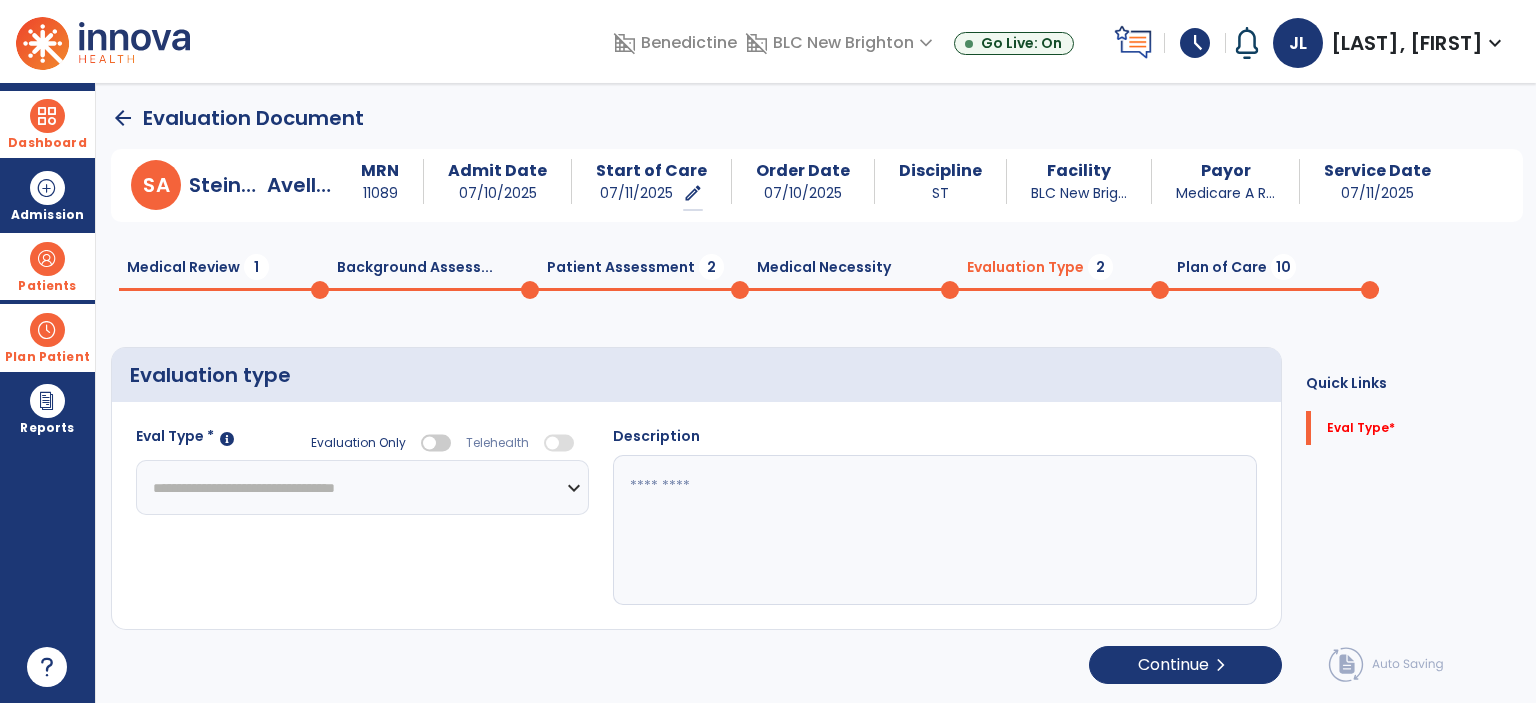click on "**********" 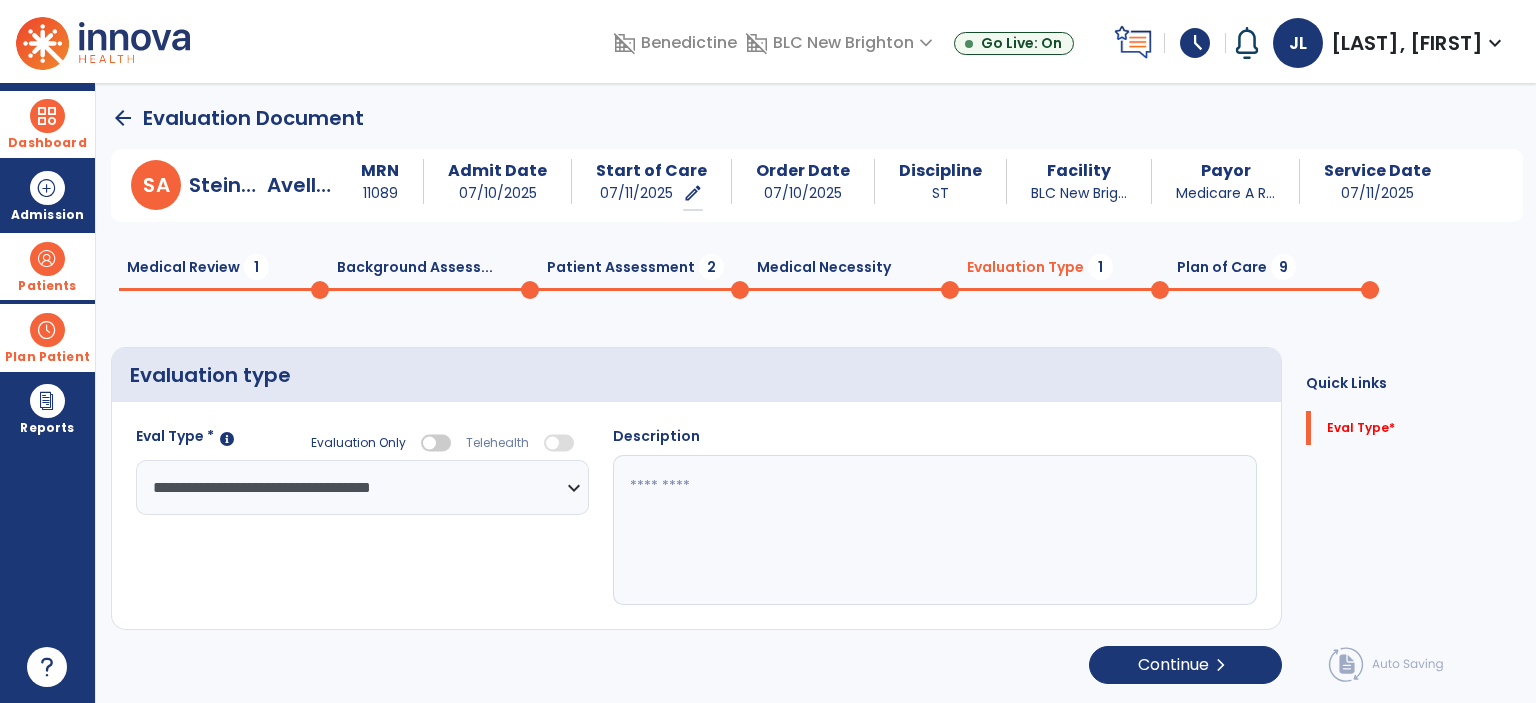 click 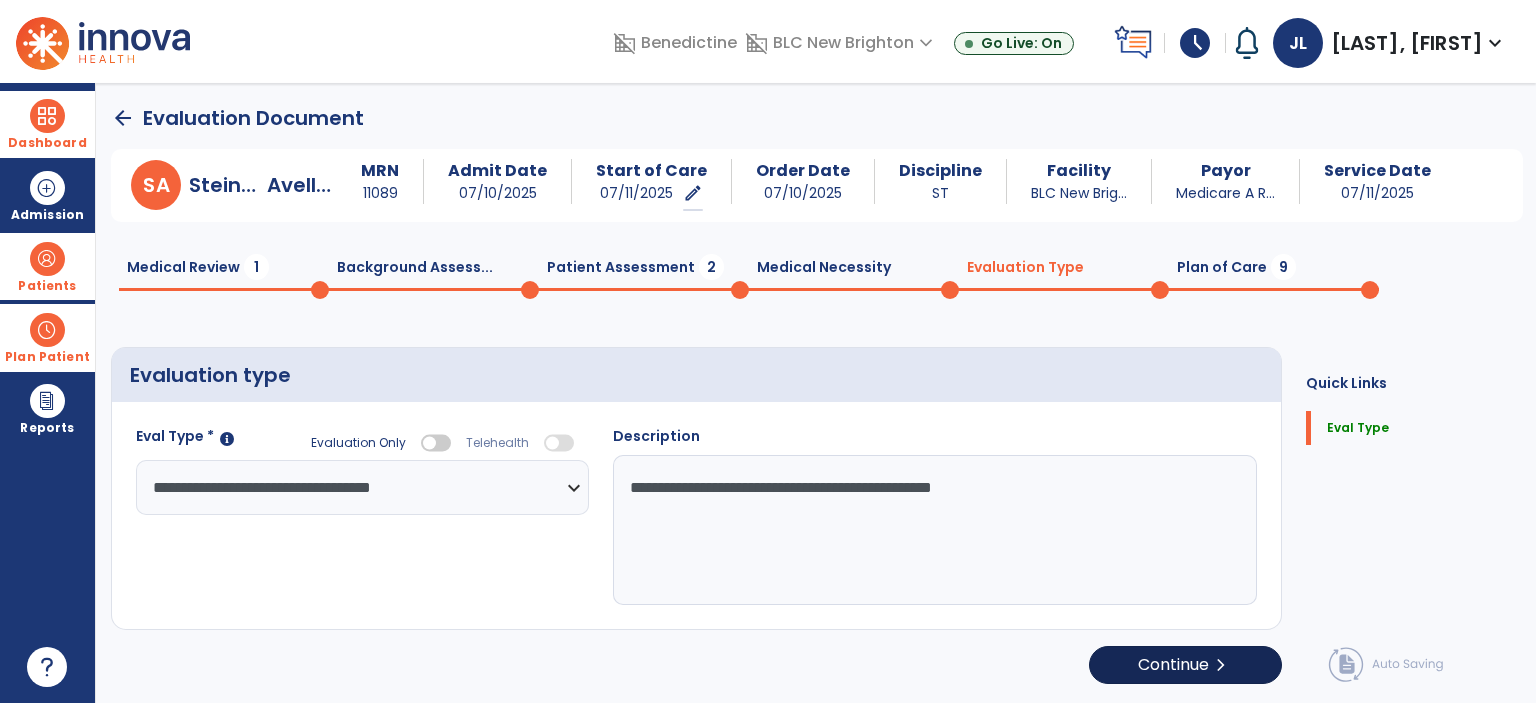 type on "**********" 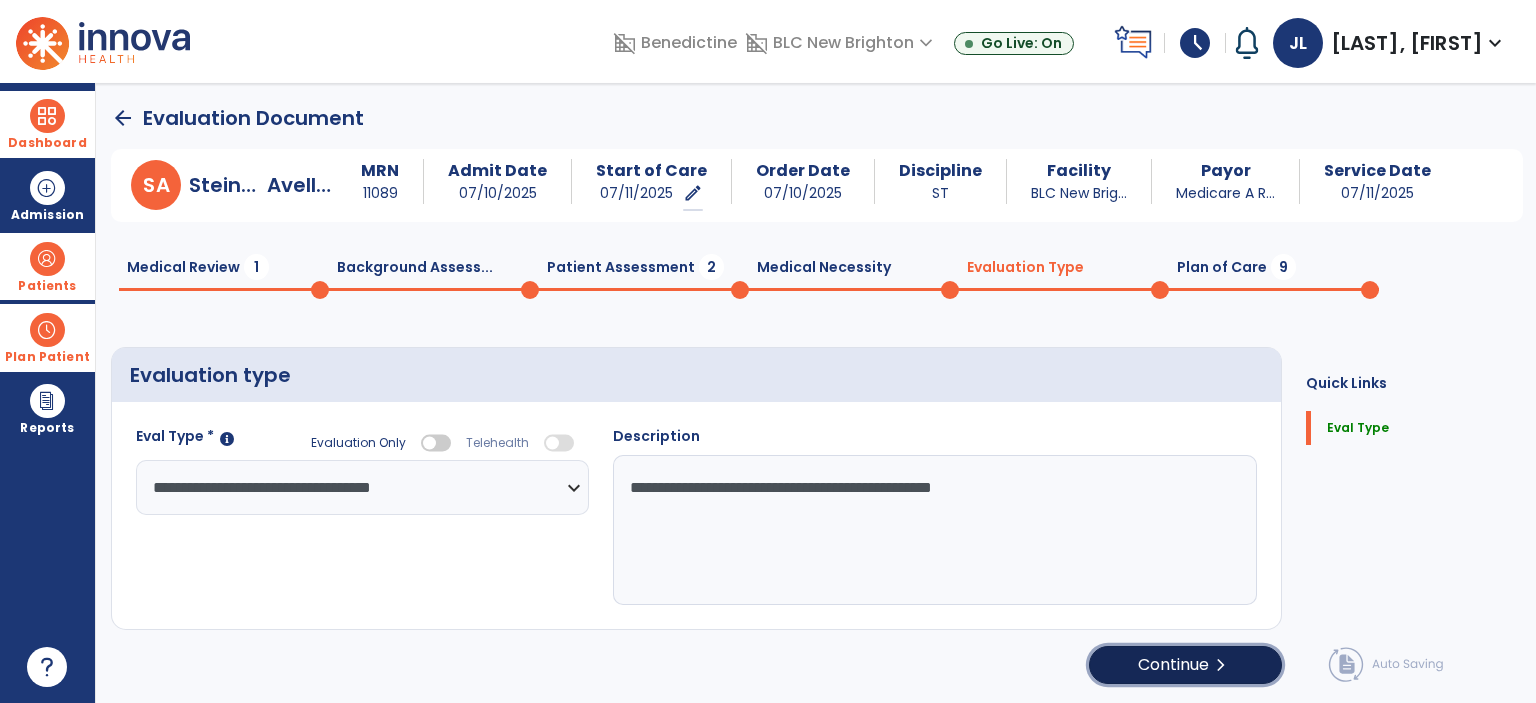 click on "Continue  chevron_right" 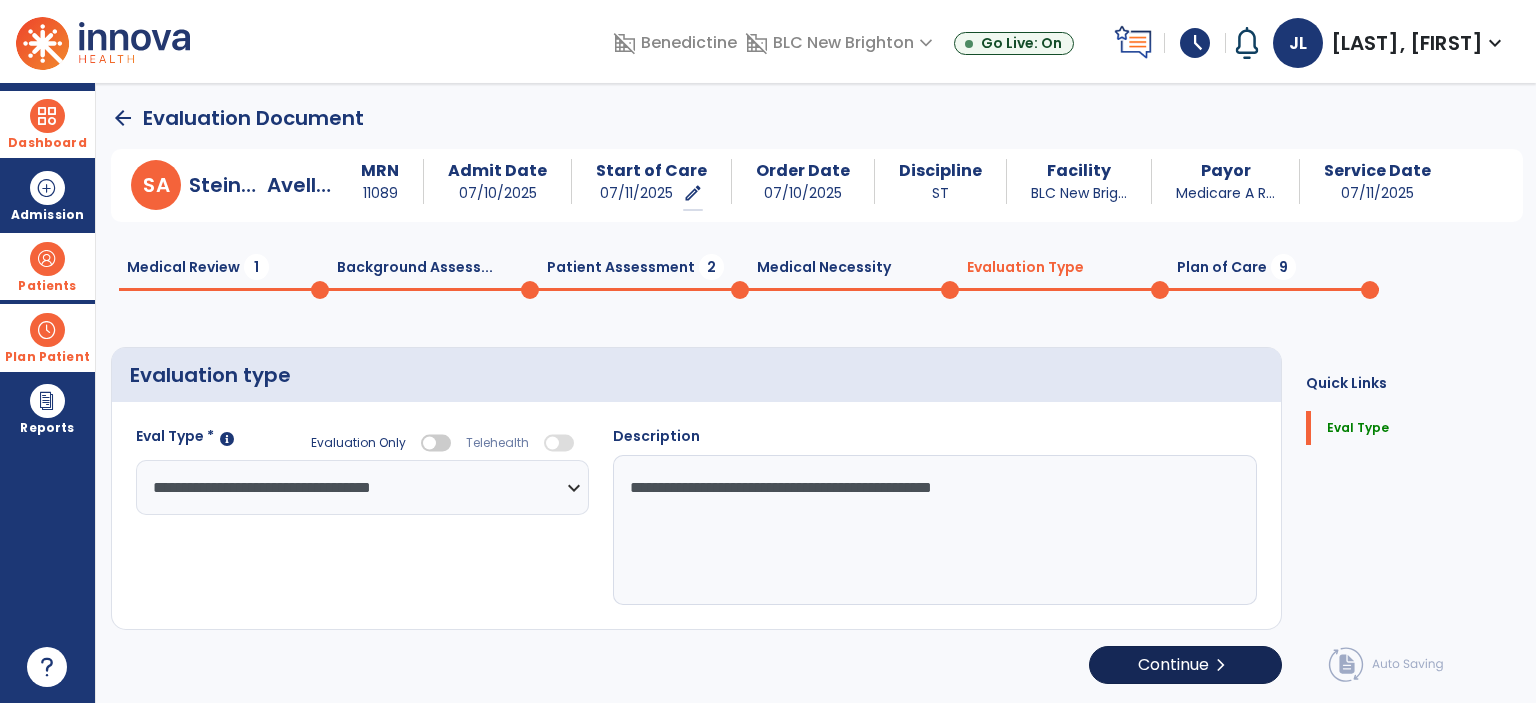 select on "*****" 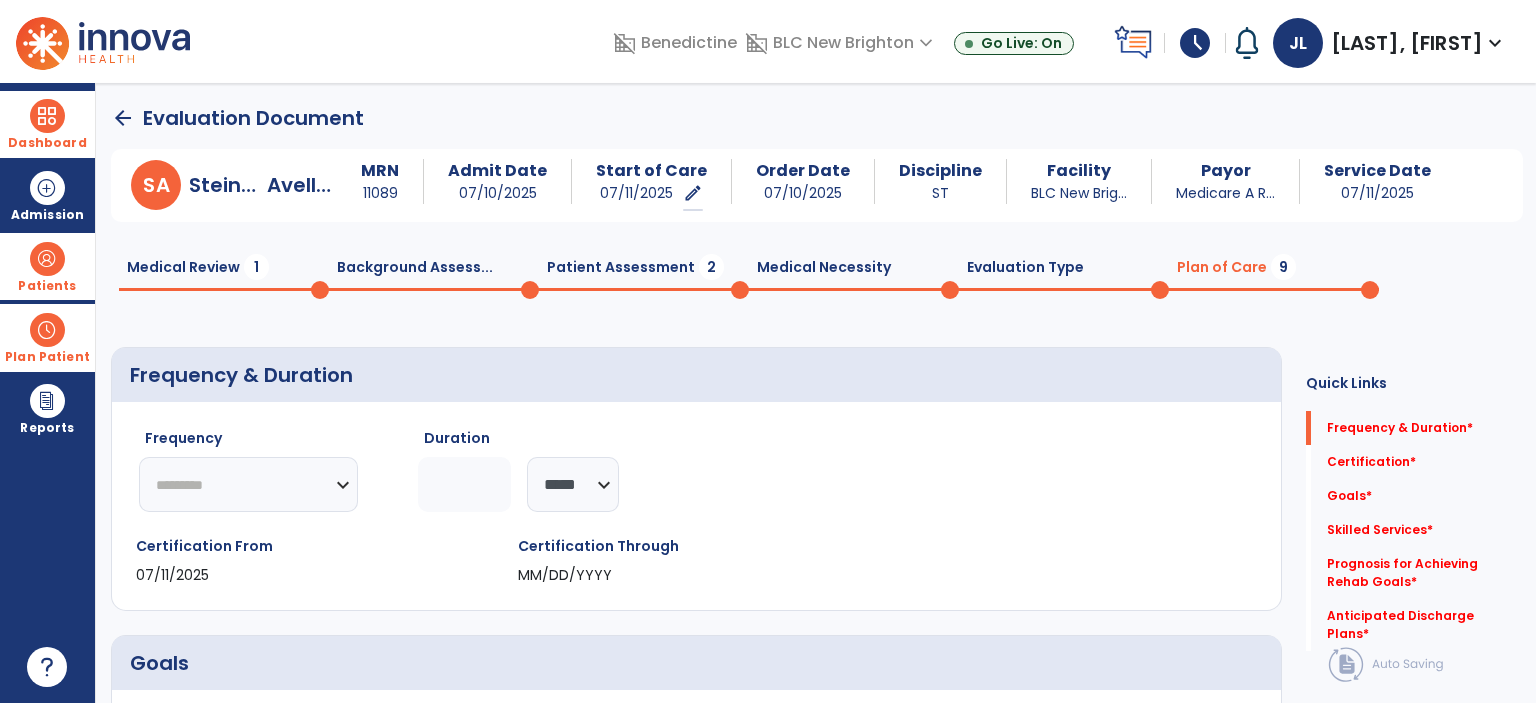 click on "********* ** ** ** ** ** ** **" 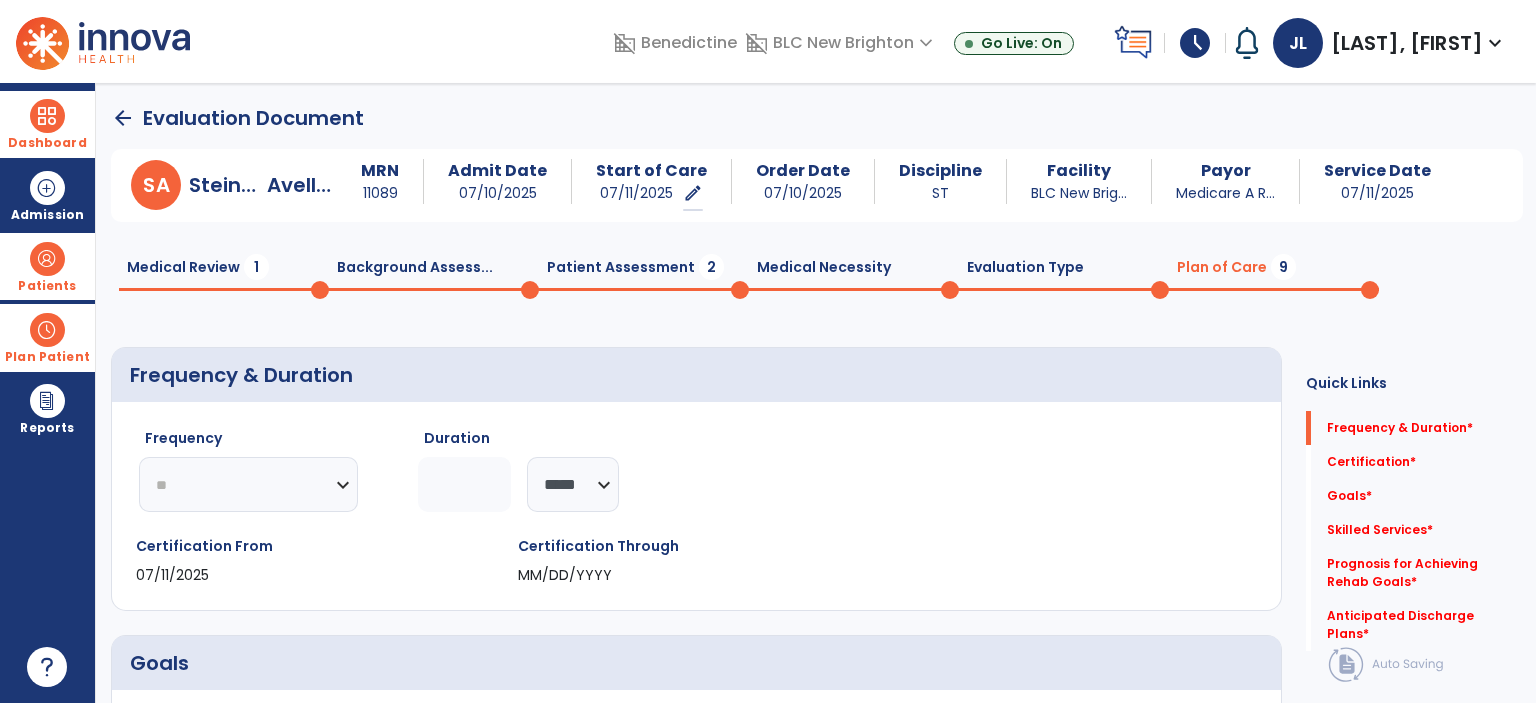 click on "********* ** ** ** ** ** ** **" 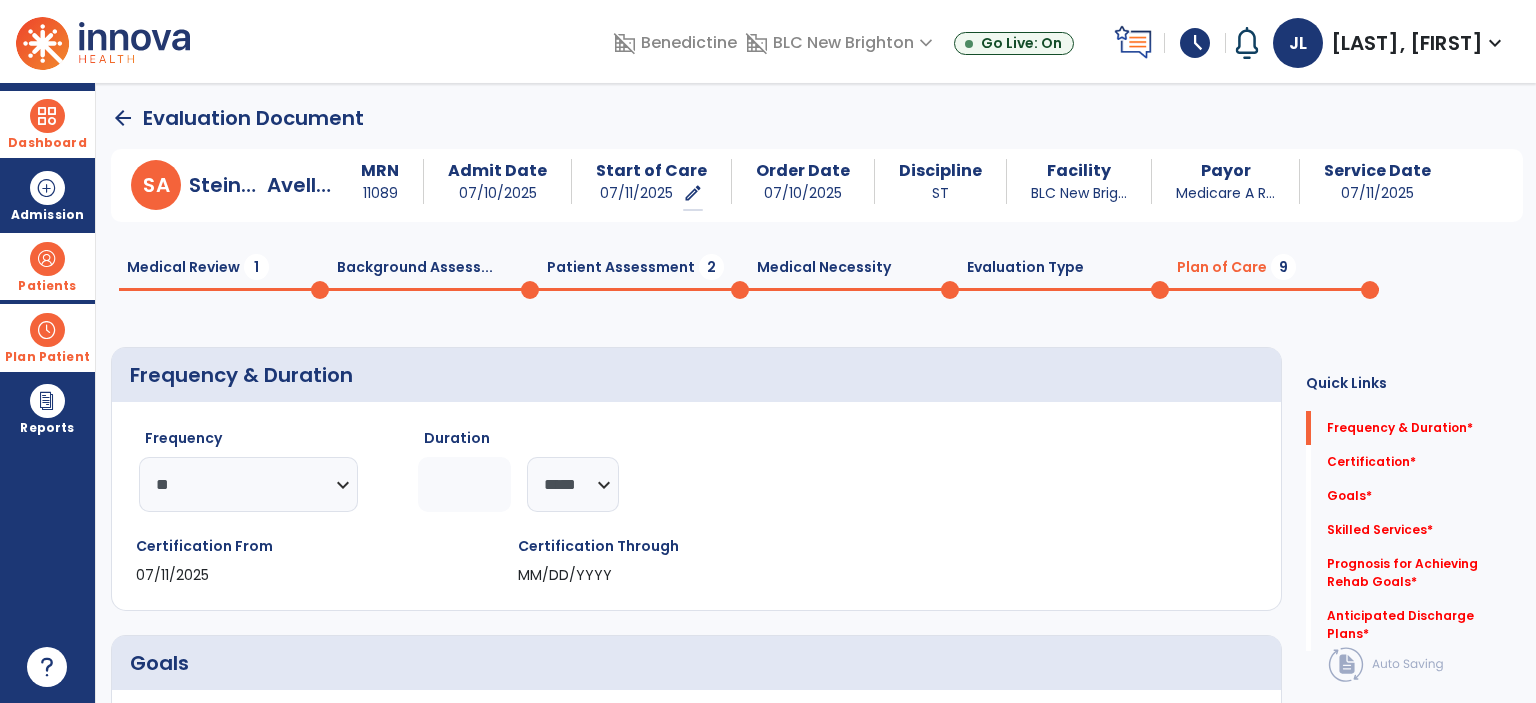 click 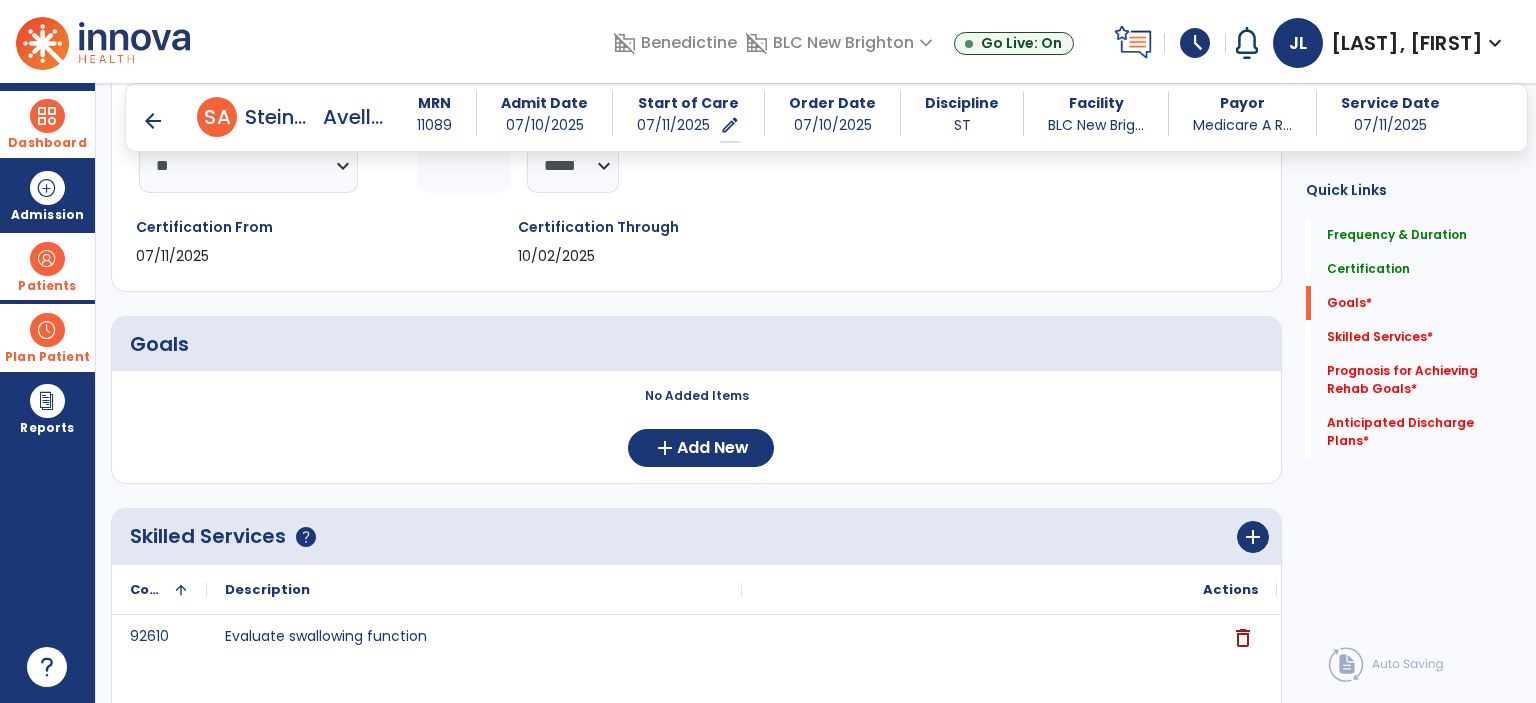 scroll, scrollTop: 400, scrollLeft: 0, axis: vertical 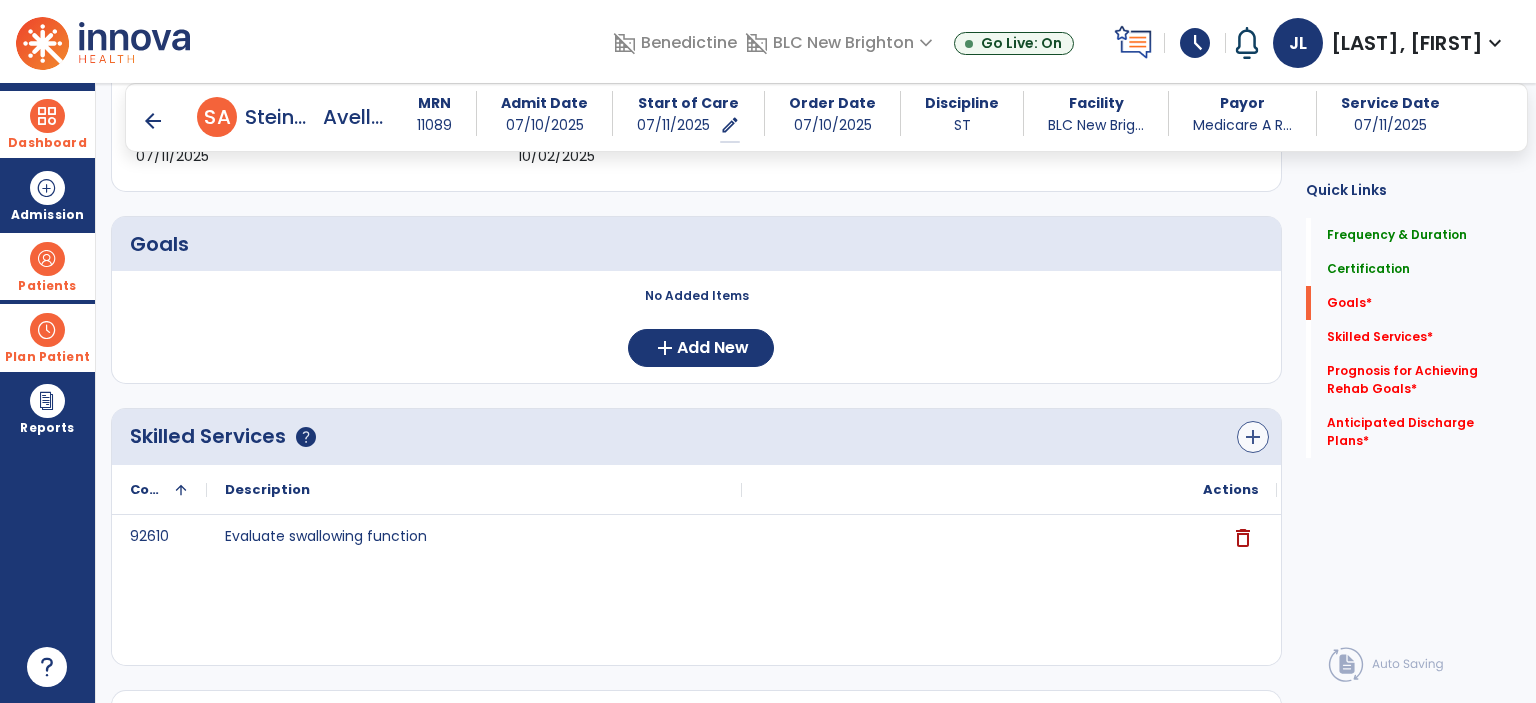 type on "**" 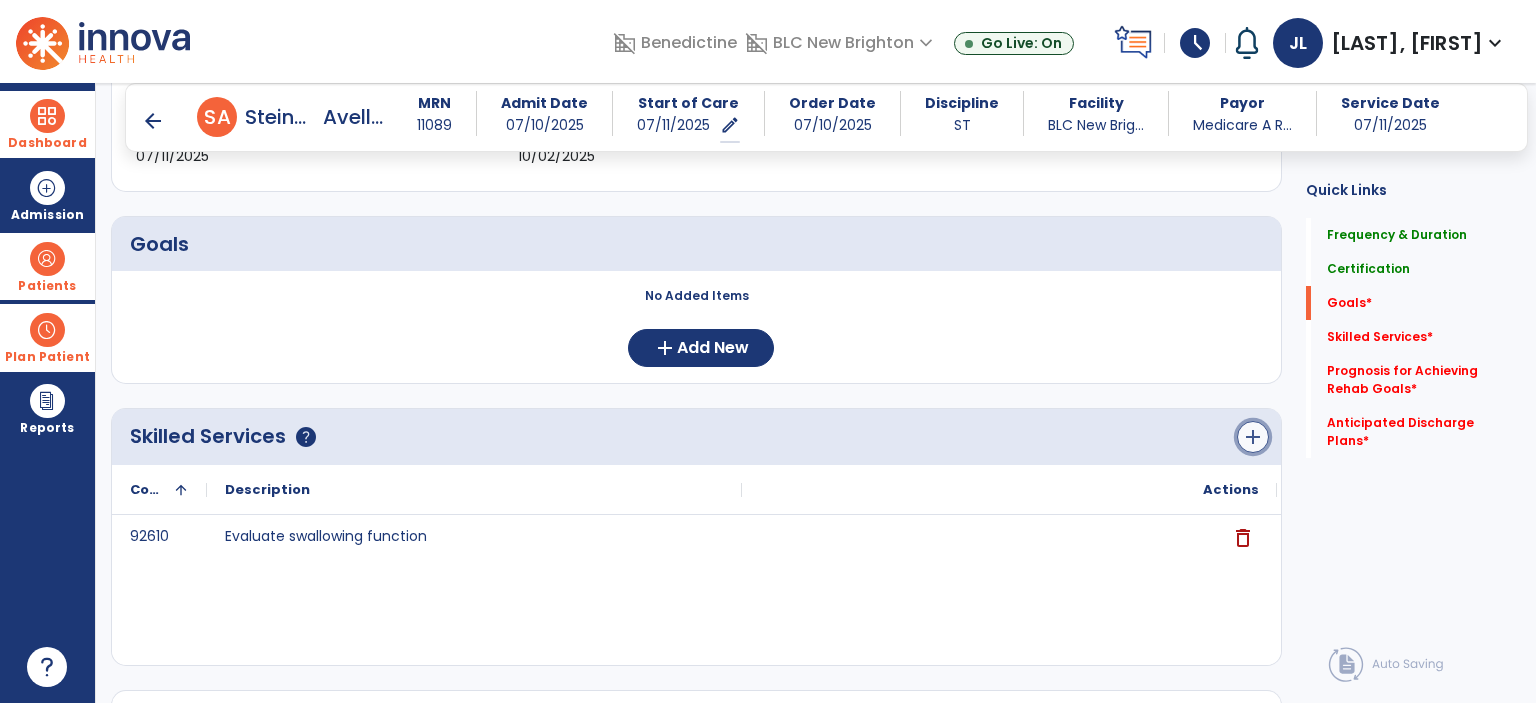 click on "add" 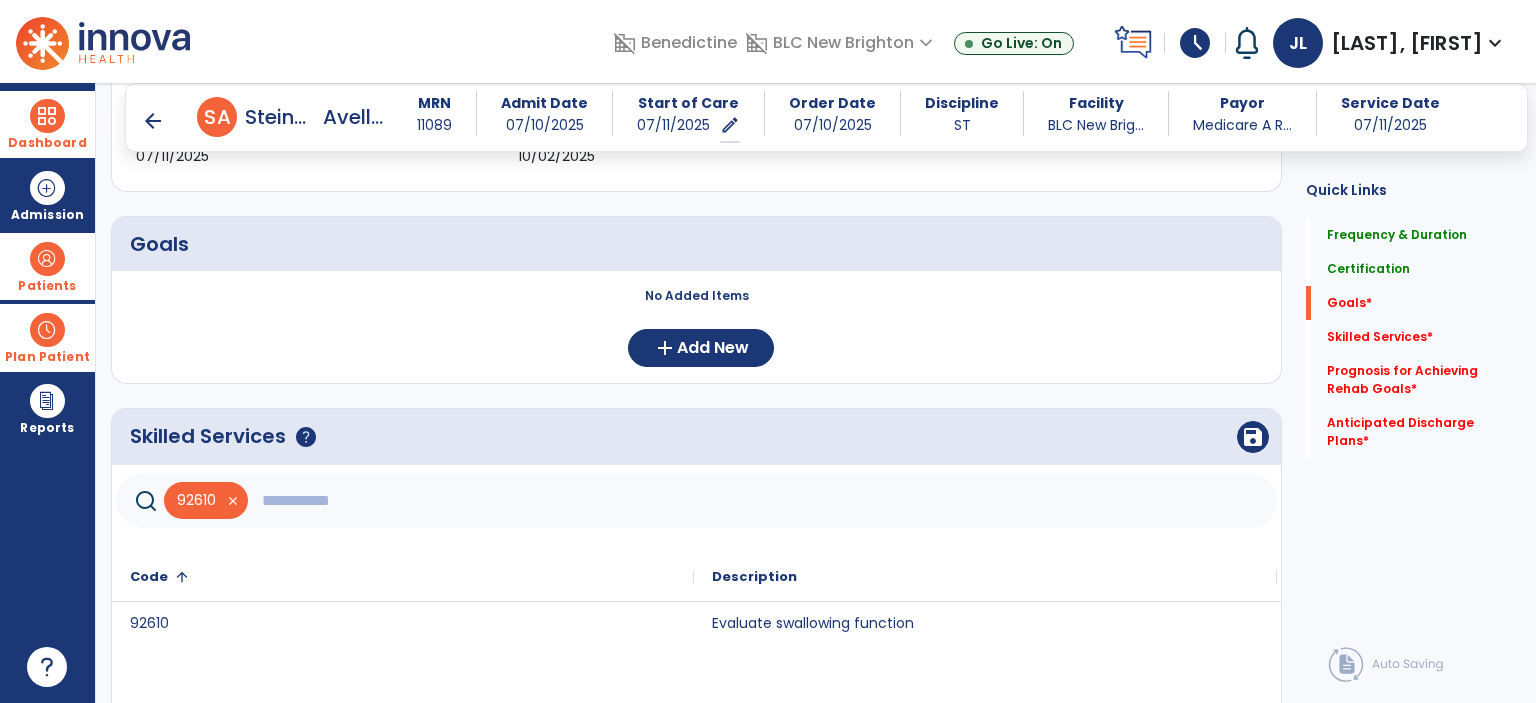click 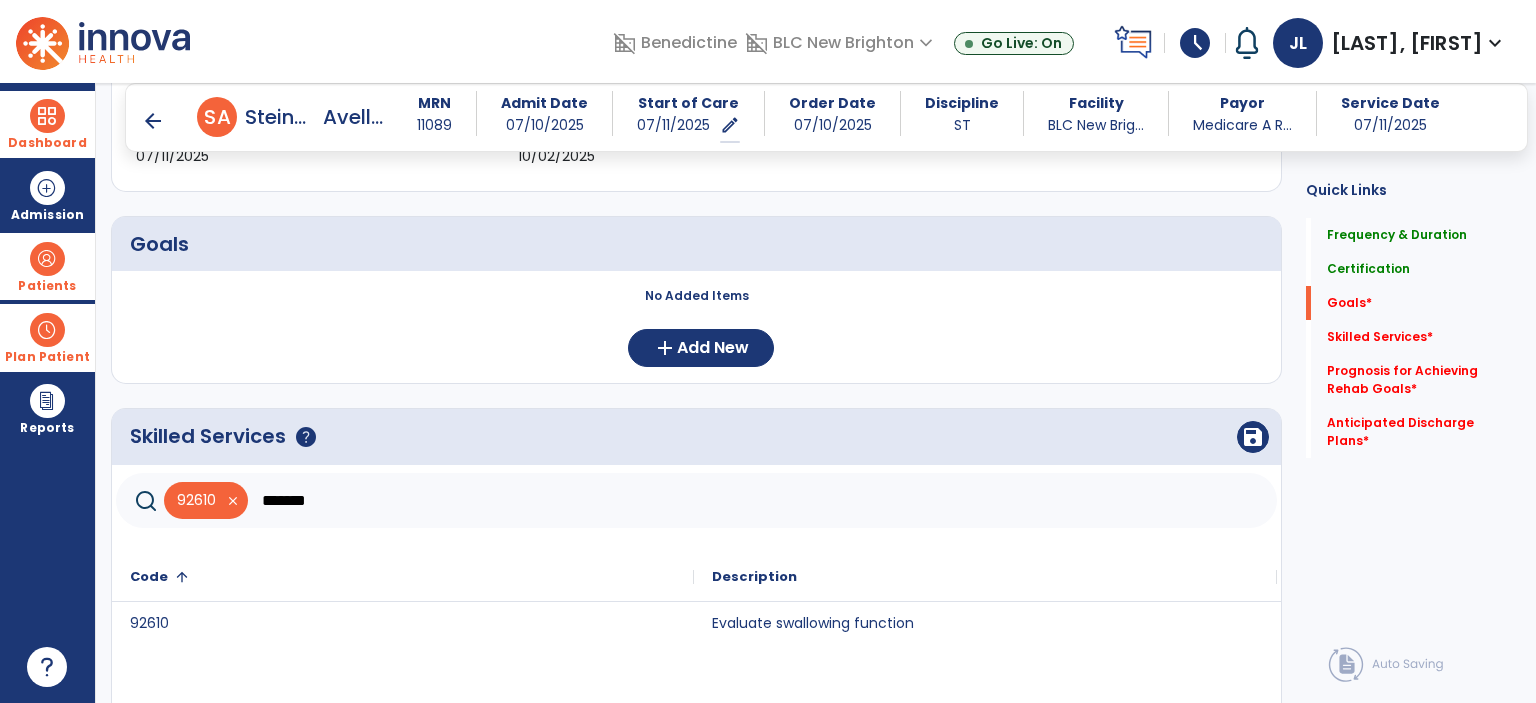 type on "*******" 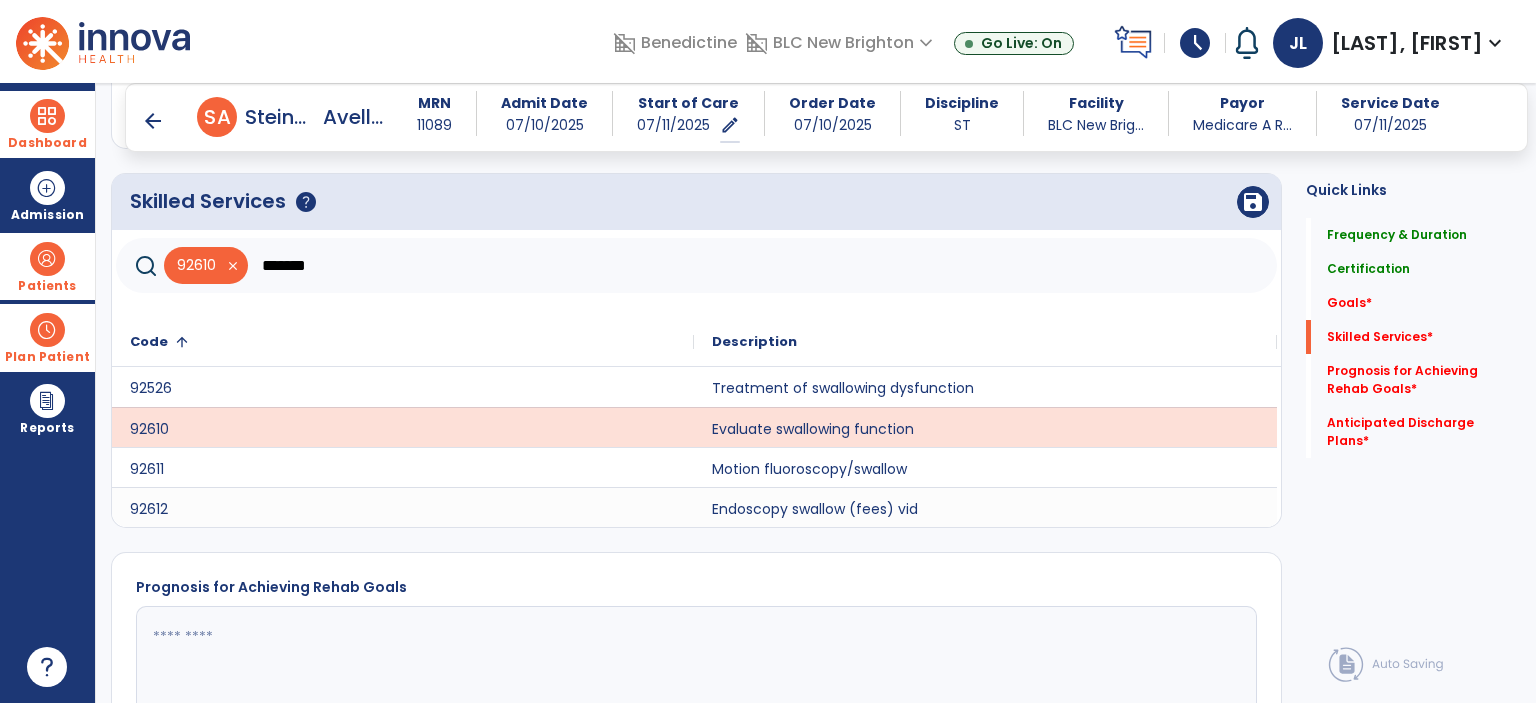 scroll, scrollTop: 700, scrollLeft: 0, axis: vertical 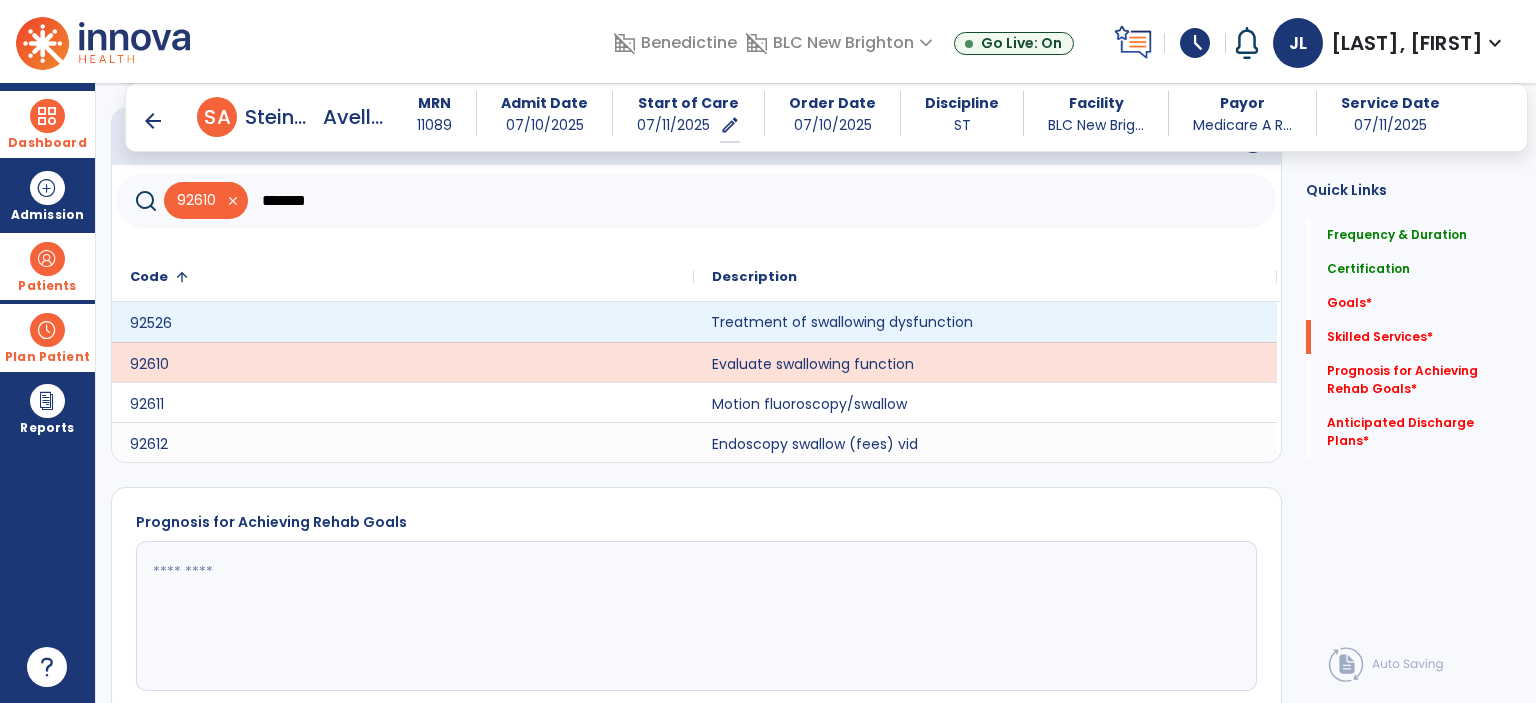 click on "Treatment of swallowing dysfunction" 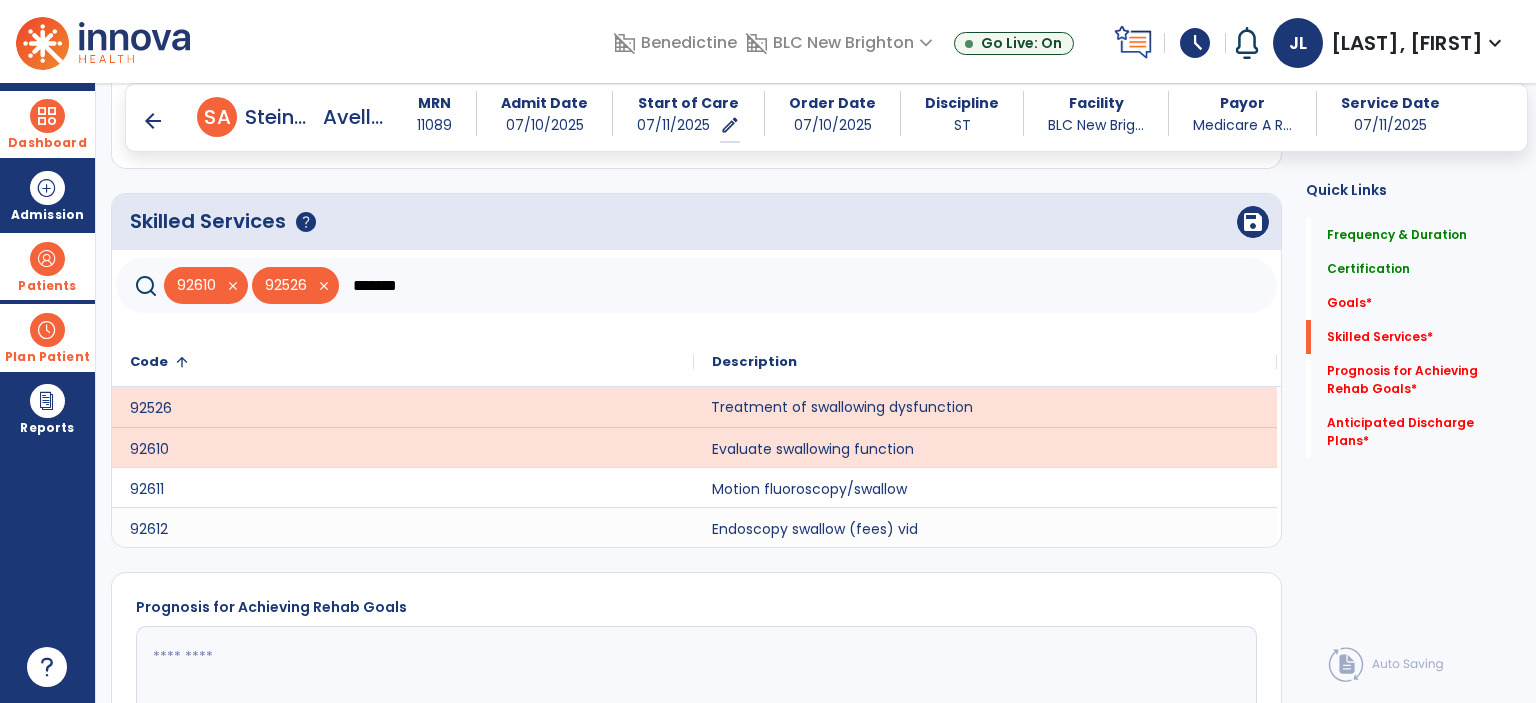 scroll, scrollTop: 500, scrollLeft: 0, axis: vertical 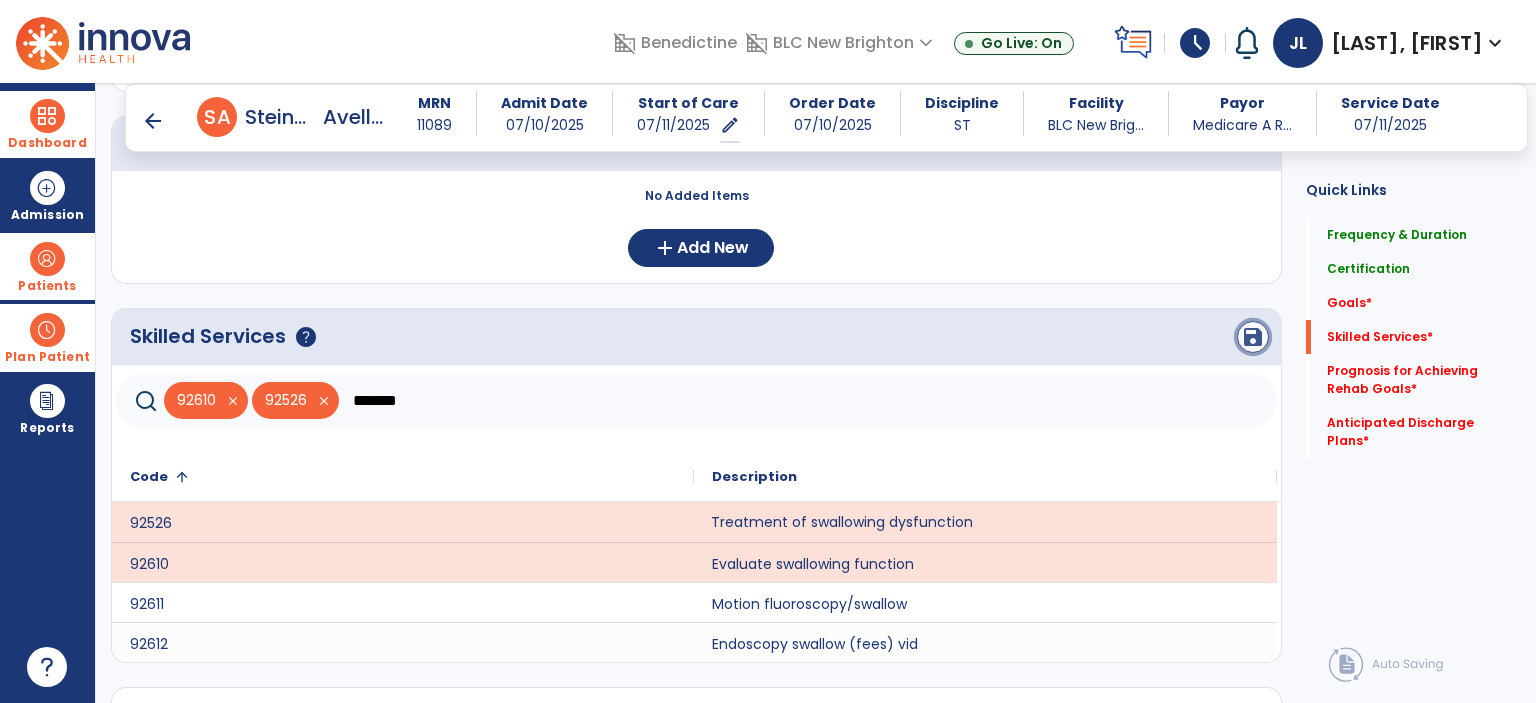 click on "save" 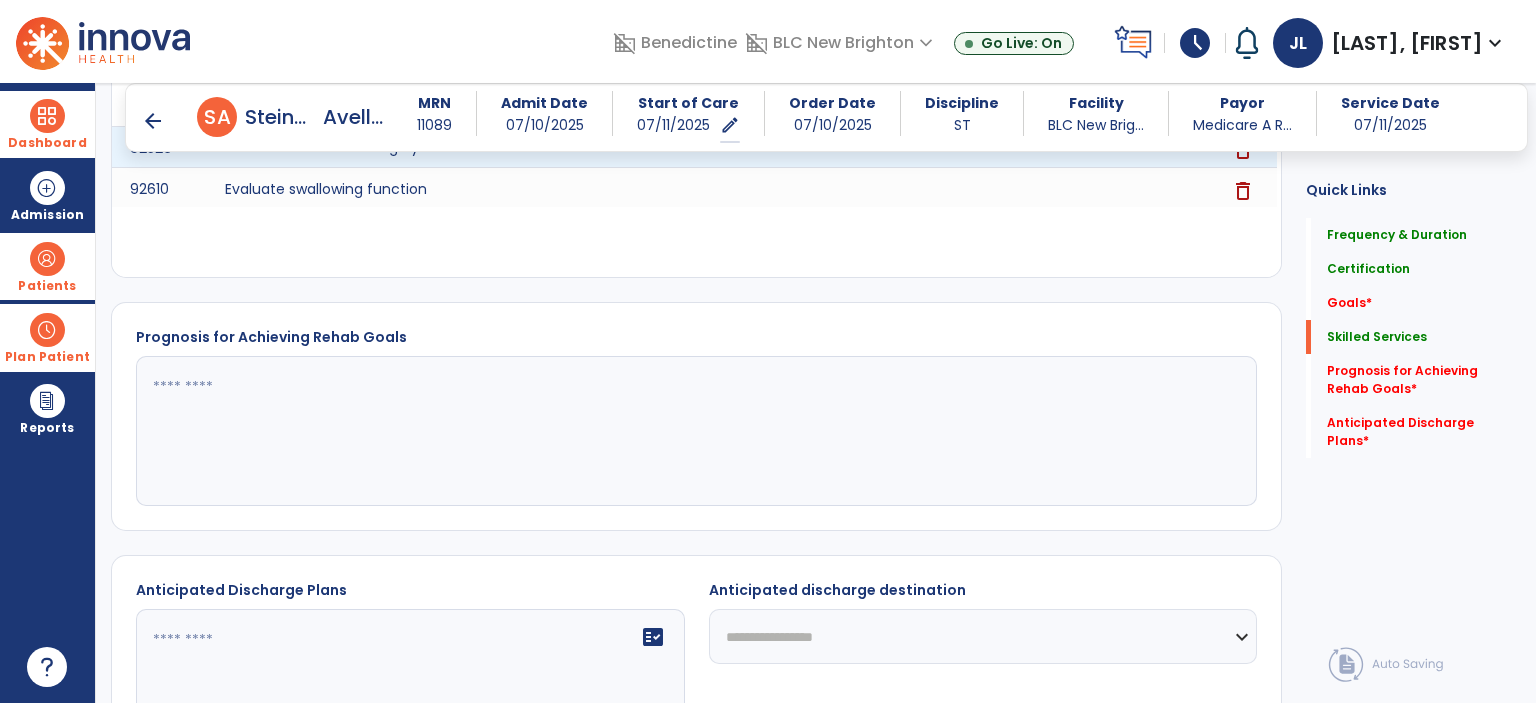scroll, scrollTop: 800, scrollLeft: 0, axis: vertical 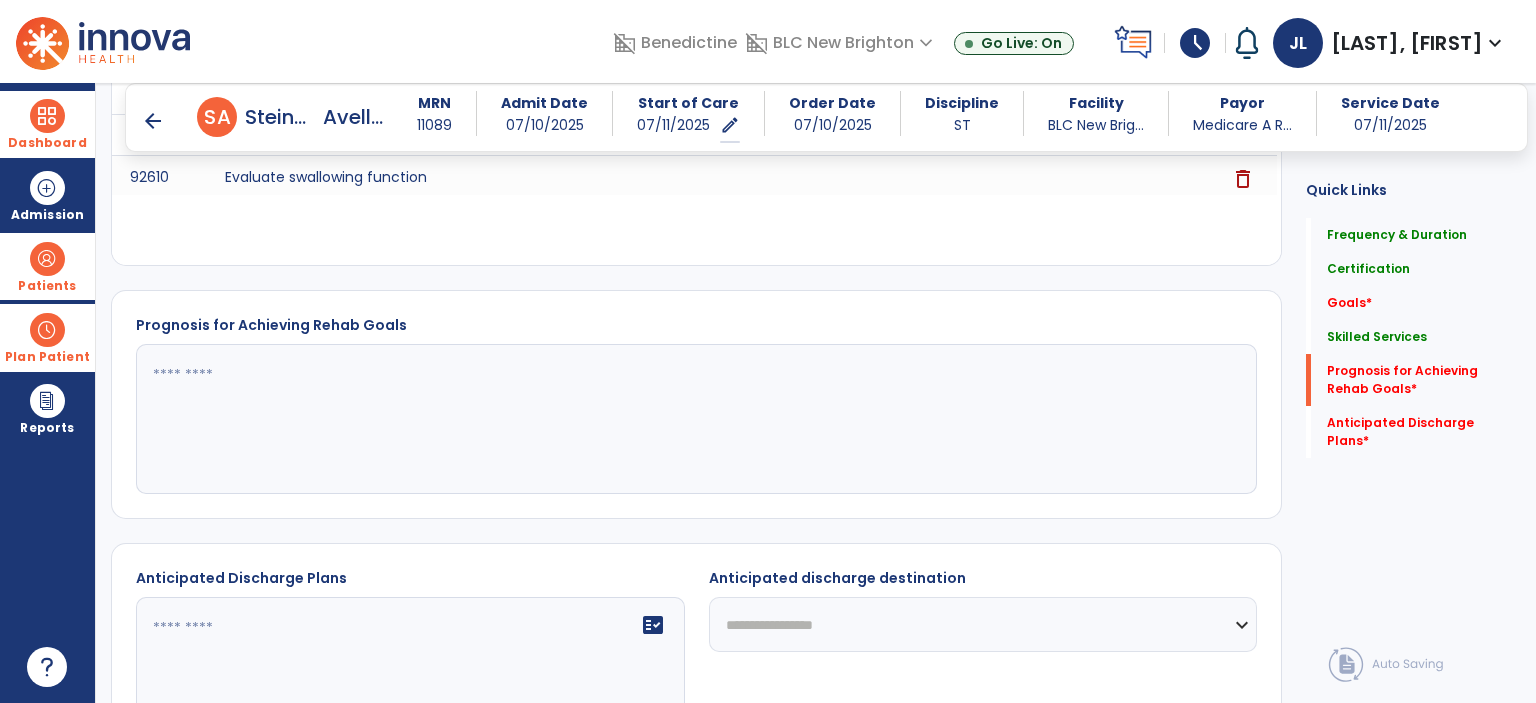click 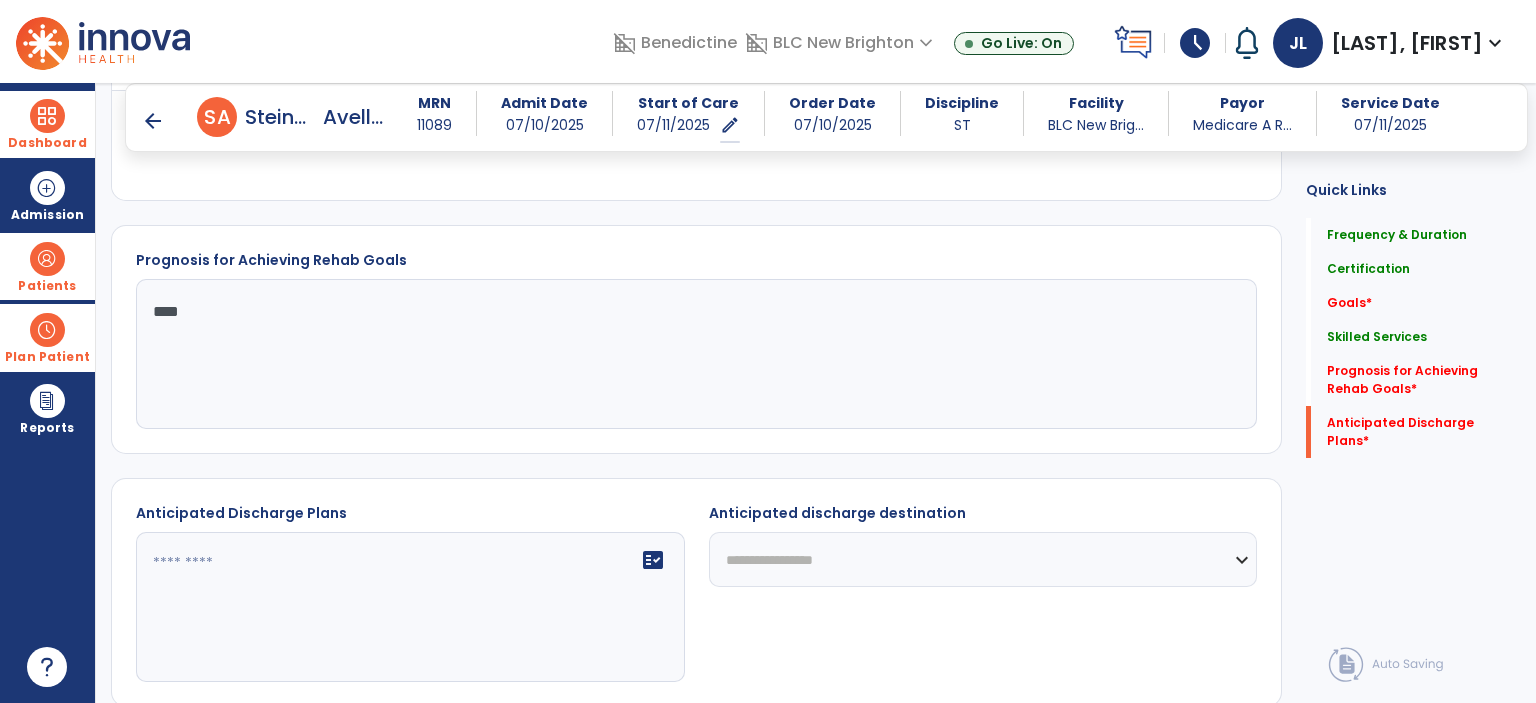 scroll, scrollTop: 900, scrollLeft: 0, axis: vertical 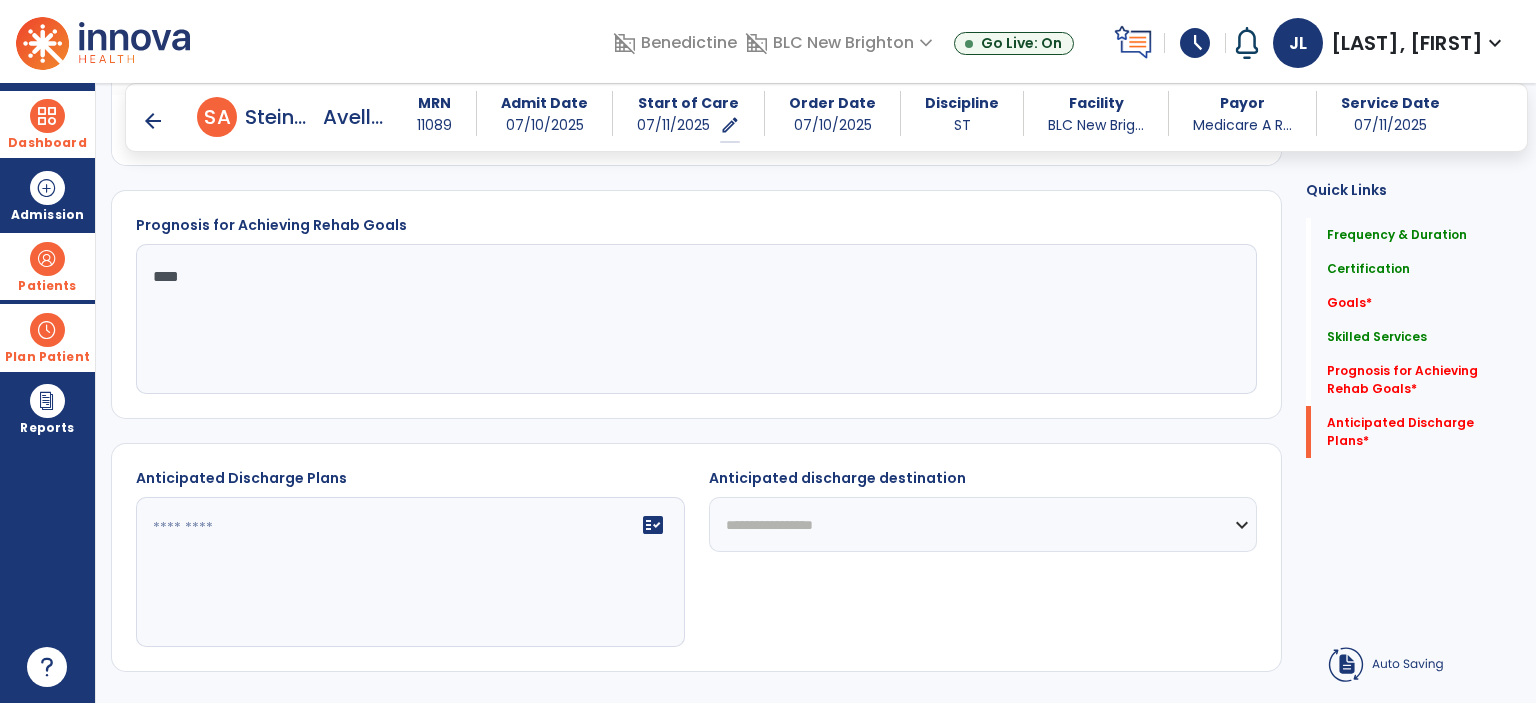 type on "****" 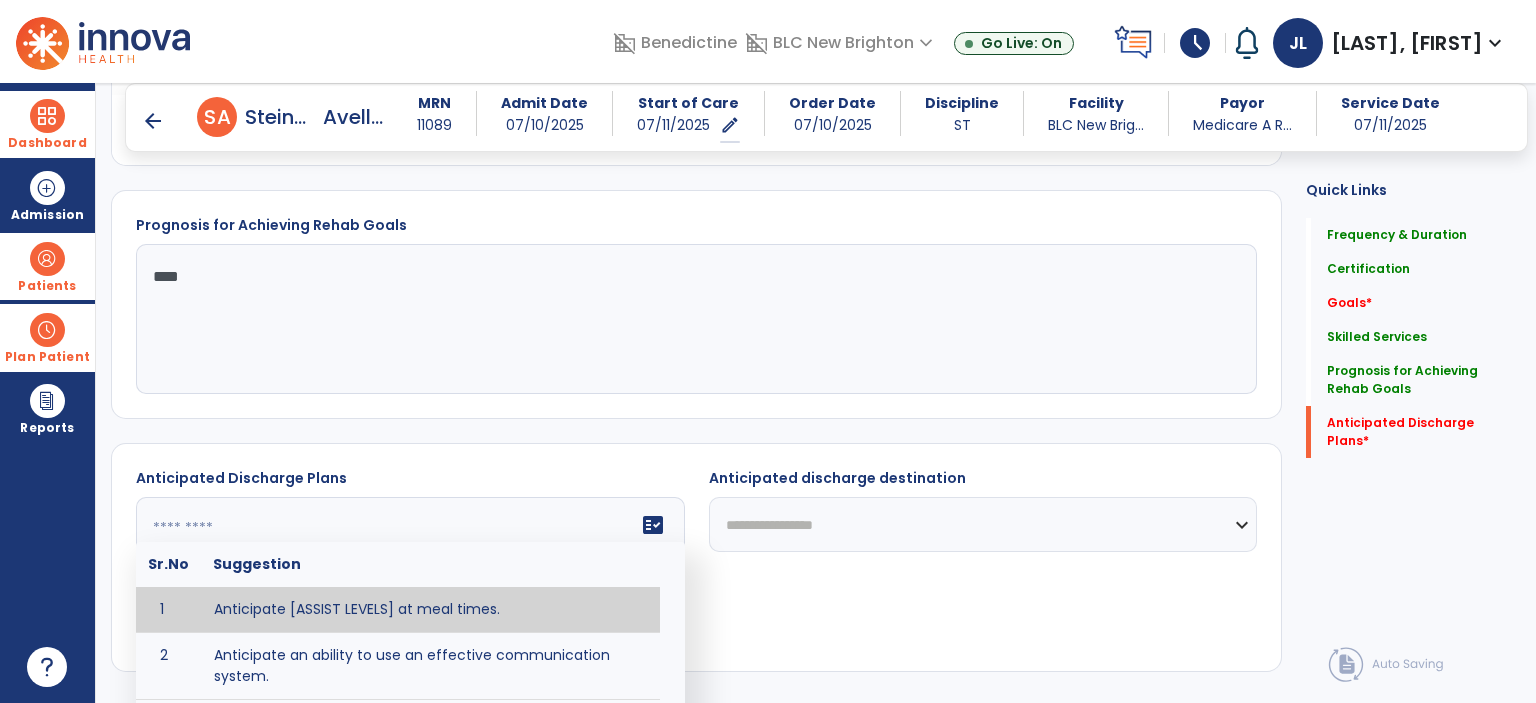 click on "**********" 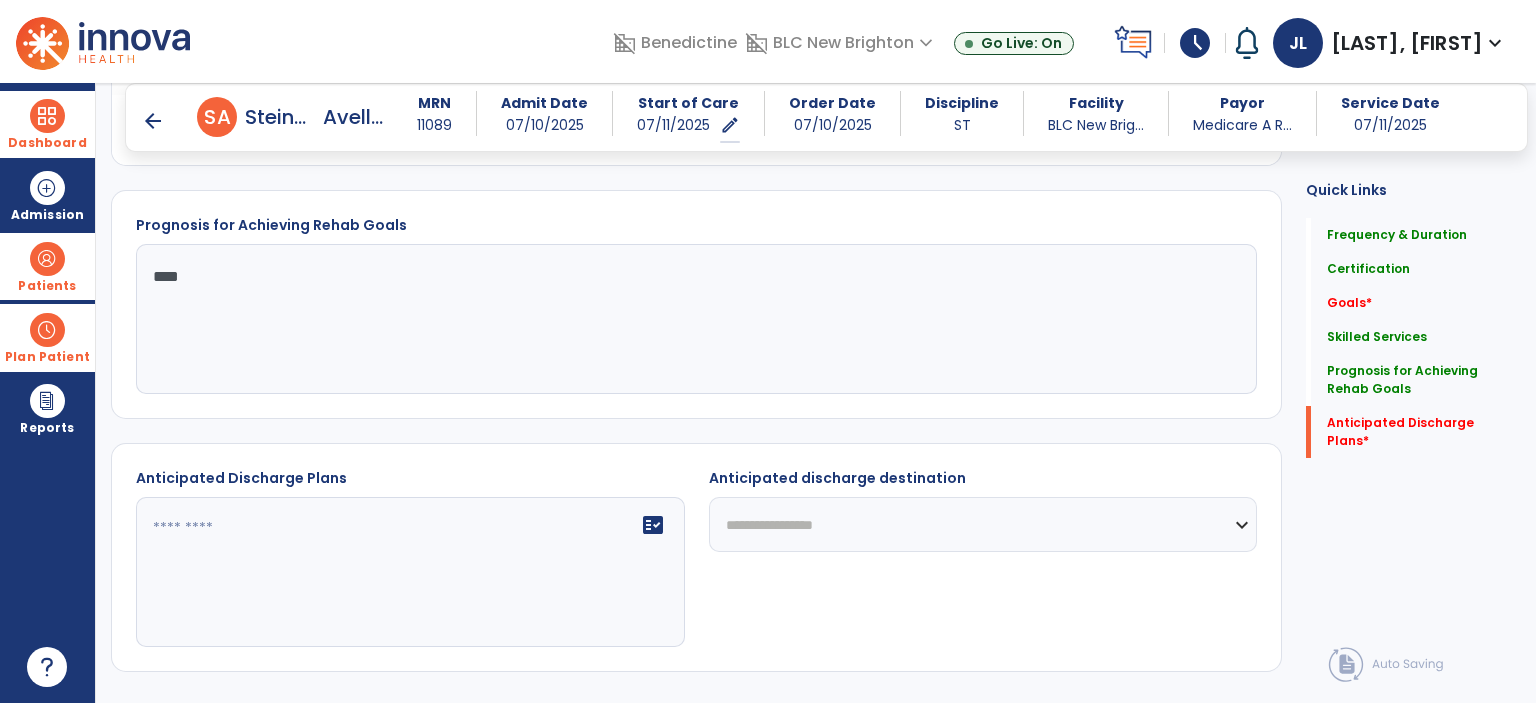 select on "**********" 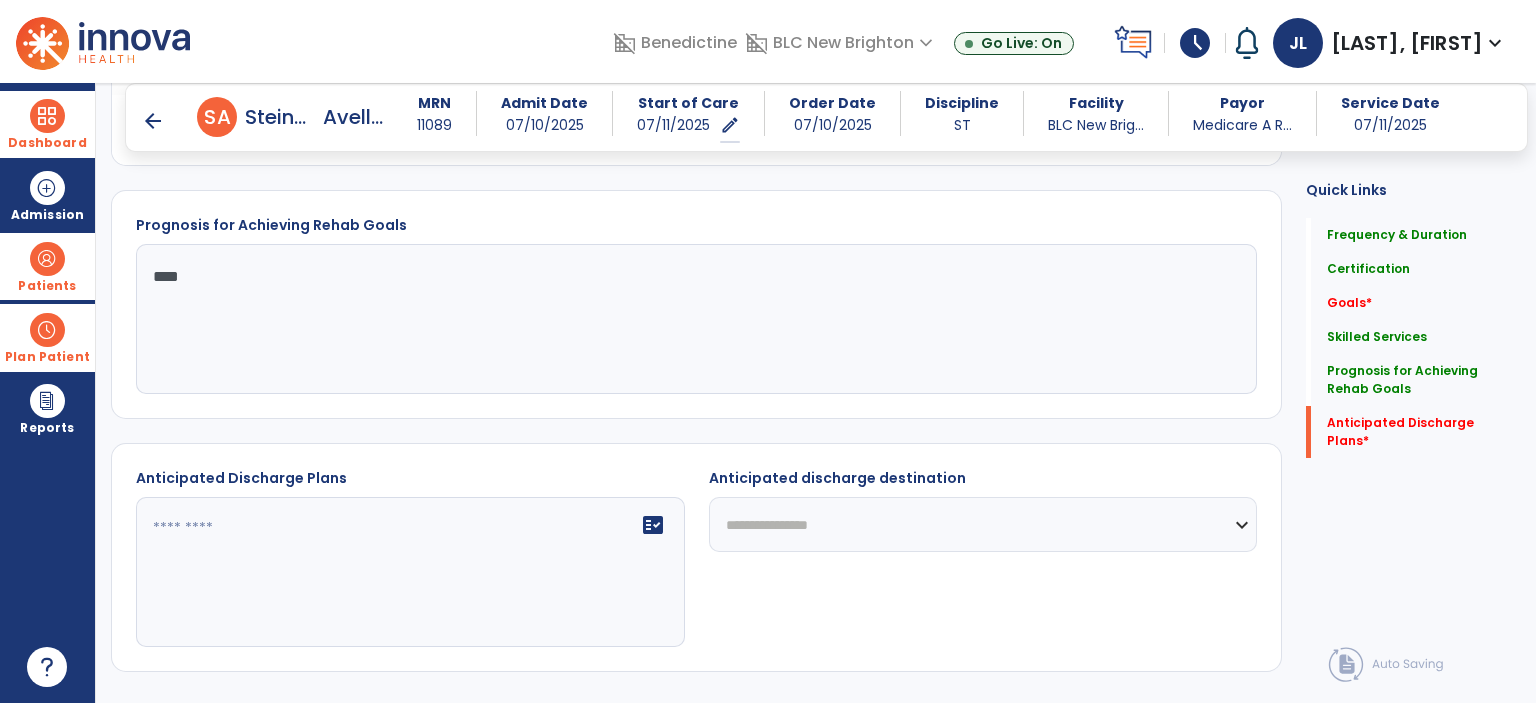 click on "**********" 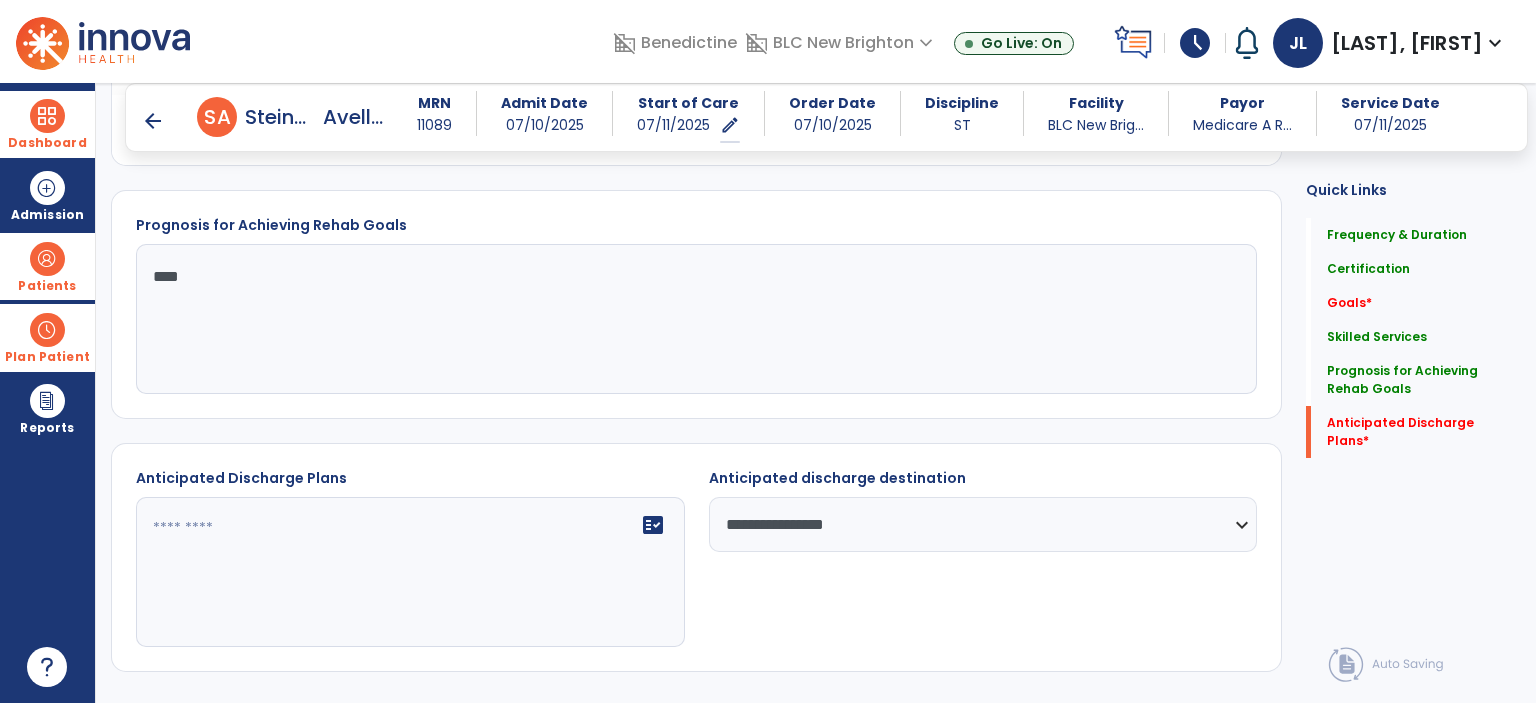 click on "**********" 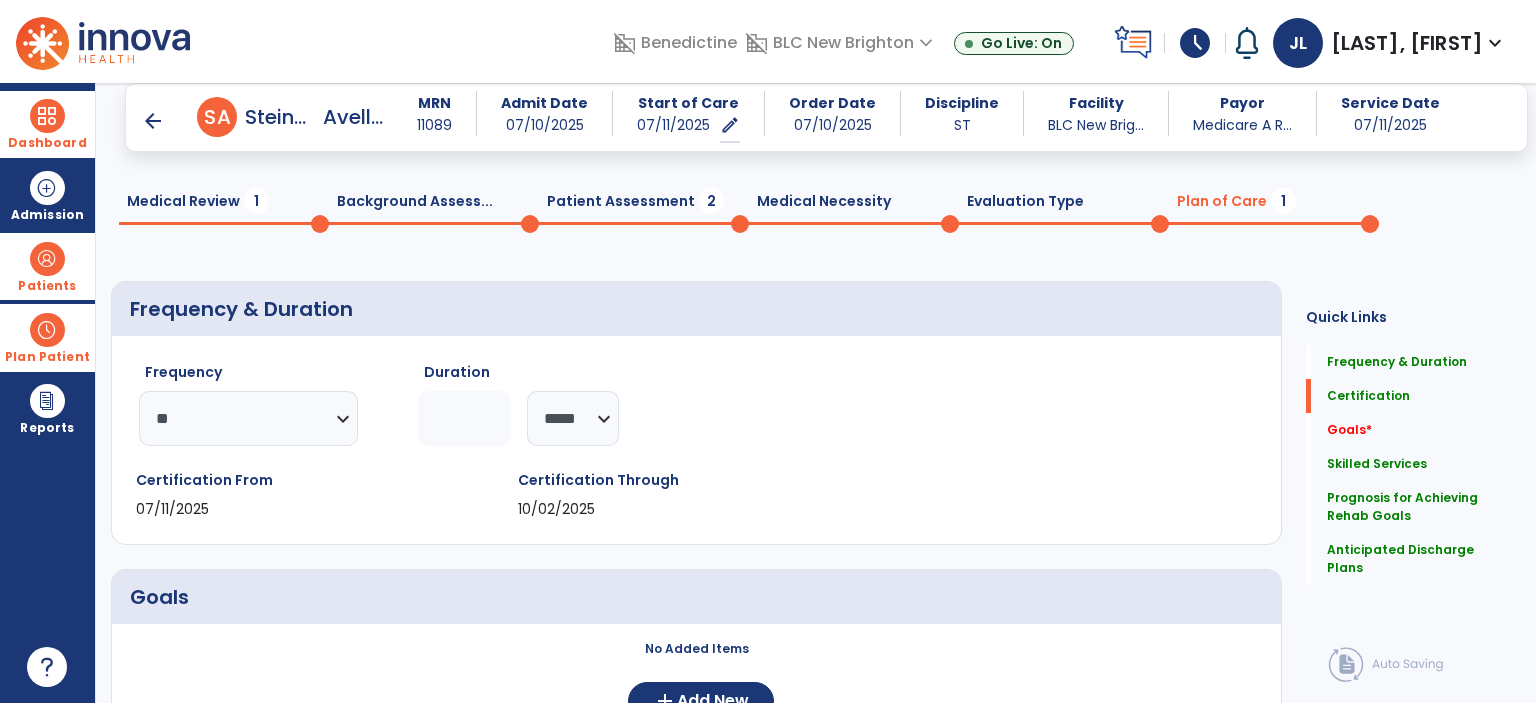 scroll, scrollTop: 0, scrollLeft: 0, axis: both 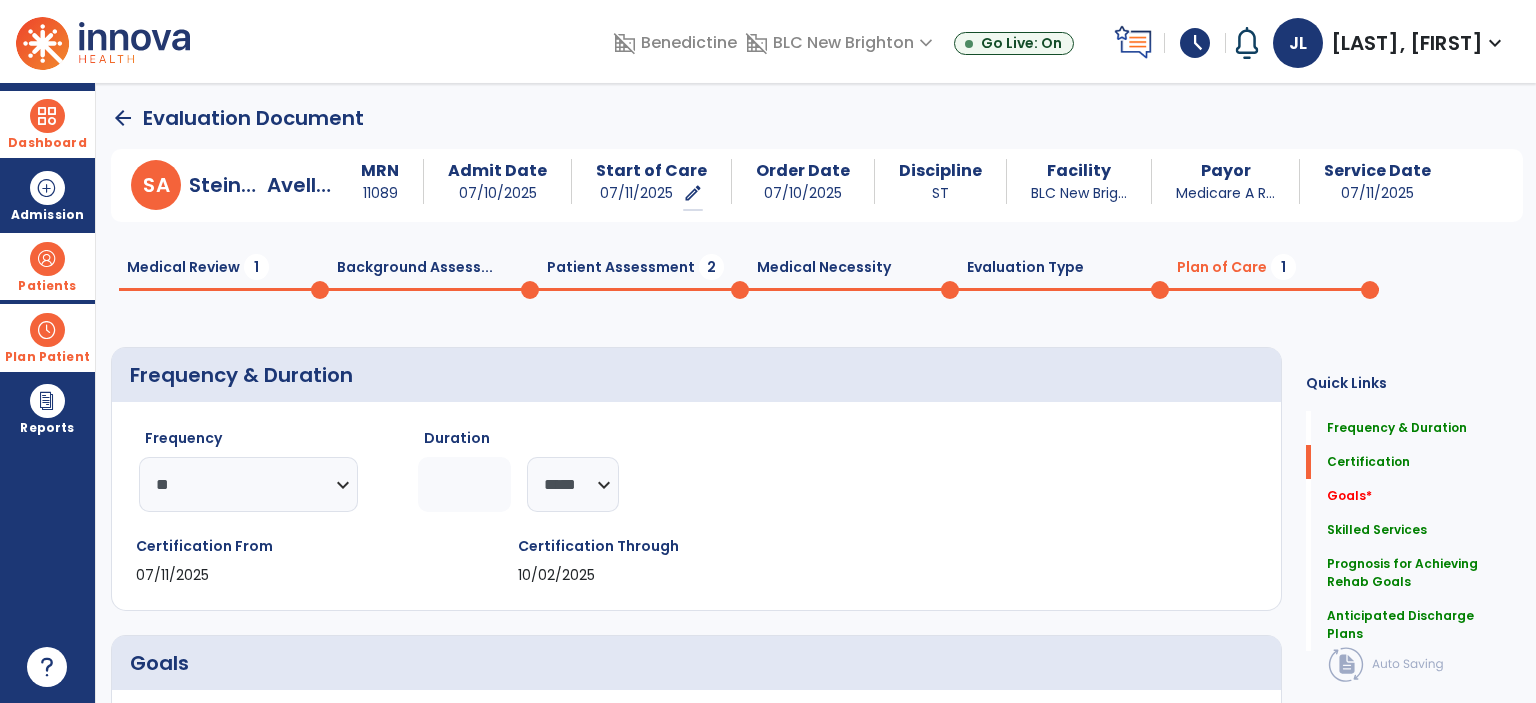 type on "**********" 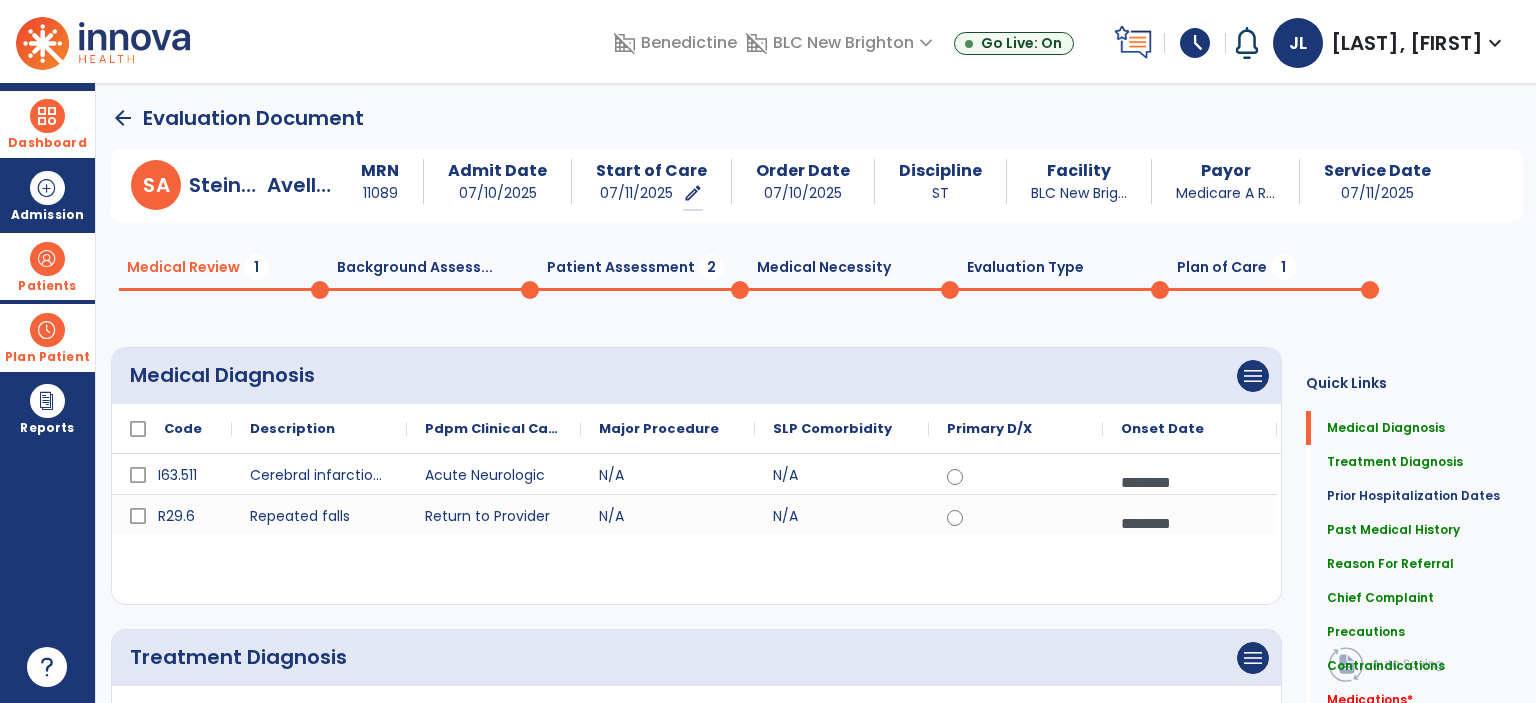 click on "Patient Assessment  2" 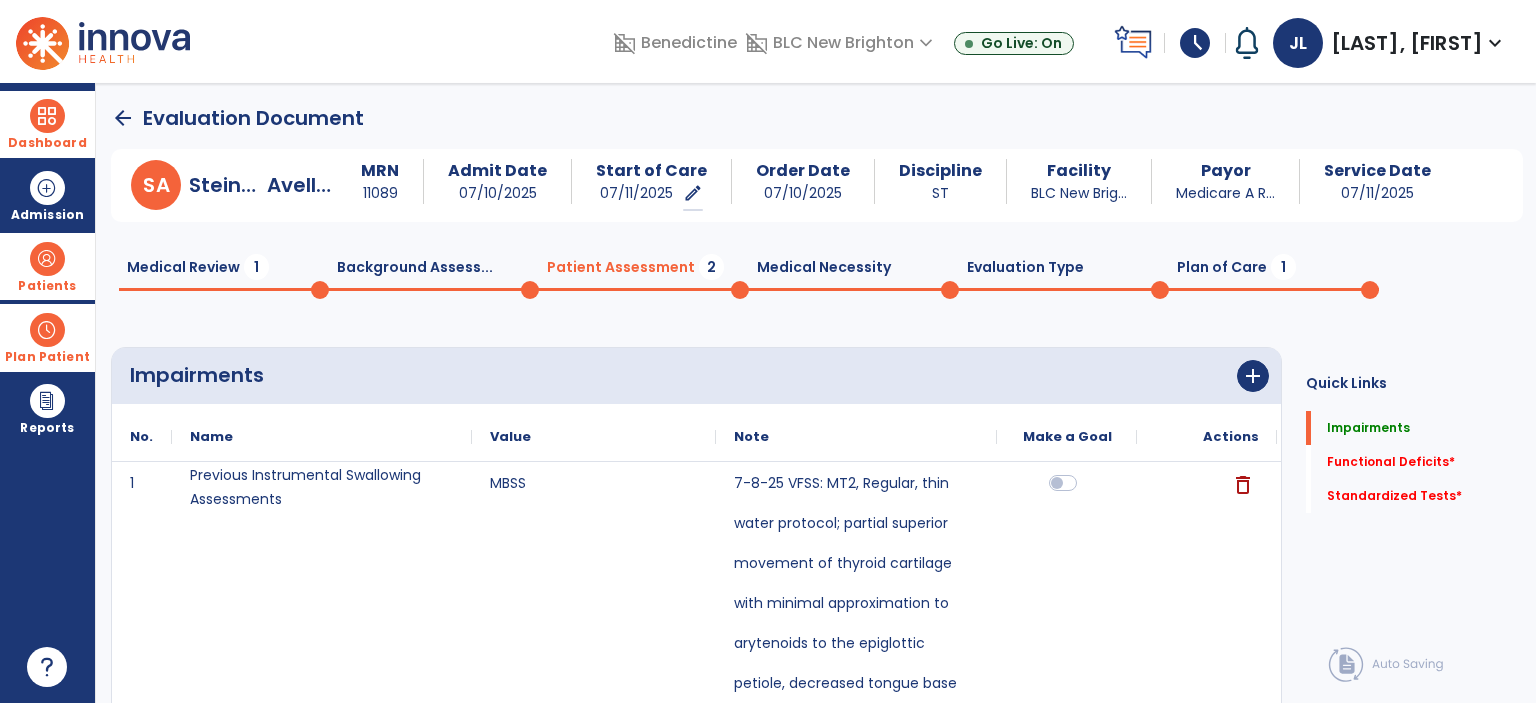 click on "Medical Review  1" 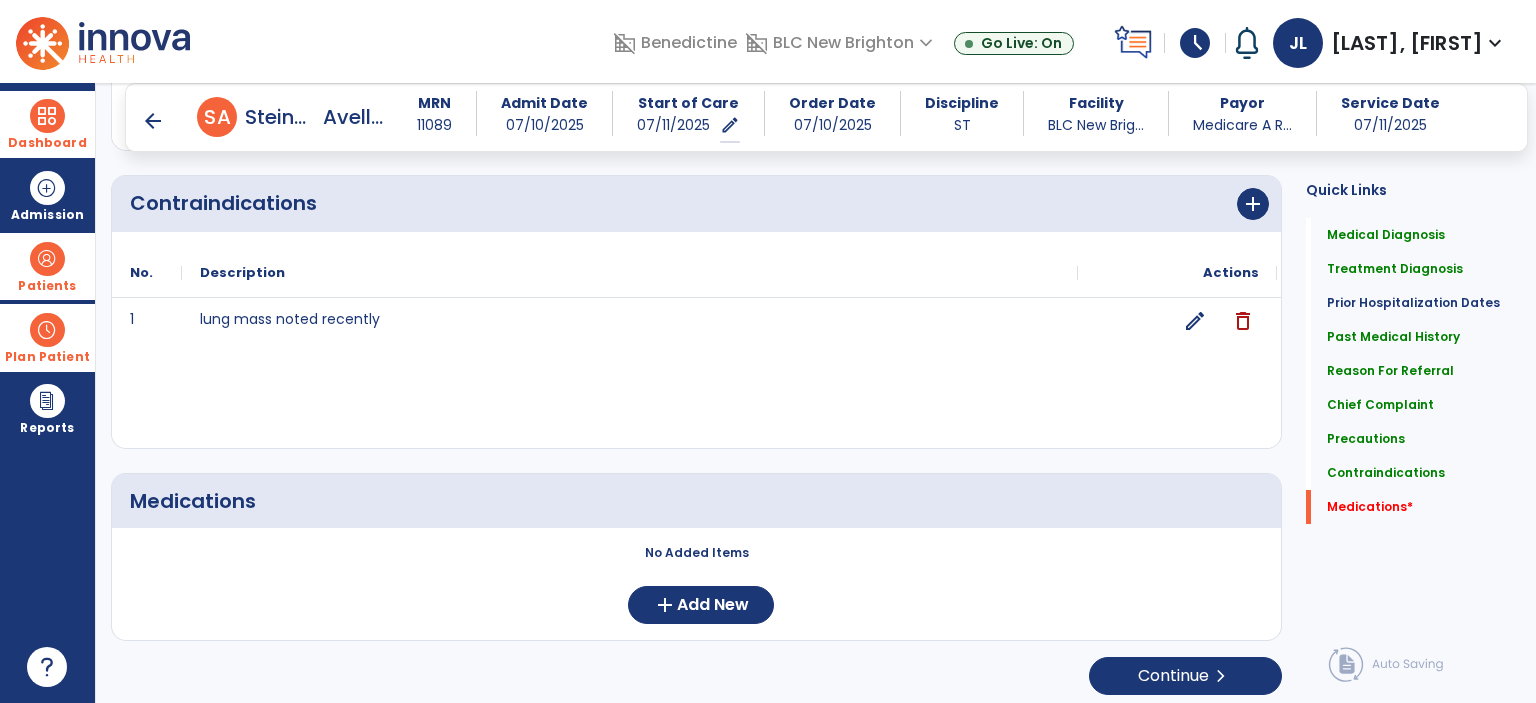 scroll, scrollTop: 2113, scrollLeft: 0, axis: vertical 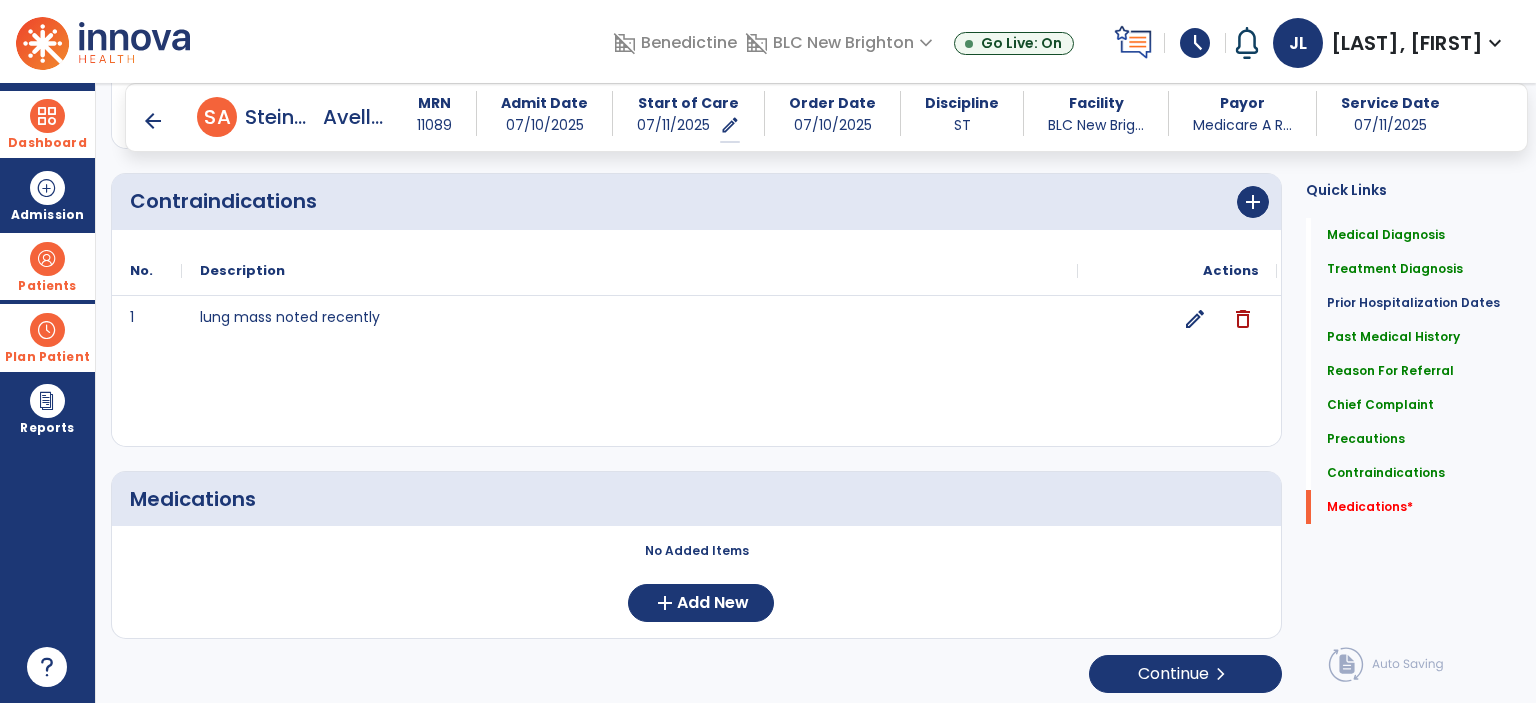 click on "Medications   *  Medications   *" 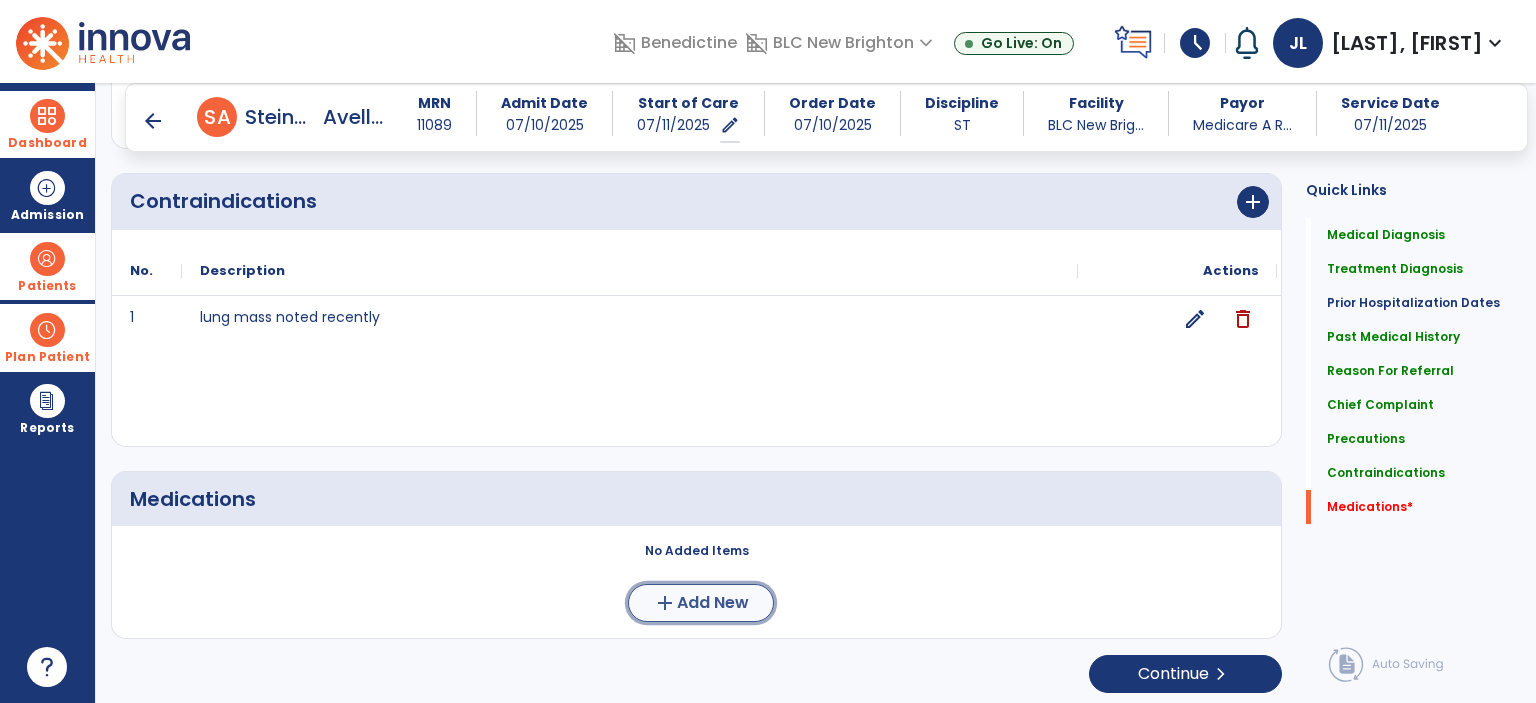 click on "Add New" 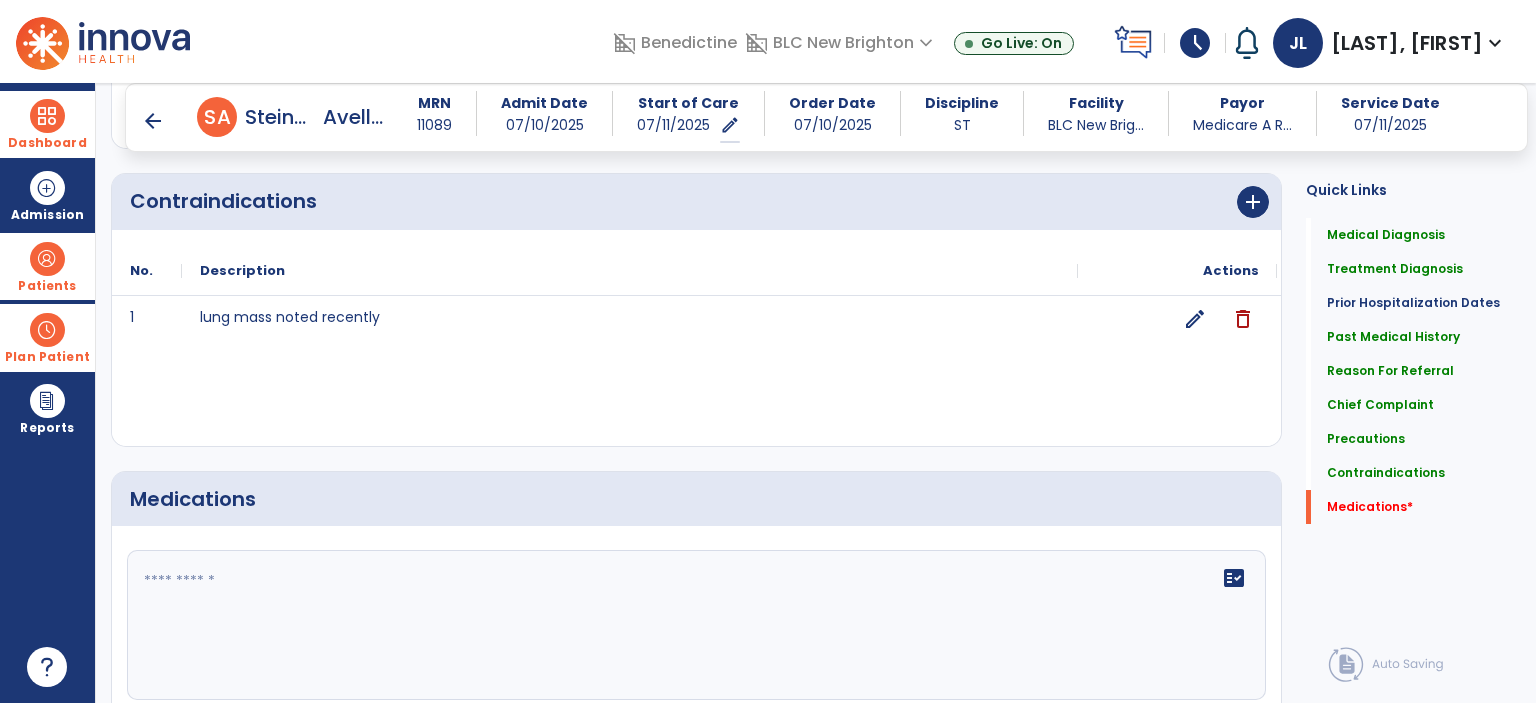 click 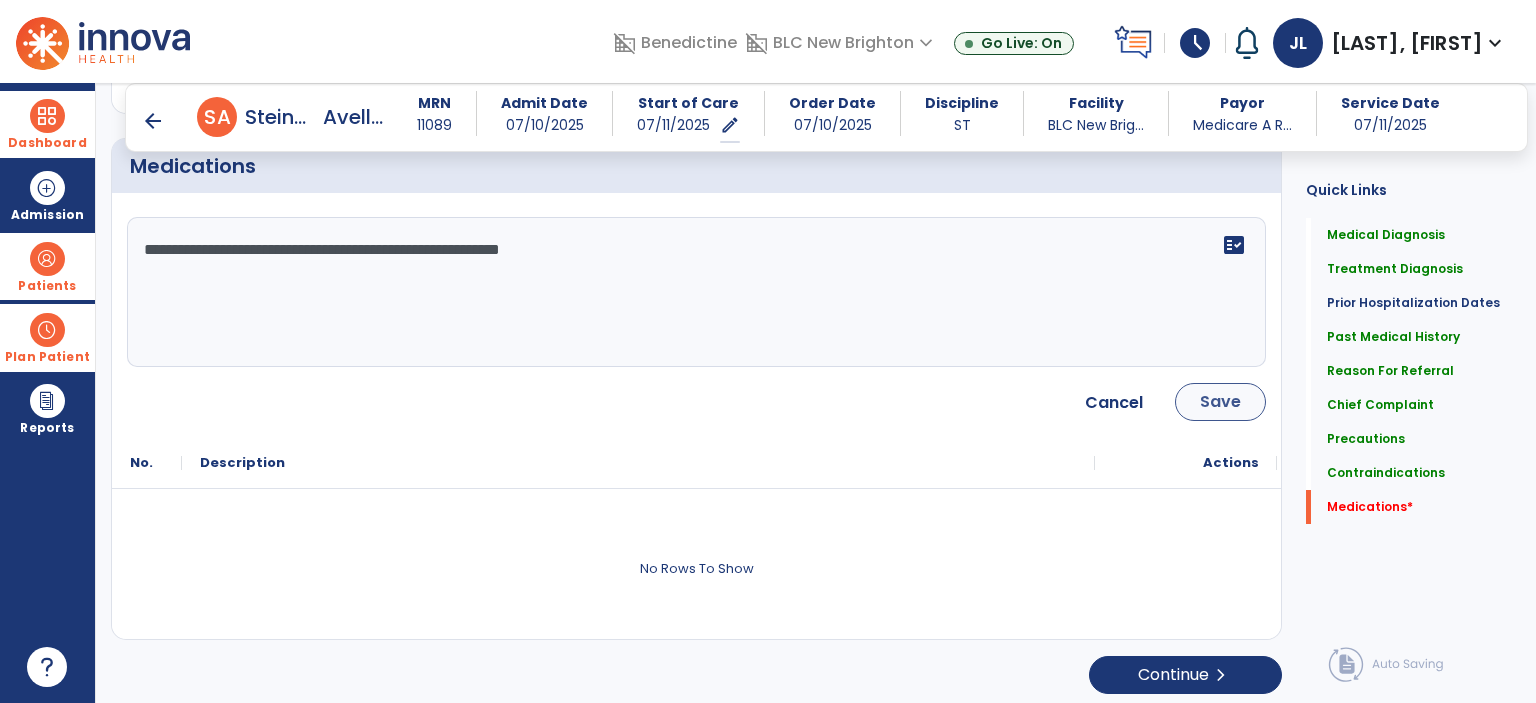 type on "**********" 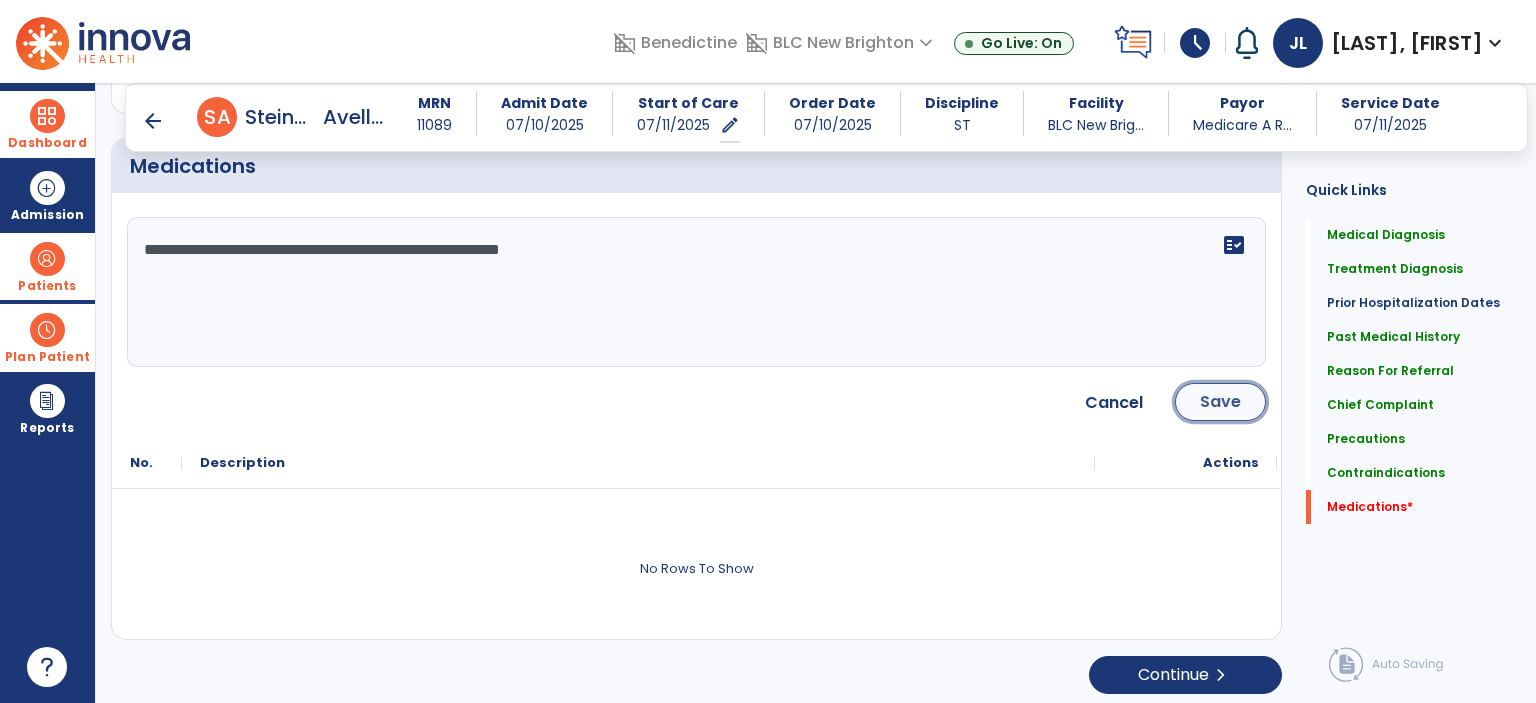 click on "Save" 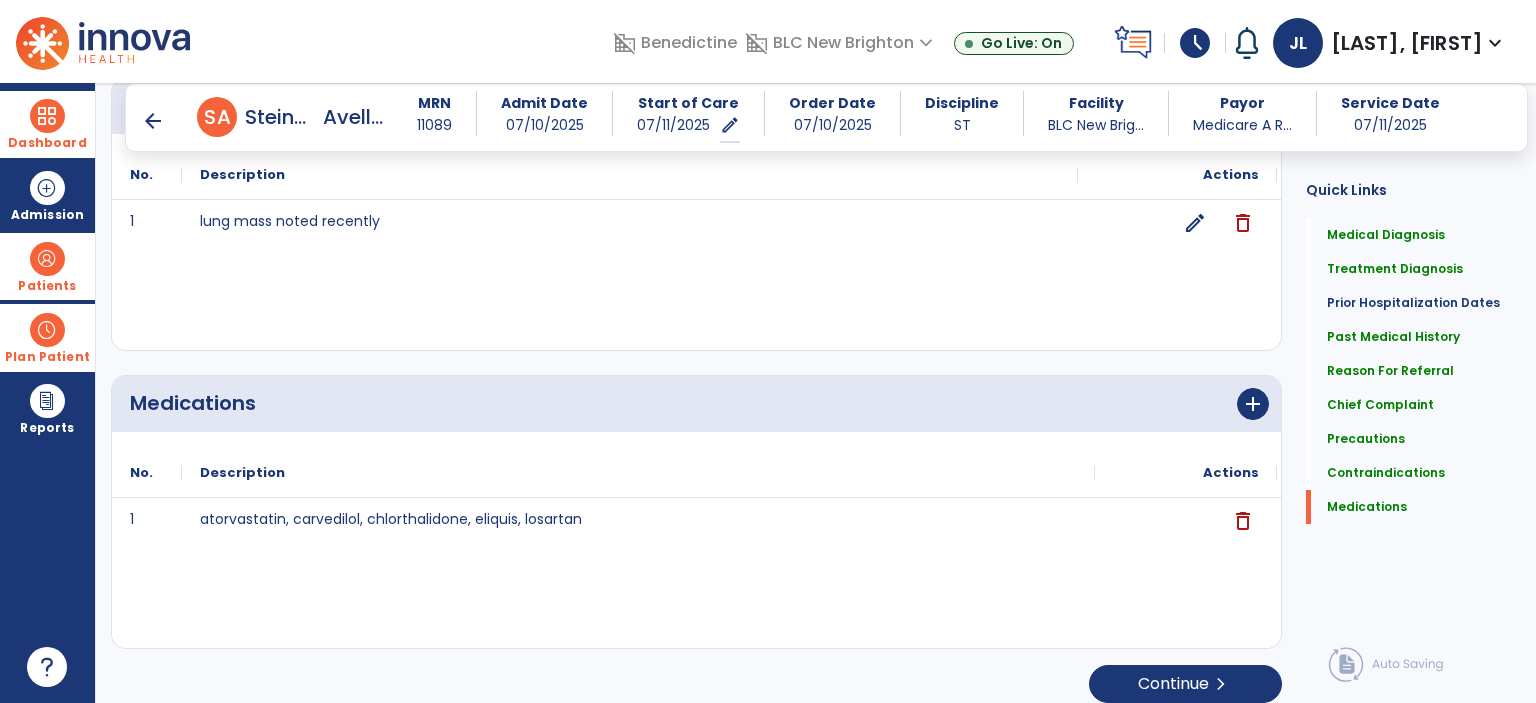 scroll, scrollTop: 2220, scrollLeft: 0, axis: vertical 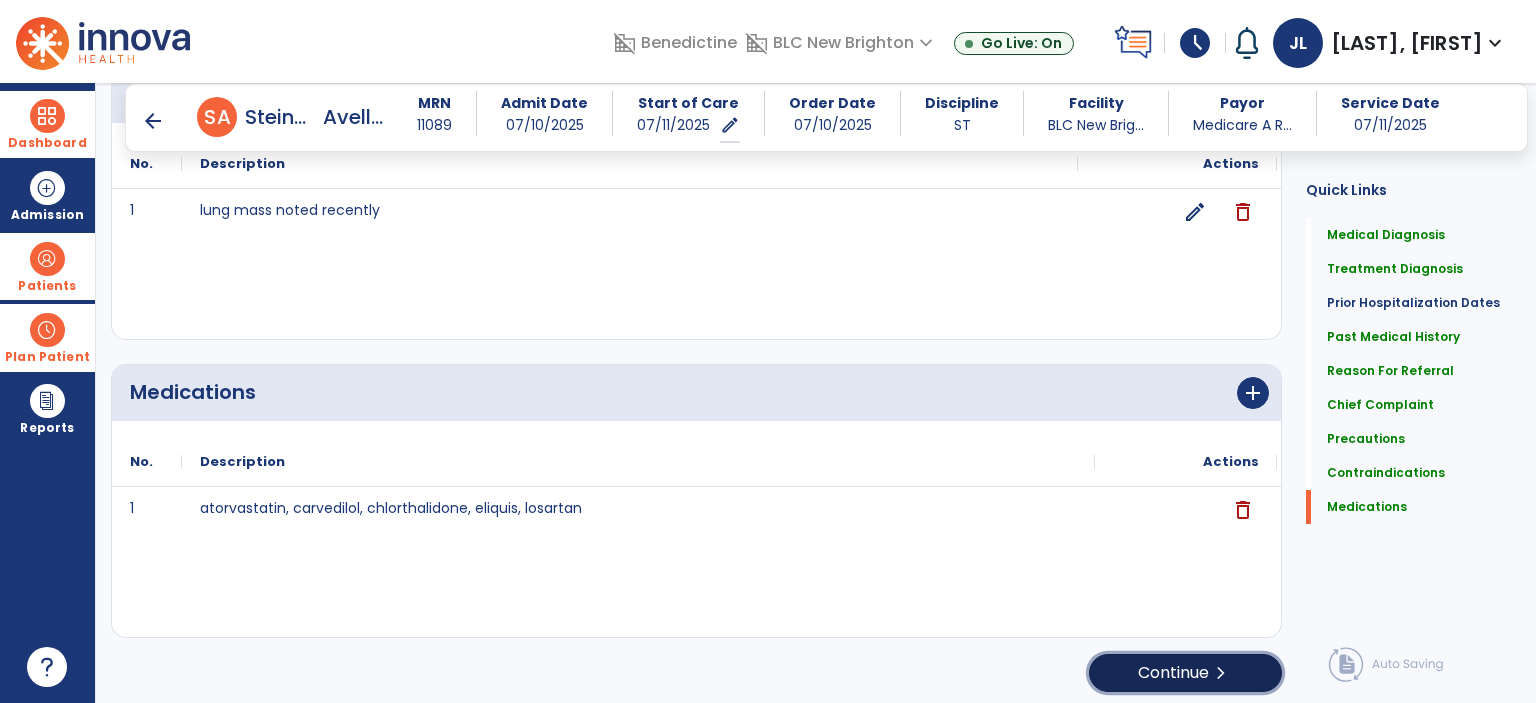 click on "Continue  chevron_right" 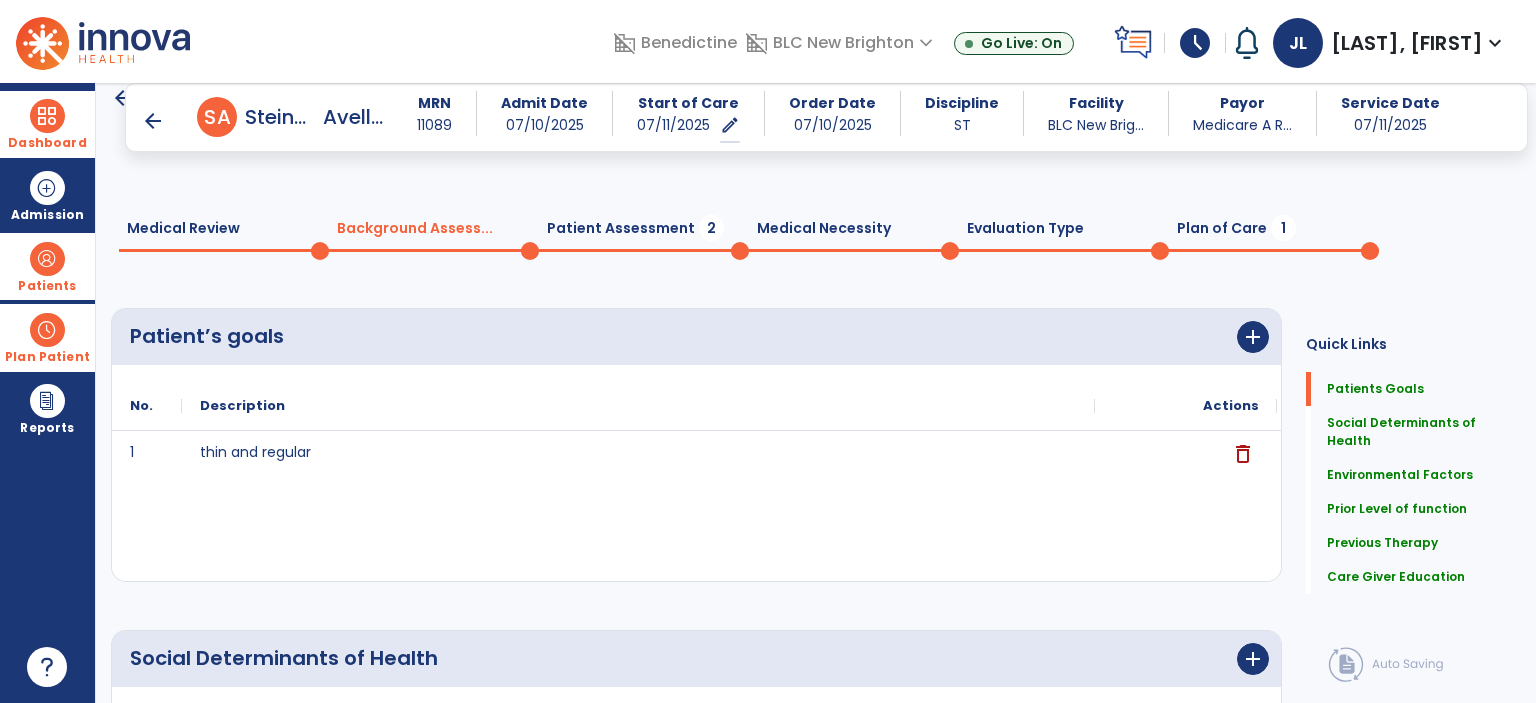 scroll, scrollTop: 0, scrollLeft: 0, axis: both 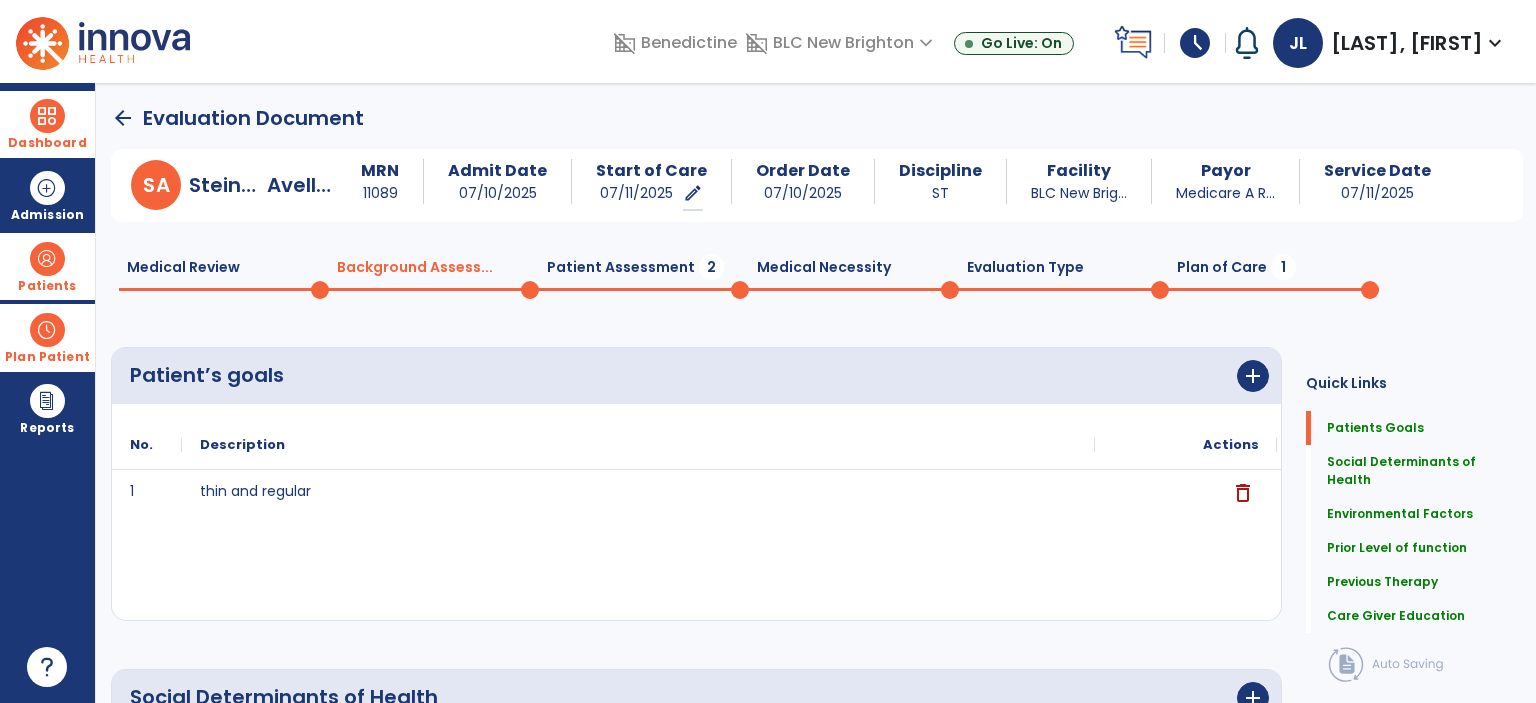 click on "Patient Assessment  2" 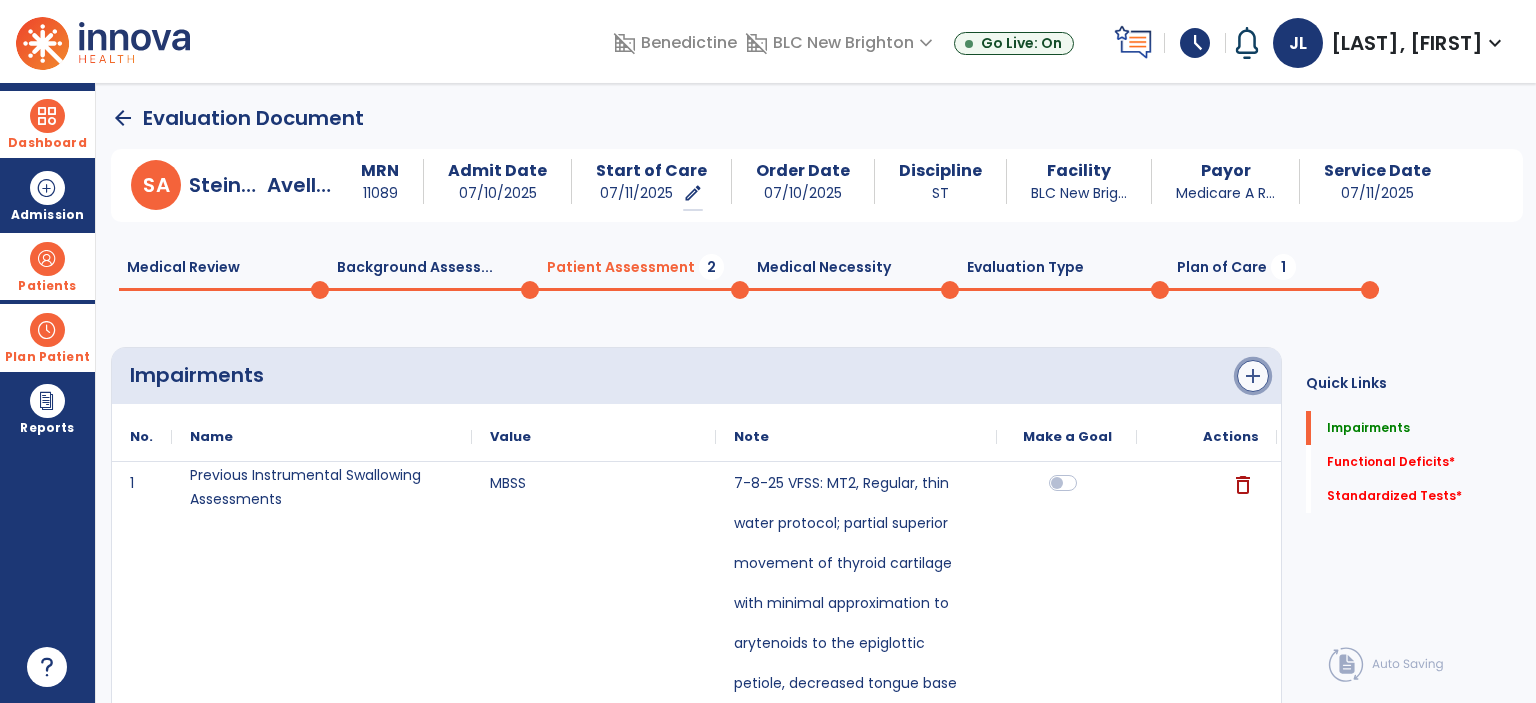 click on "add" 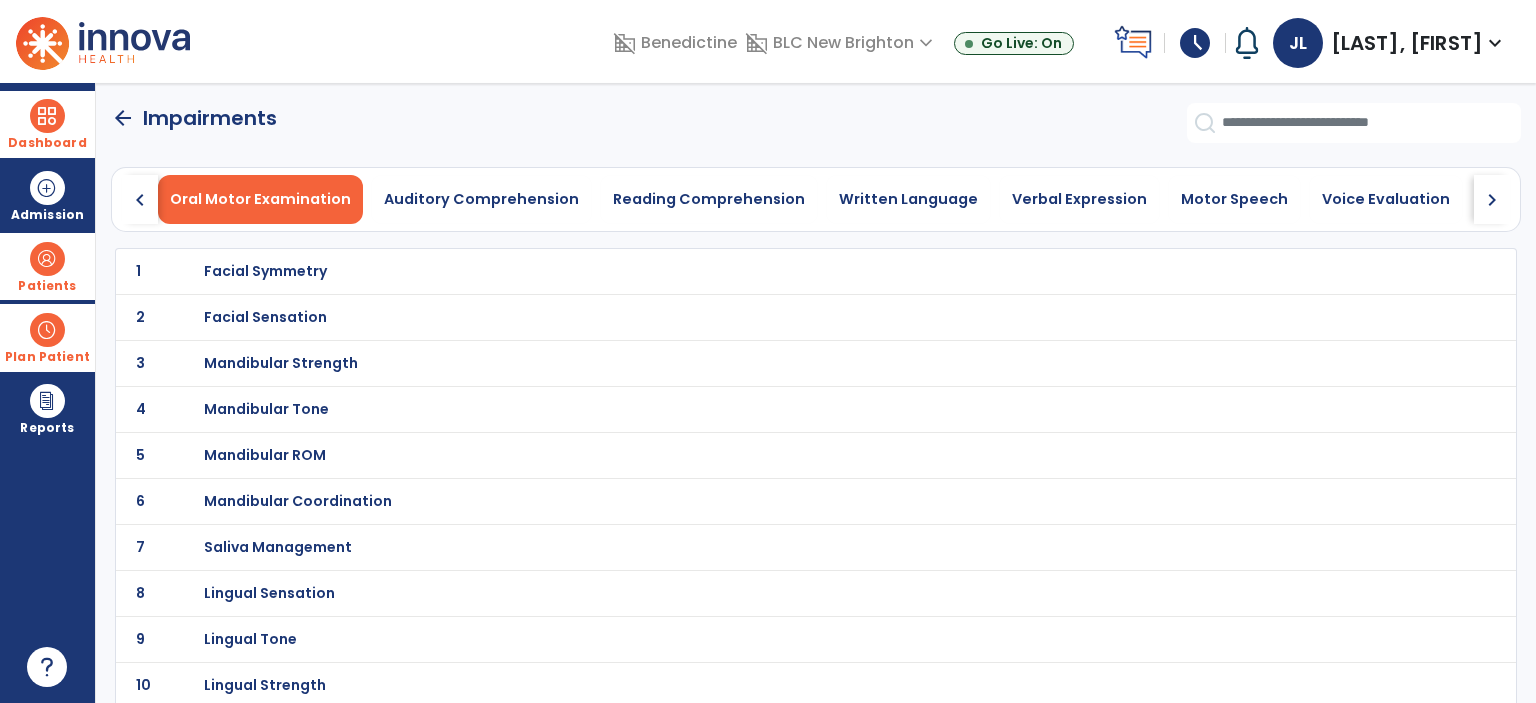 click on "chevron_right" 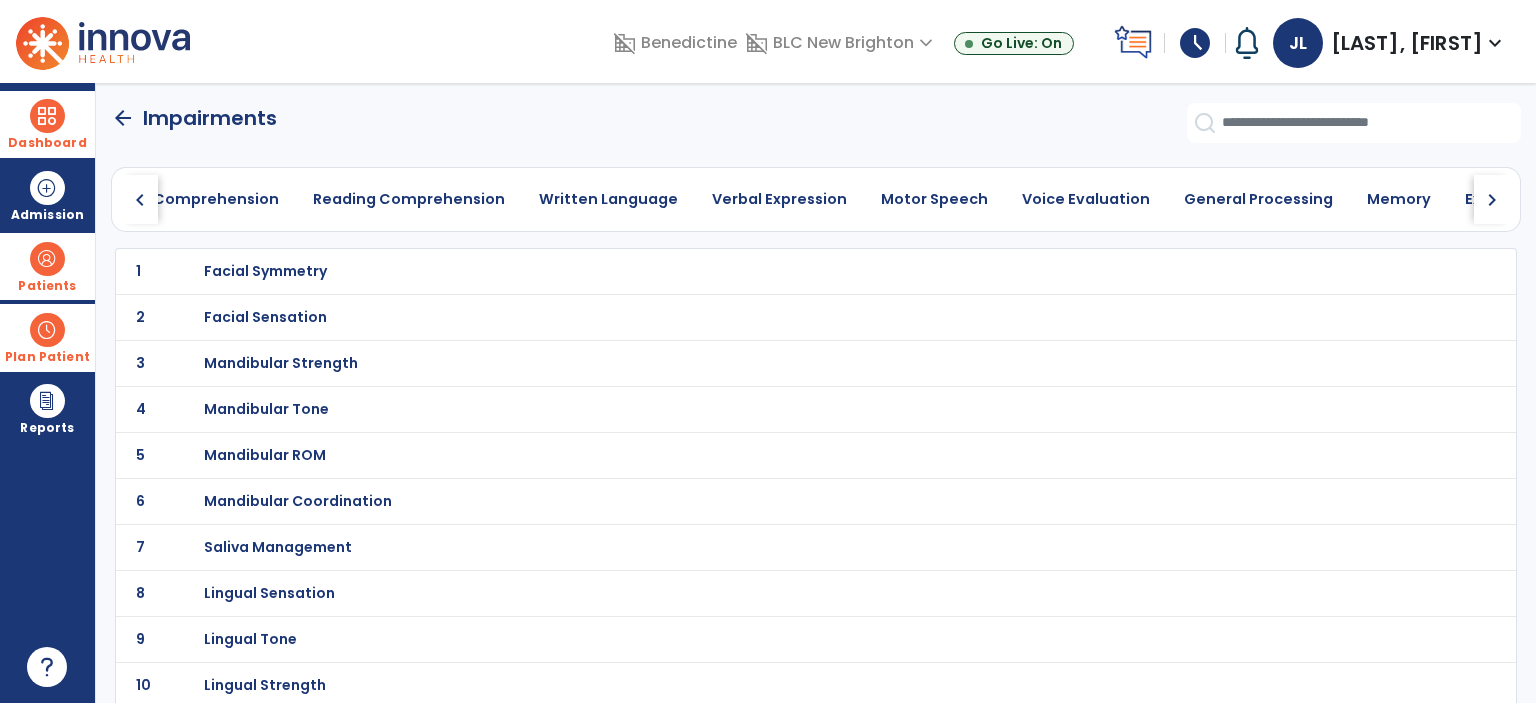 click on "chevron_right" 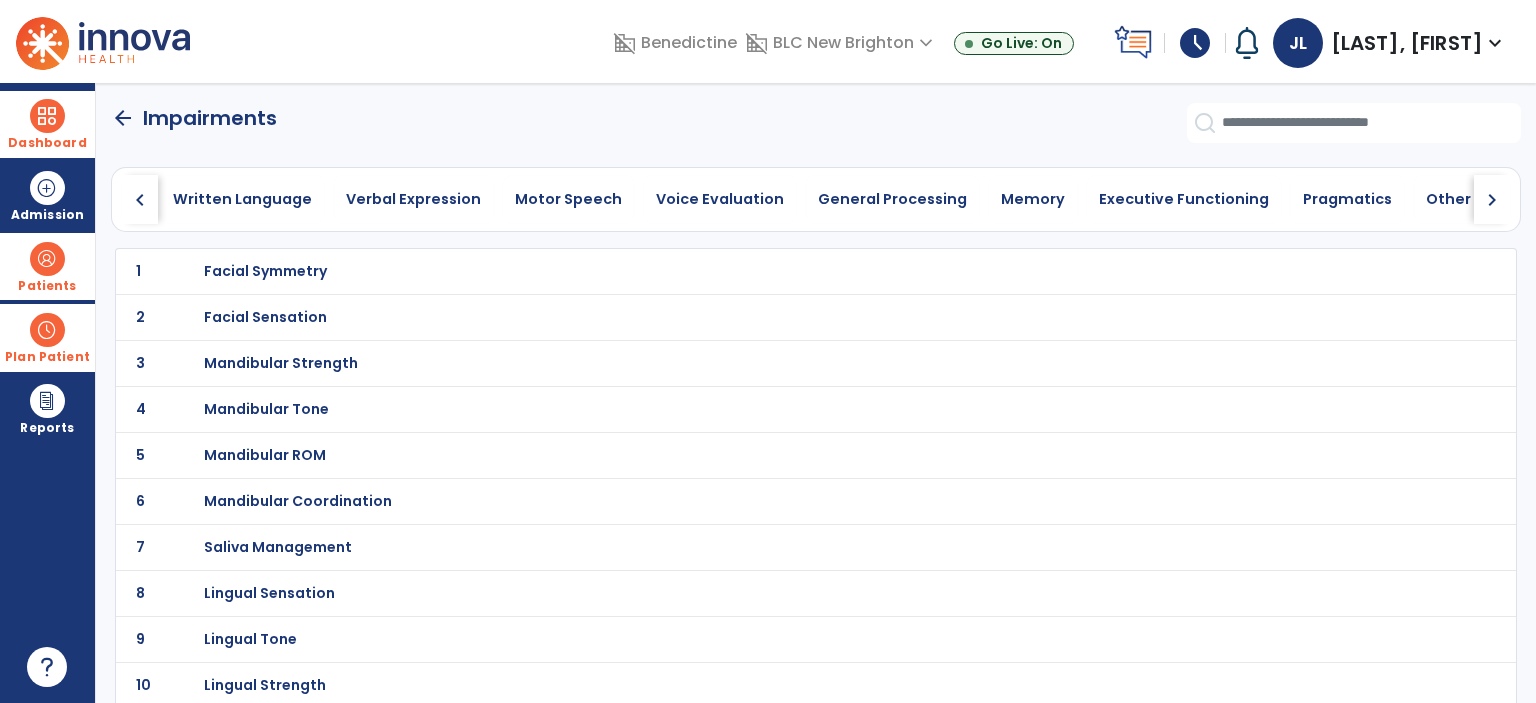 click on "chevron_right" 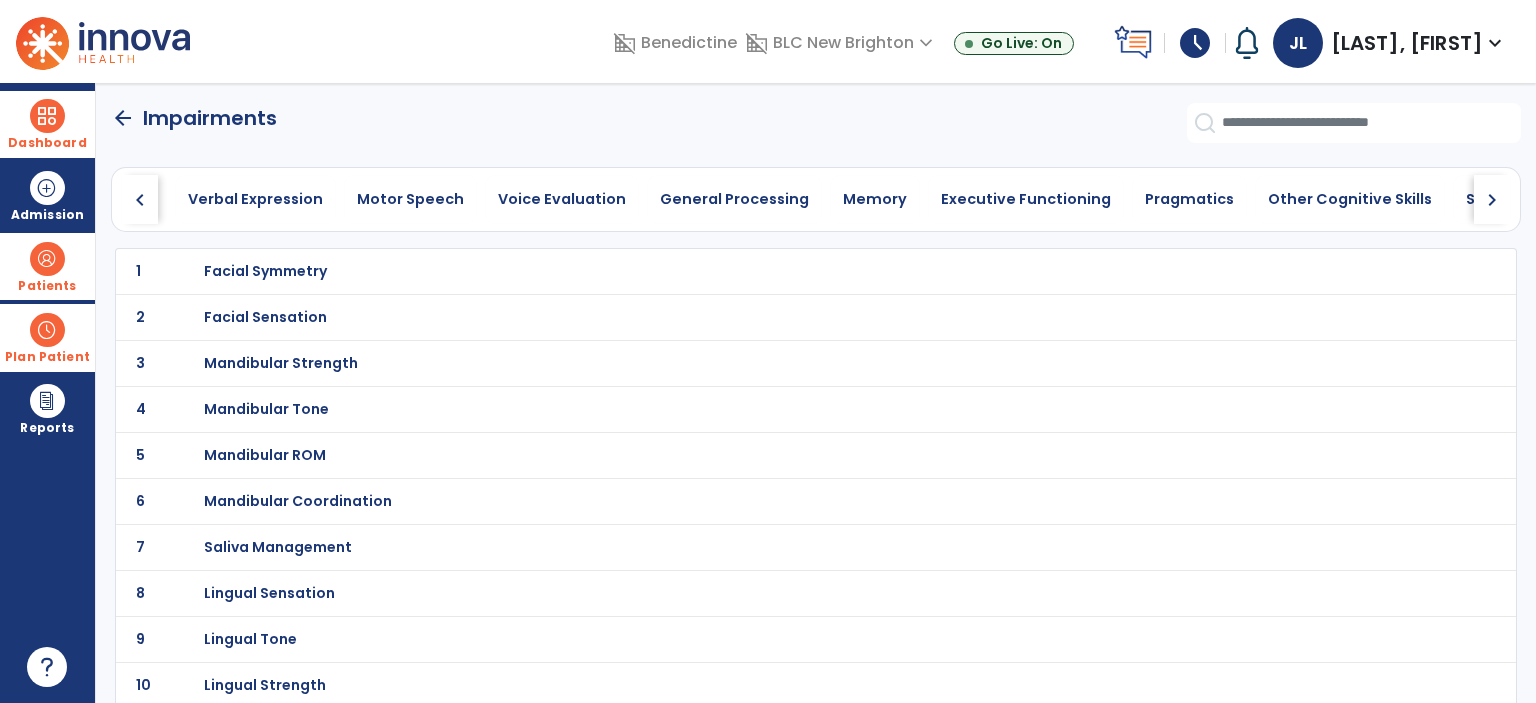 click on "chevron_right" 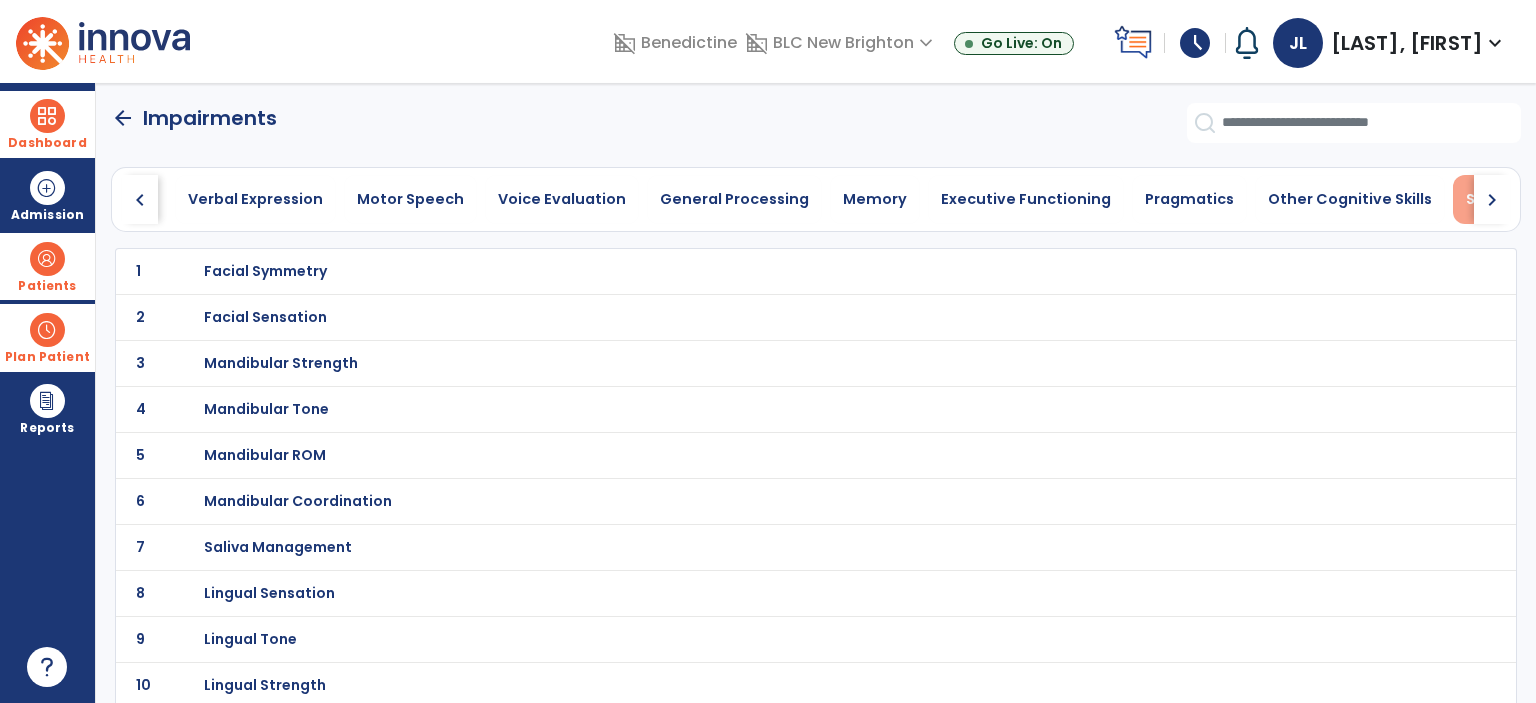 click on "Swallowing" at bounding box center (1508, 199) 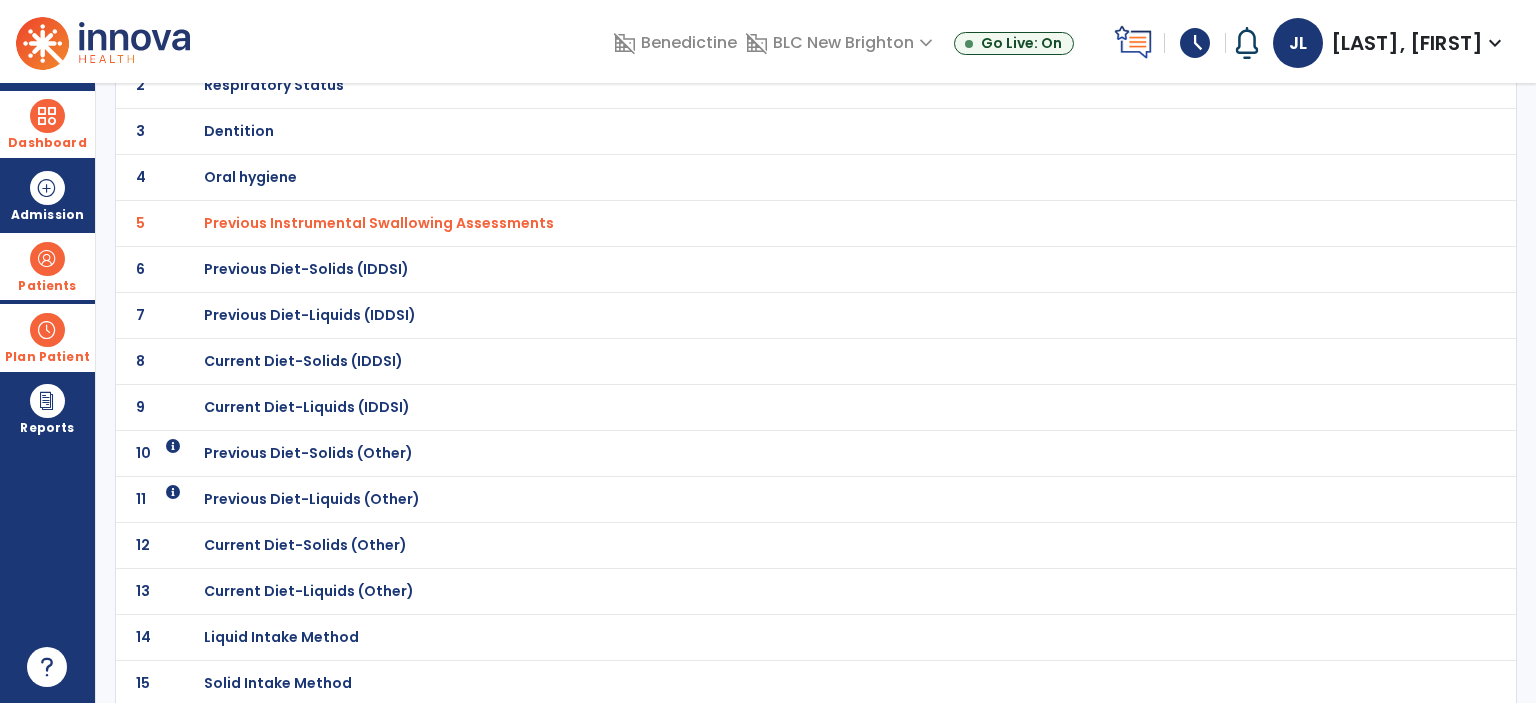 scroll, scrollTop: 460, scrollLeft: 0, axis: vertical 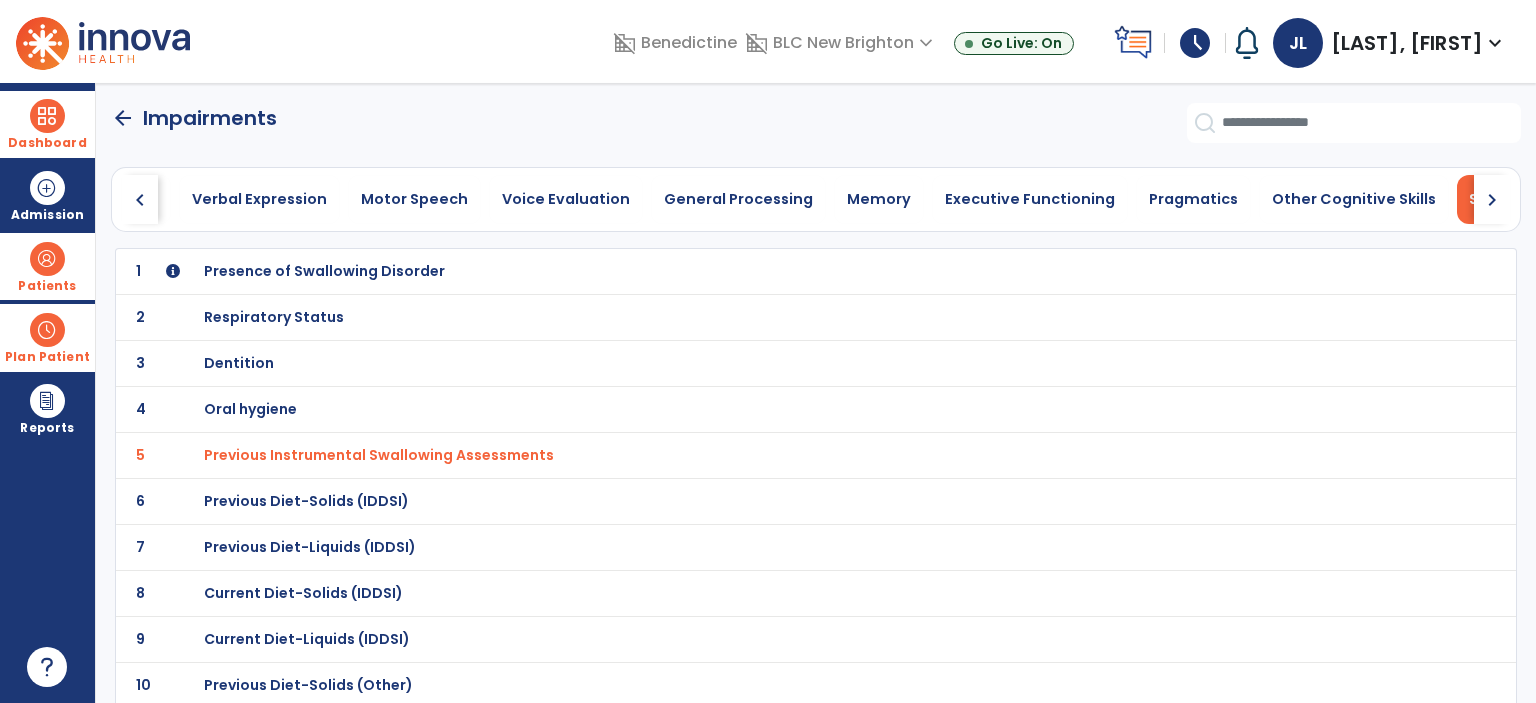 click on "arrow_back" 